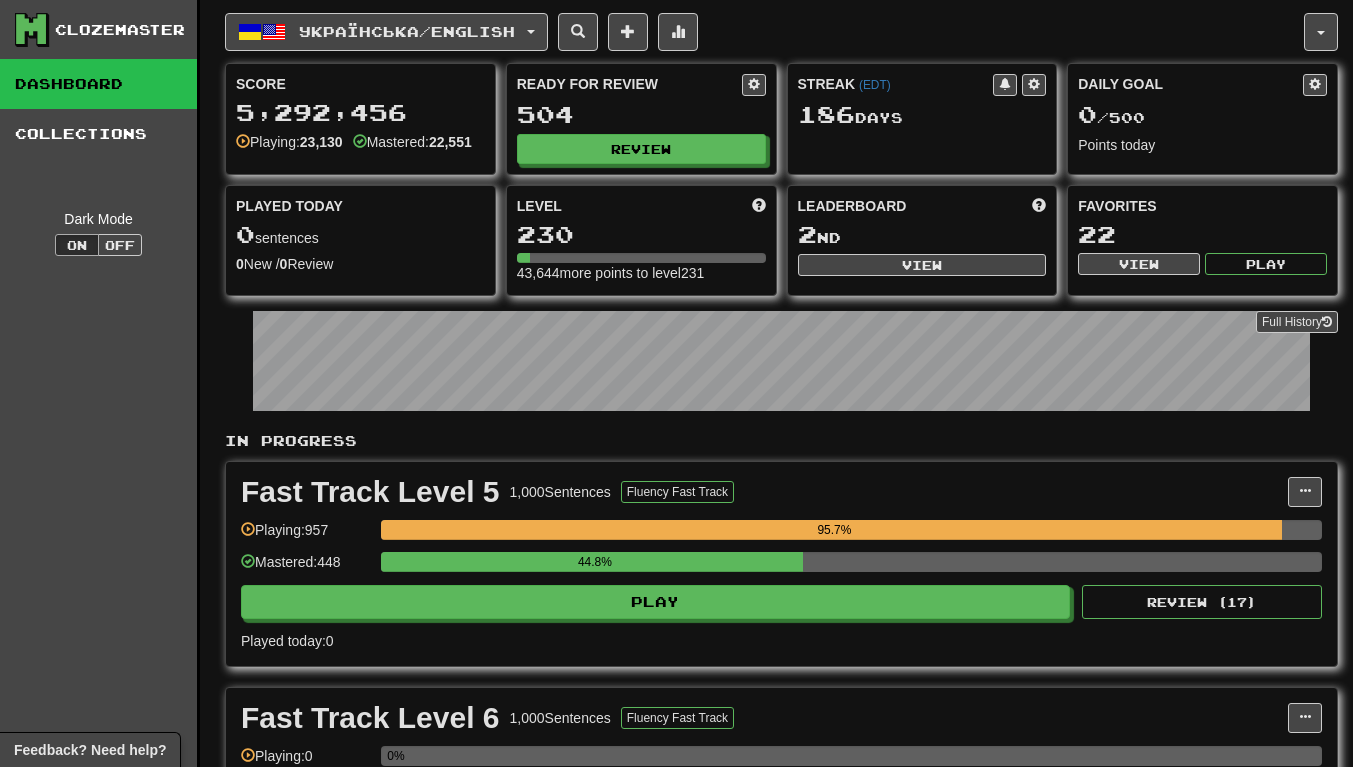 scroll, scrollTop: 0, scrollLeft: 0, axis: both 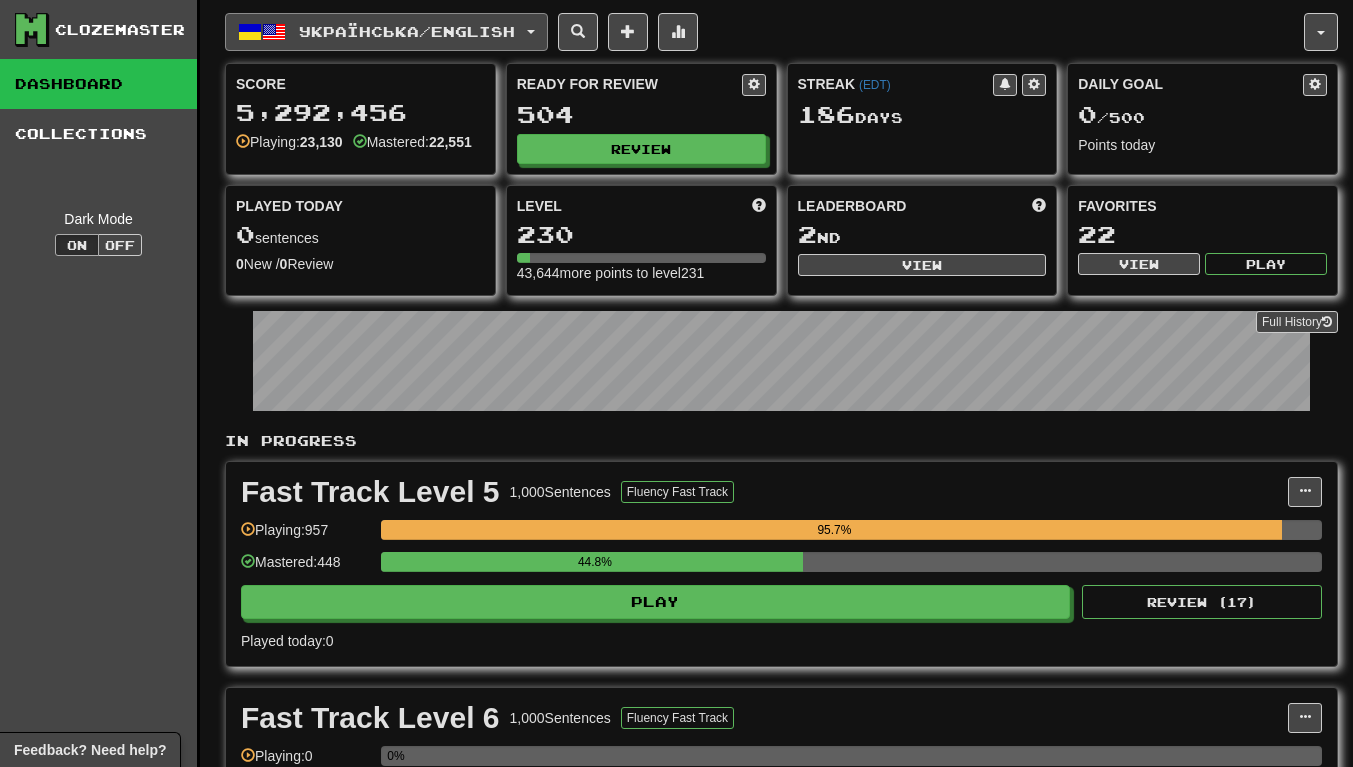 click on "Українська  /  English" at bounding box center (407, 31) 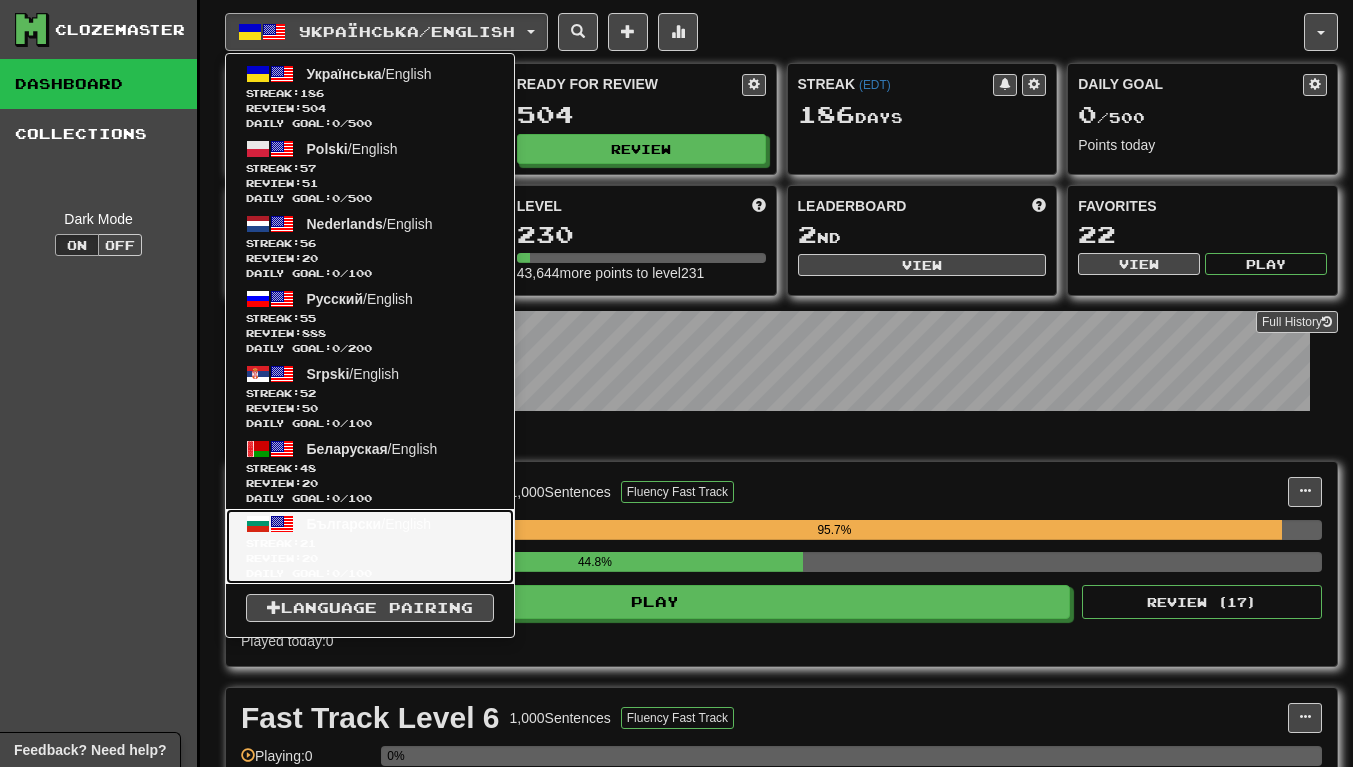 click on "21" at bounding box center (308, 543) 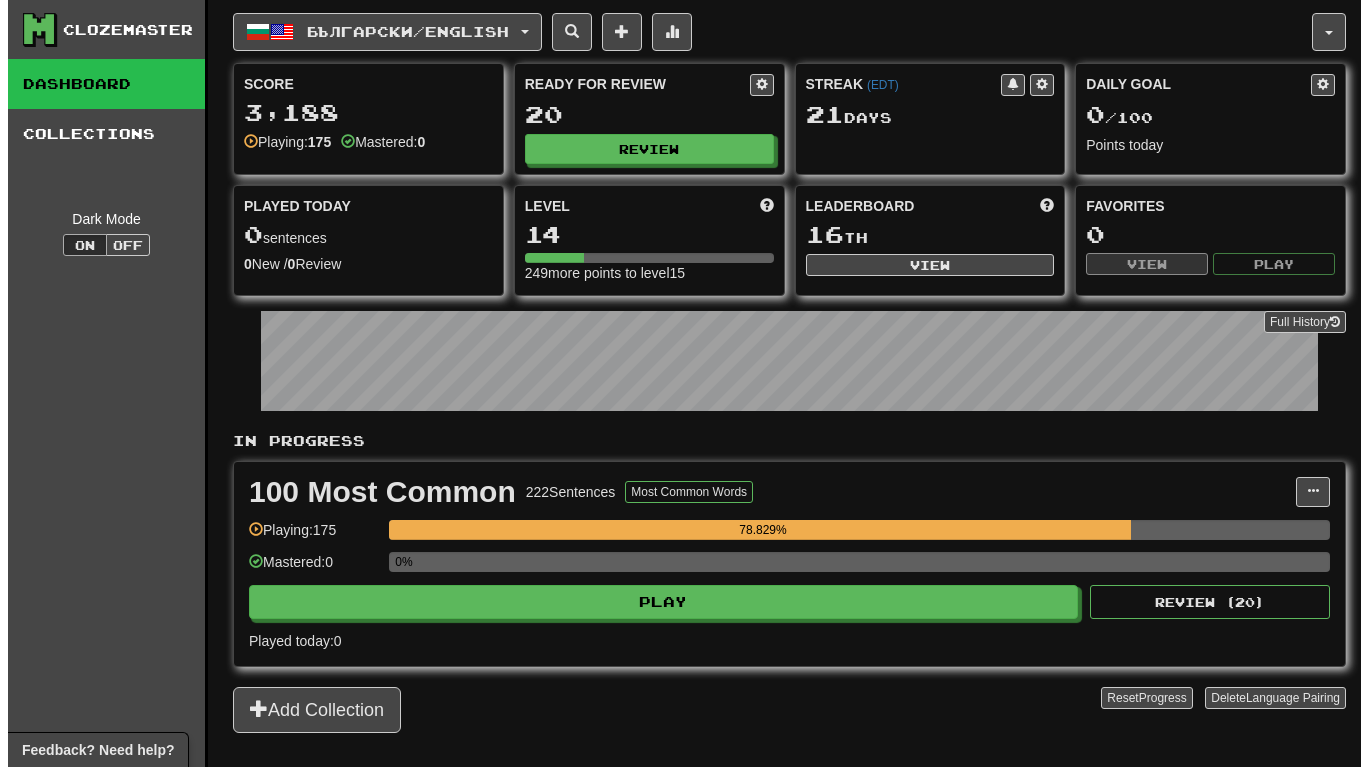 scroll, scrollTop: 0, scrollLeft: 0, axis: both 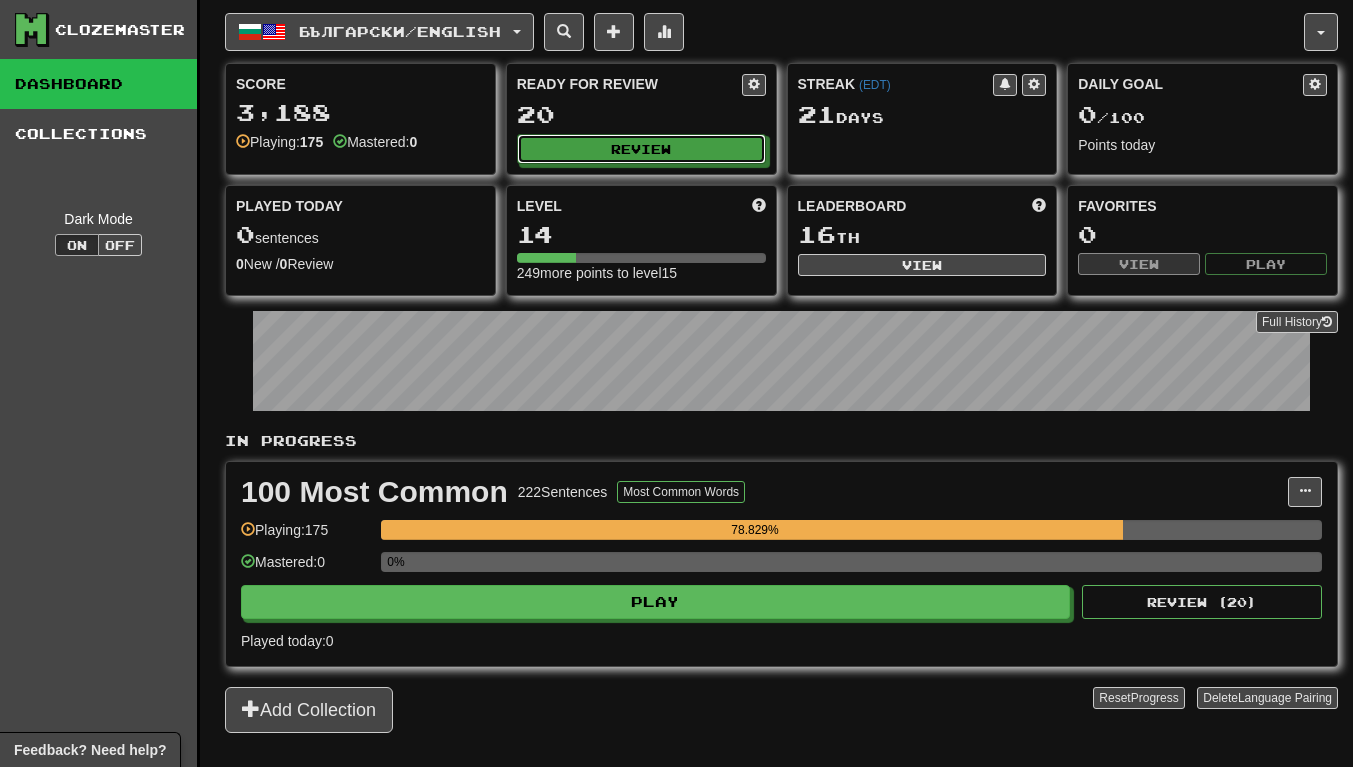 click on "Review" at bounding box center (641, 149) 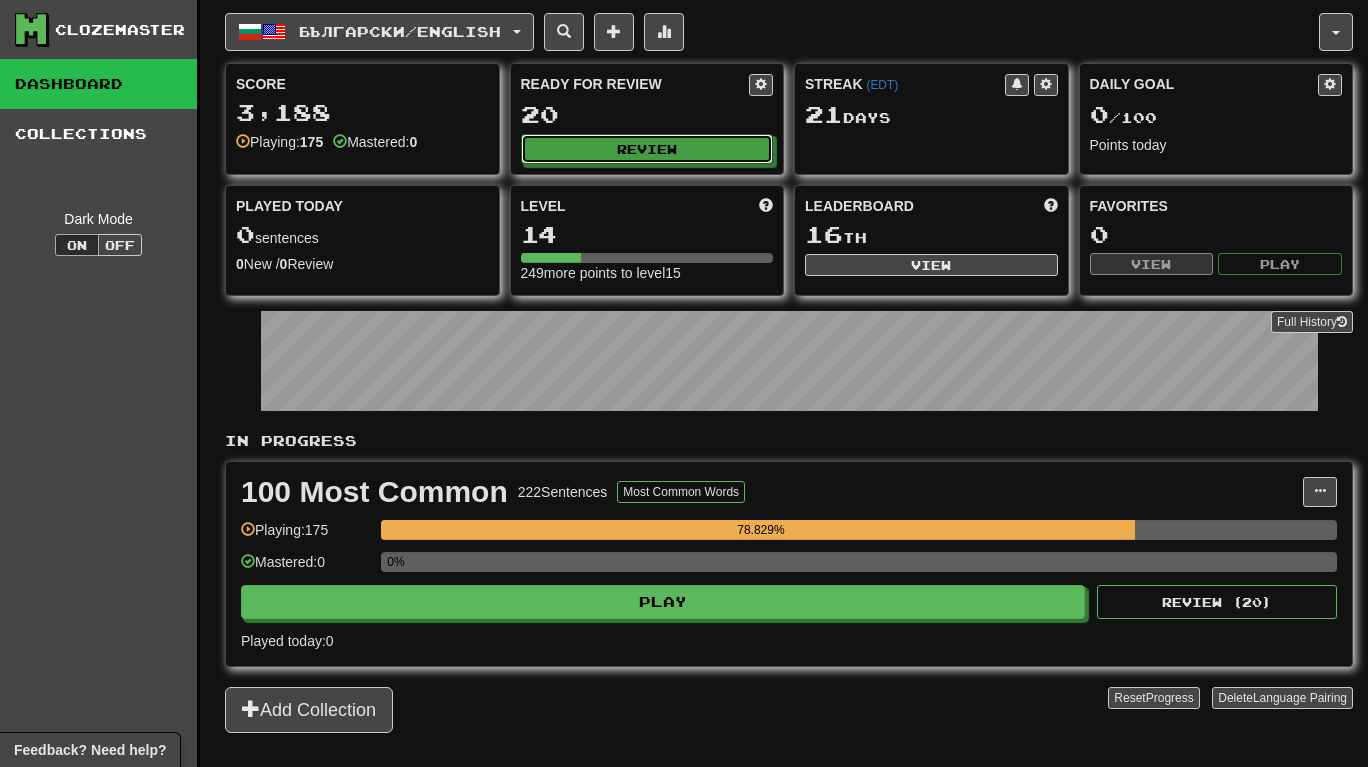 select on "**" 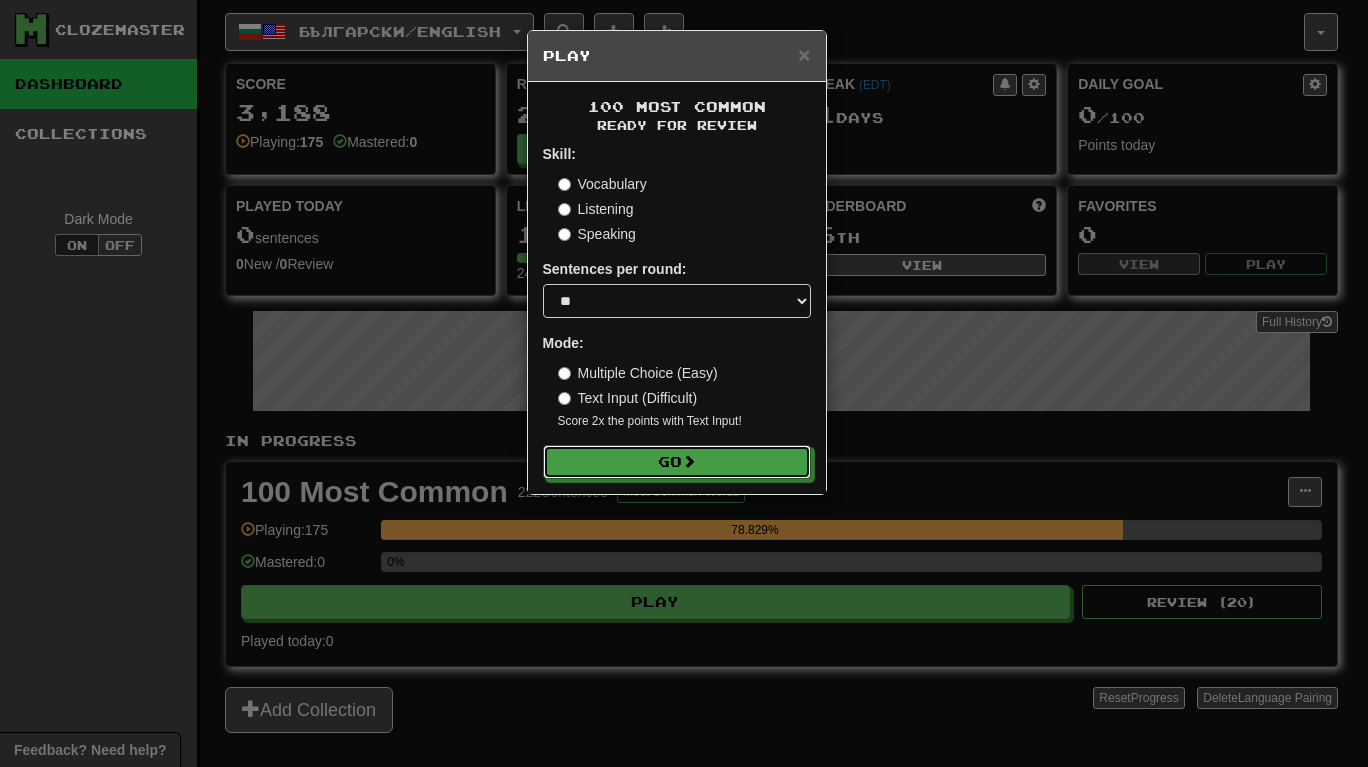 click on "Go" at bounding box center [677, 462] 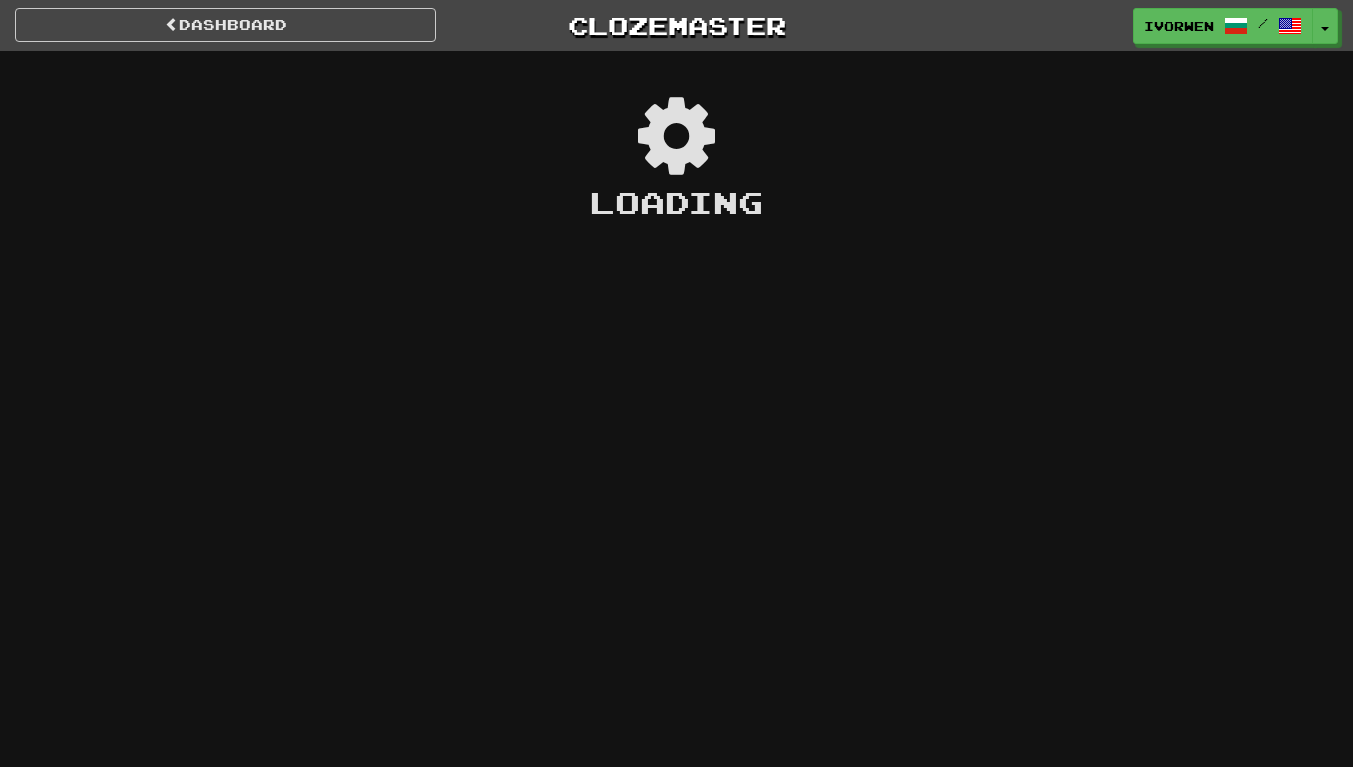 scroll, scrollTop: 0, scrollLeft: 0, axis: both 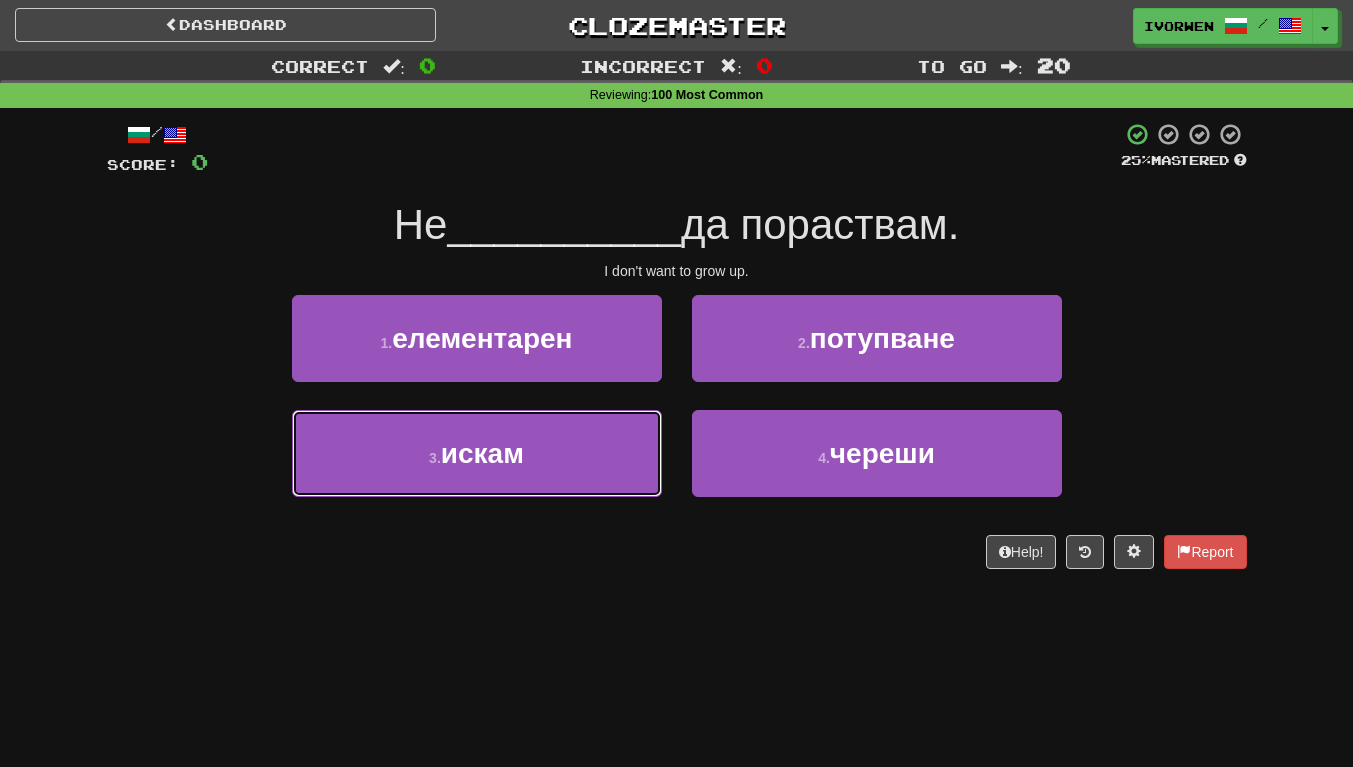 click on "3 .  искам" at bounding box center (477, 453) 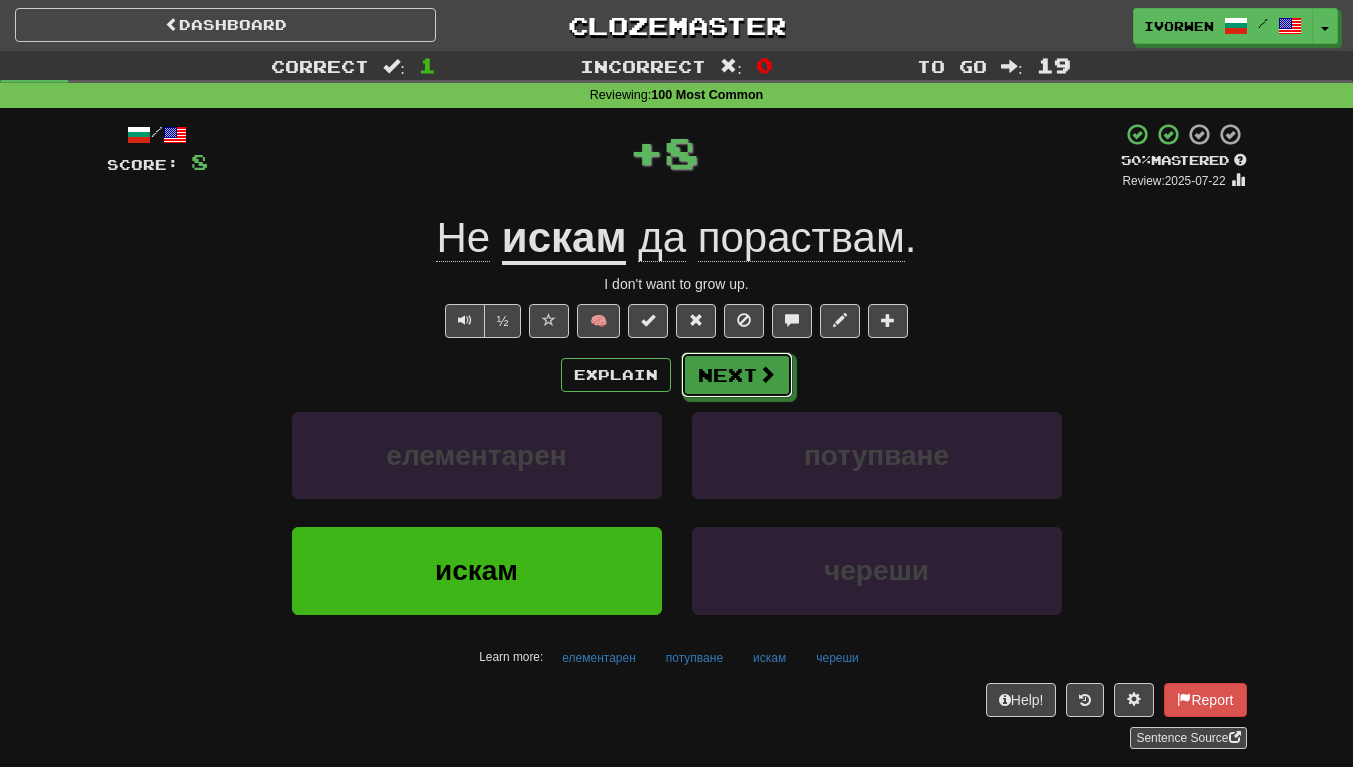 click on "Next" at bounding box center [737, 375] 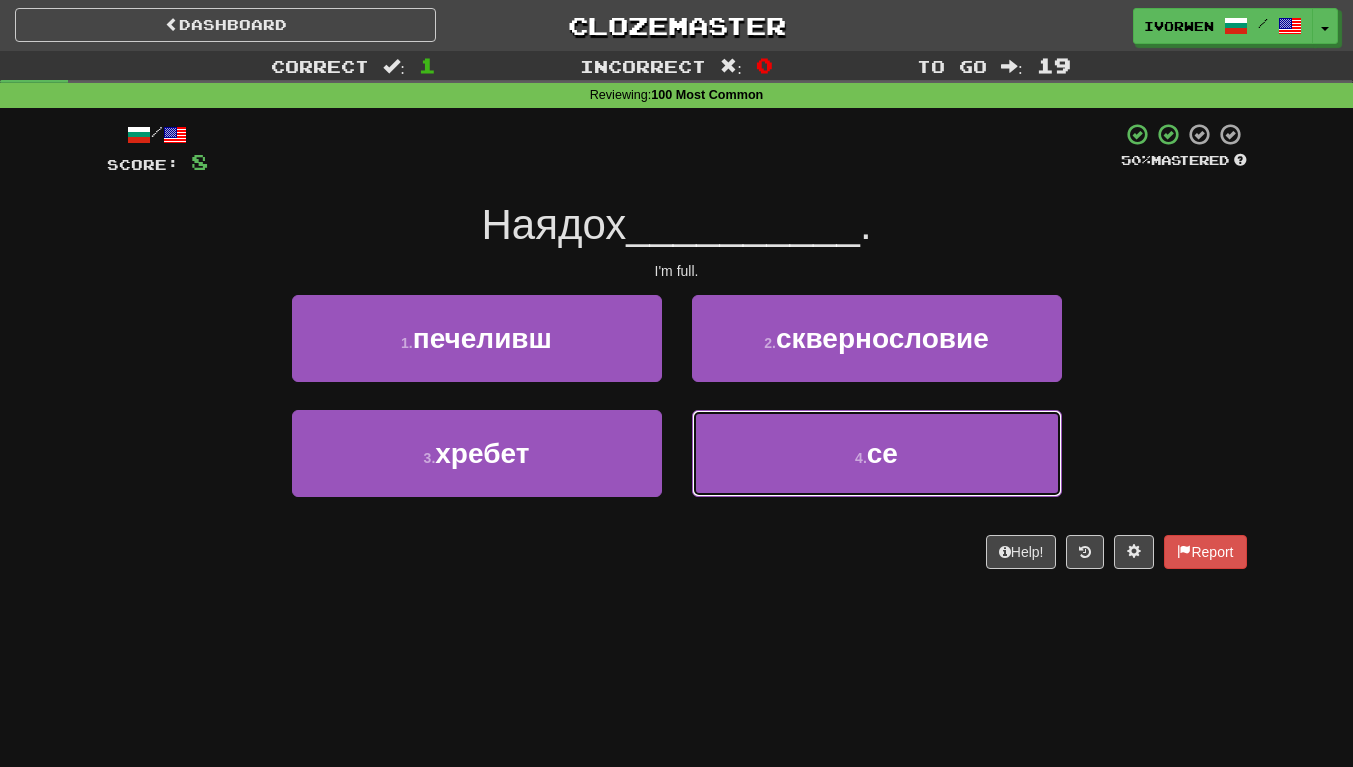 click on "4 .  се" at bounding box center (877, 453) 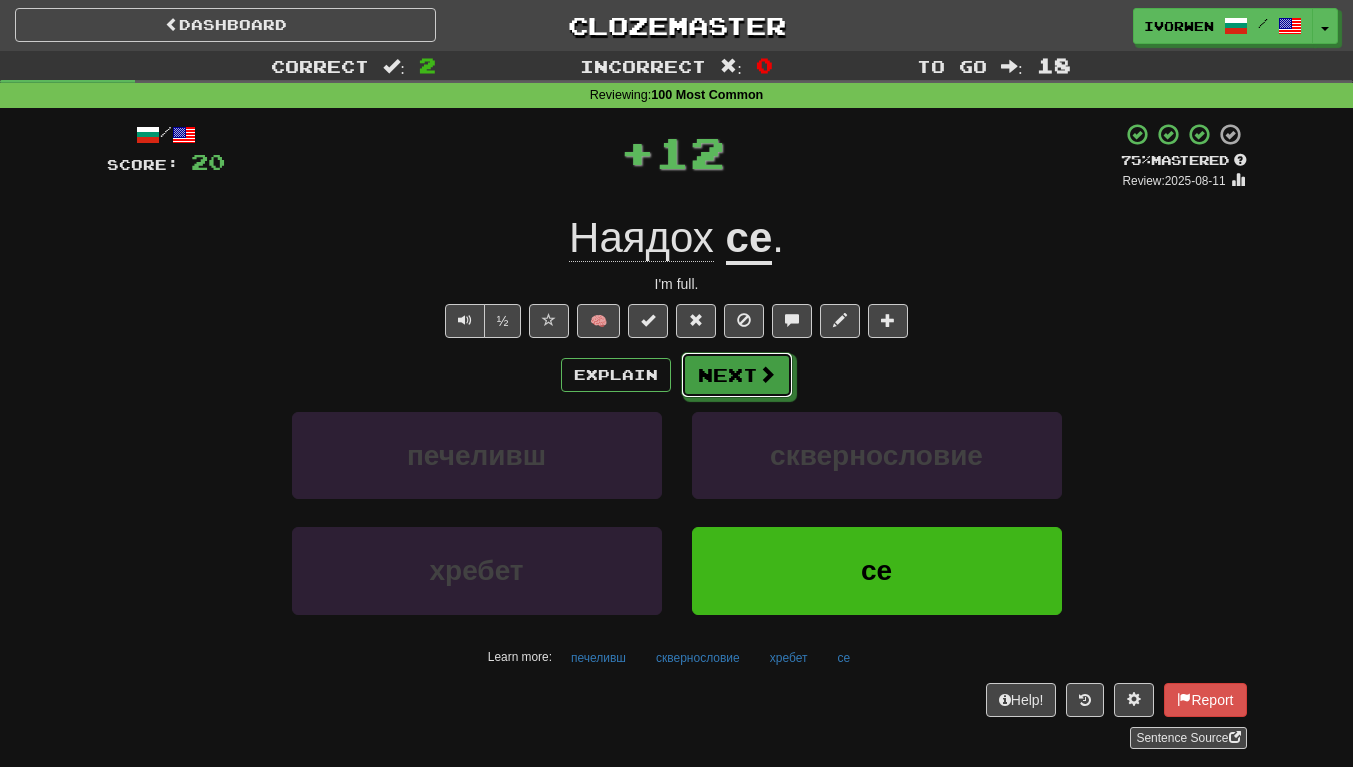 click on "Next" at bounding box center [737, 375] 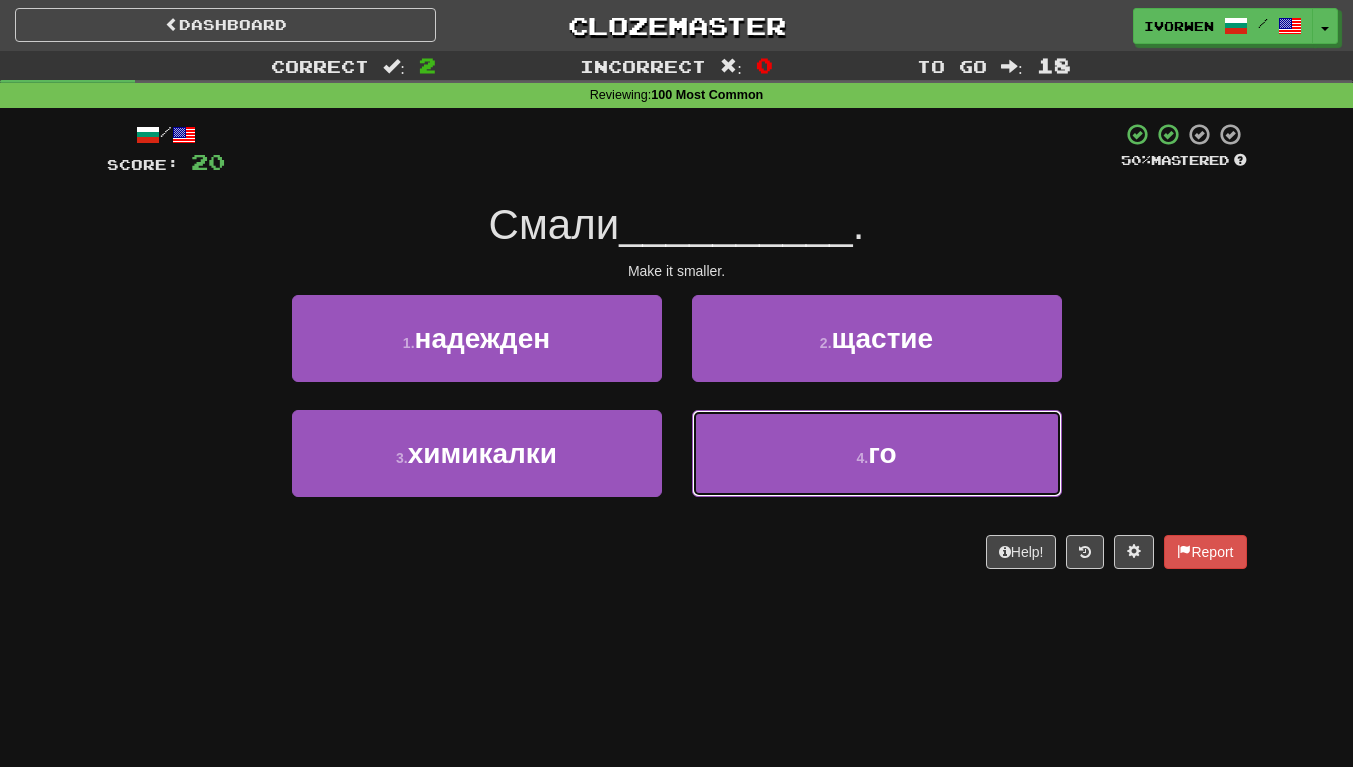 click on "4 .  го" at bounding box center (877, 453) 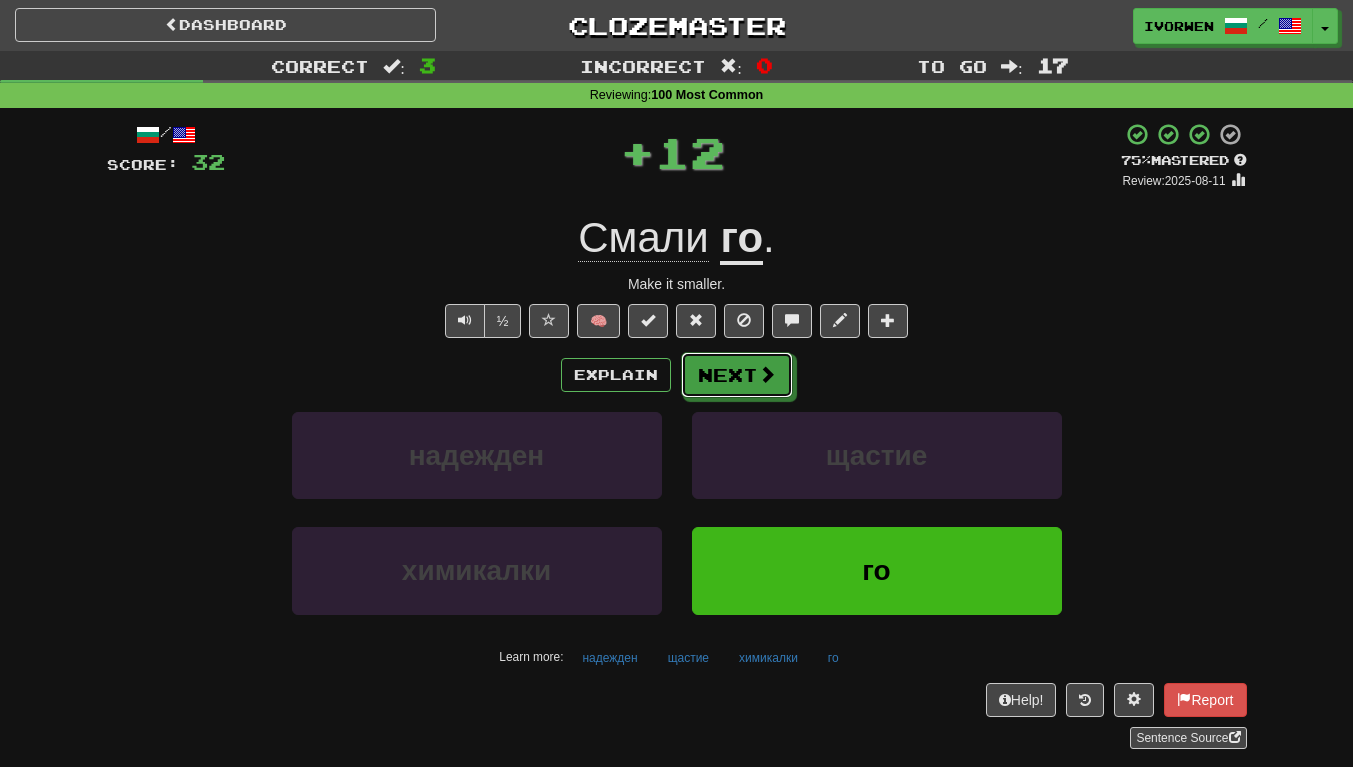 click on "Next" at bounding box center [737, 375] 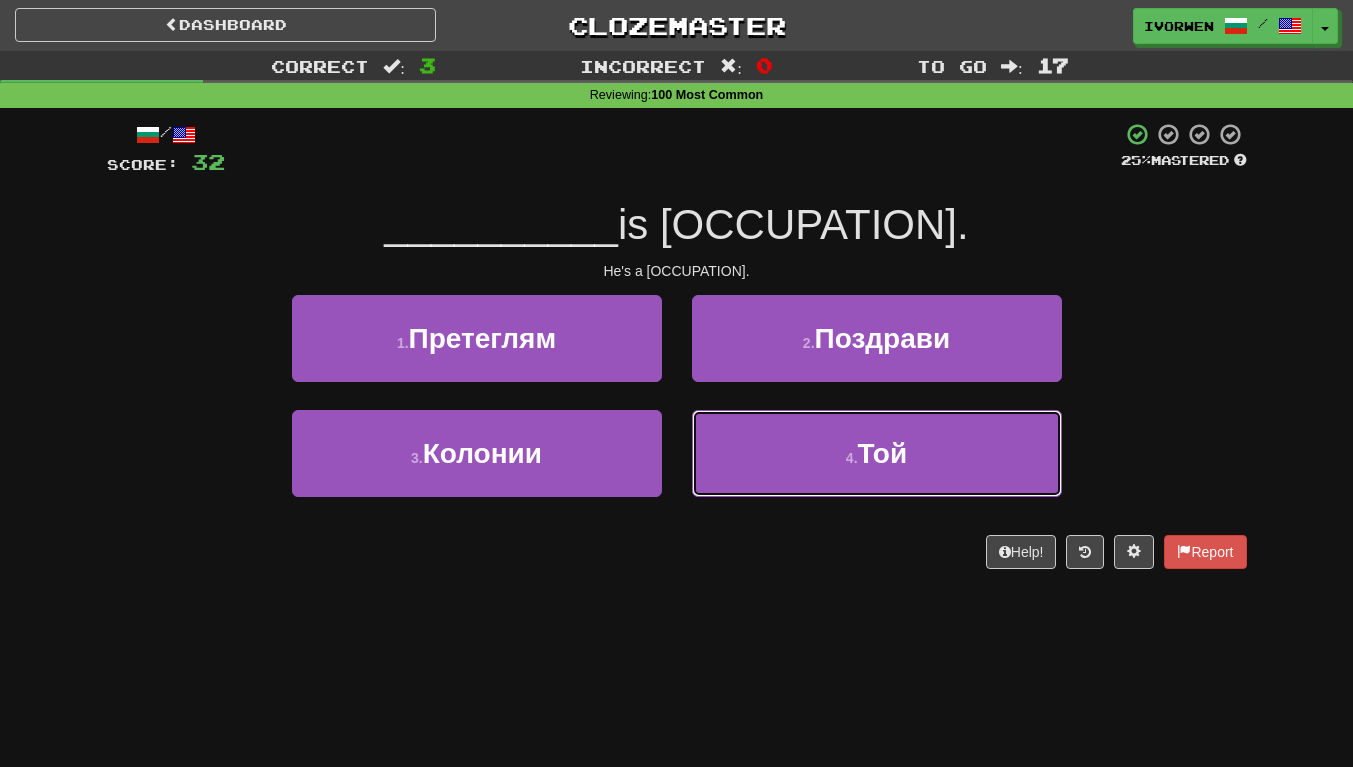 click on "4 .  Той" at bounding box center [877, 453] 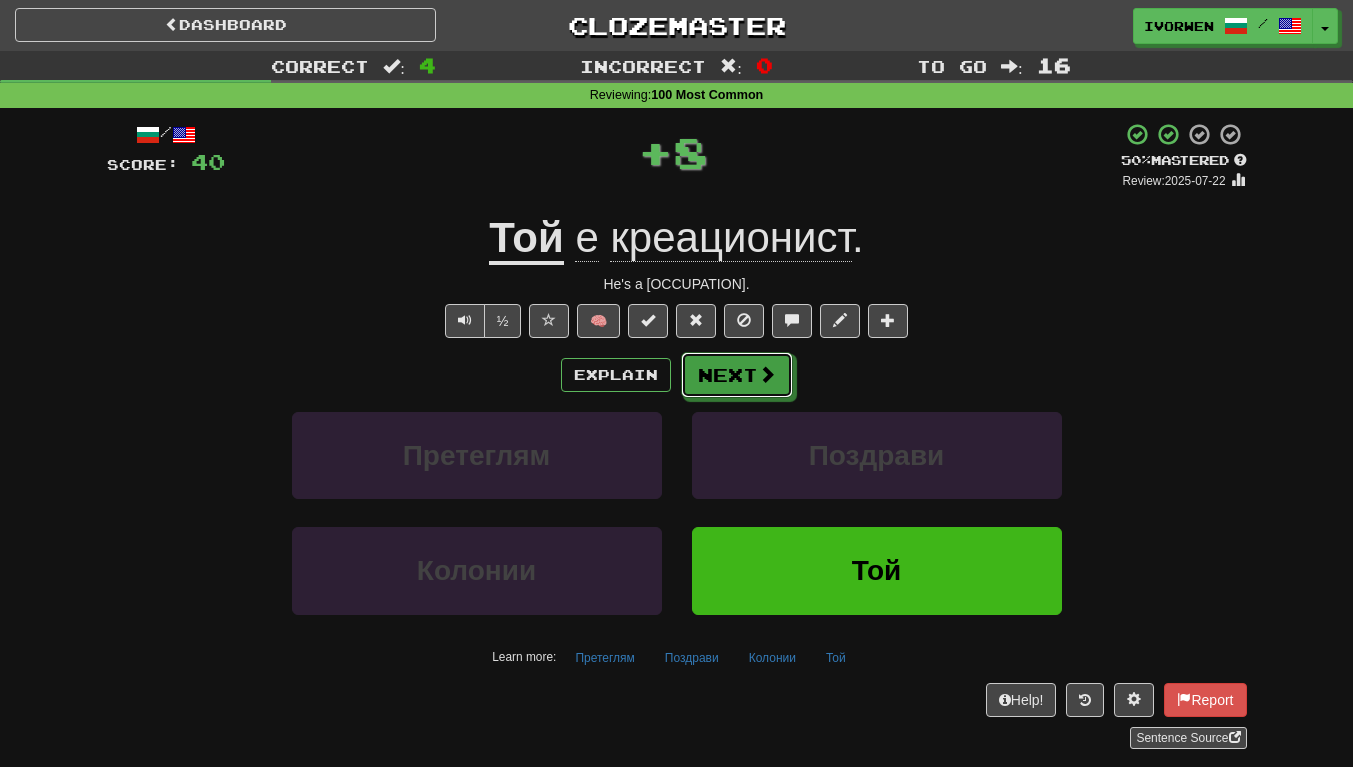 click on "Next" at bounding box center (737, 375) 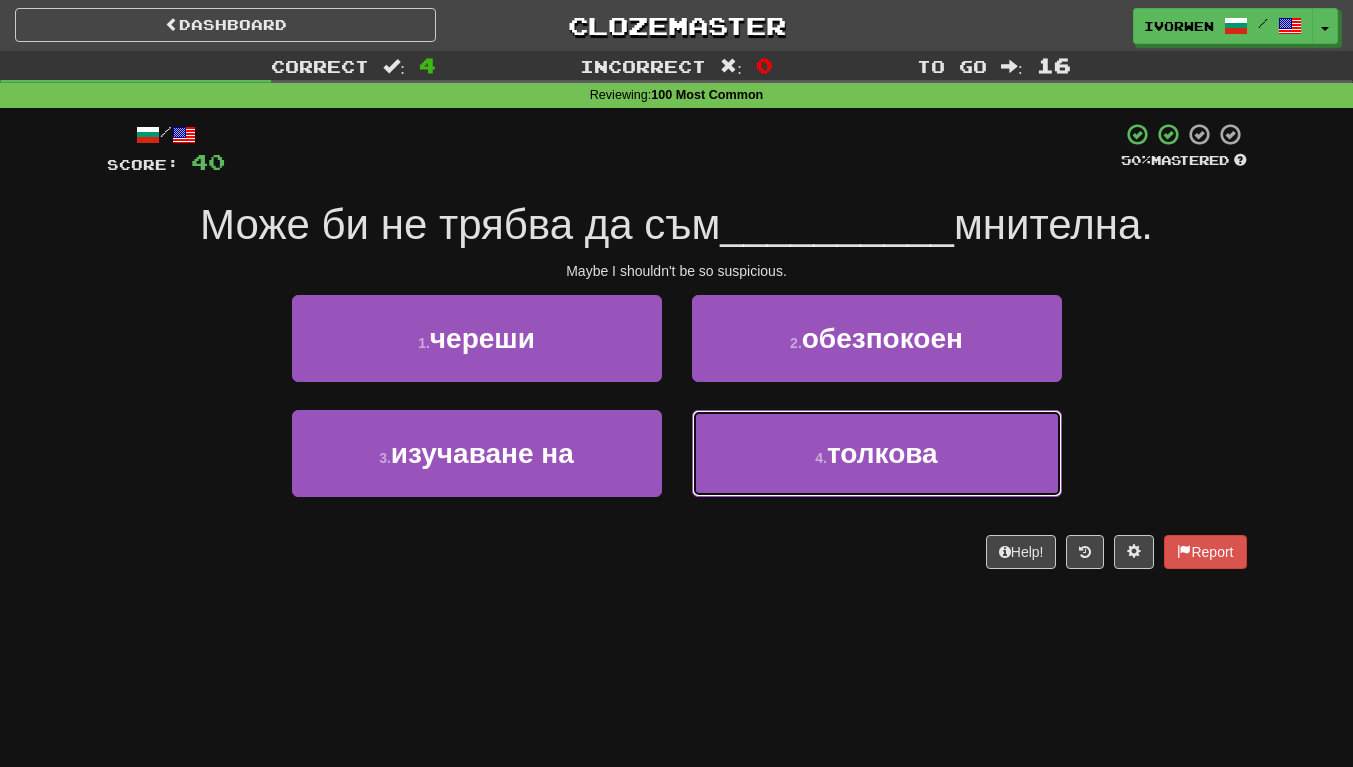 click on "4 .  толкова" at bounding box center (877, 453) 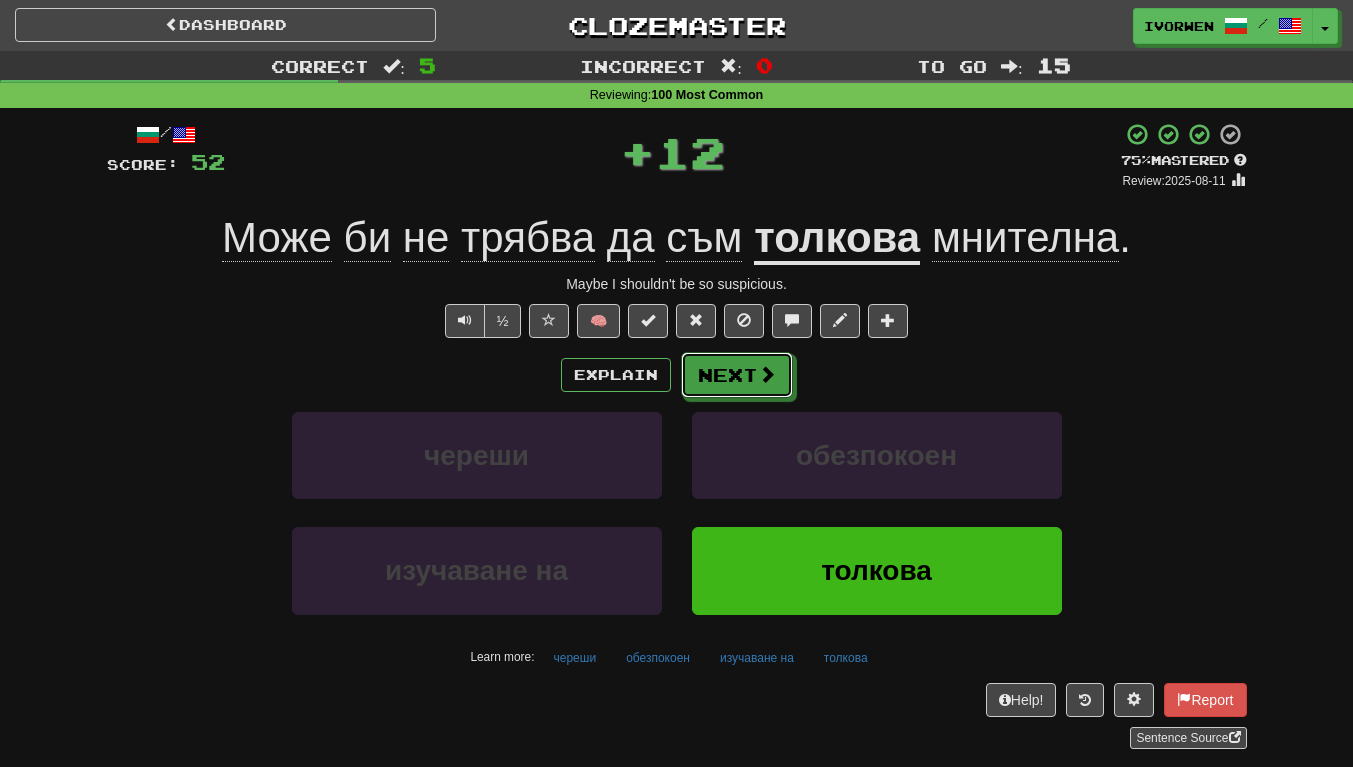 click on "Next" at bounding box center (737, 375) 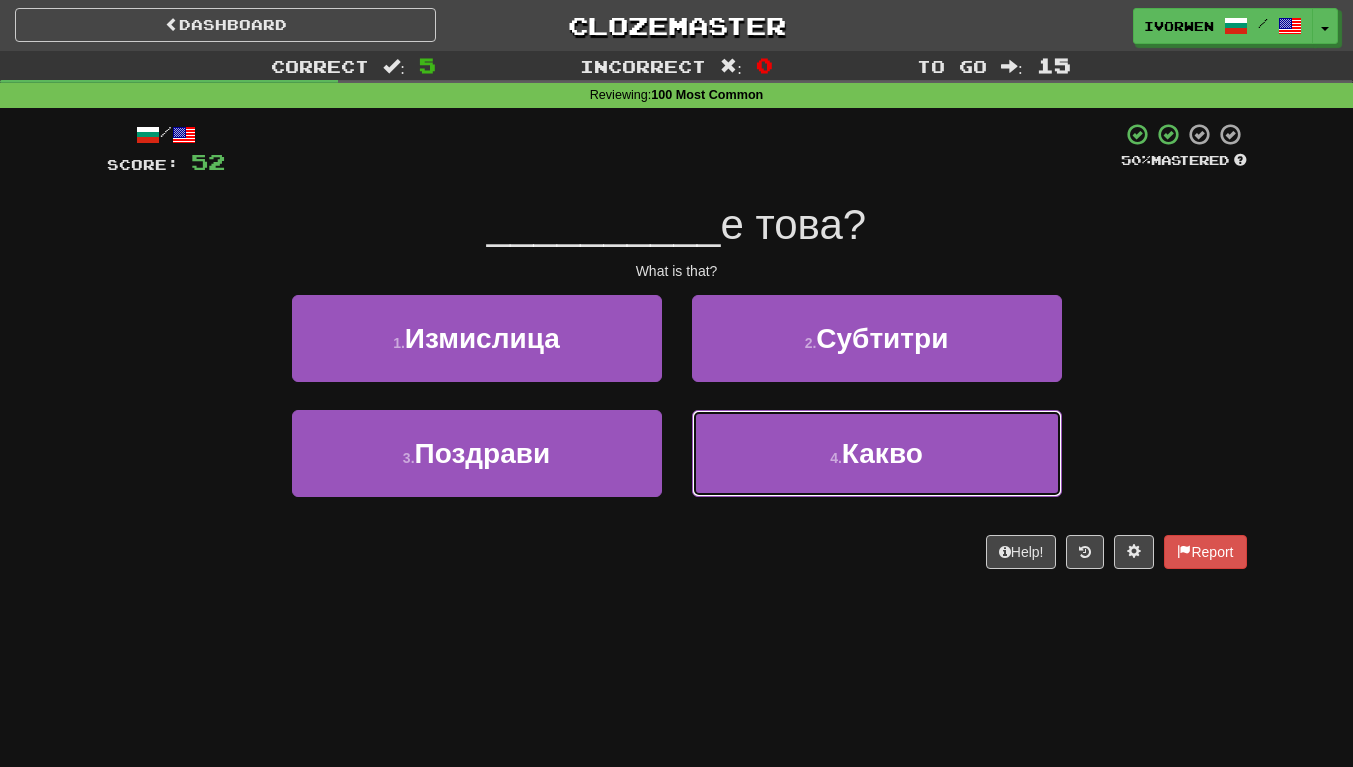 click on "4 .  Какво" at bounding box center (877, 453) 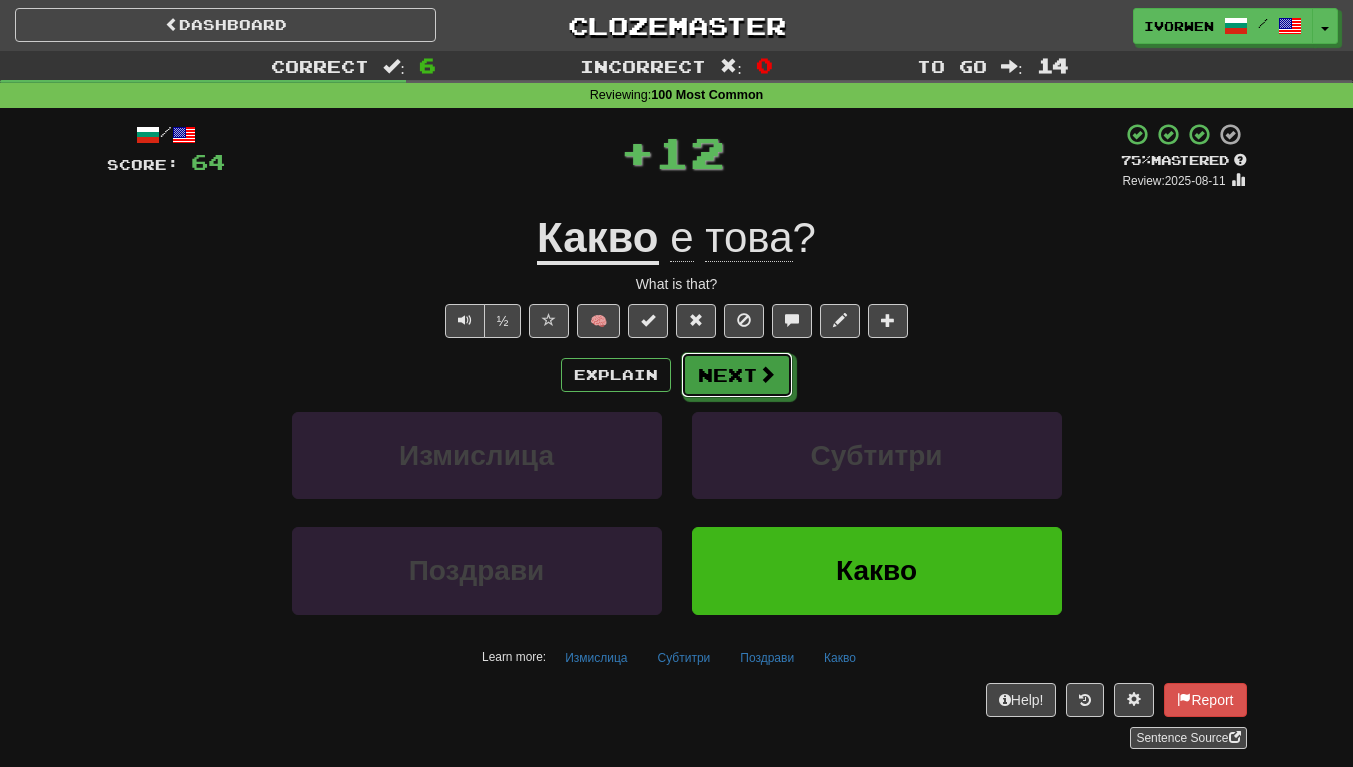 click at bounding box center [767, 374] 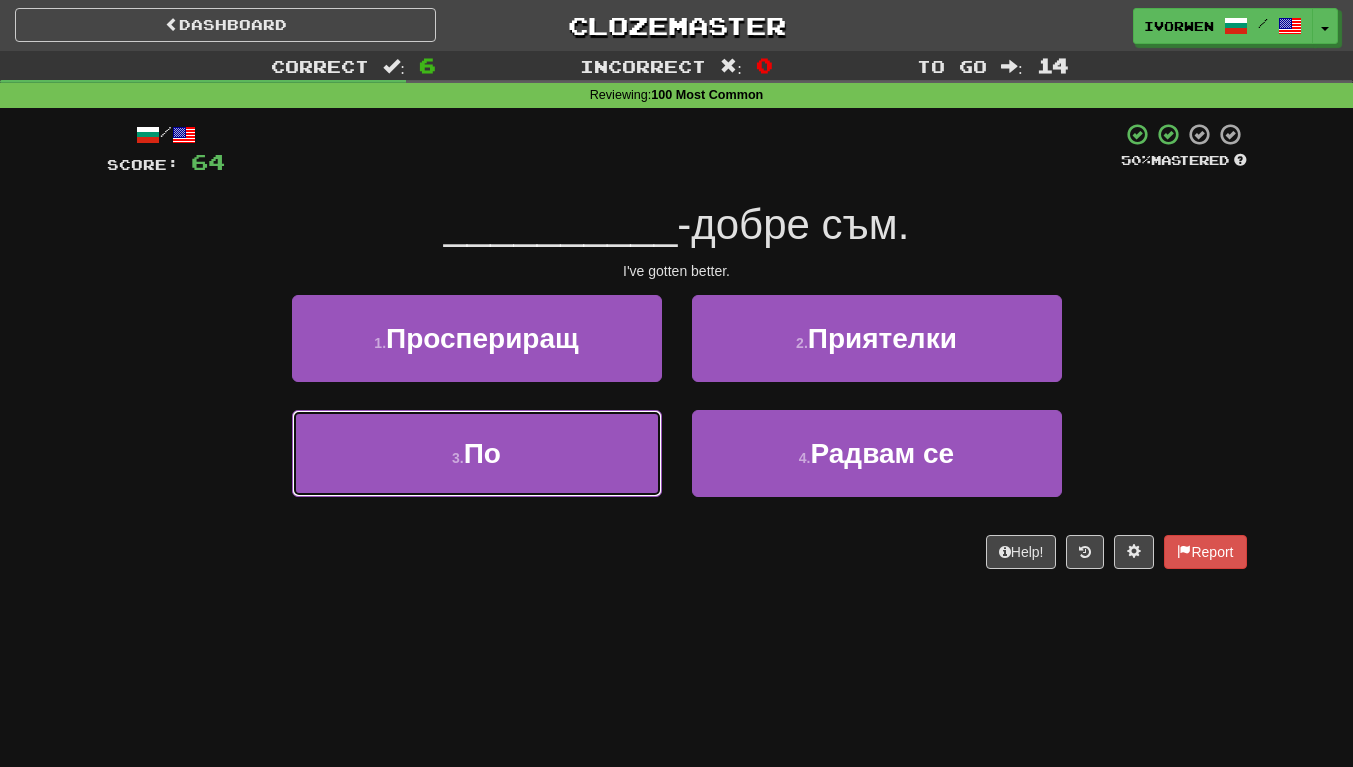click on "3 .  По" at bounding box center [477, 453] 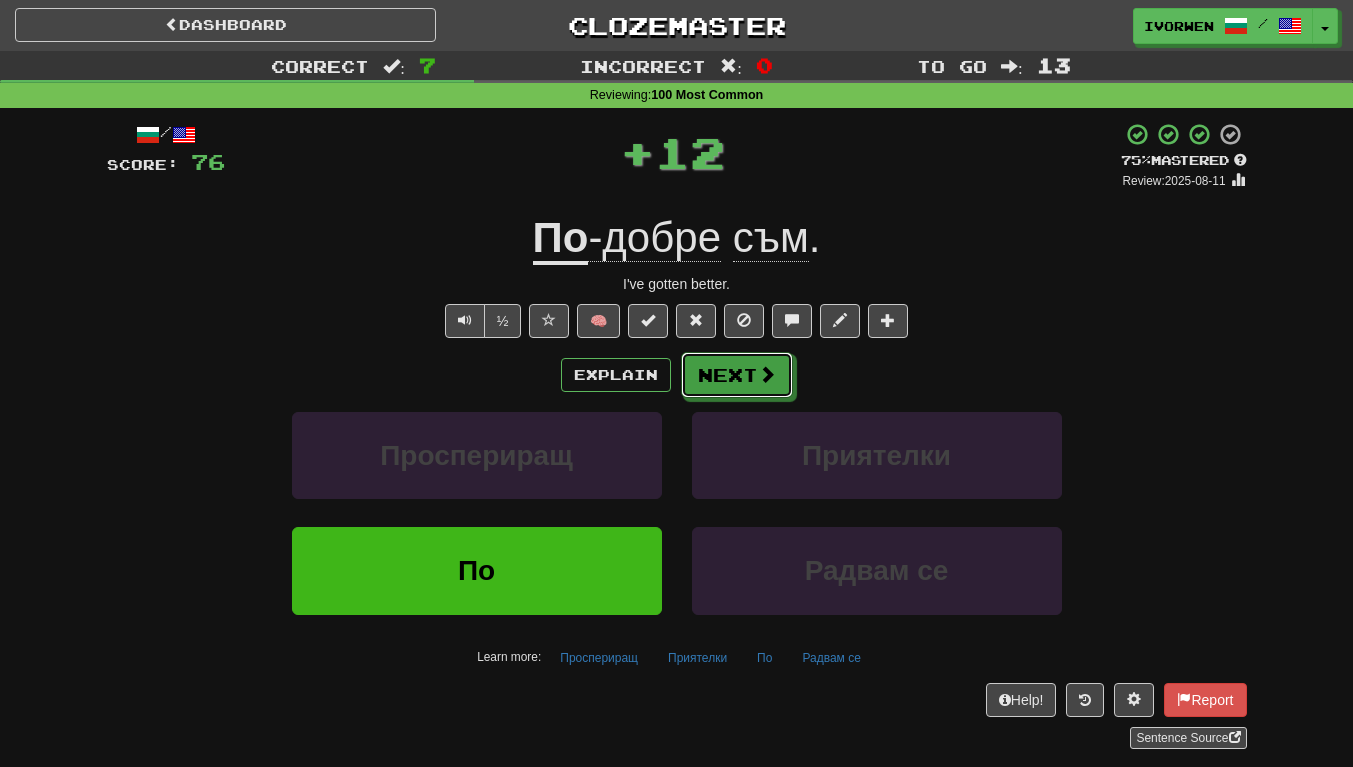 click at bounding box center [767, 374] 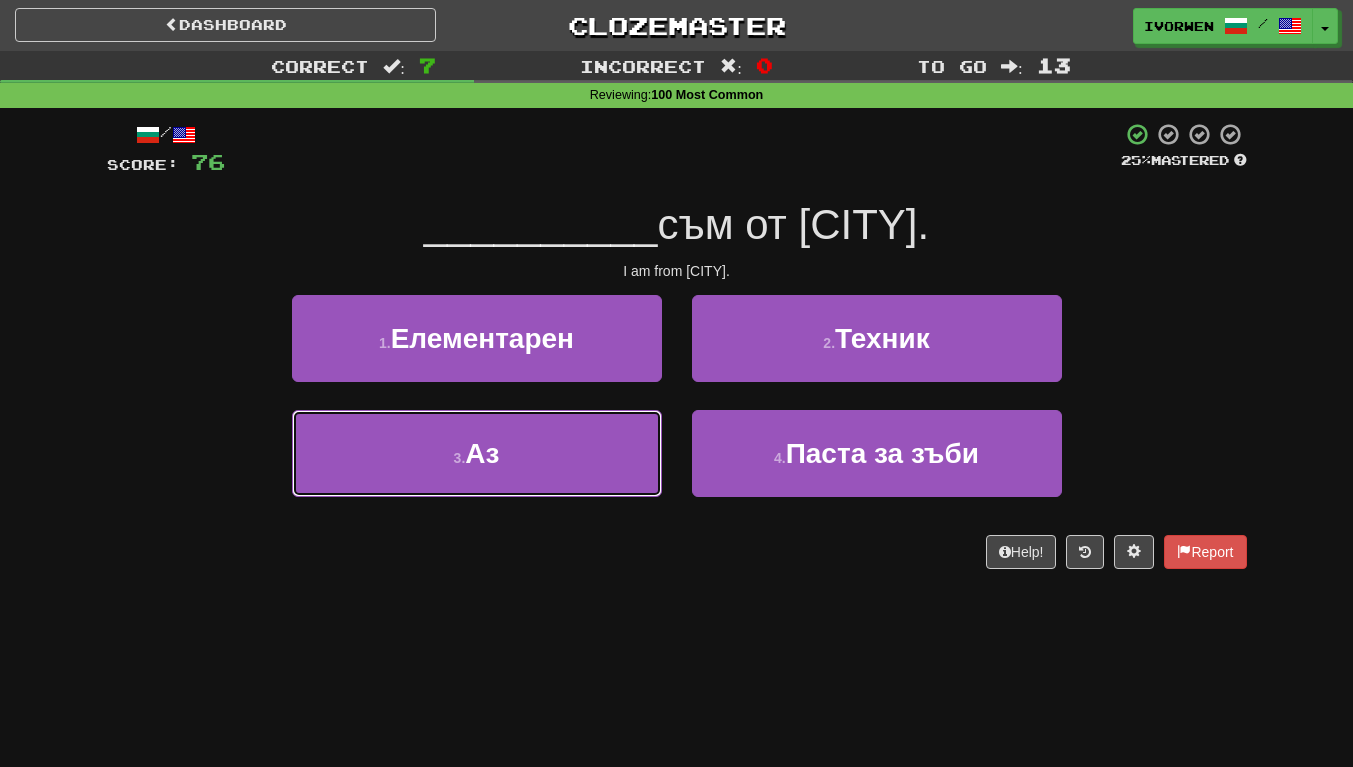 click on "3 .  Аз" at bounding box center [477, 453] 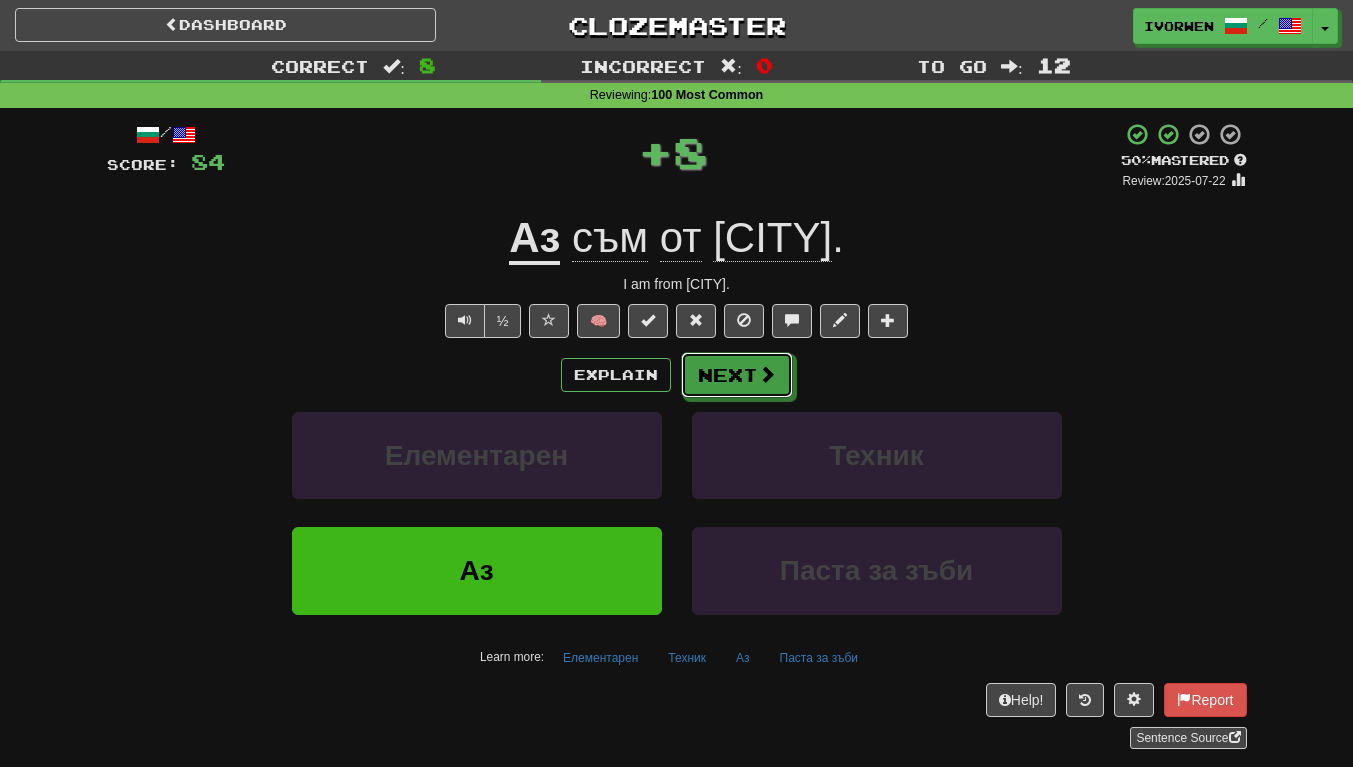 click on "Next" at bounding box center [737, 375] 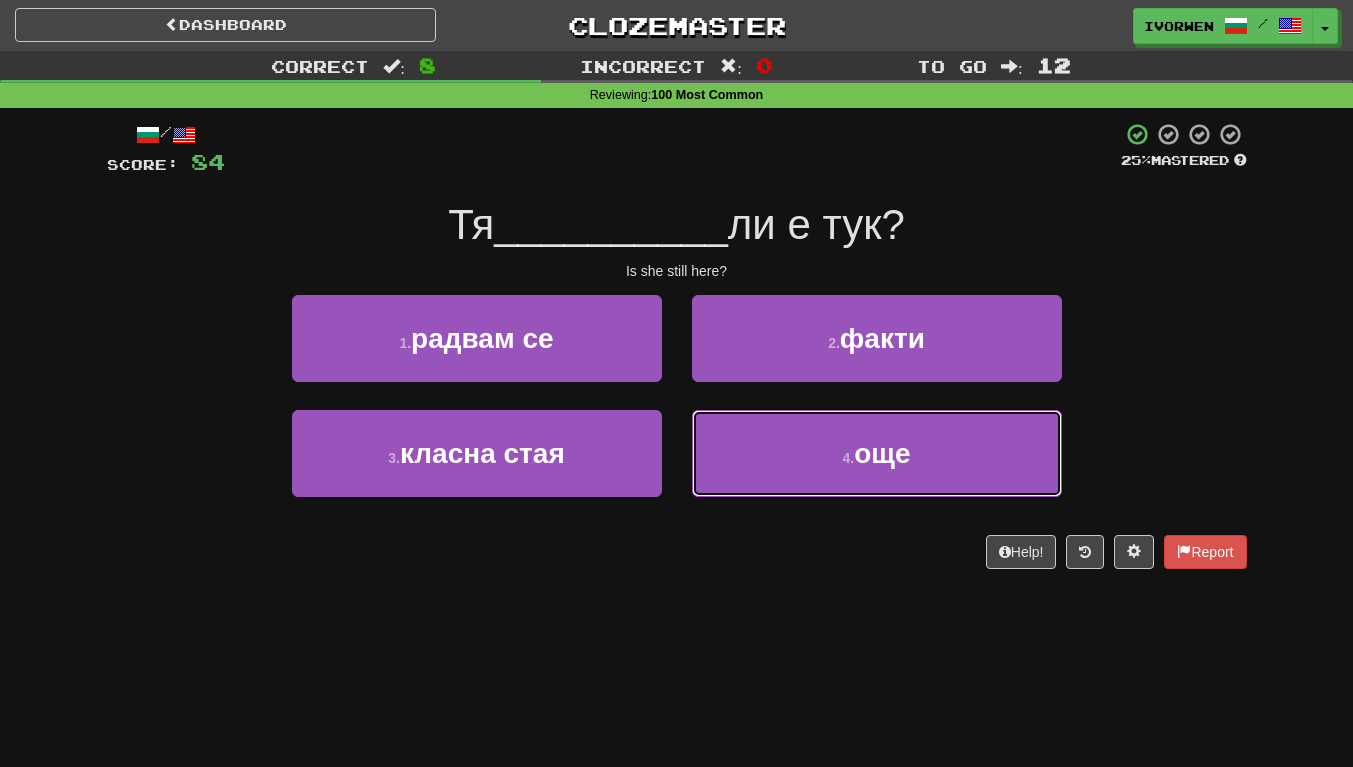 click on "4 ." at bounding box center [849, 458] 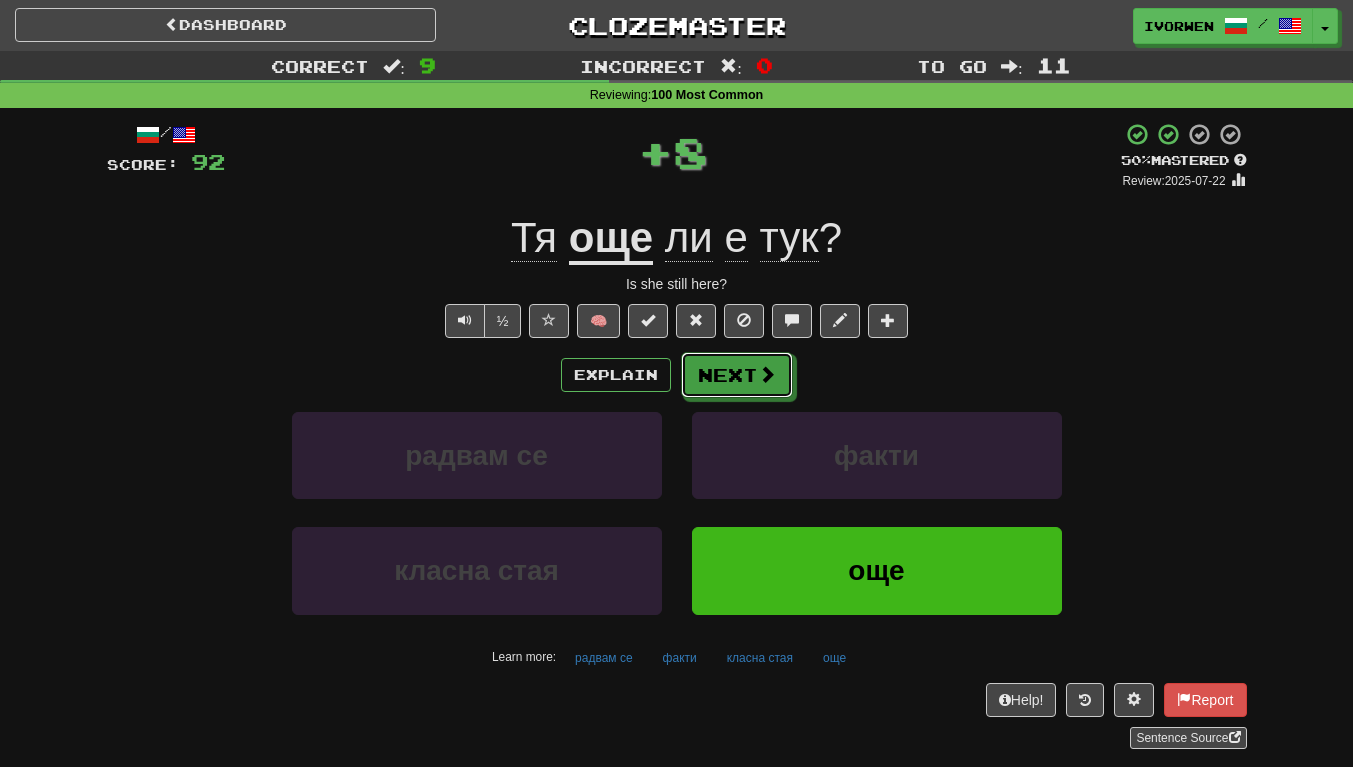 click on "Next" at bounding box center [737, 375] 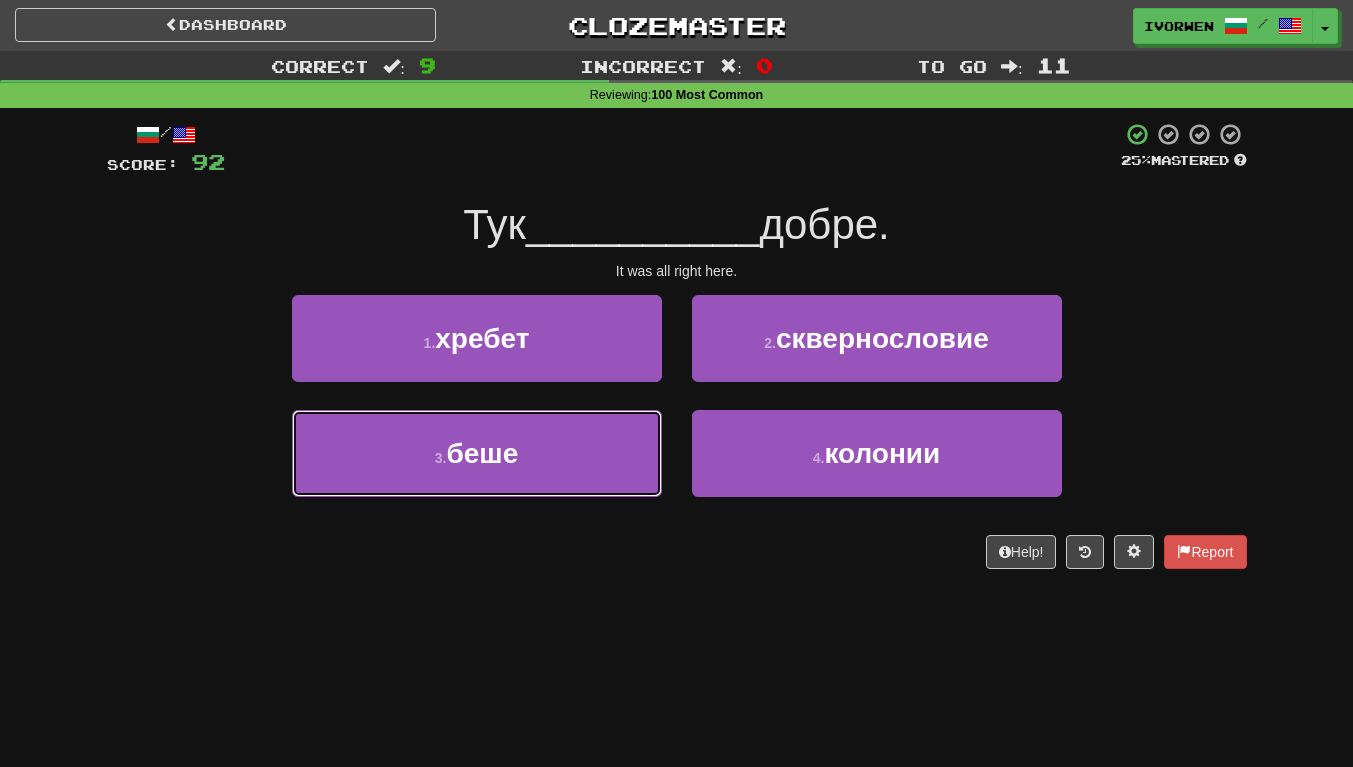 click on "3 .  беше" at bounding box center (477, 453) 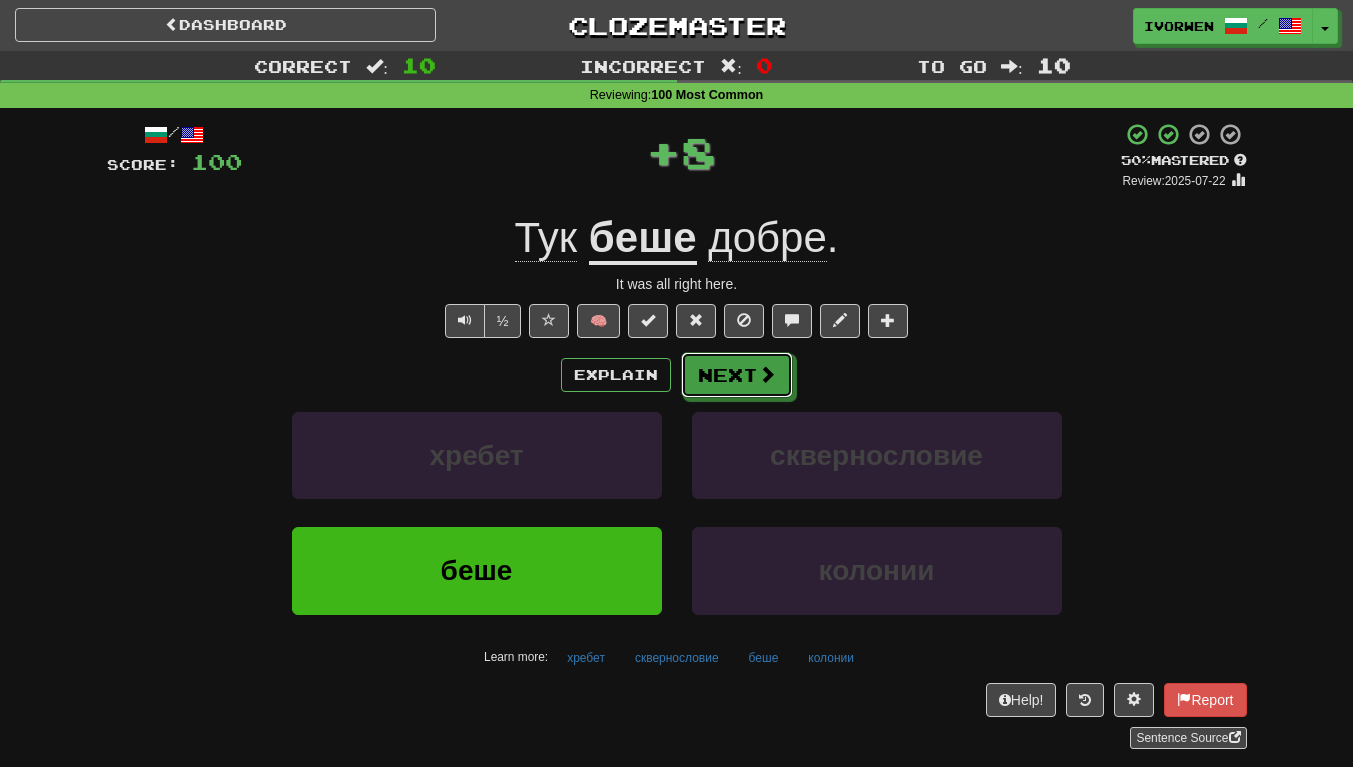 click on "Next" at bounding box center [737, 375] 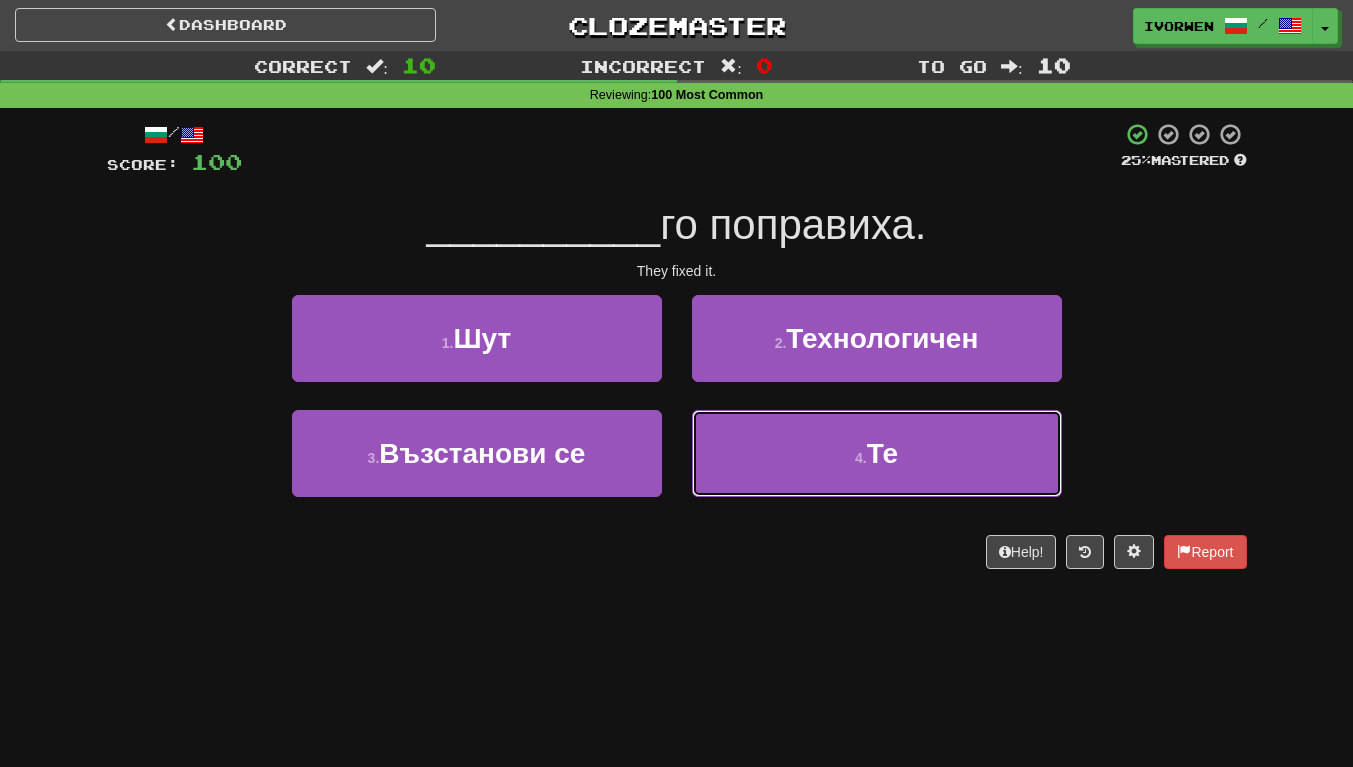 click on "4 .  Те" at bounding box center (877, 453) 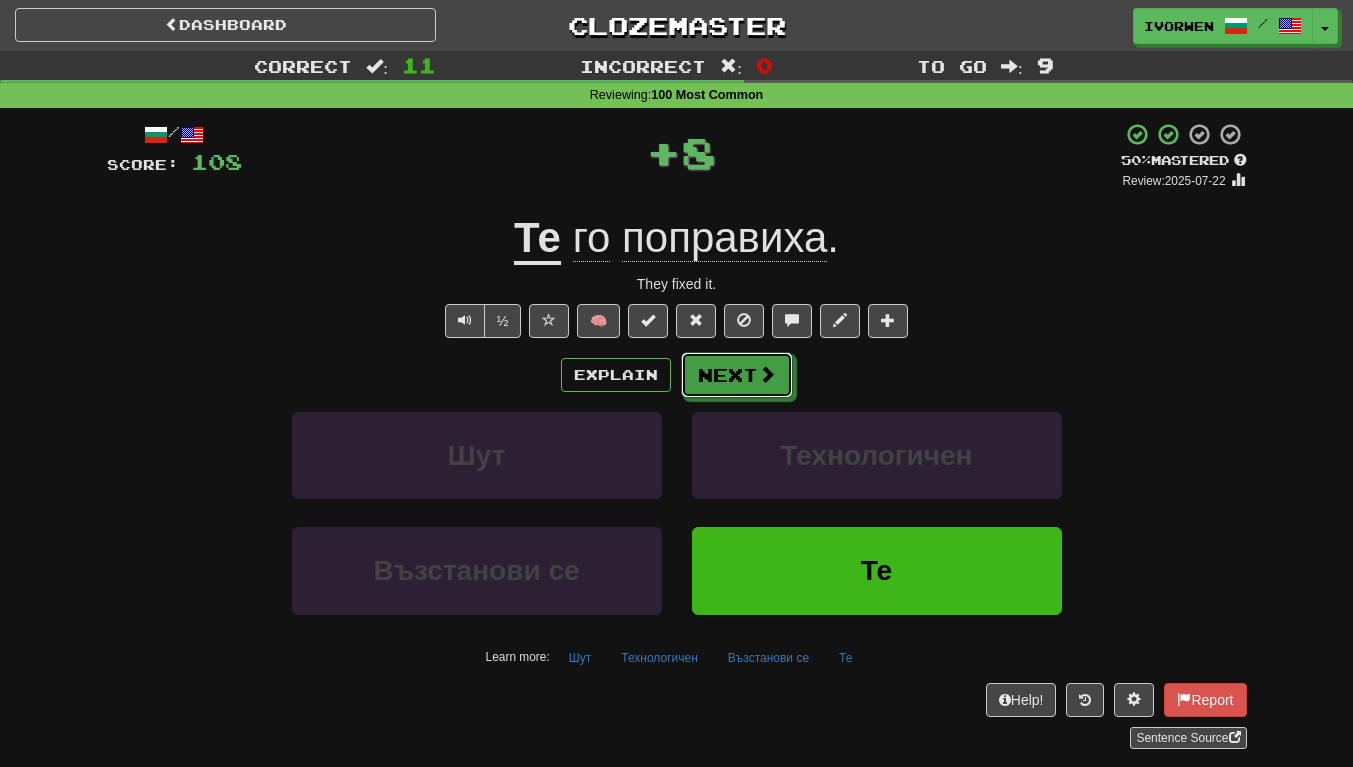 click on "Next" at bounding box center [737, 375] 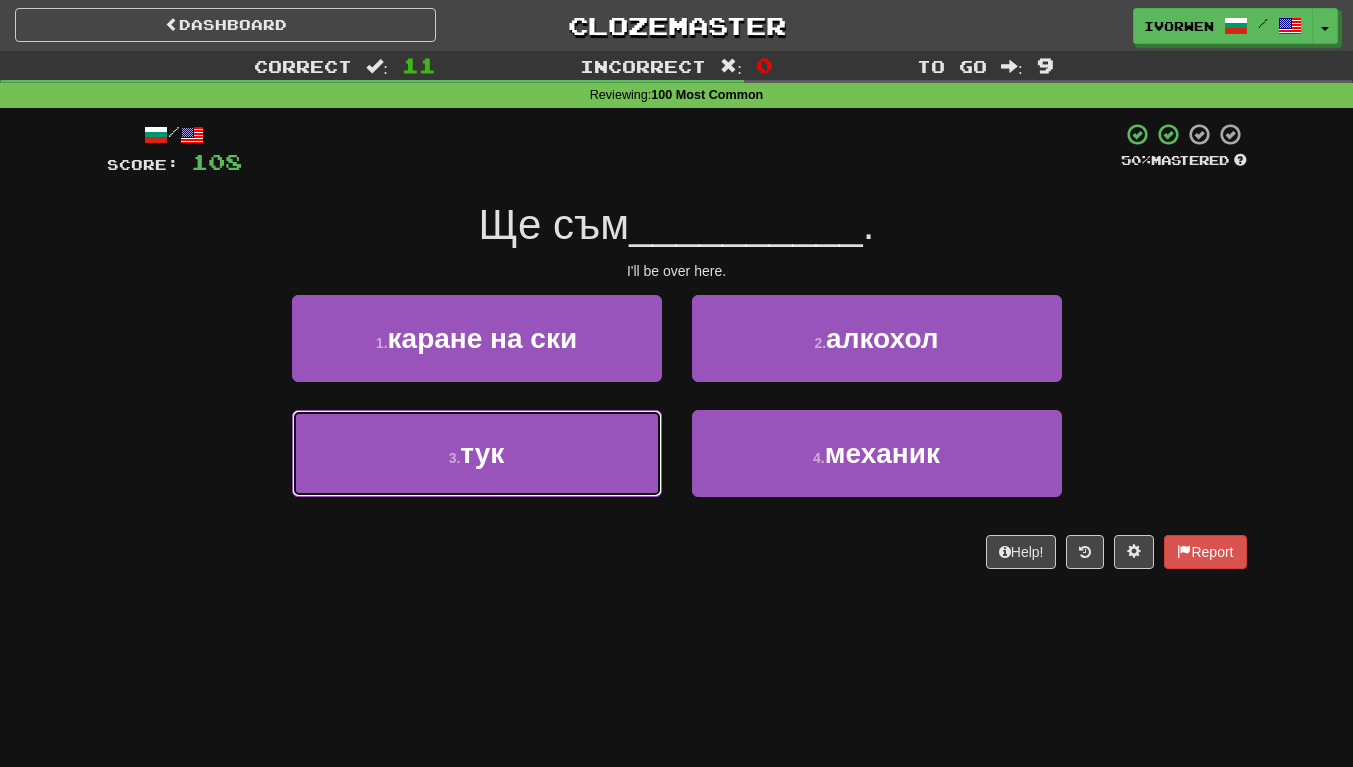 click on "3 .  тук" at bounding box center (477, 453) 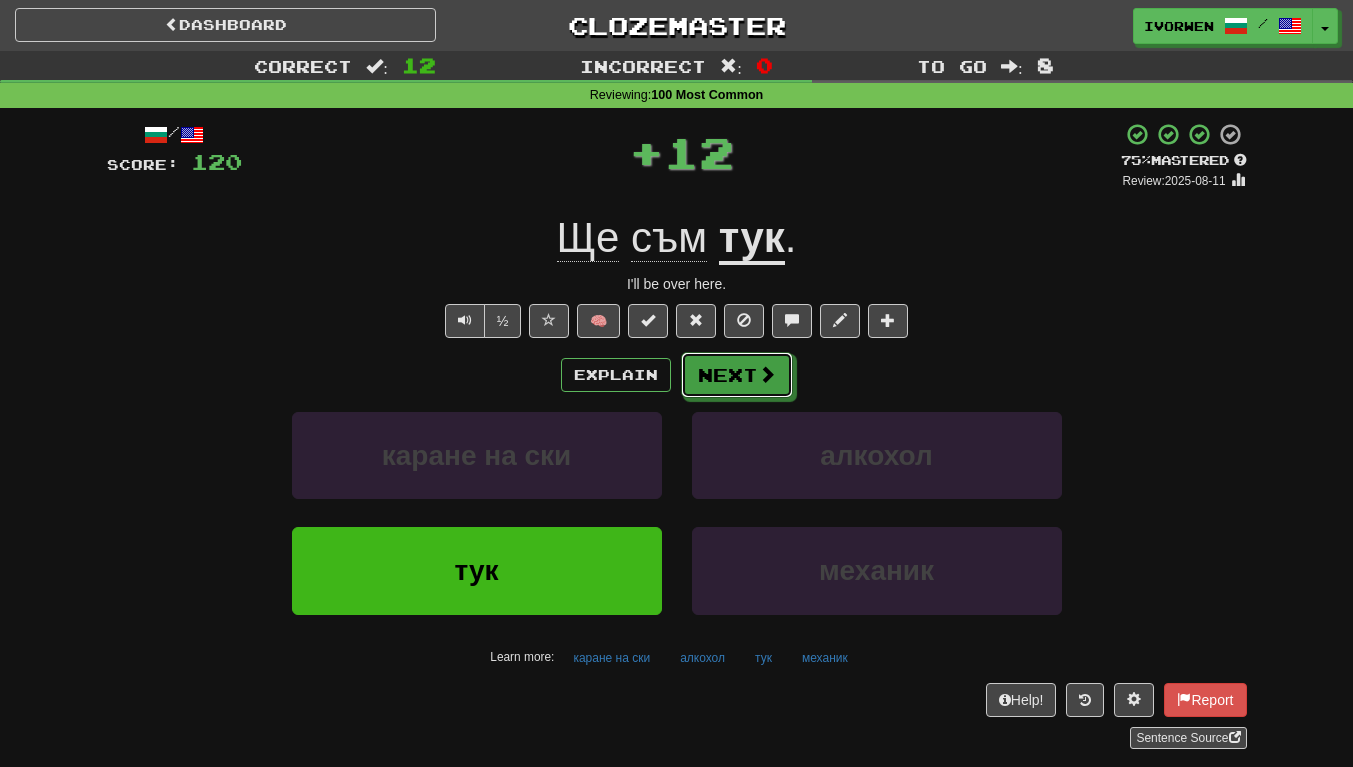 click on "Next" at bounding box center [737, 375] 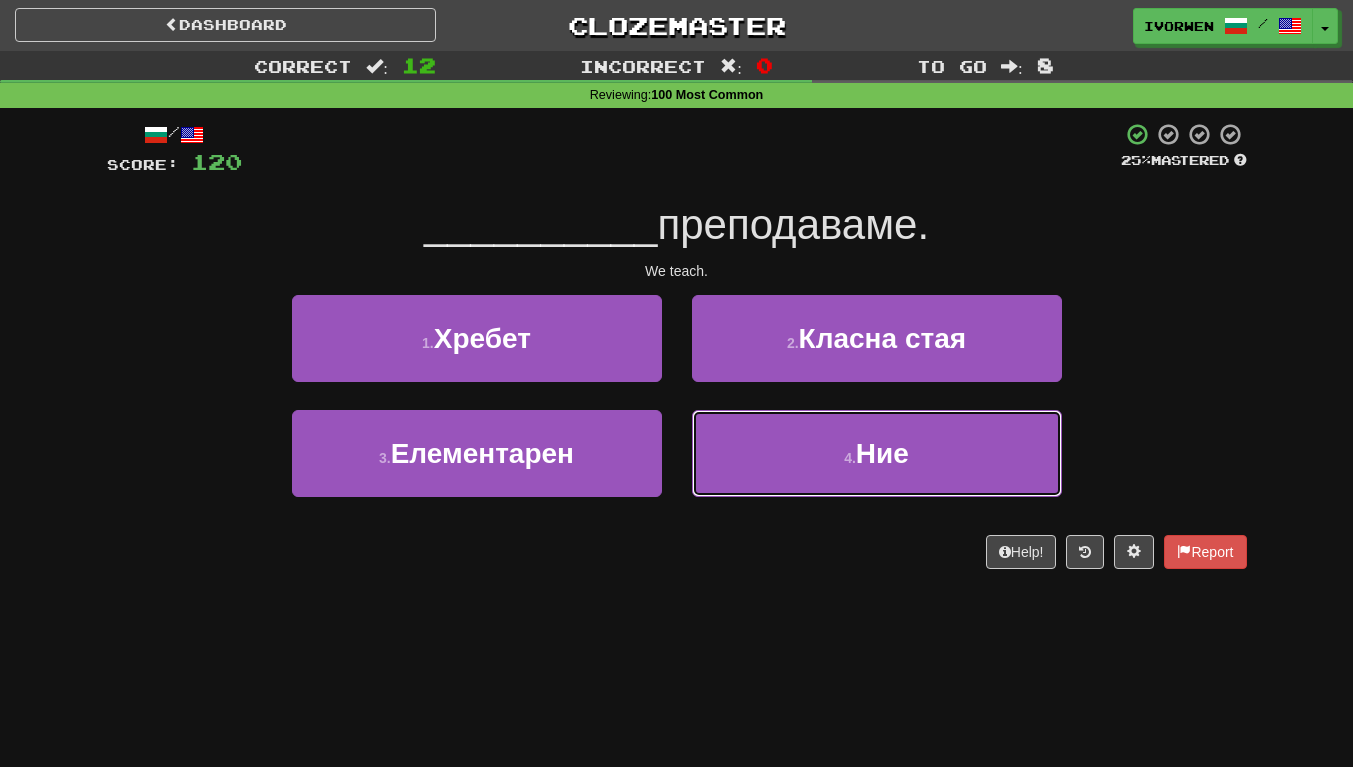 click on "4 .  Ние" at bounding box center (877, 453) 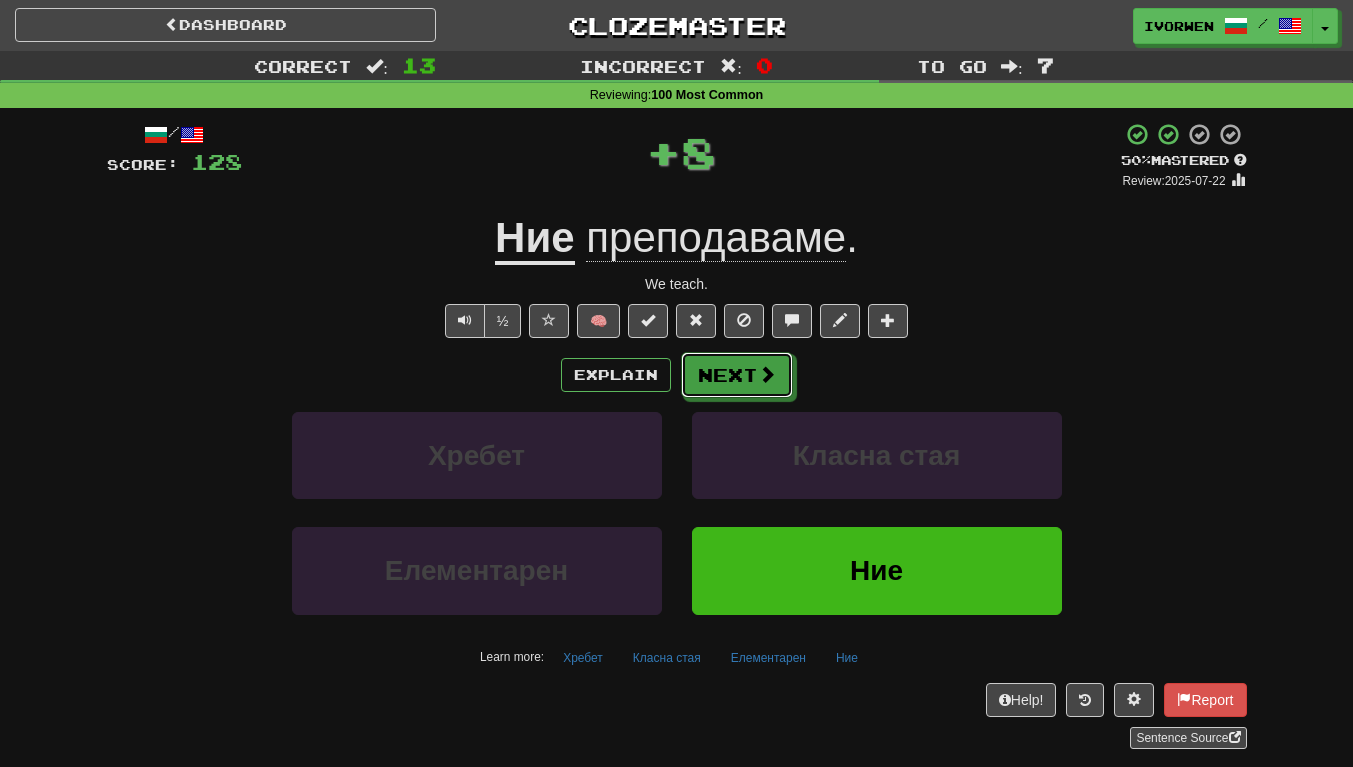 click on "Next" at bounding box center [737, 375] 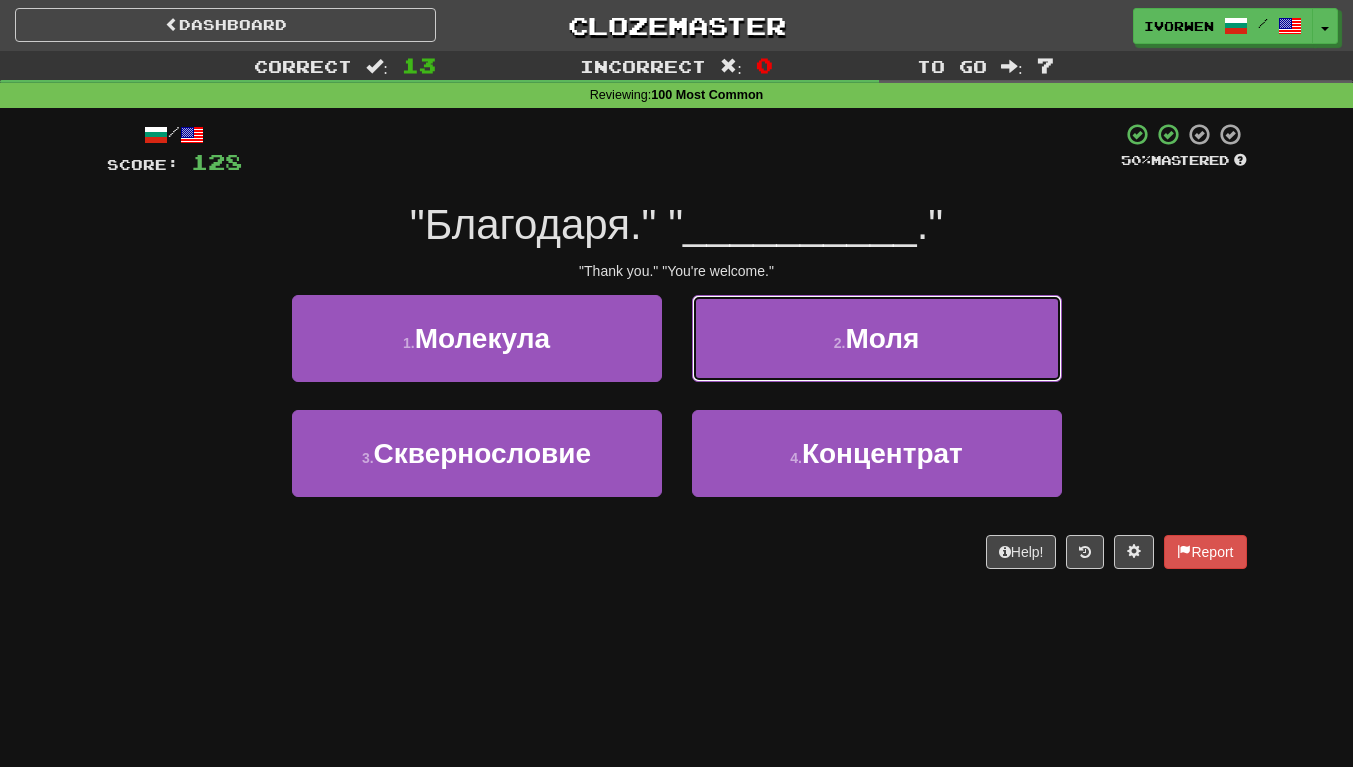 click on "2 .  Моля" at bounding box center [877, 338] 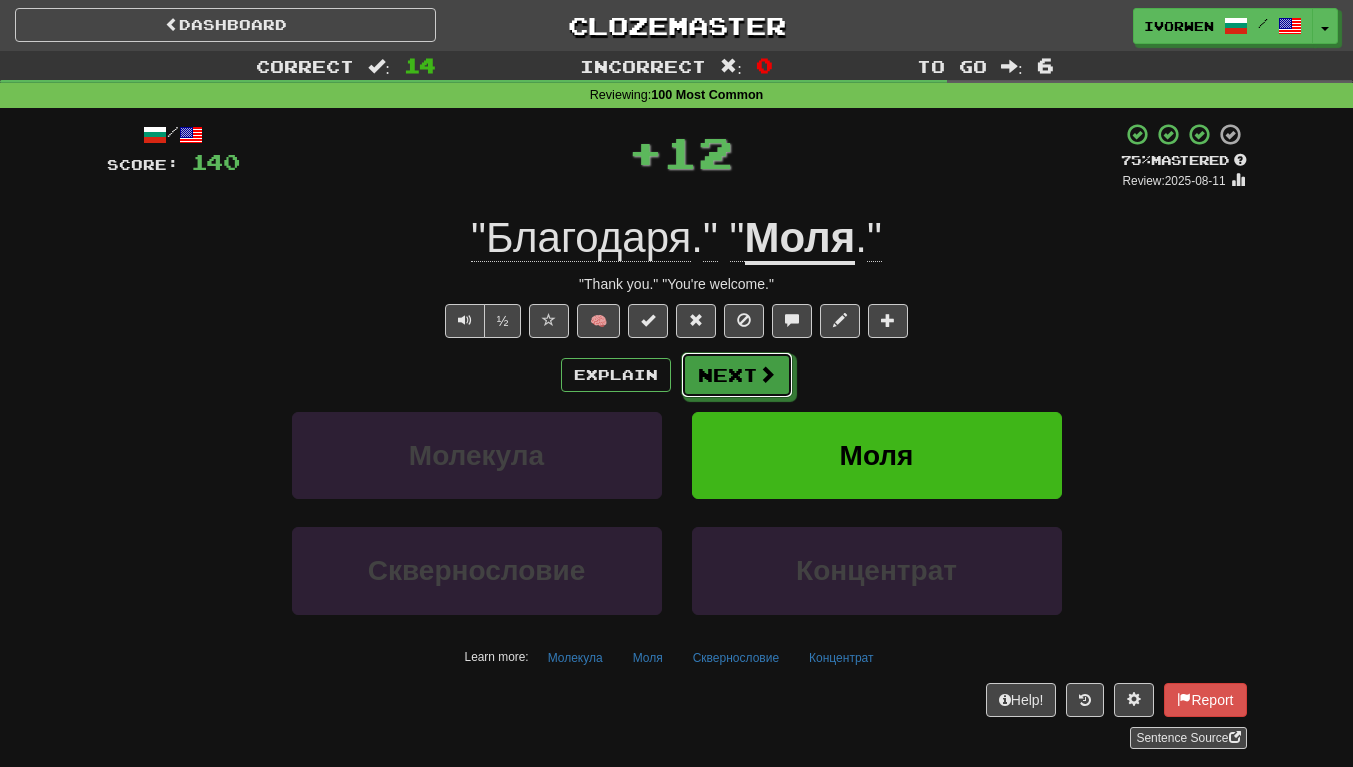 click on "Next" at bounding box center (737, 375) 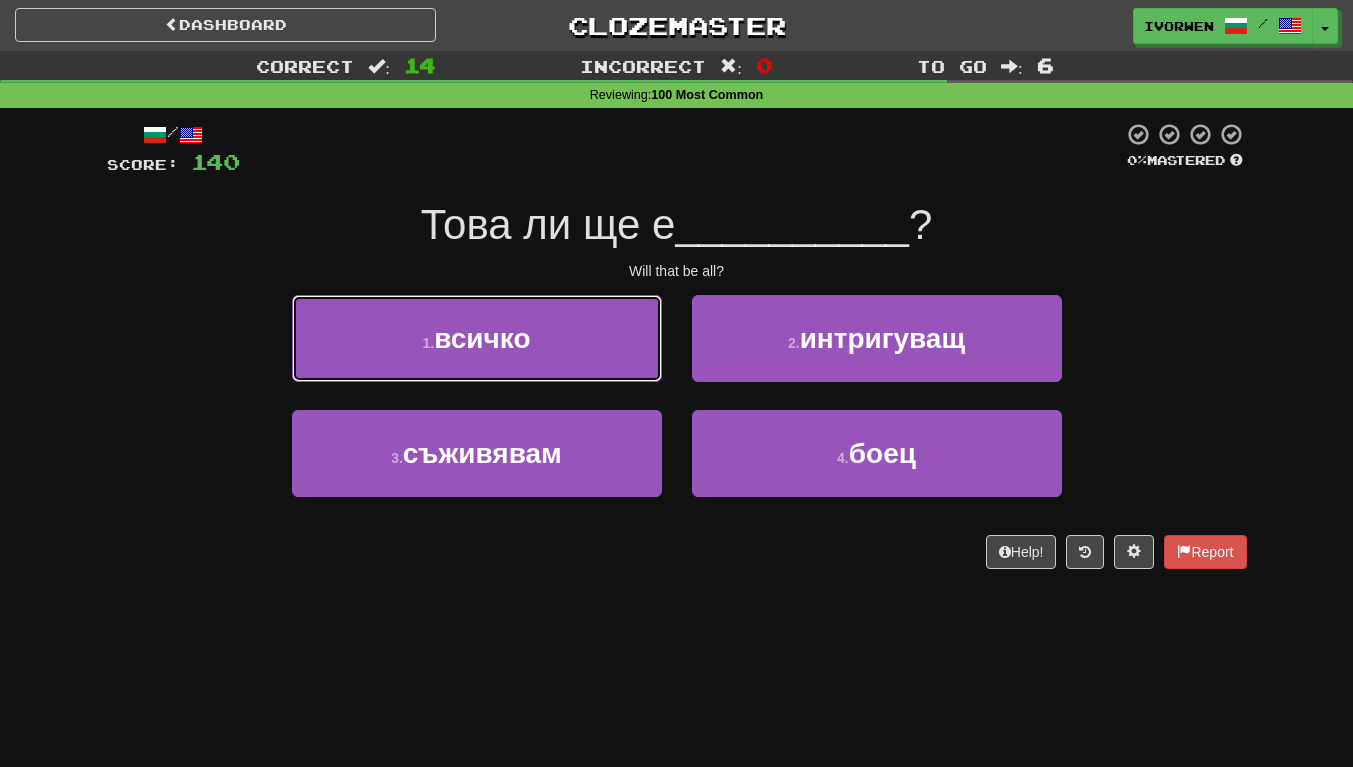 click on "1 .  всичко" at bounding box center (477, 338) 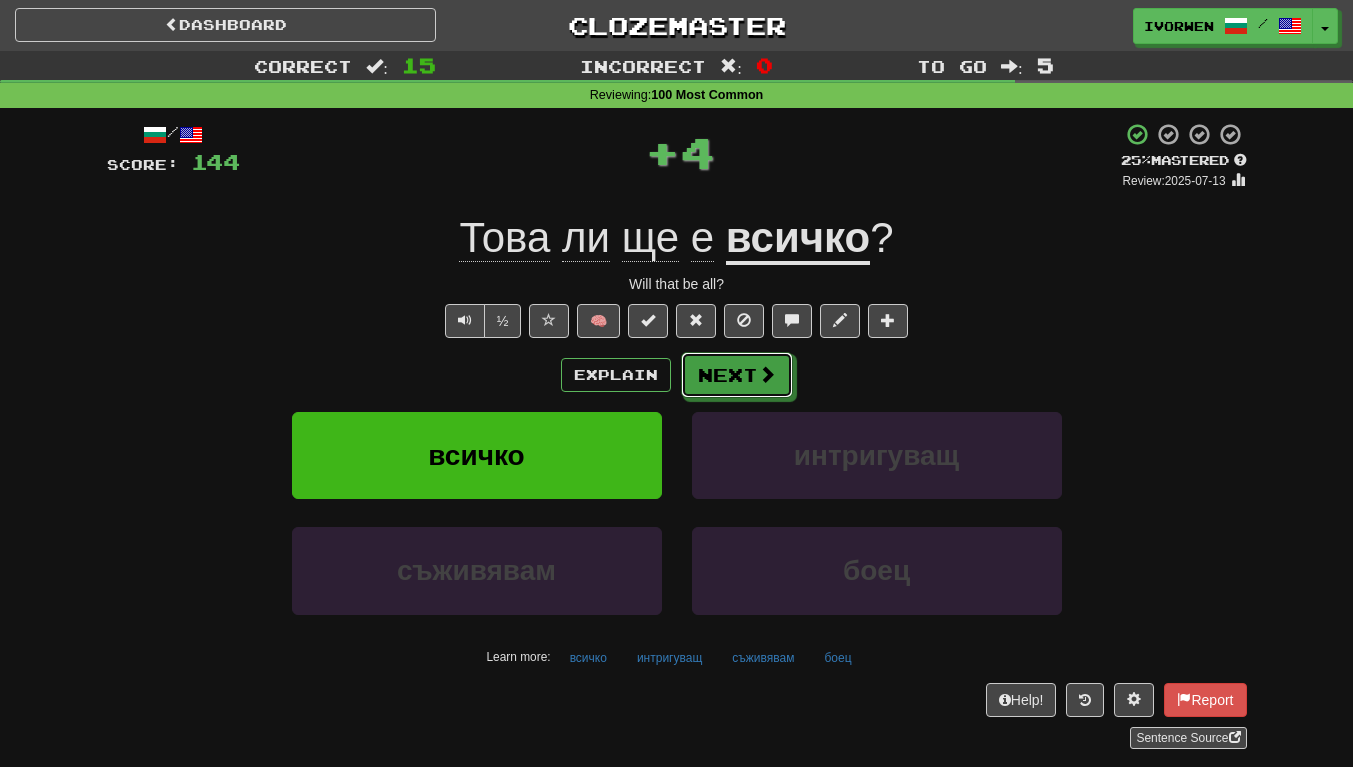click on "Next" at bounding box center (737, 375) 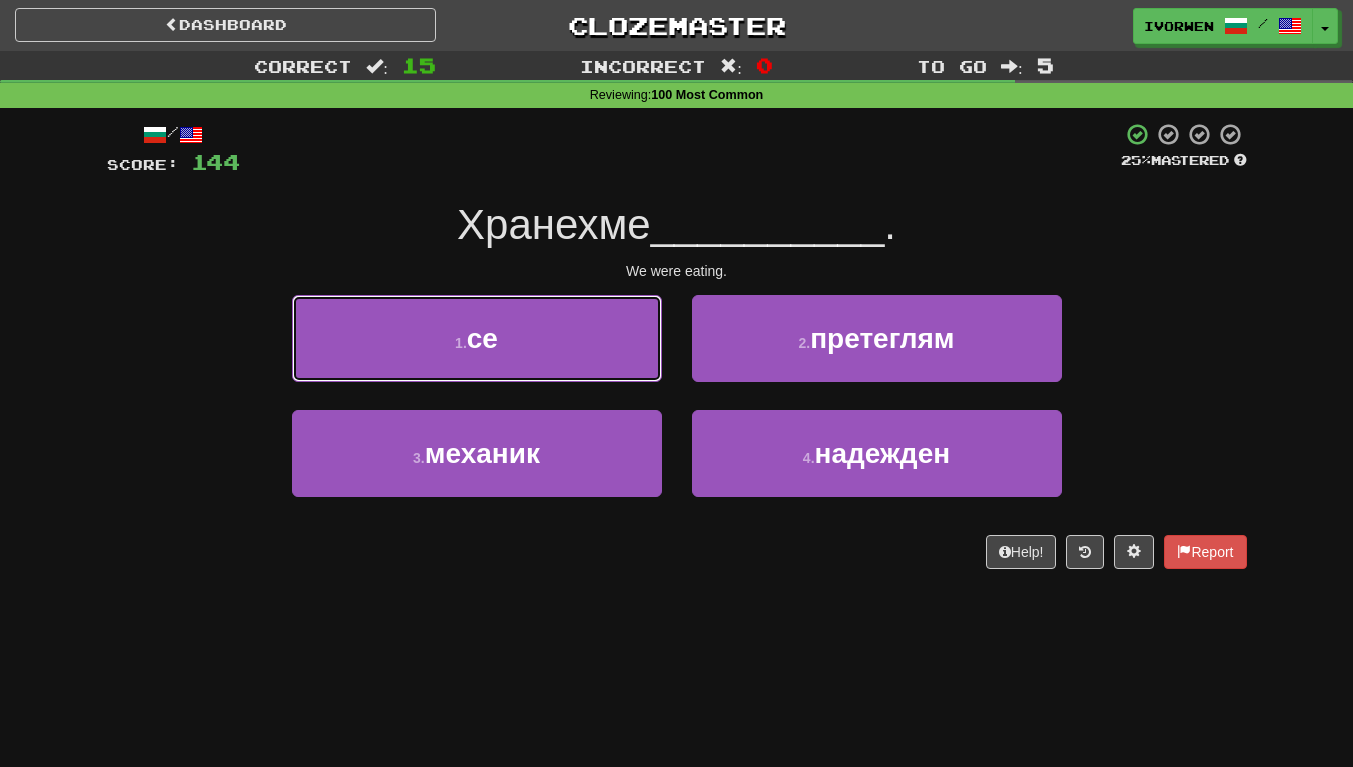 click on "1 .  се" at bounding box center (477, 338) 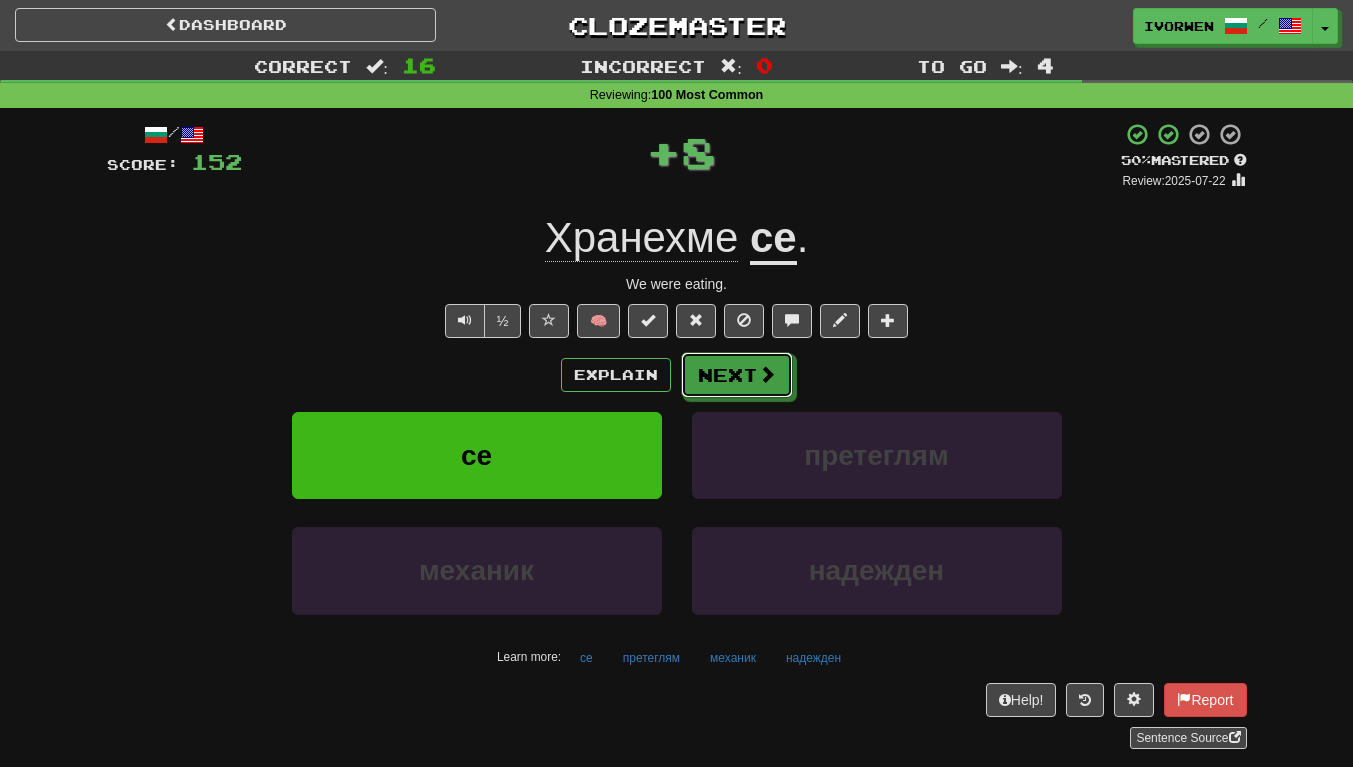 click at bounding box center (767, 374) 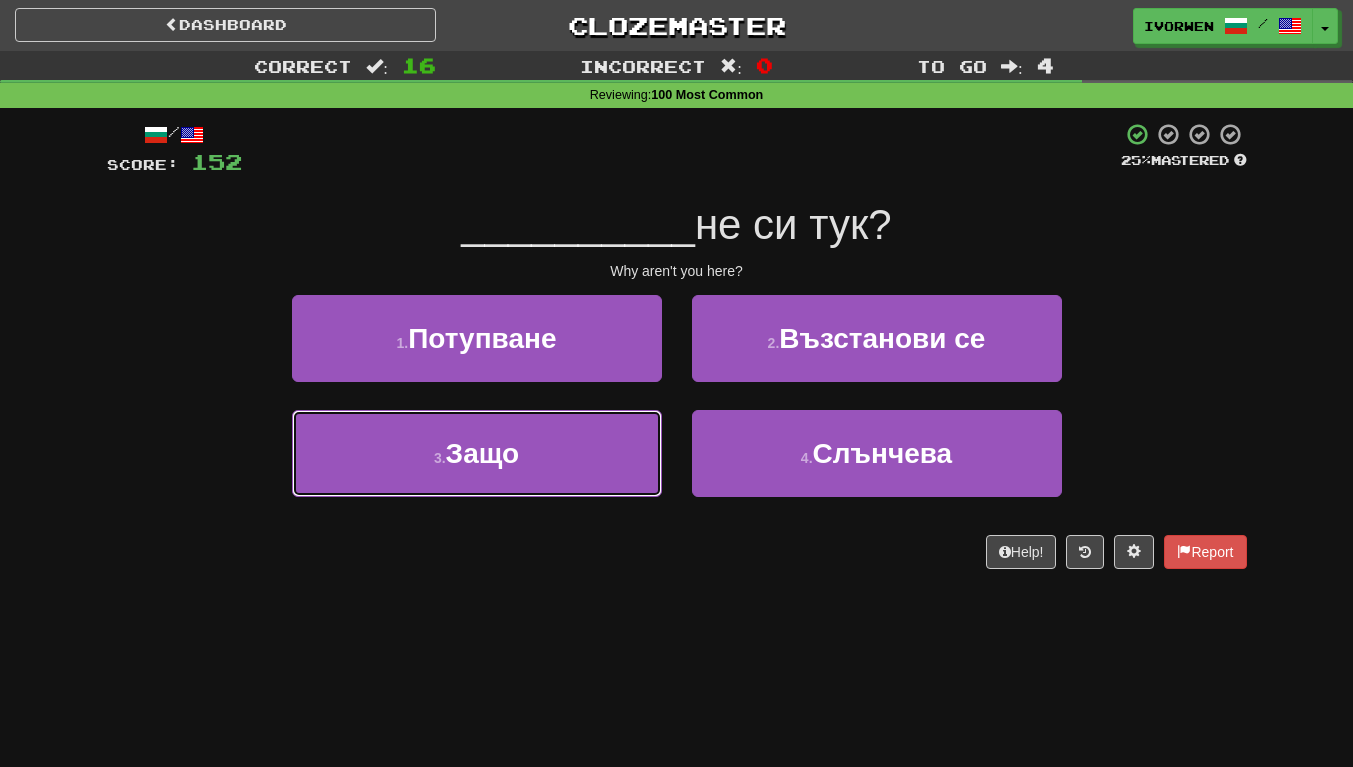 click on "3 .  Защо" at bounding box center [477, 453] 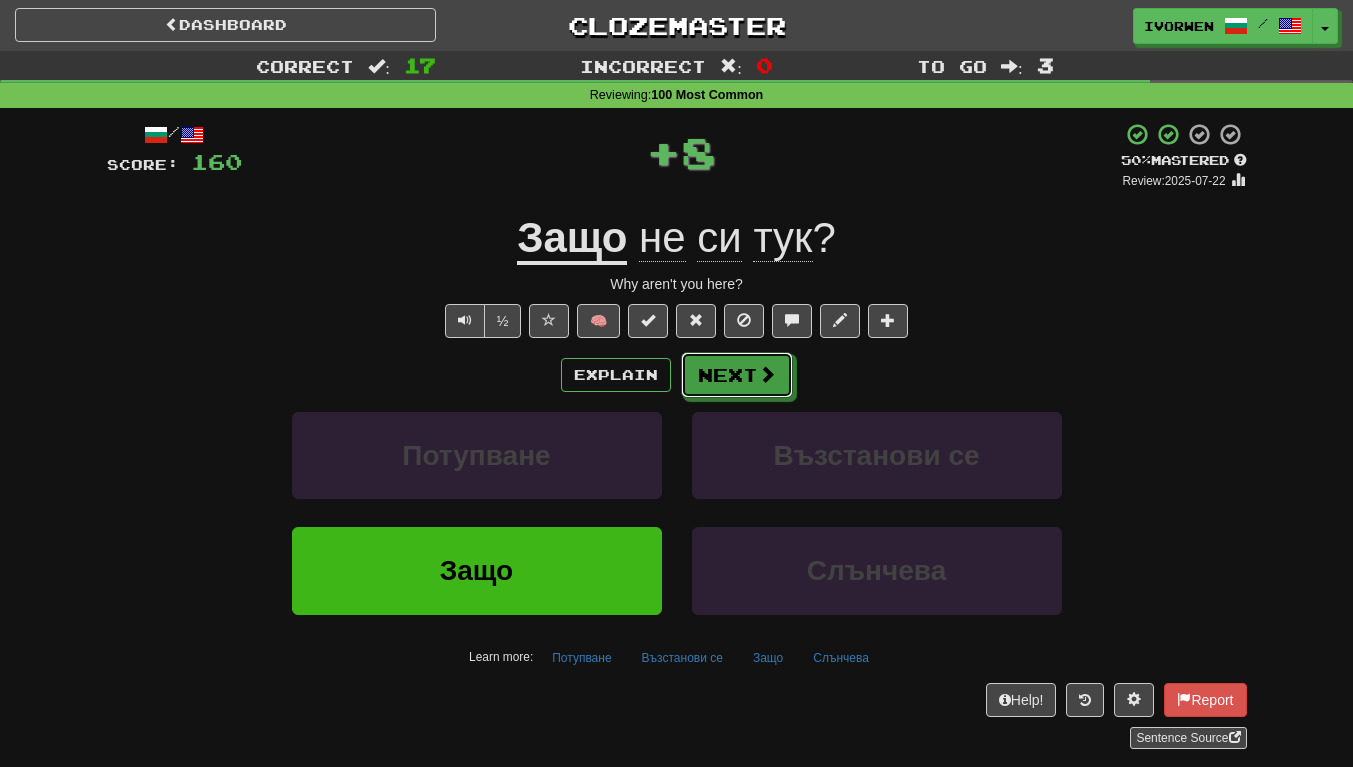 click at bounding box center (767, 374) 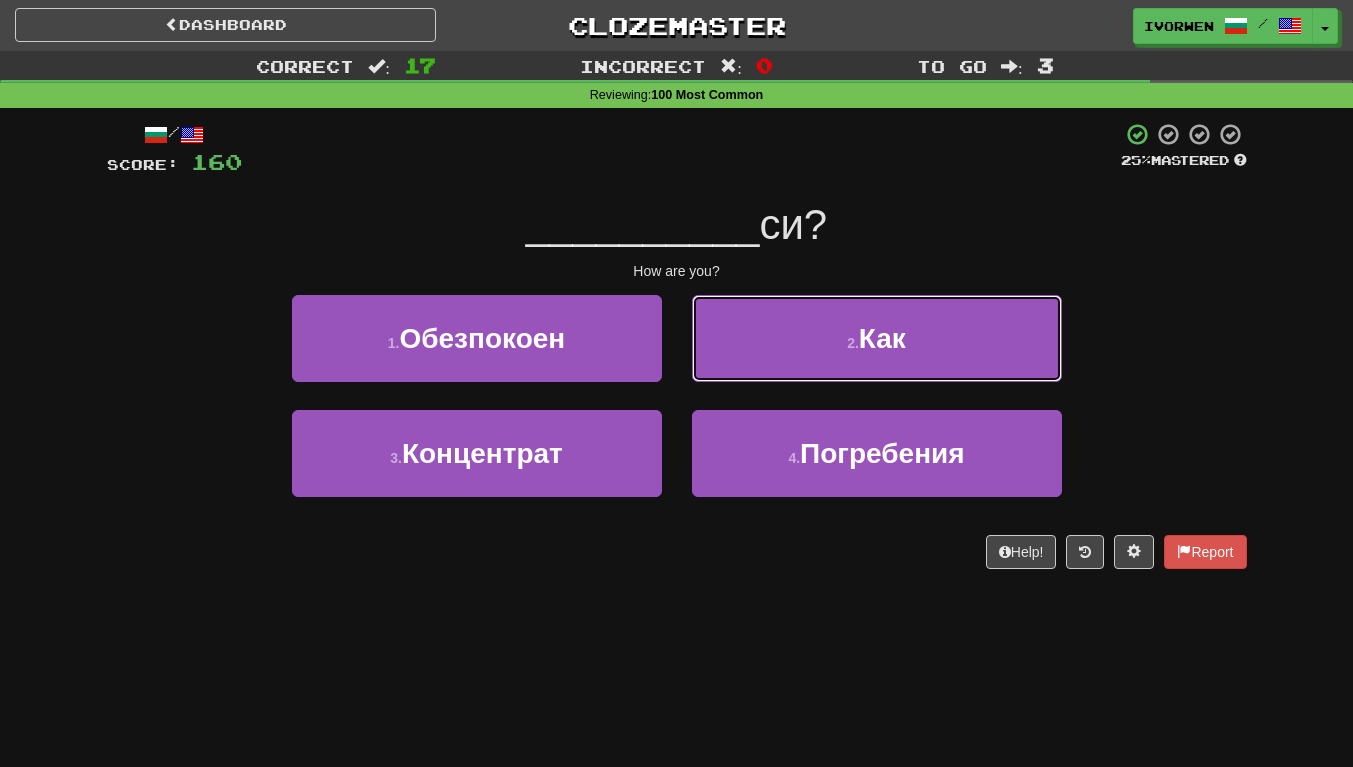 click on "2 .  Как" at bounding box center (877, 338) 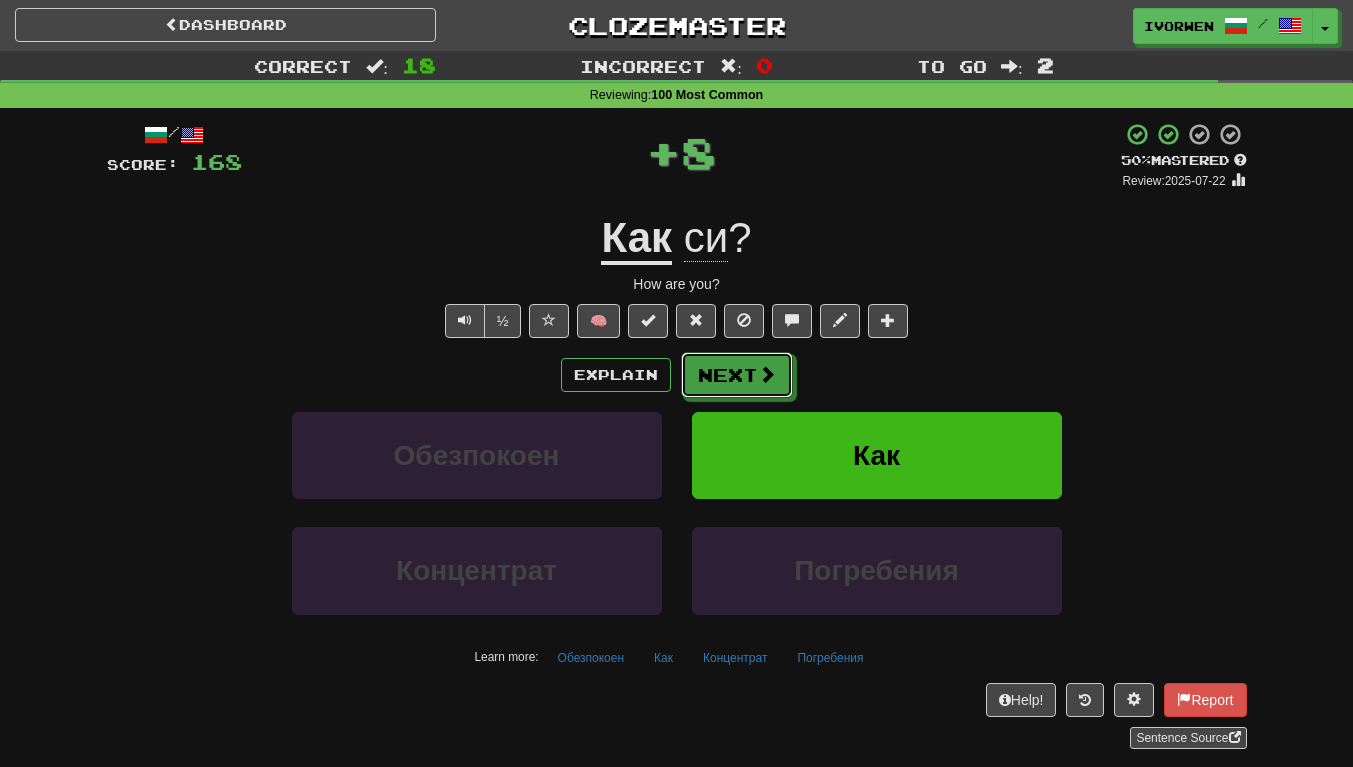 click on "Next" at bounding box center [737, 375] 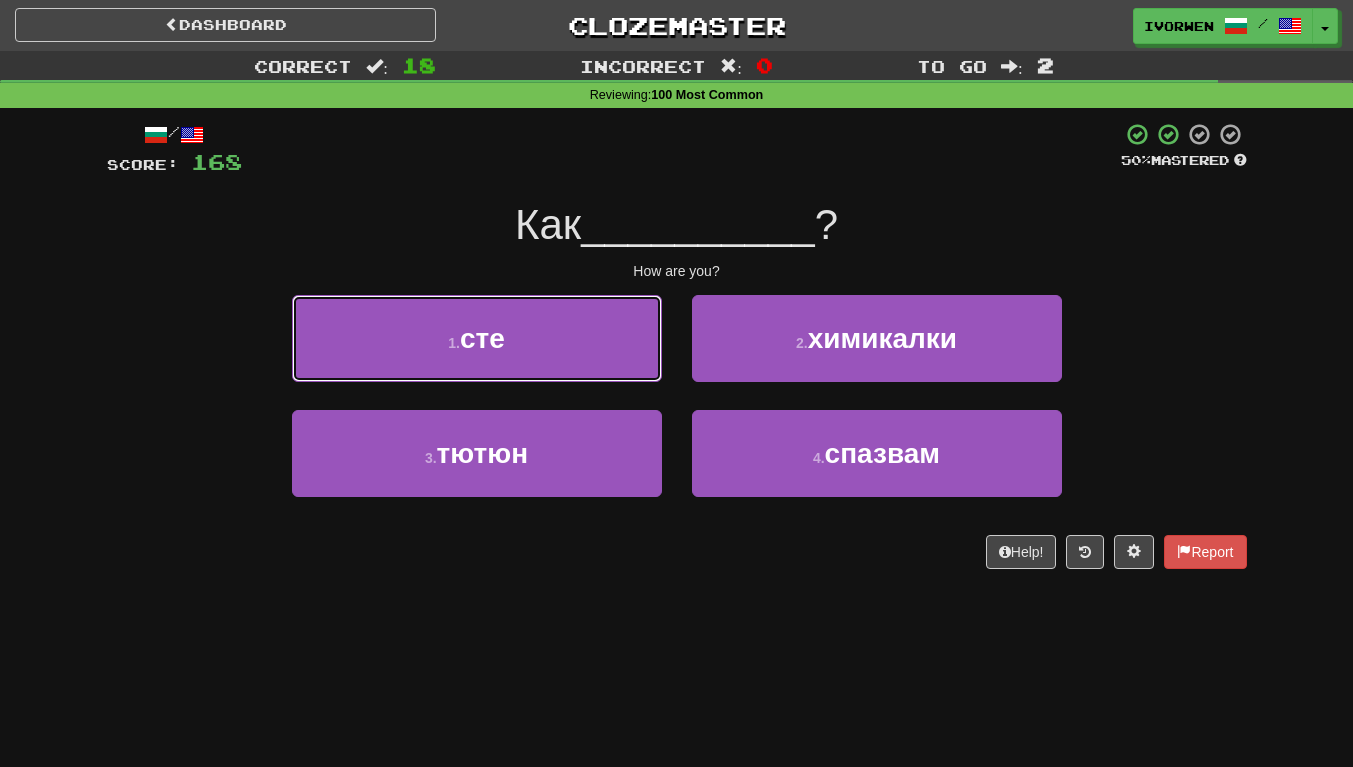 click on "1 .  сте" at bounding box center [477, 338] 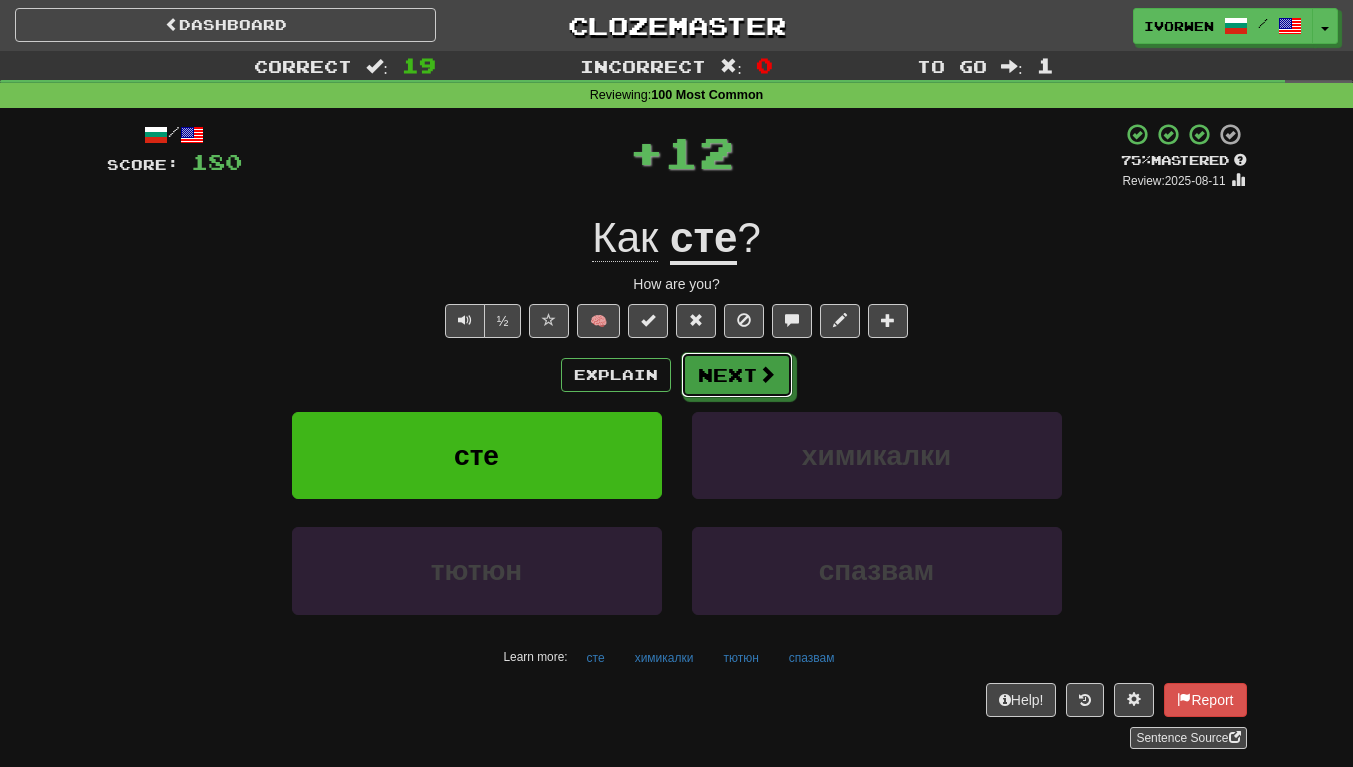 click on "Next" at bounding box center [737, 375] 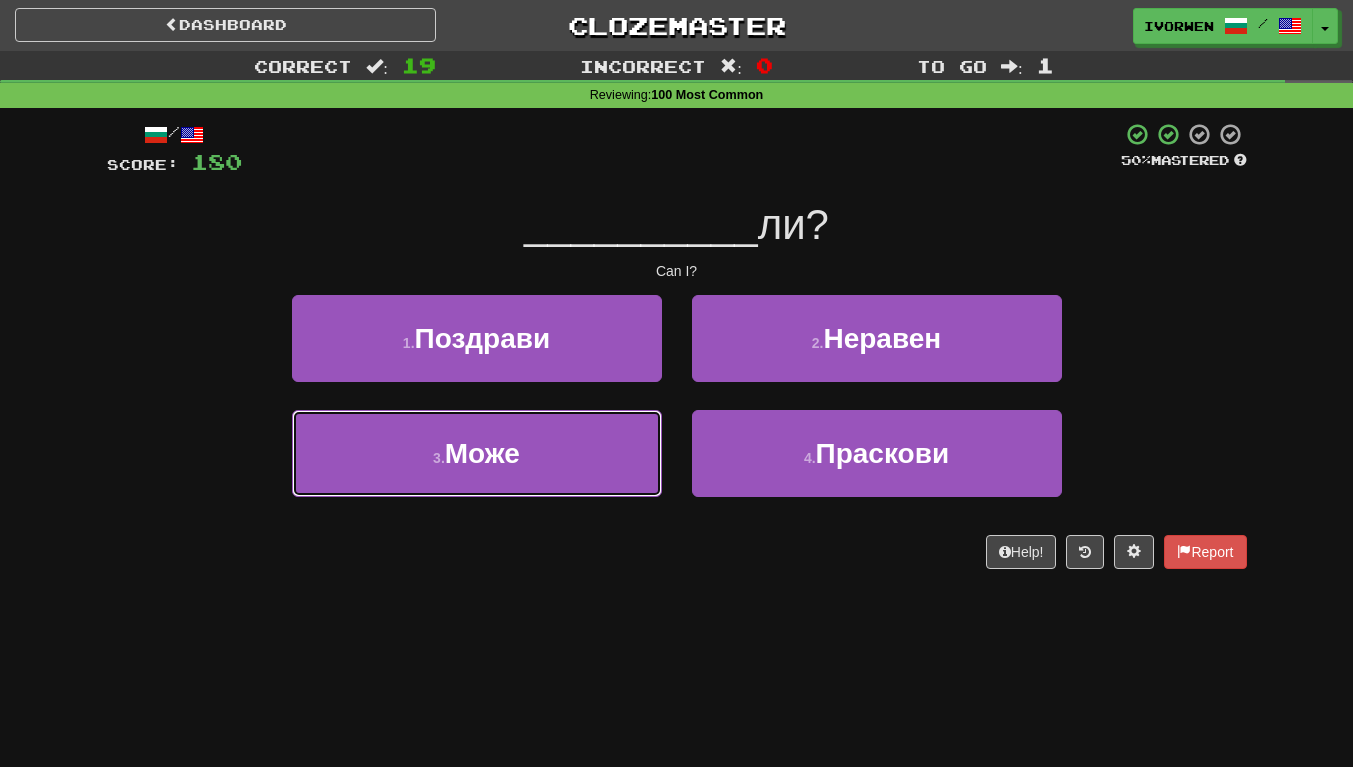 click on "3 .  Може" at bounding box center [477, 453] 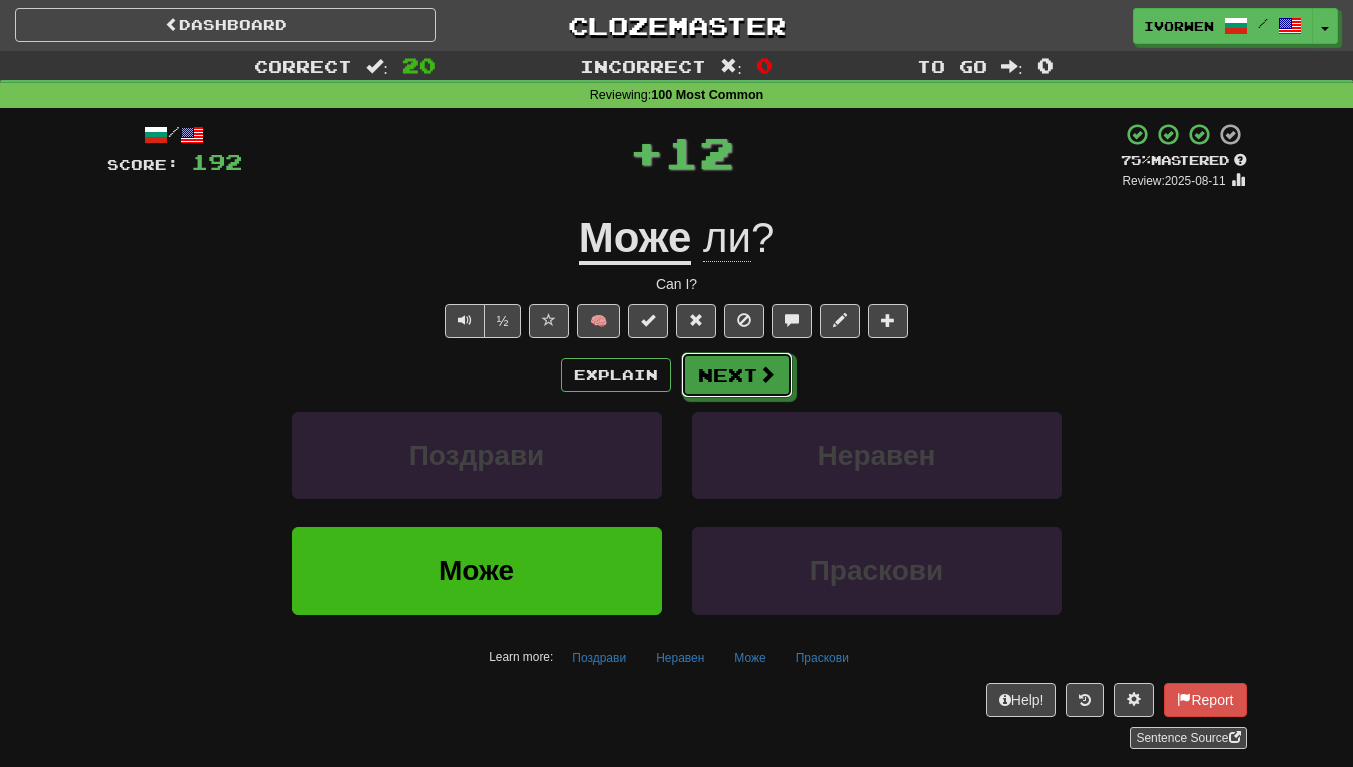 click at bounding box center [767, 374] 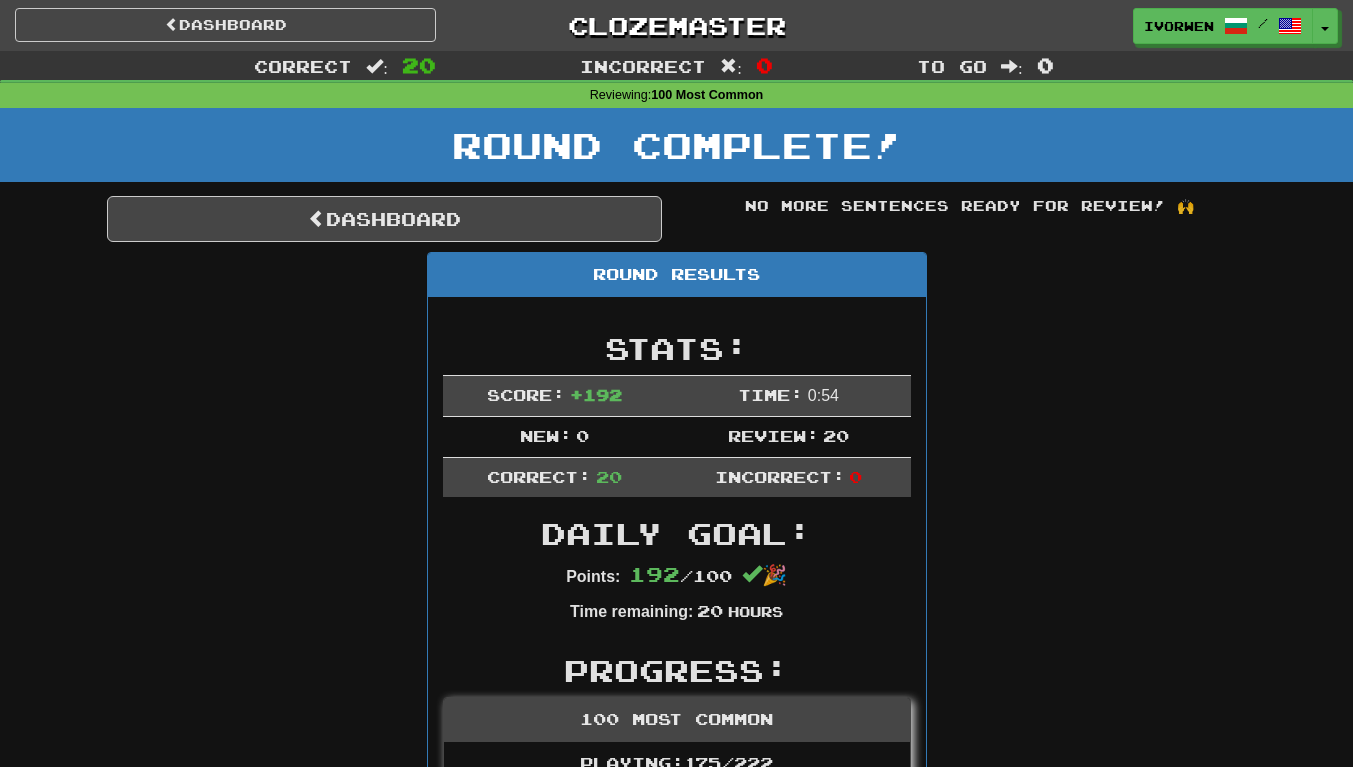 click on "Correct   :   20" at bounding box center [225, 65] 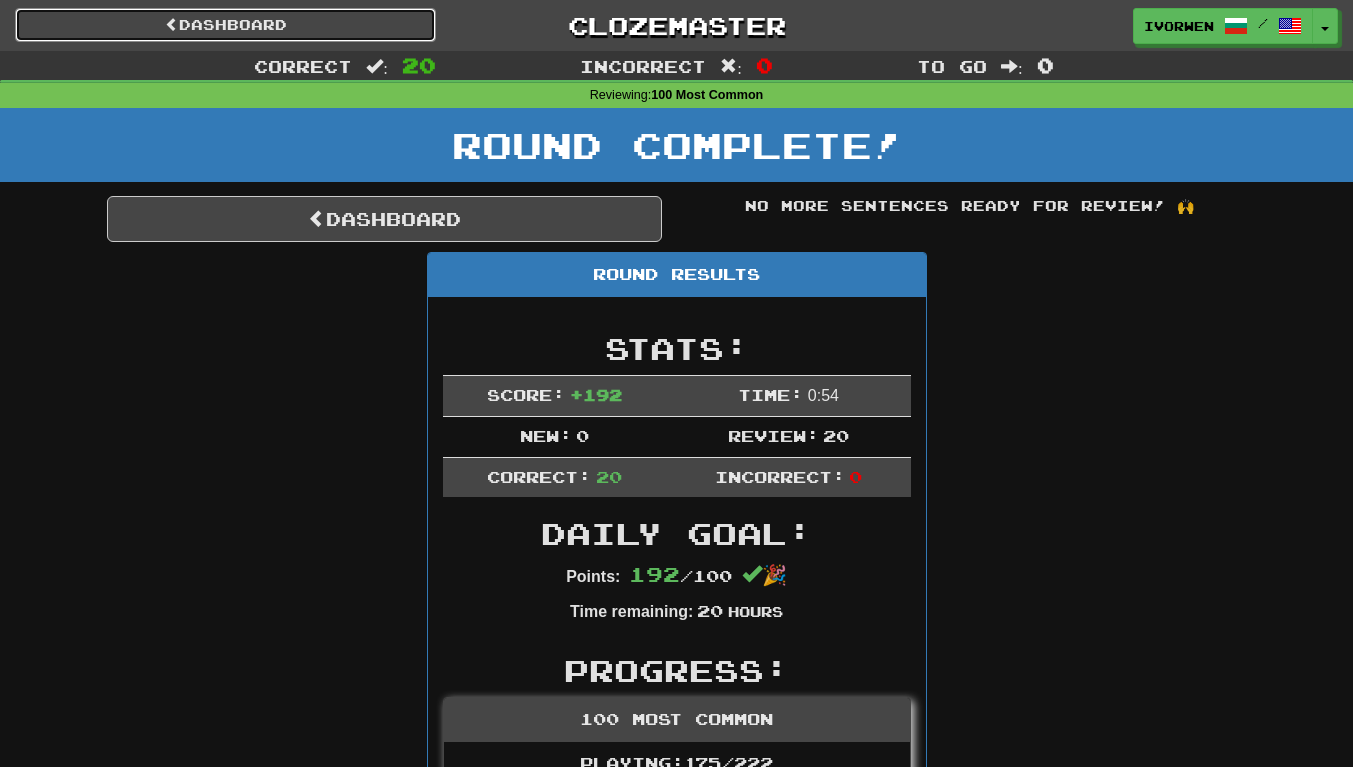 click on "Dashboard" at bounding box center [225, 25] 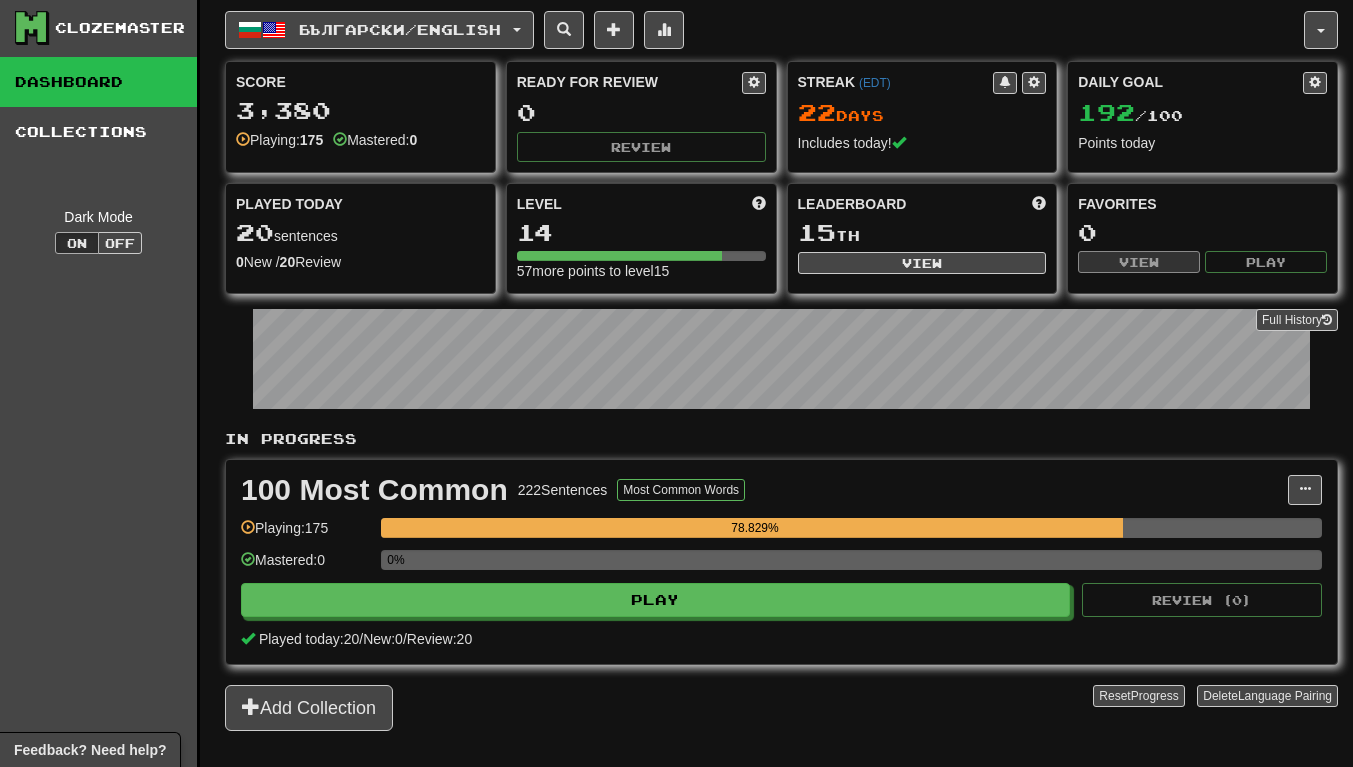 scroll, scrollTop: 0, scrollLeft: 0, axis: both 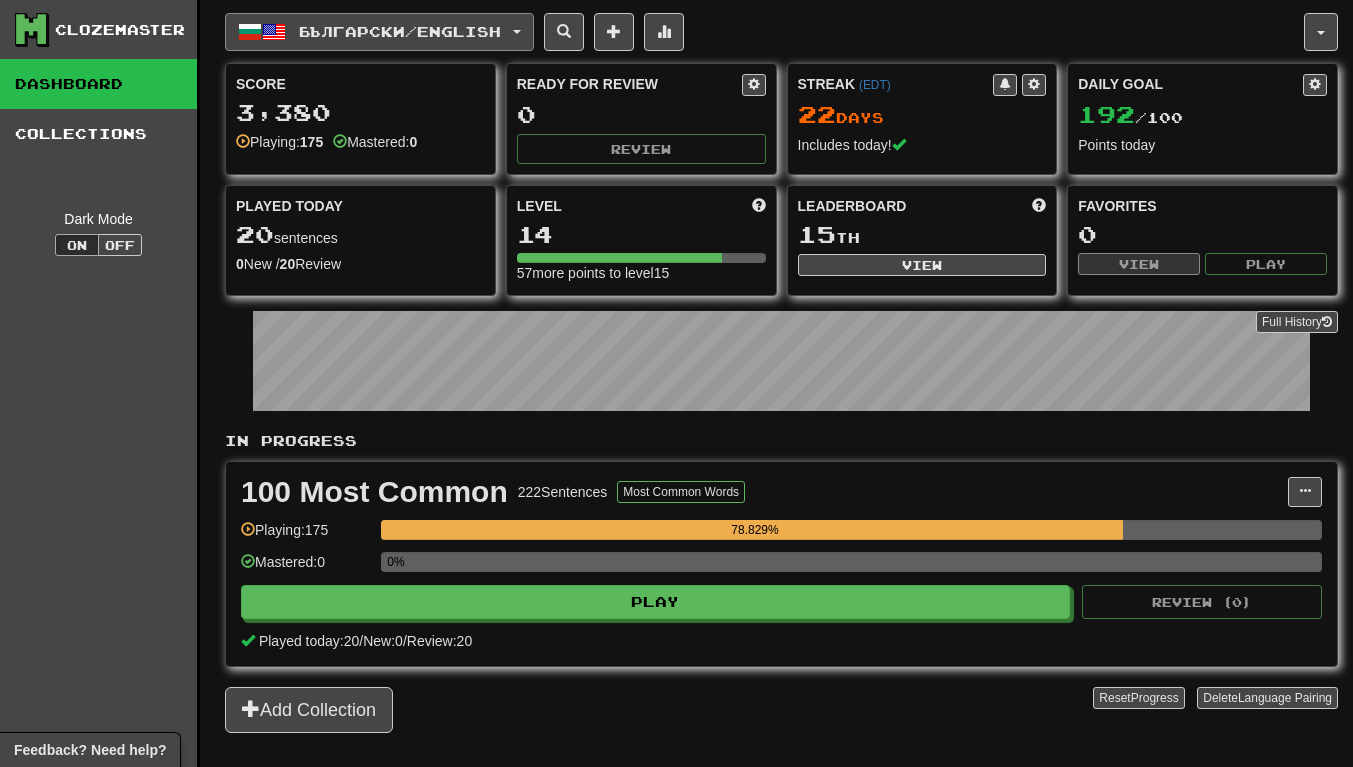 click on "Български  /  English" at bounding box center [379, 32] 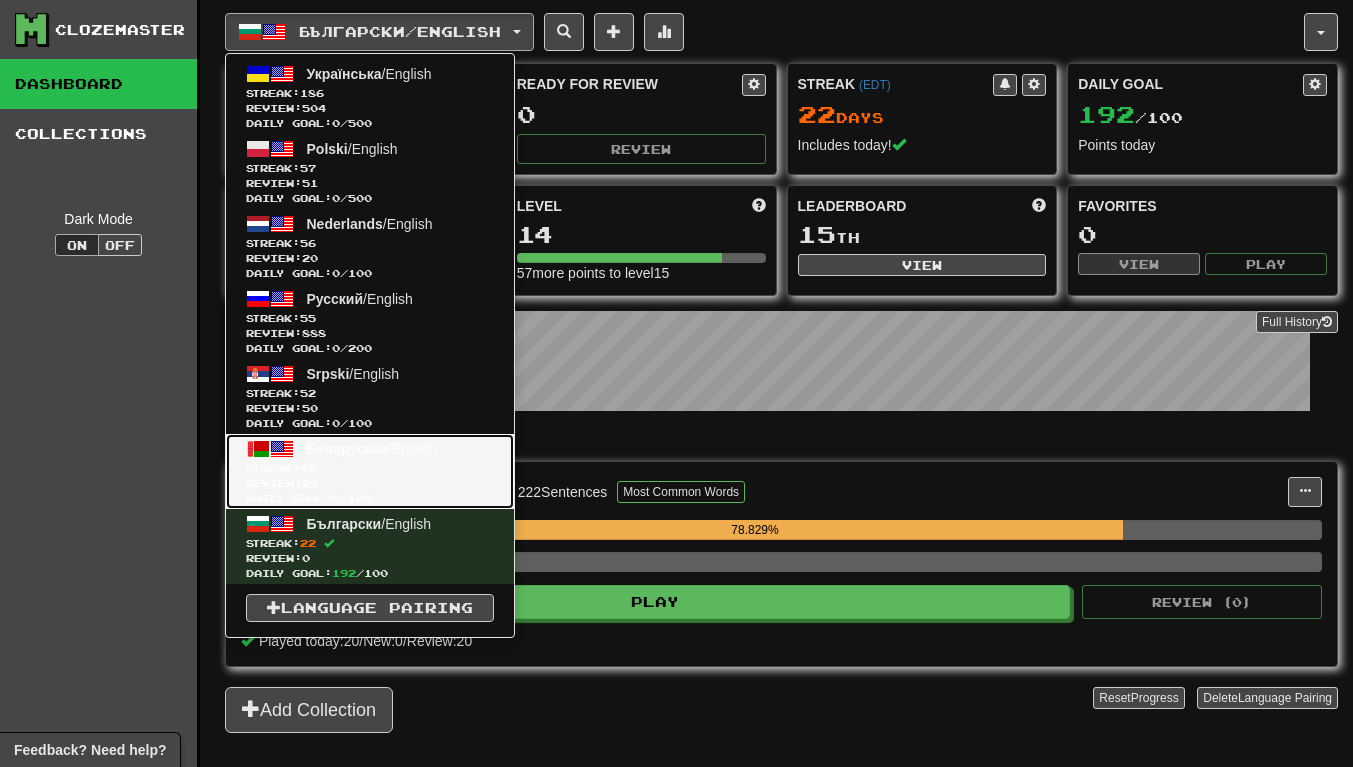 click on "Review:  20" at bounding box center (370, 483) 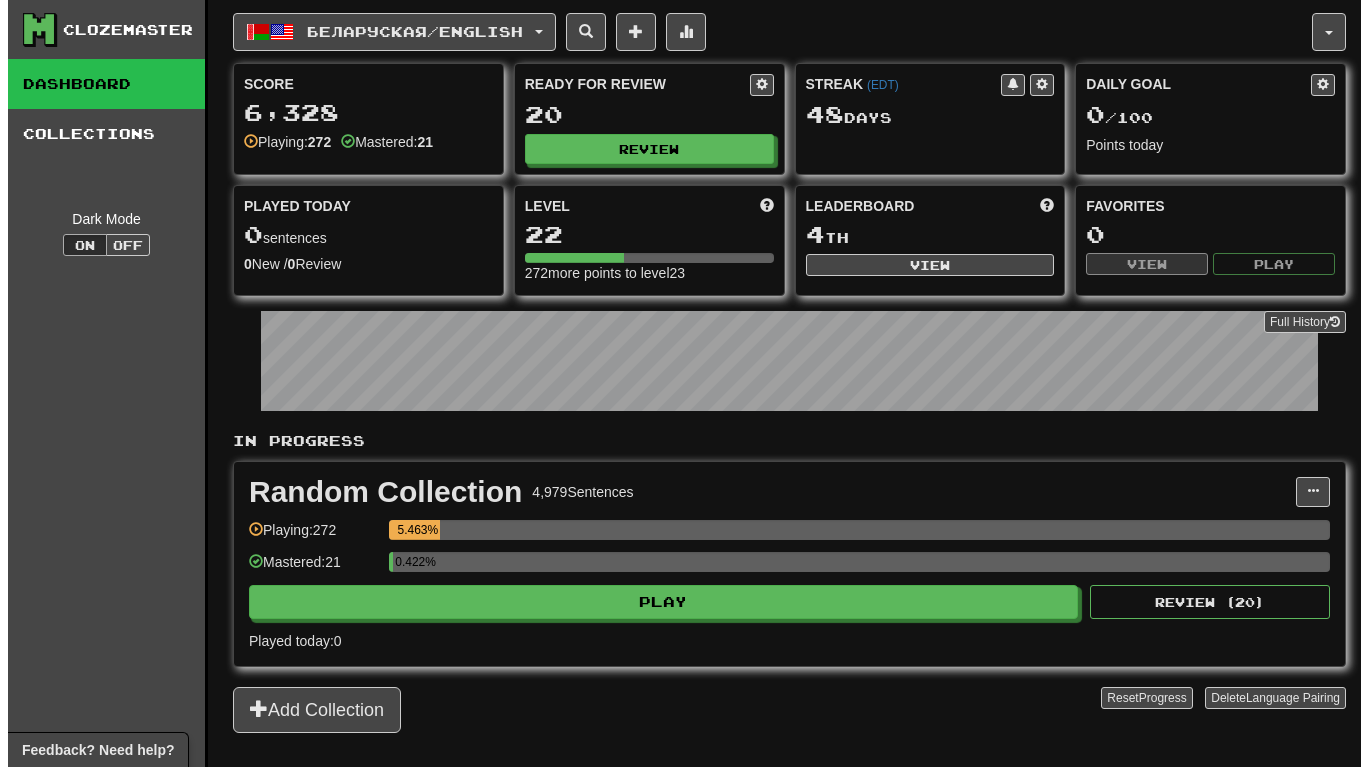scroll, scrollTop: 0, scrollLeft: 0, axis: both 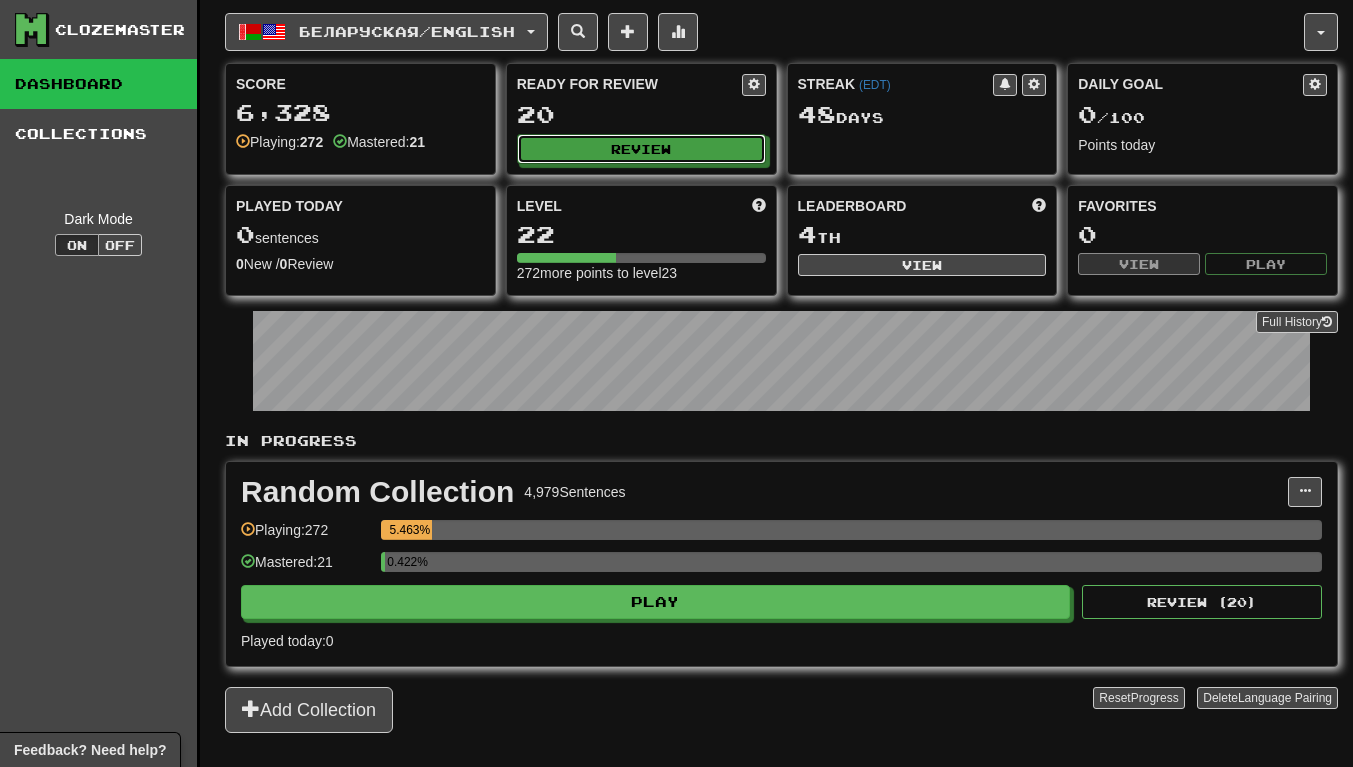 click on "Review" at bounding box center [641, 149] 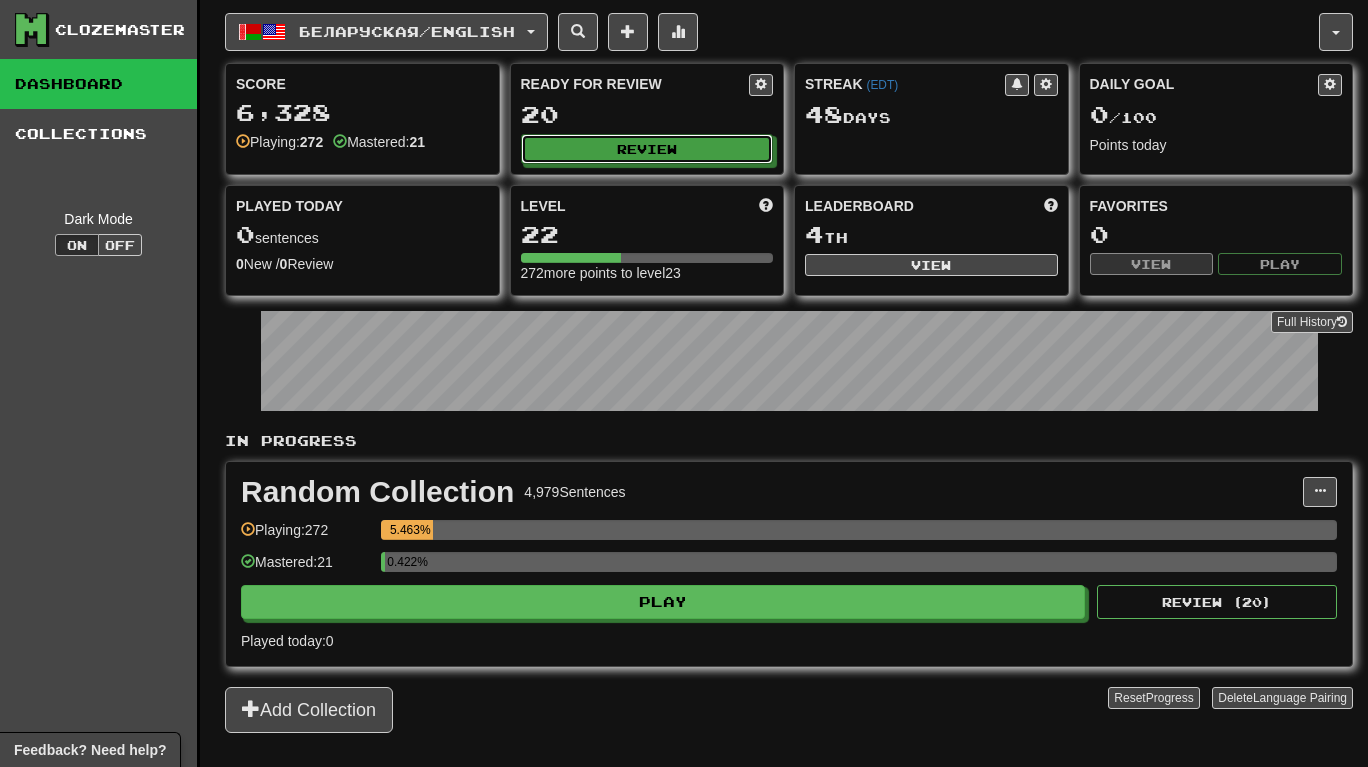 select on "**" 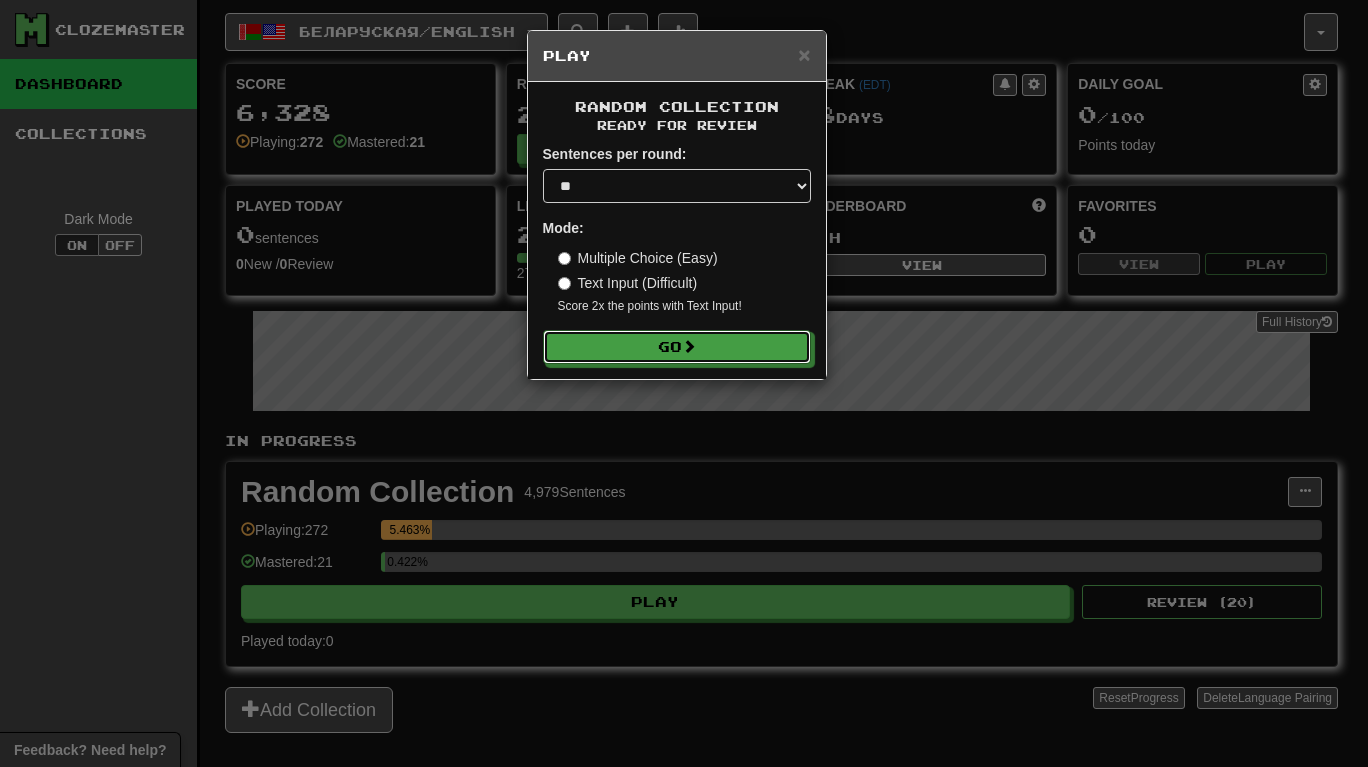 click on "Go" at bounding box center (677, 347) 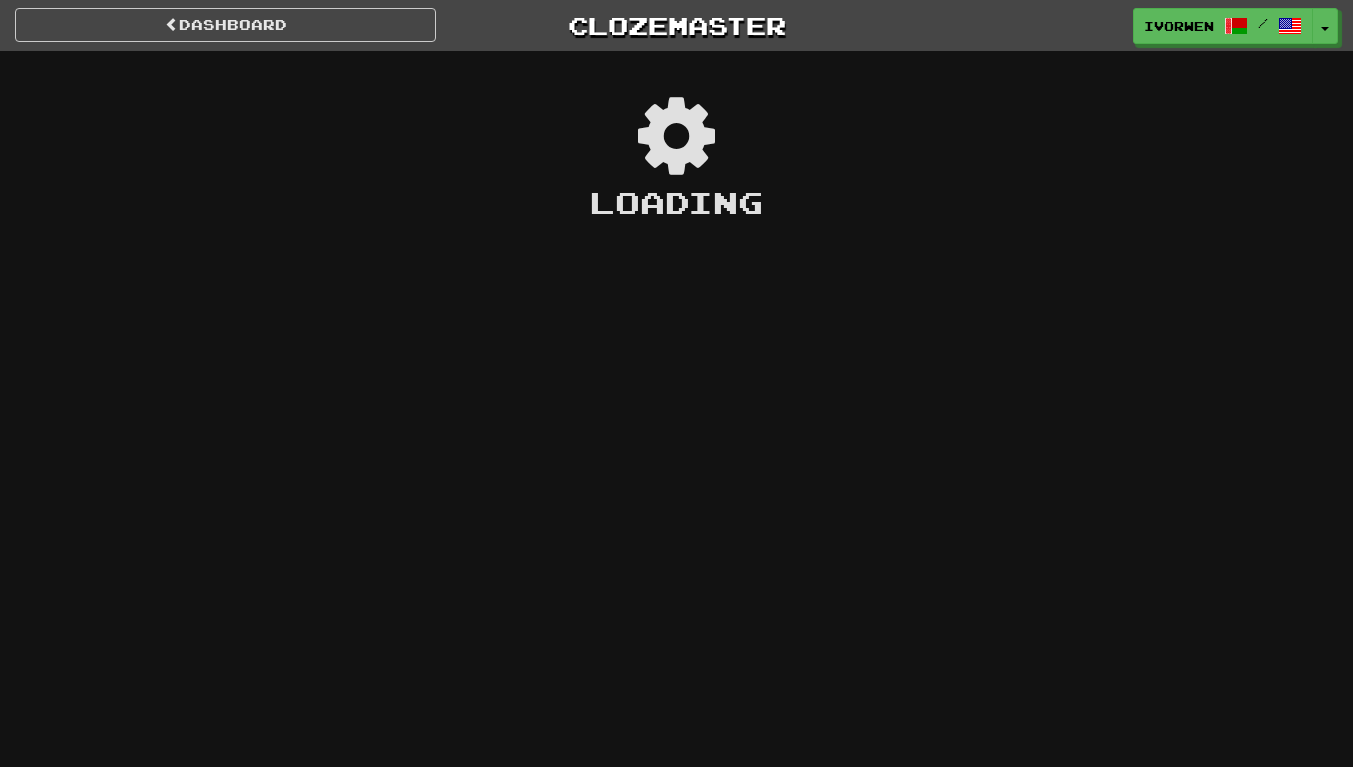 scroll, scrollTop: 0, scrollLeft: 0, axis: both 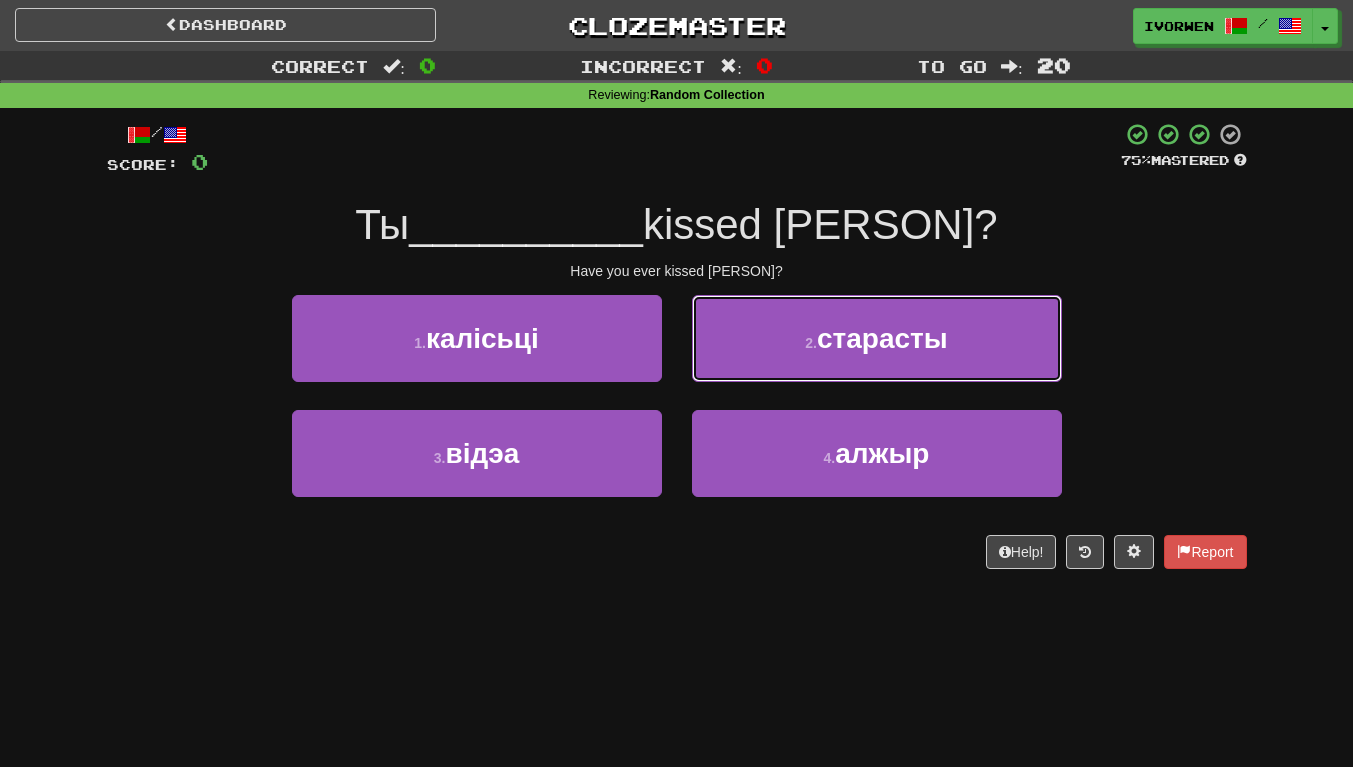 click on "2 .  старасты" at bounding box center [877, 338] 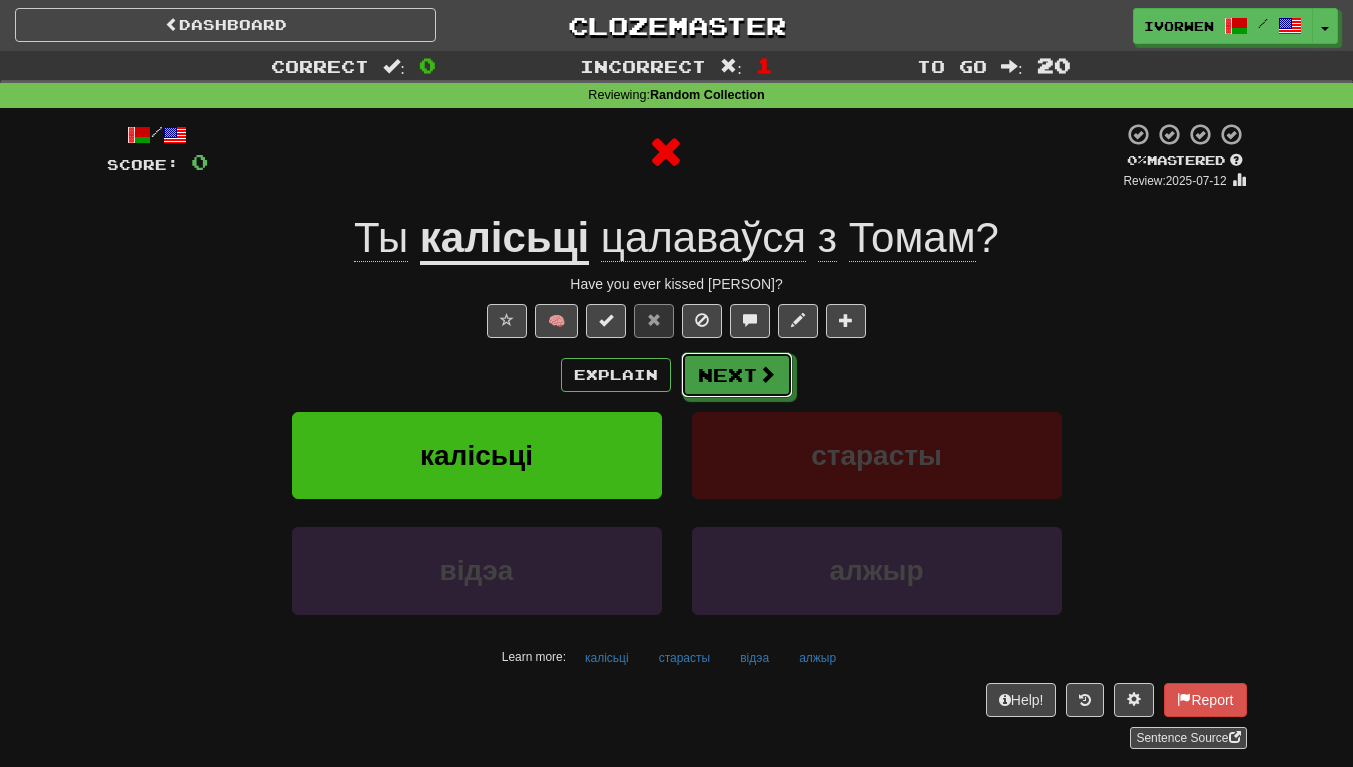 click on "Next" at bounding box center [737, 375] 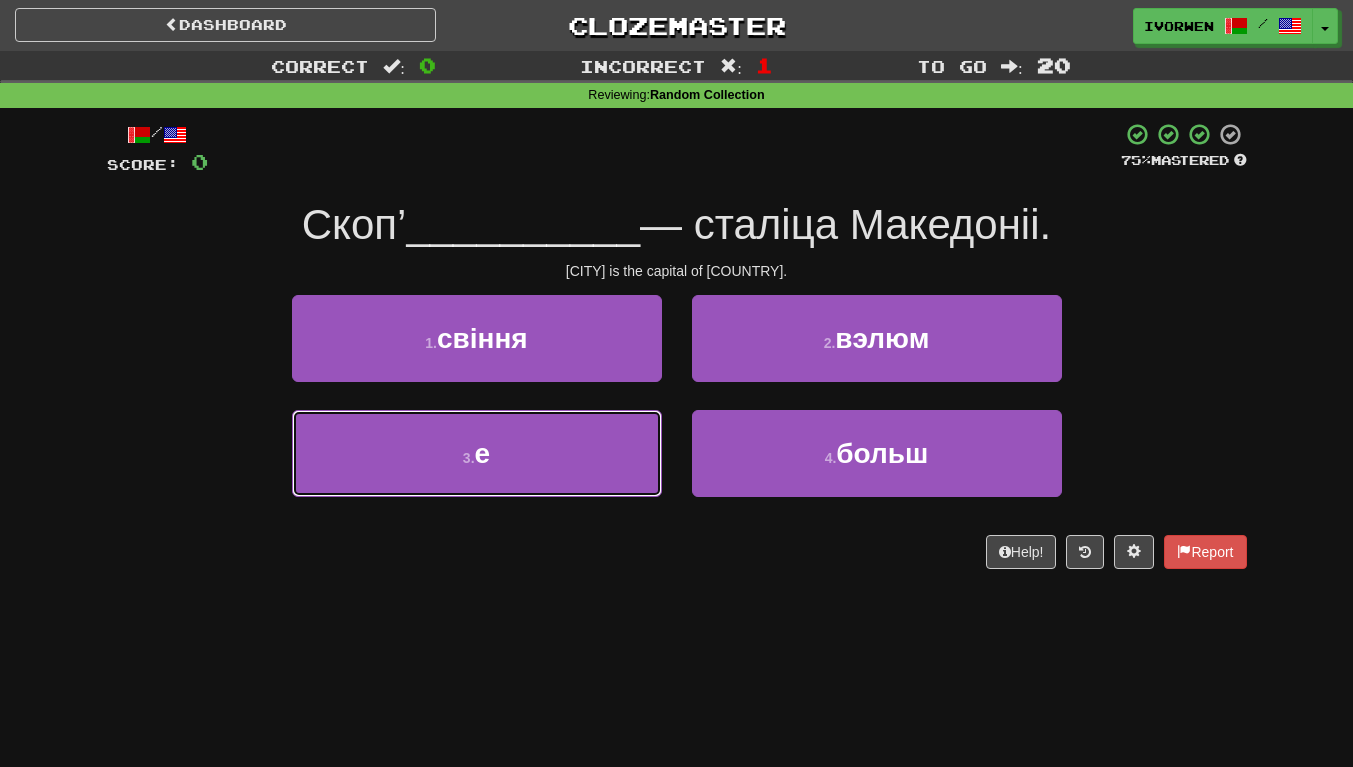 click on "3 .  е" at bounding box center [477, 453] 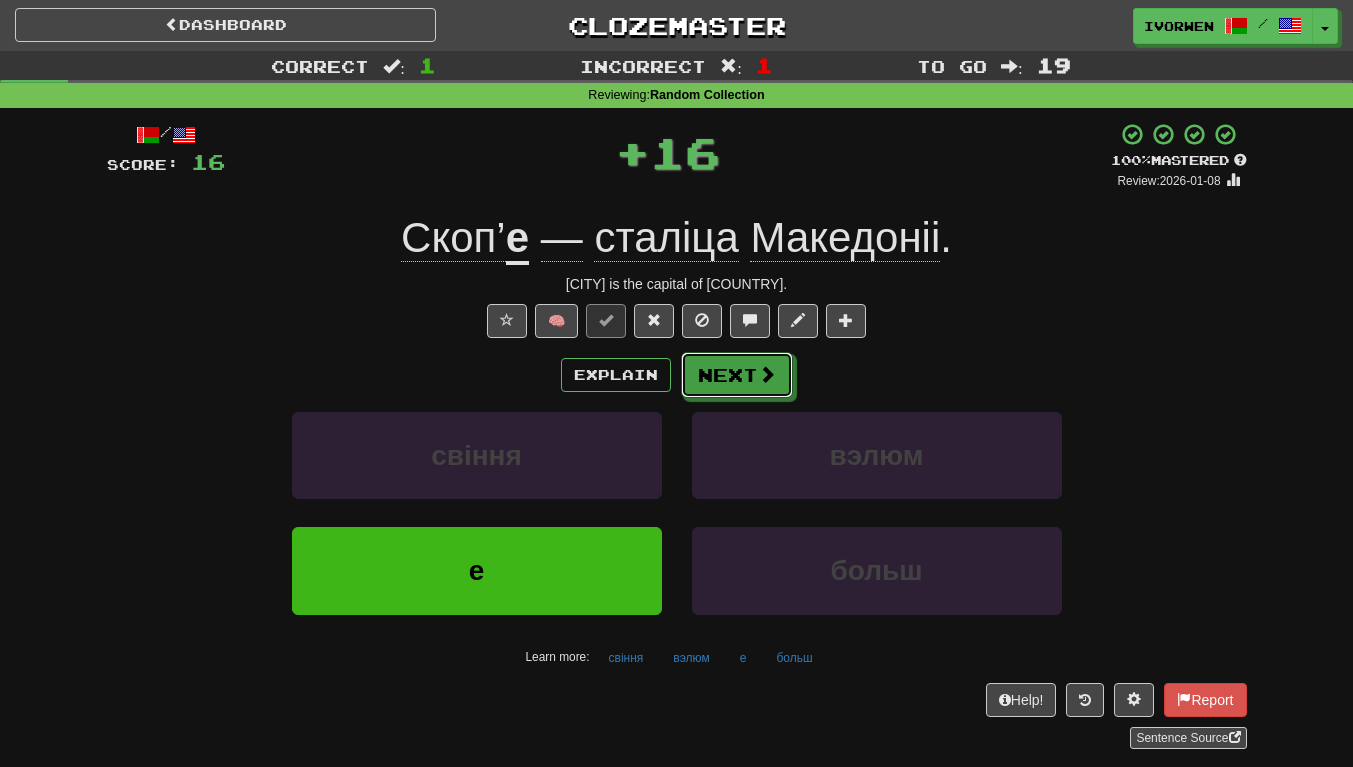 click on "Next" at bounding box center [737, 375] 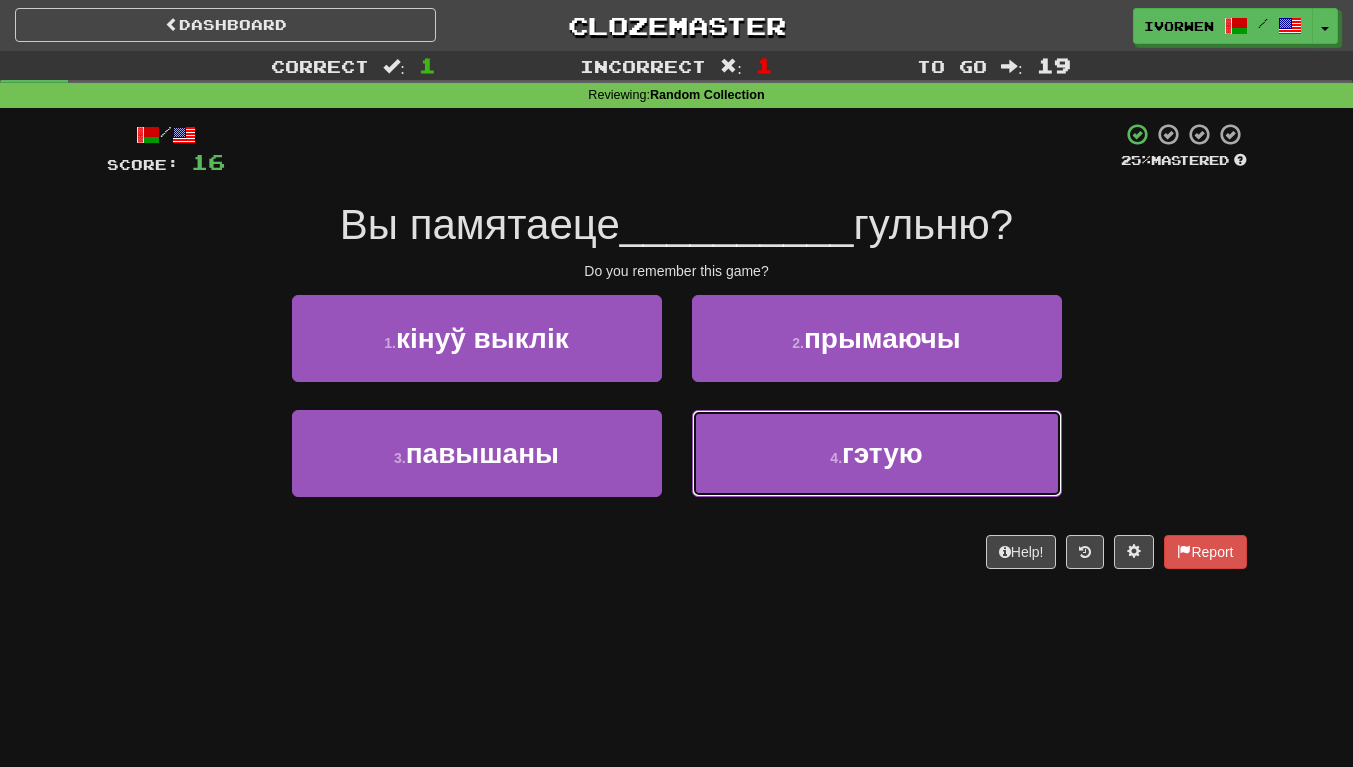 click on "4 .  гэтую" at bounding box center [877, 453] 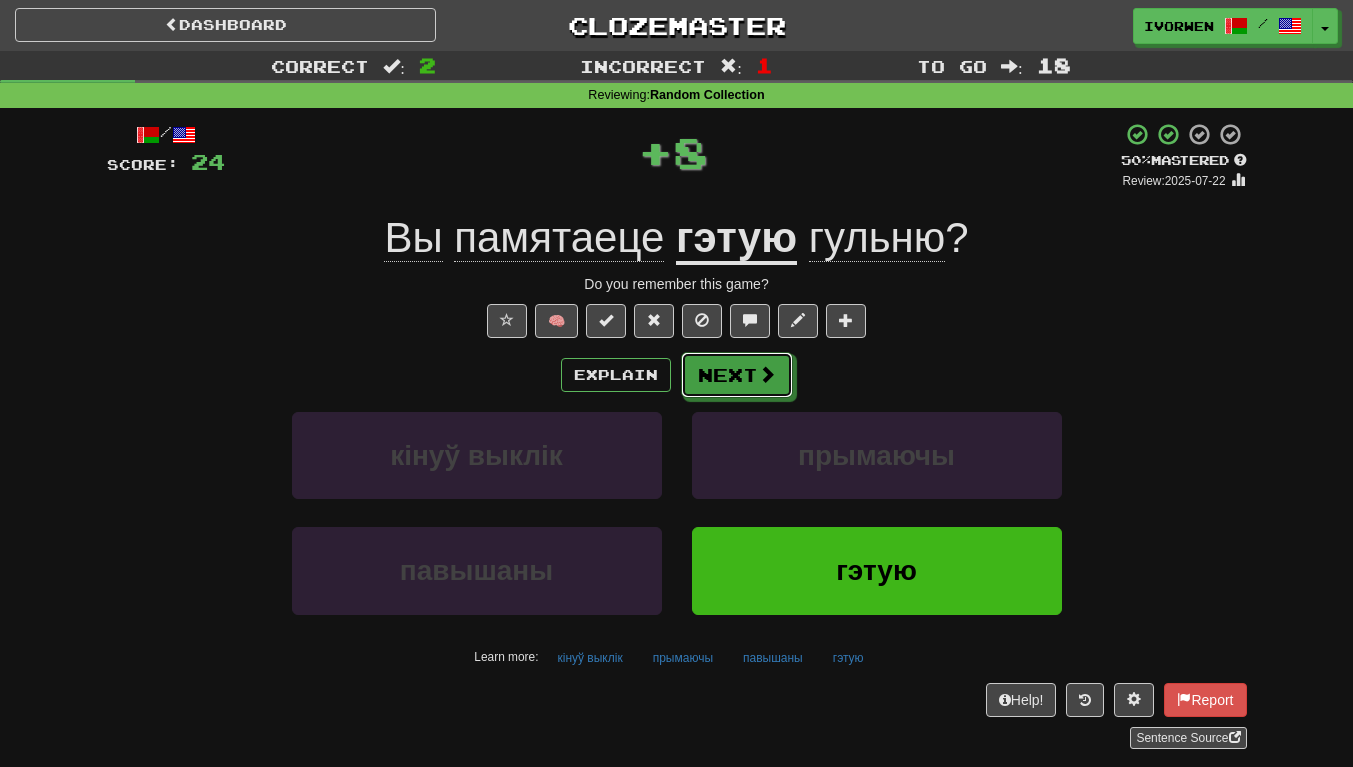 click on "Next" at bounding box center [737, 375] 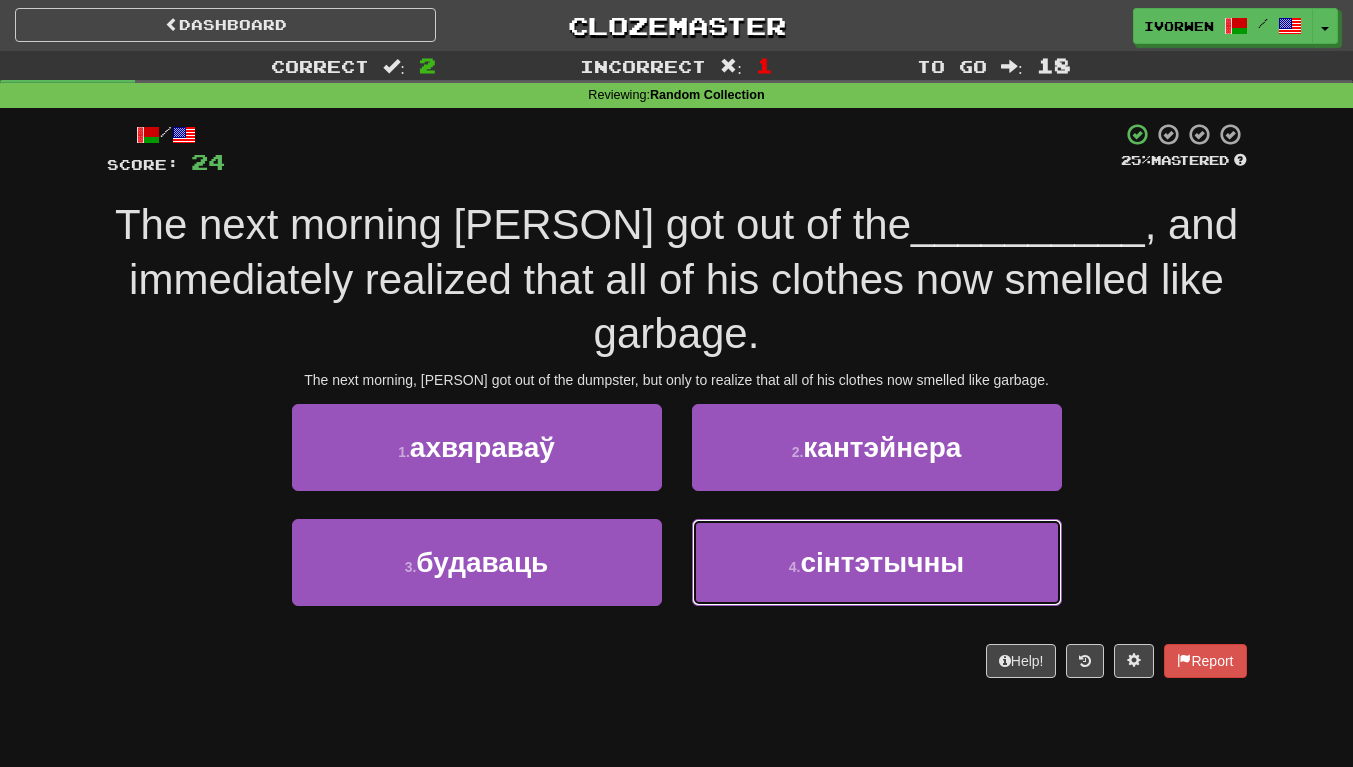 click on "сінтэтычны" at bounding box center [882, 562] 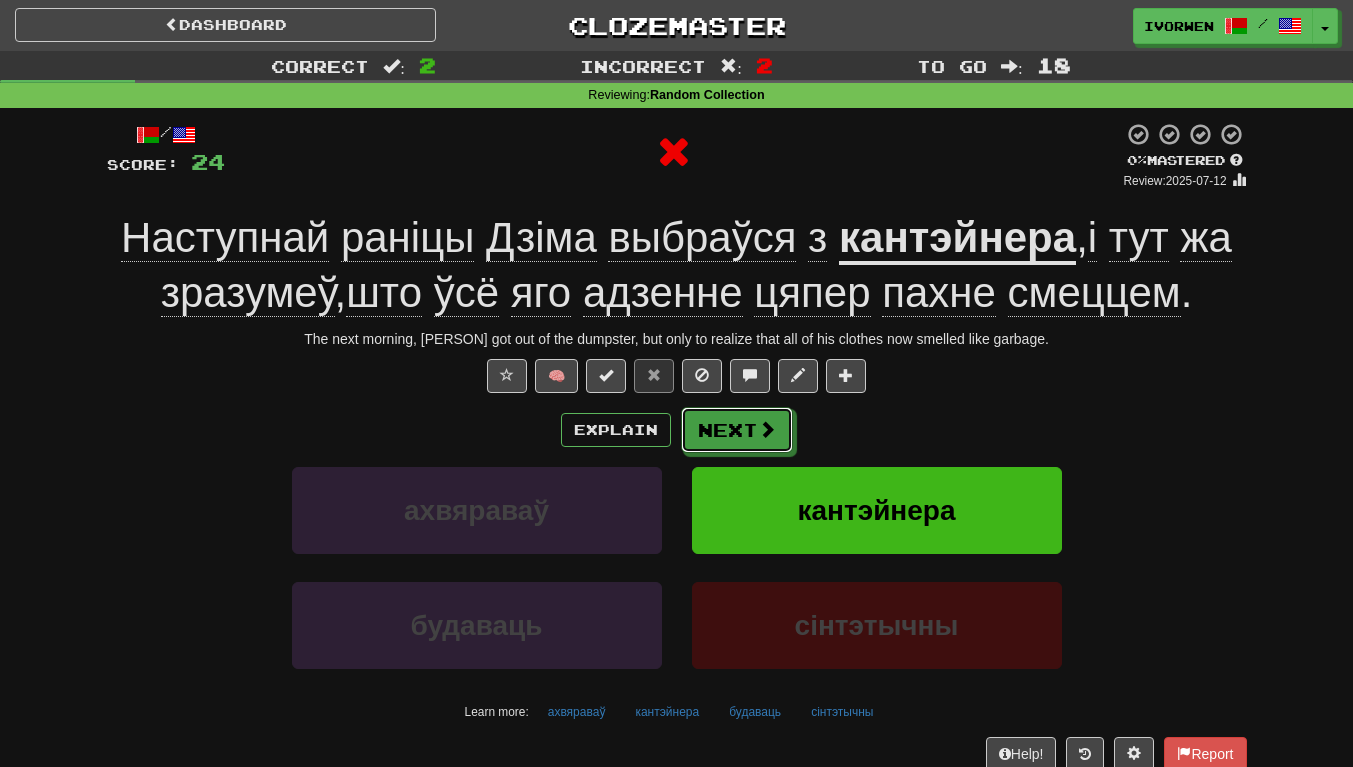 click on "Next" at bounding box center (737, 430) 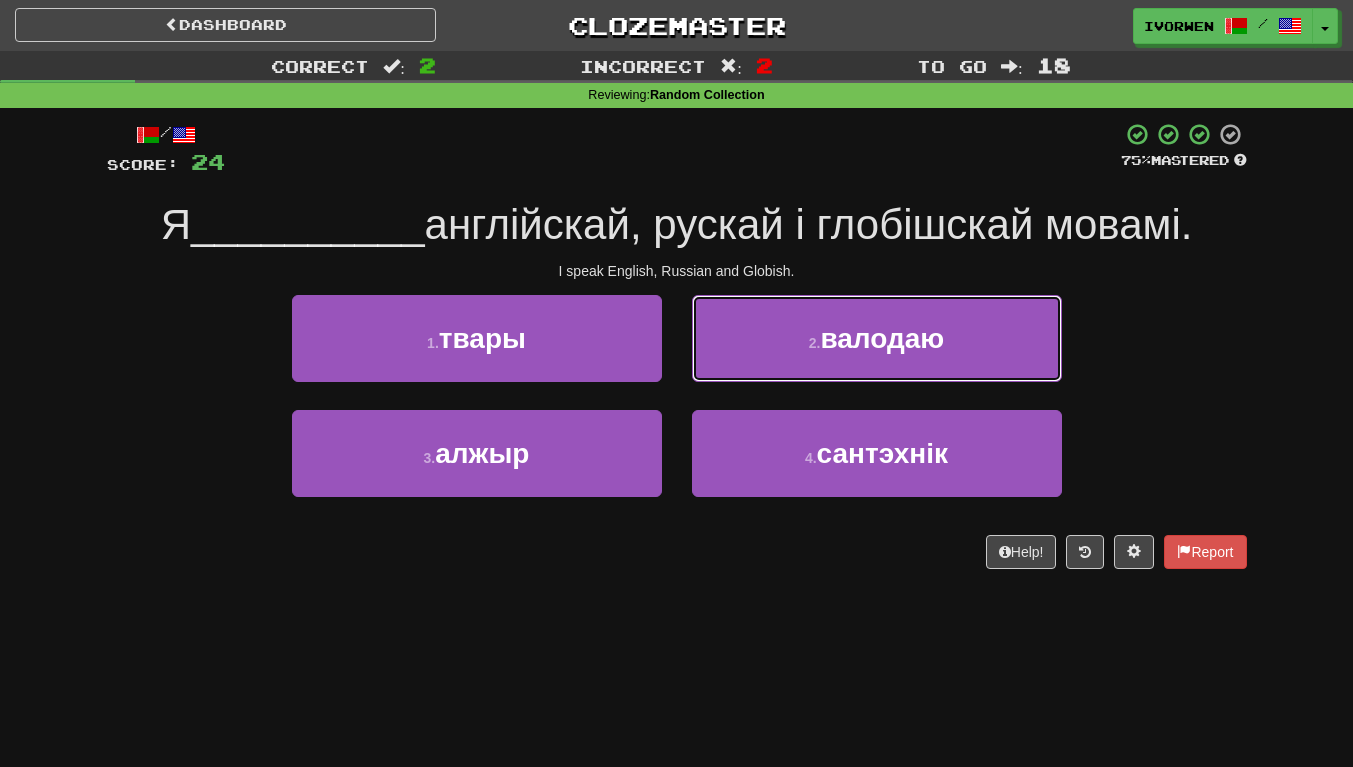 click on "2 .  валодаю" at bounding box center [877, 338] 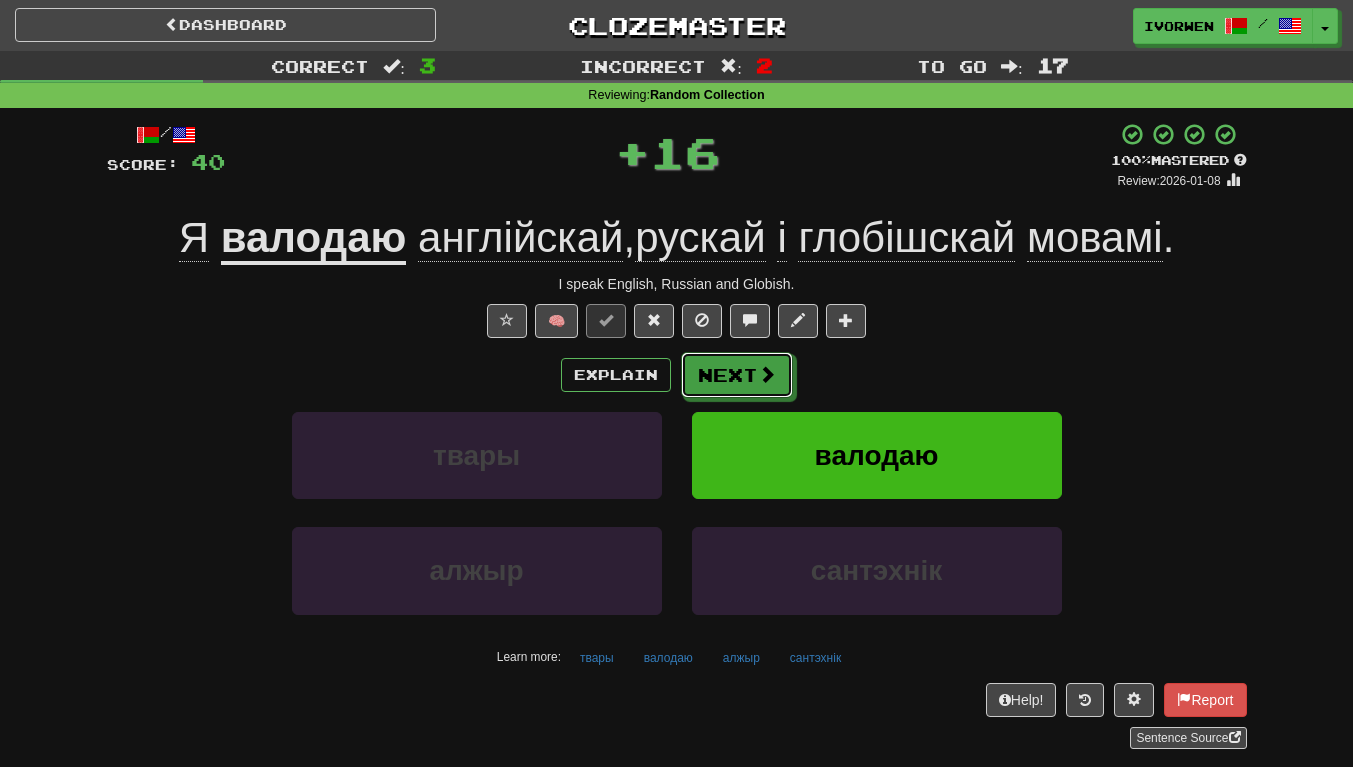click on "Next" at bounding box center (737, 375) 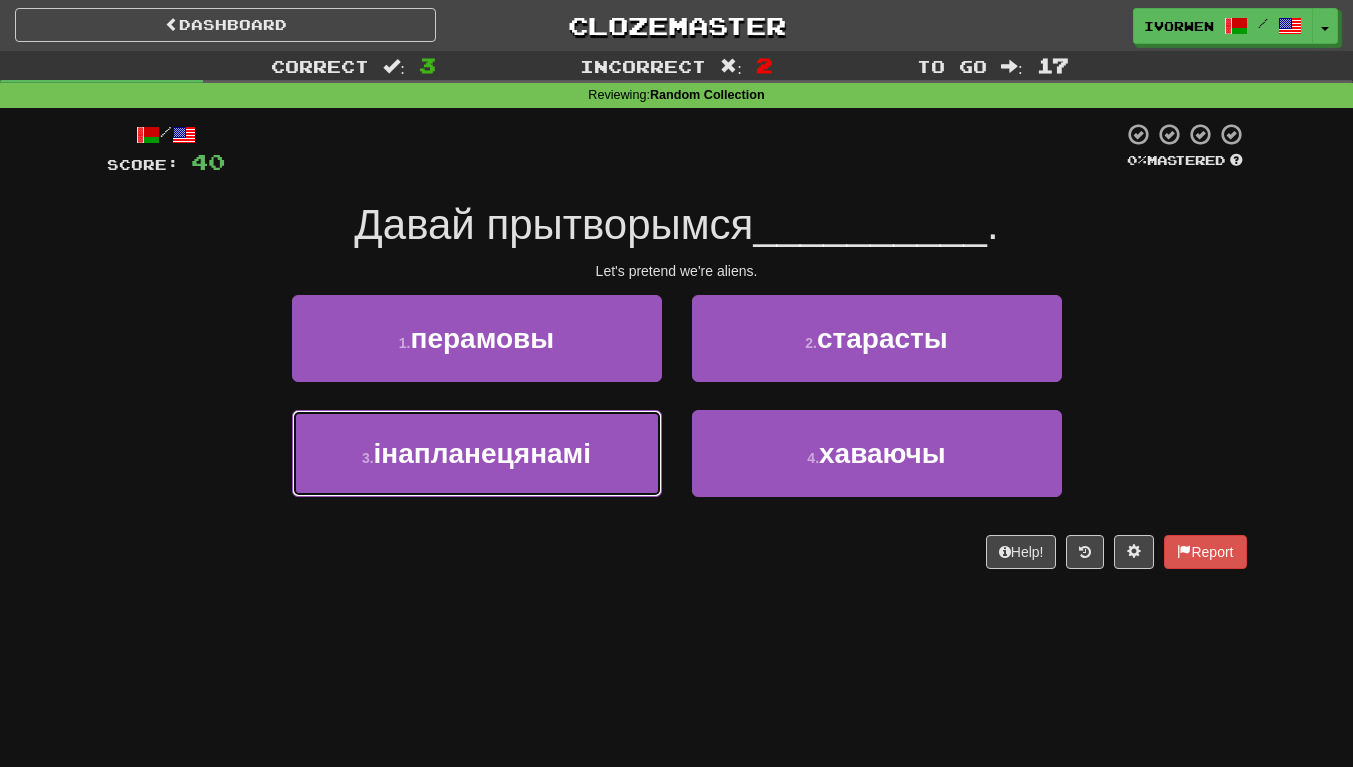 click on "інапланецянамі" at bounding box center (483, 453) 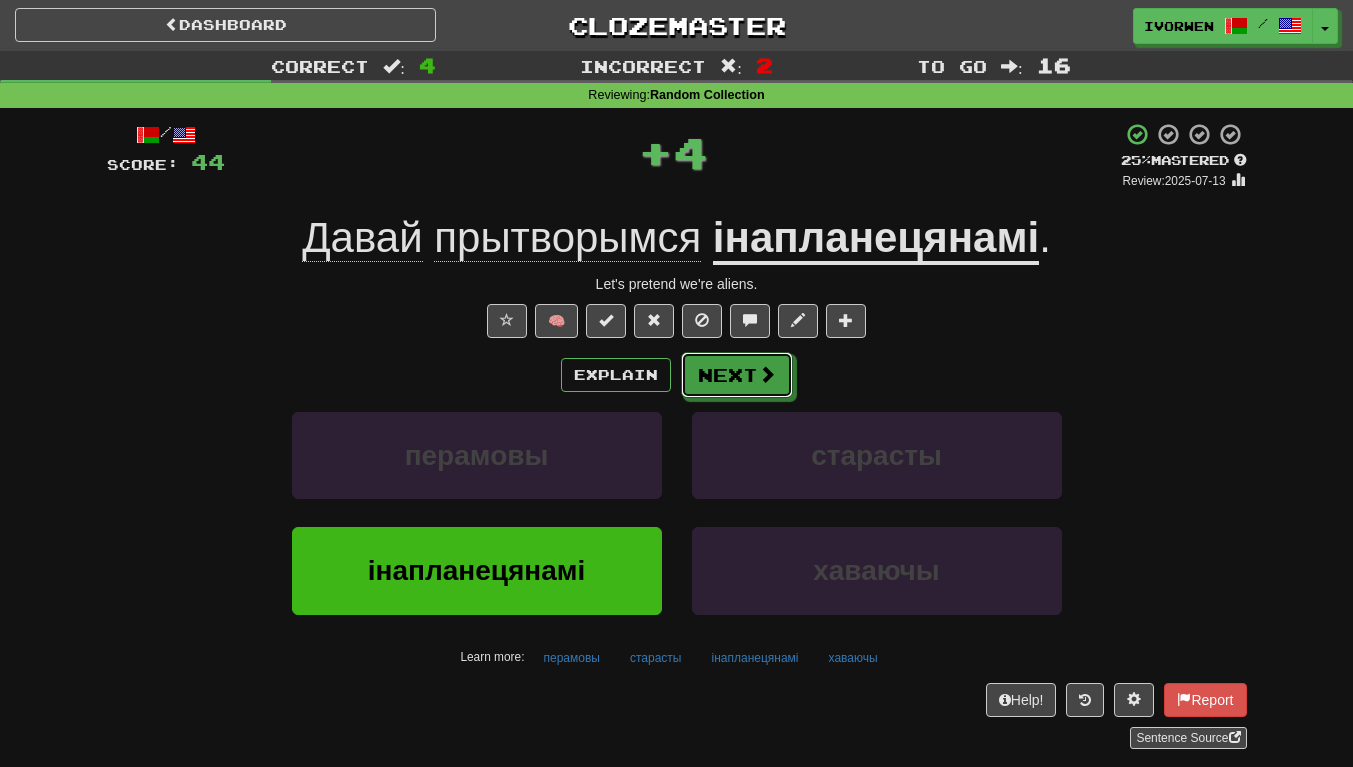 click on "Next" at bounding box center [737, 375] 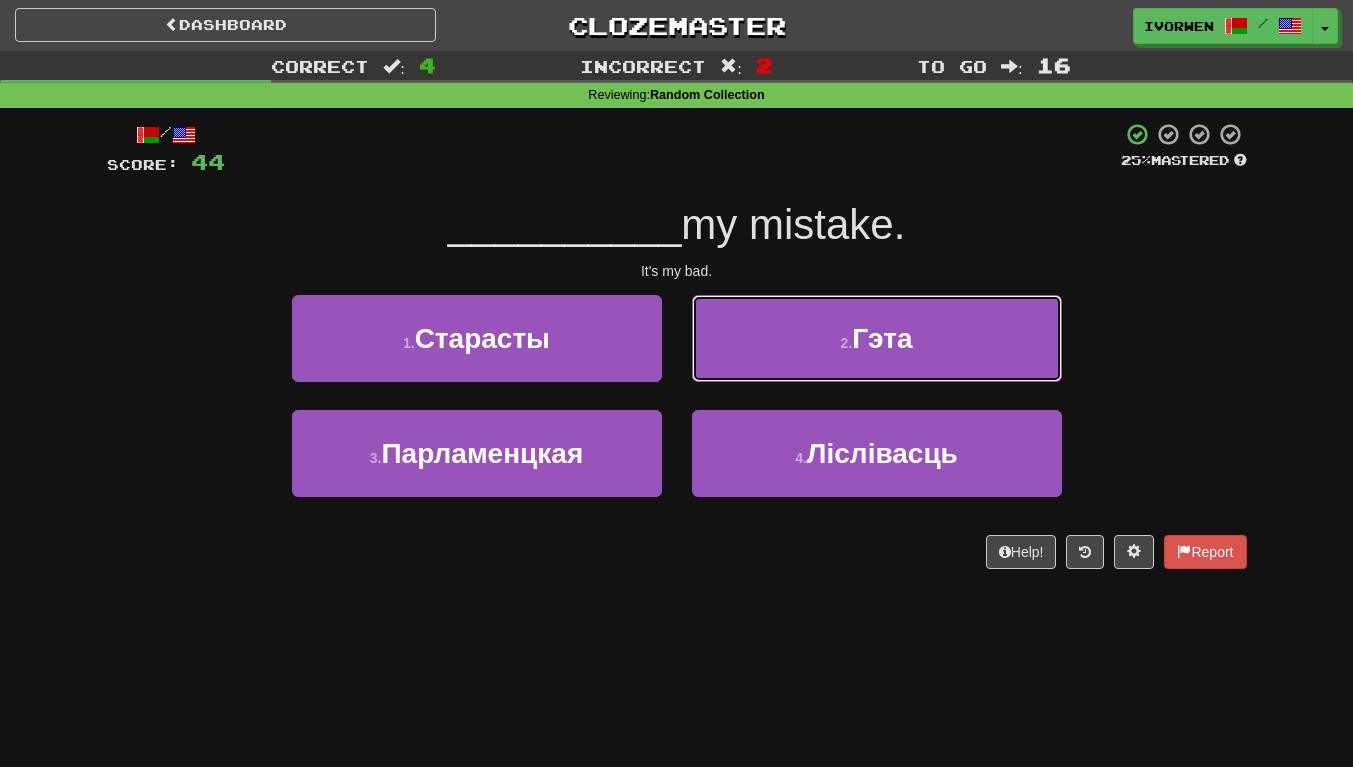 click on "2 .  Гэта" at bounding box center (877, 338) 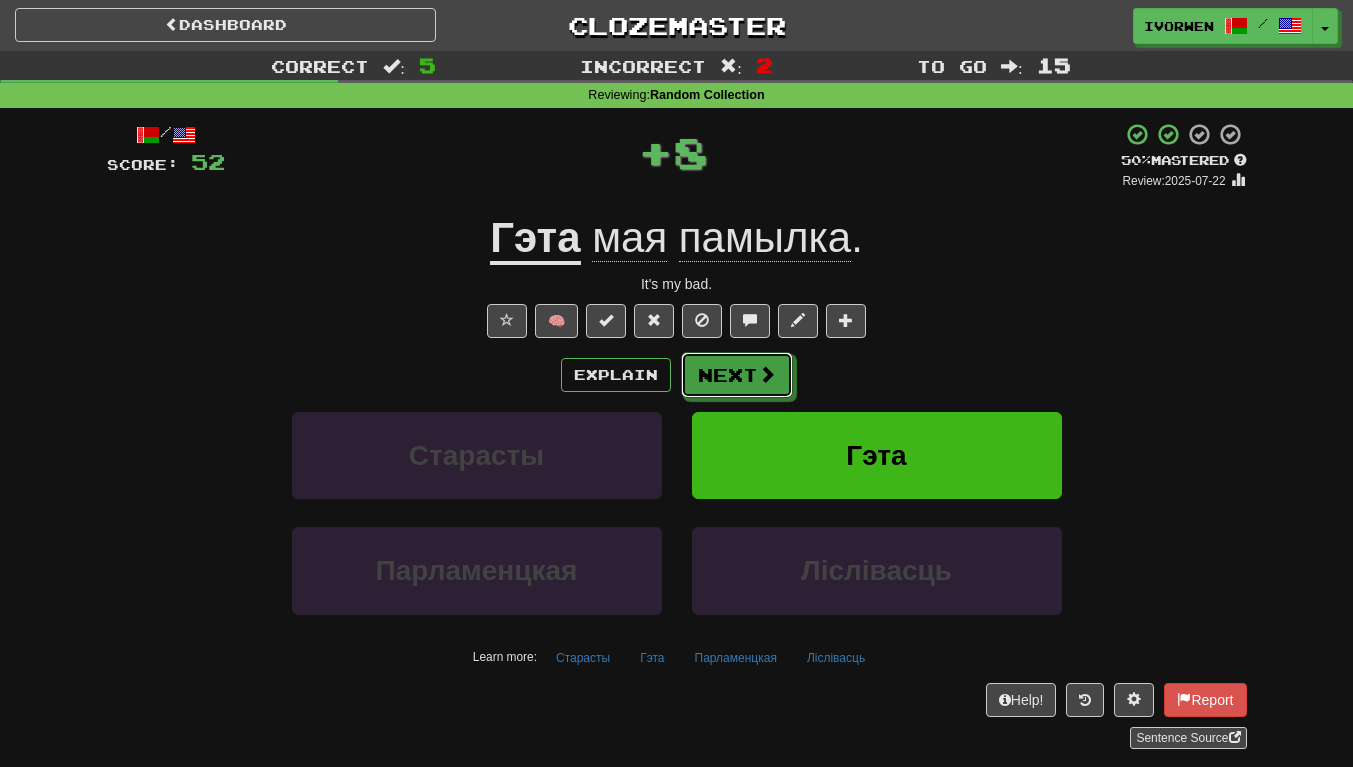 click on "Next" at bounding box center (737, 375) 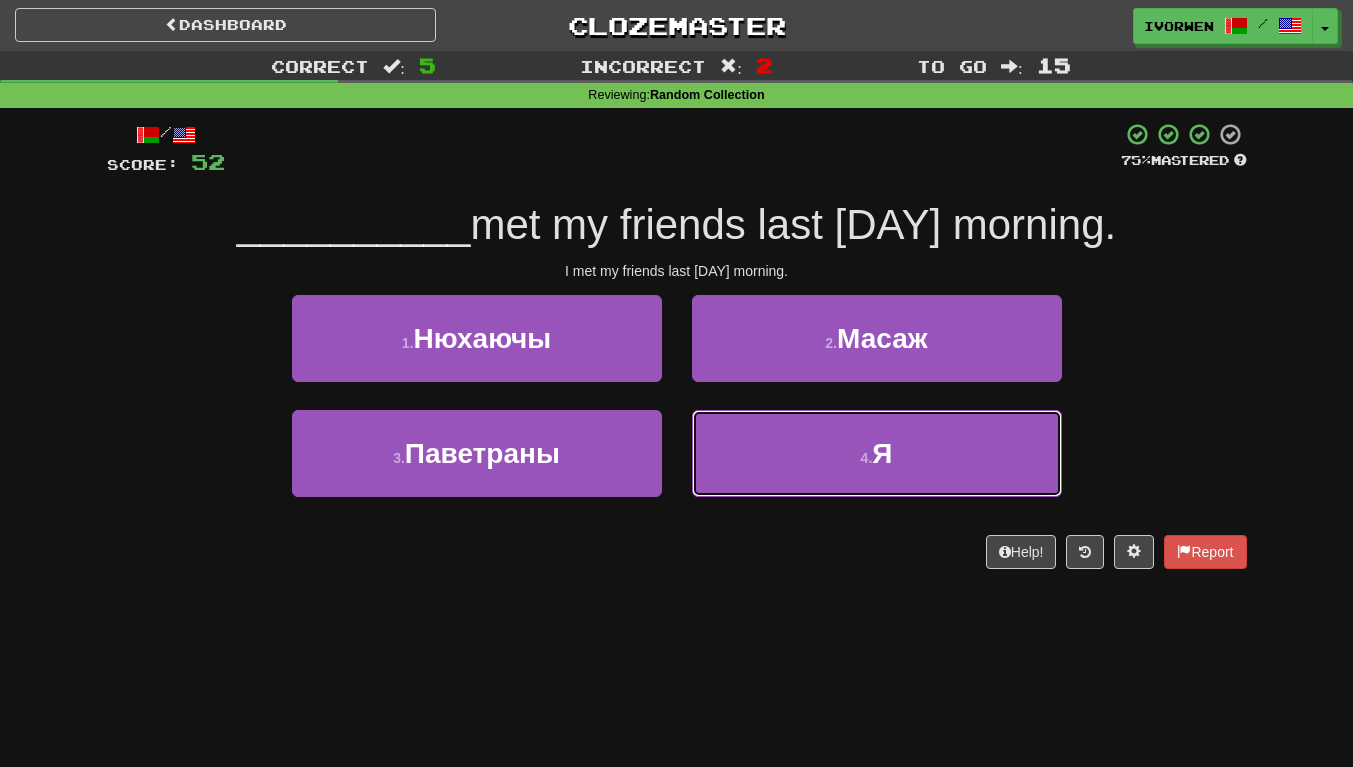 click on "4 .  Я" at bounding box center (877, 453) 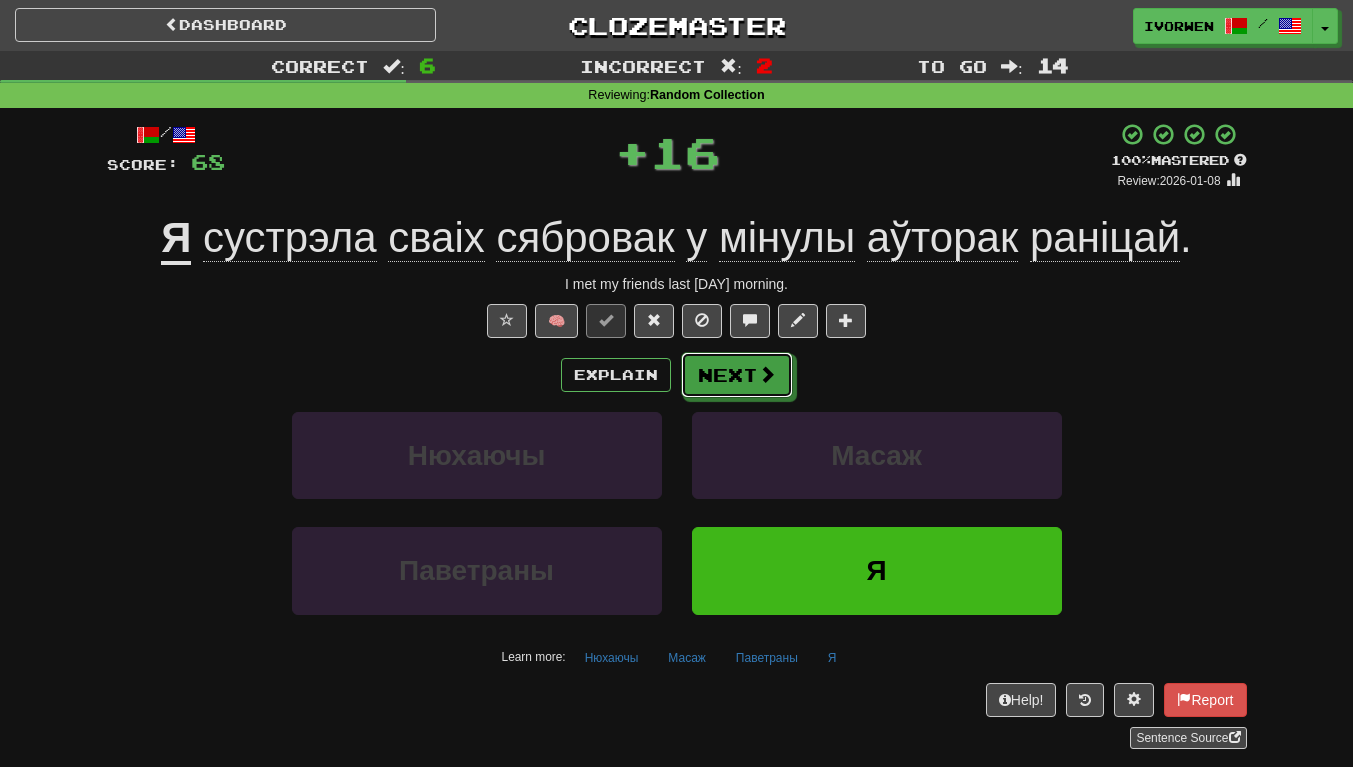 click on "Next" at bounding box center (737, 375) 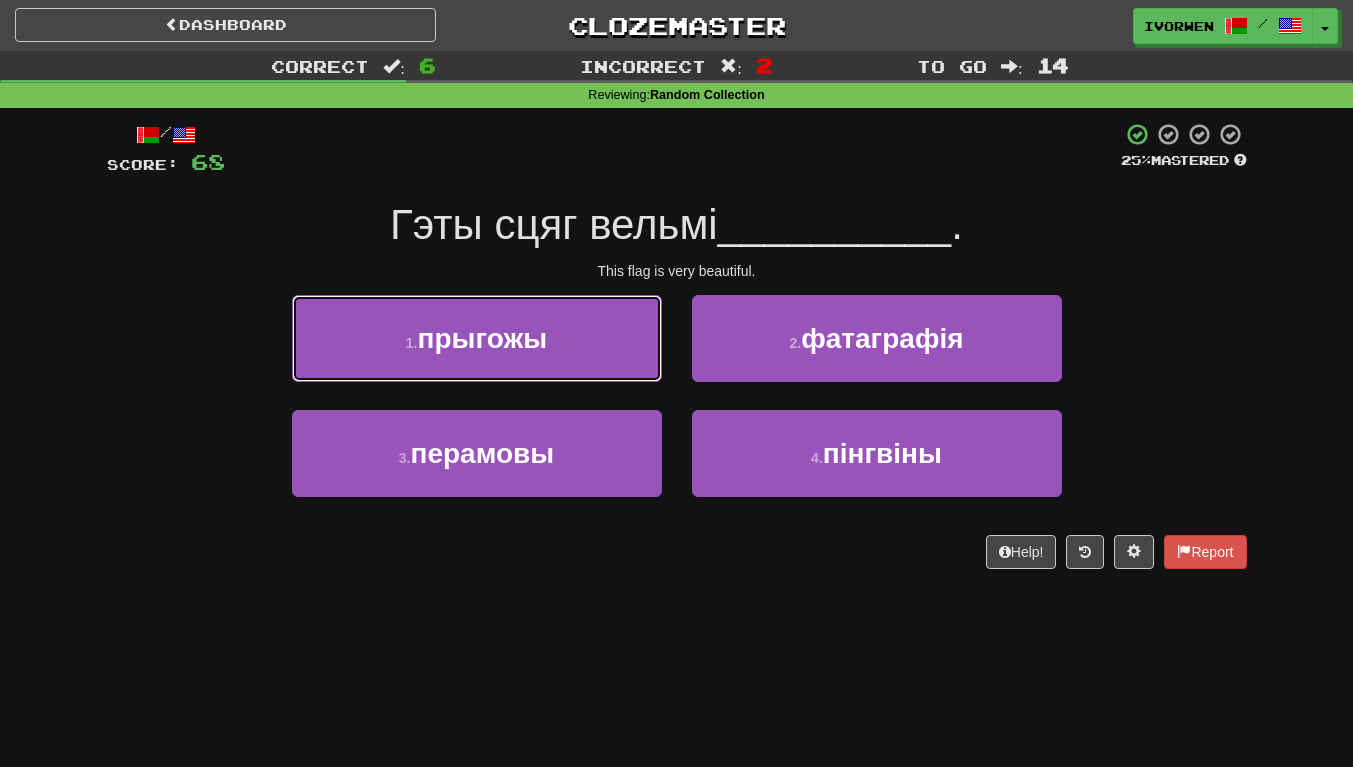click on "1 .  прыгожы" at bounding box center (477, 338) 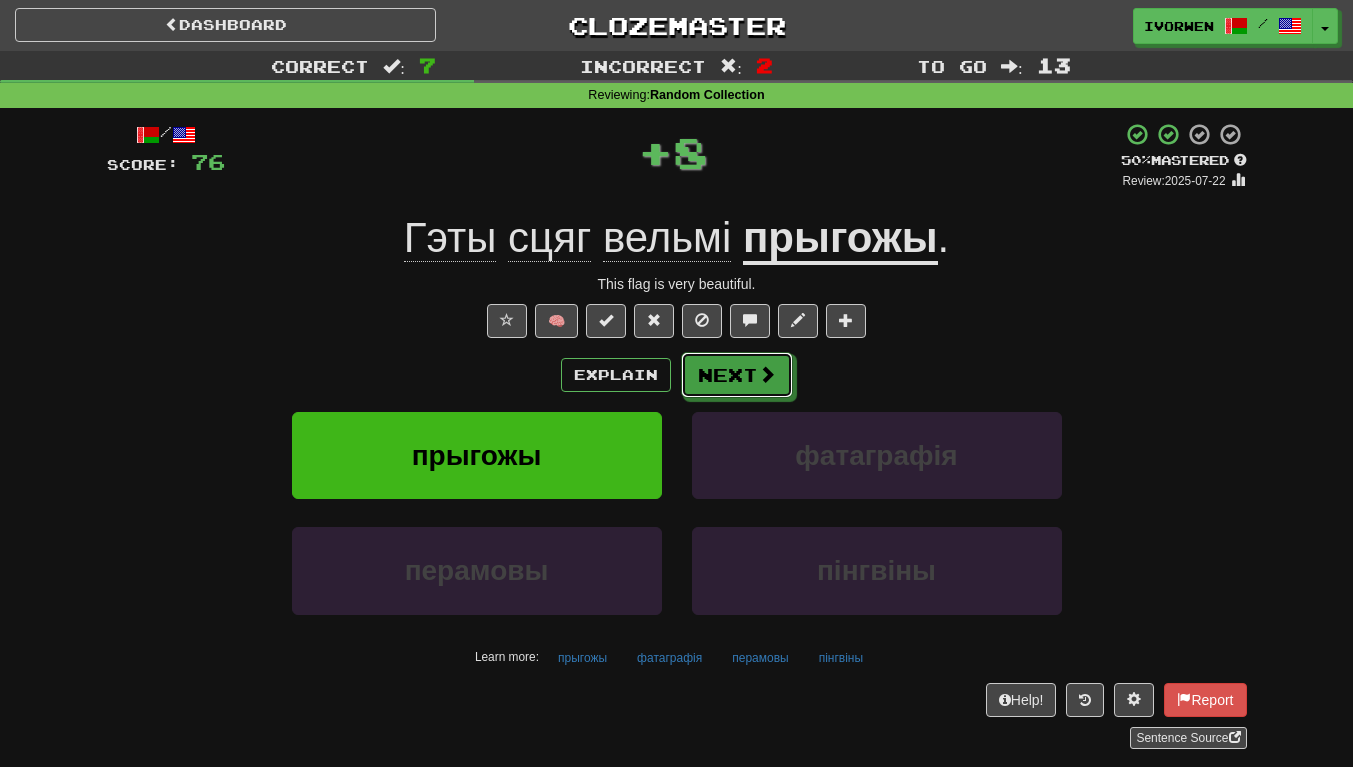 click on "Next" at bounding box center [737, 375] 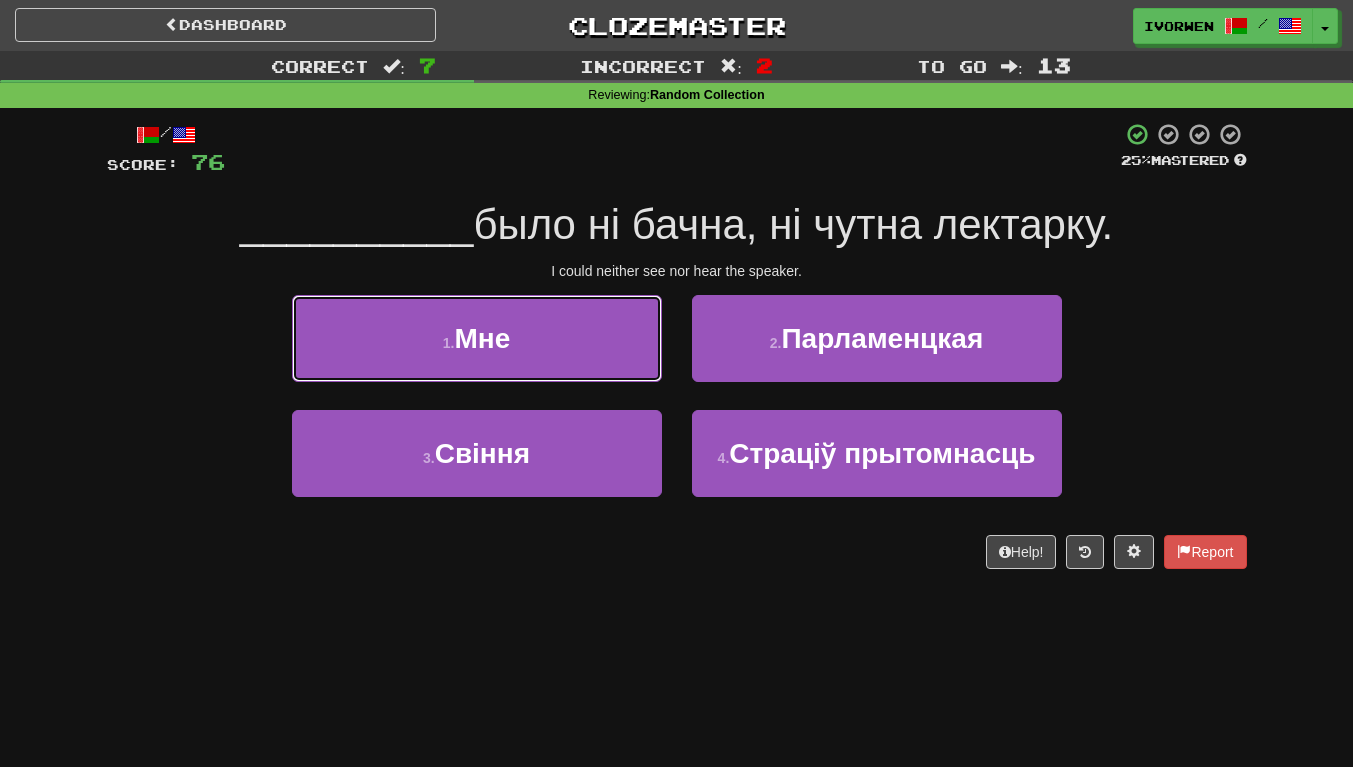 click on "1 .  Мне" at bounding box center [477, 338] 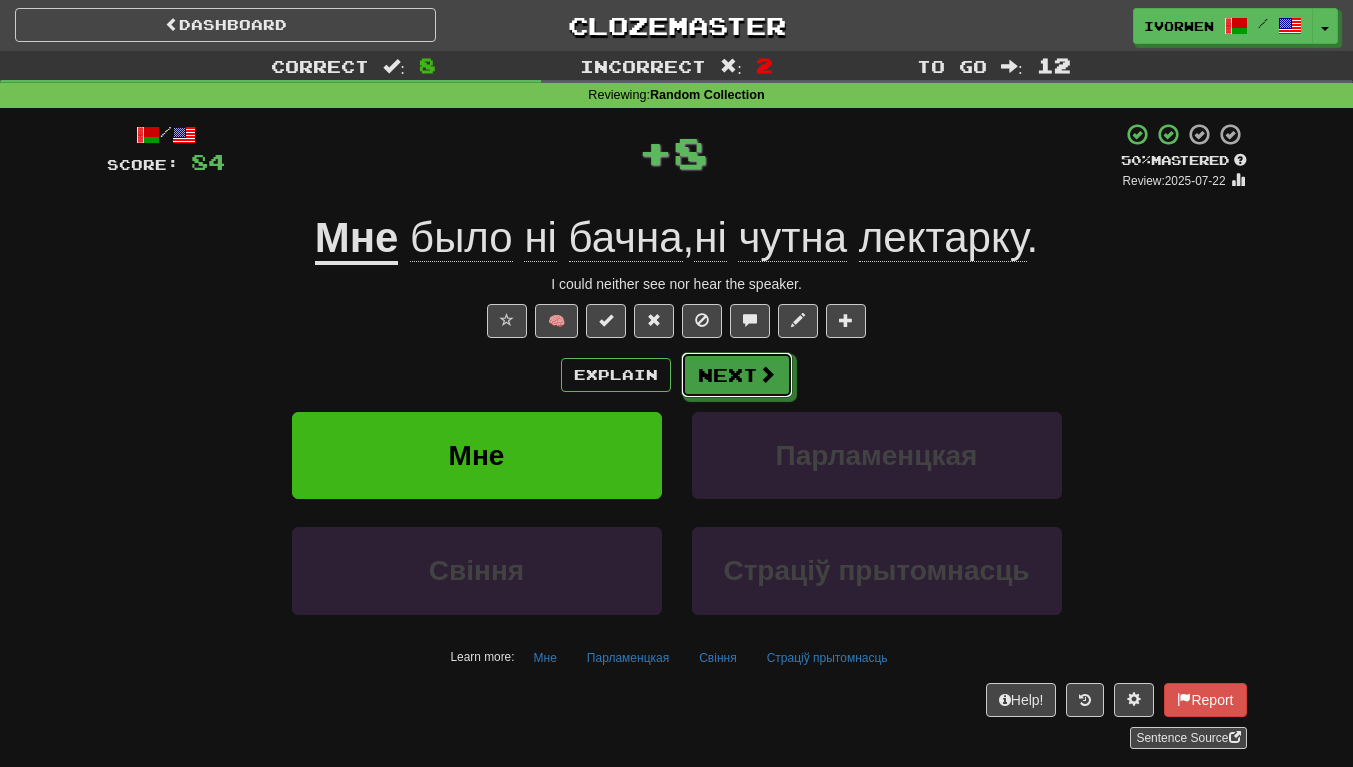 click at bounding box center (767, 374) 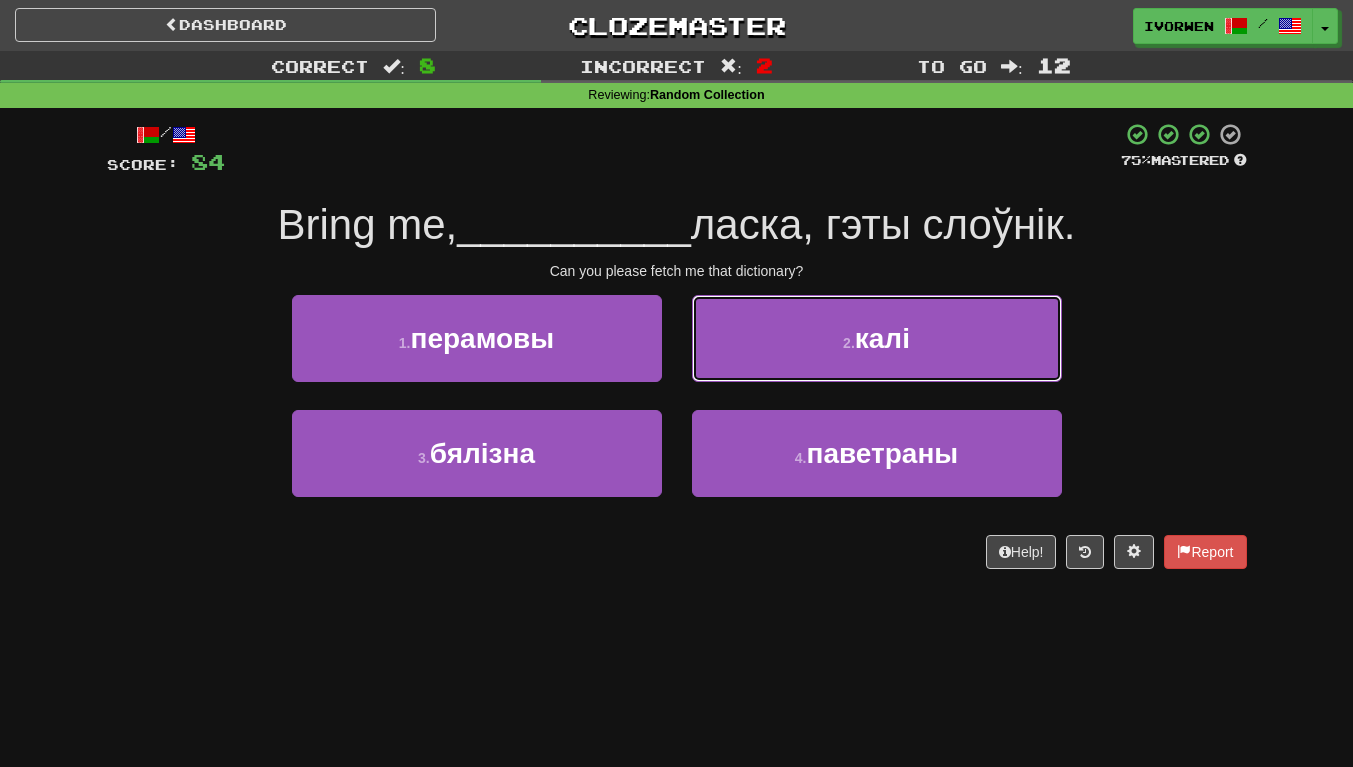 click on "2 .  калі" at bounding box center (877, 338) 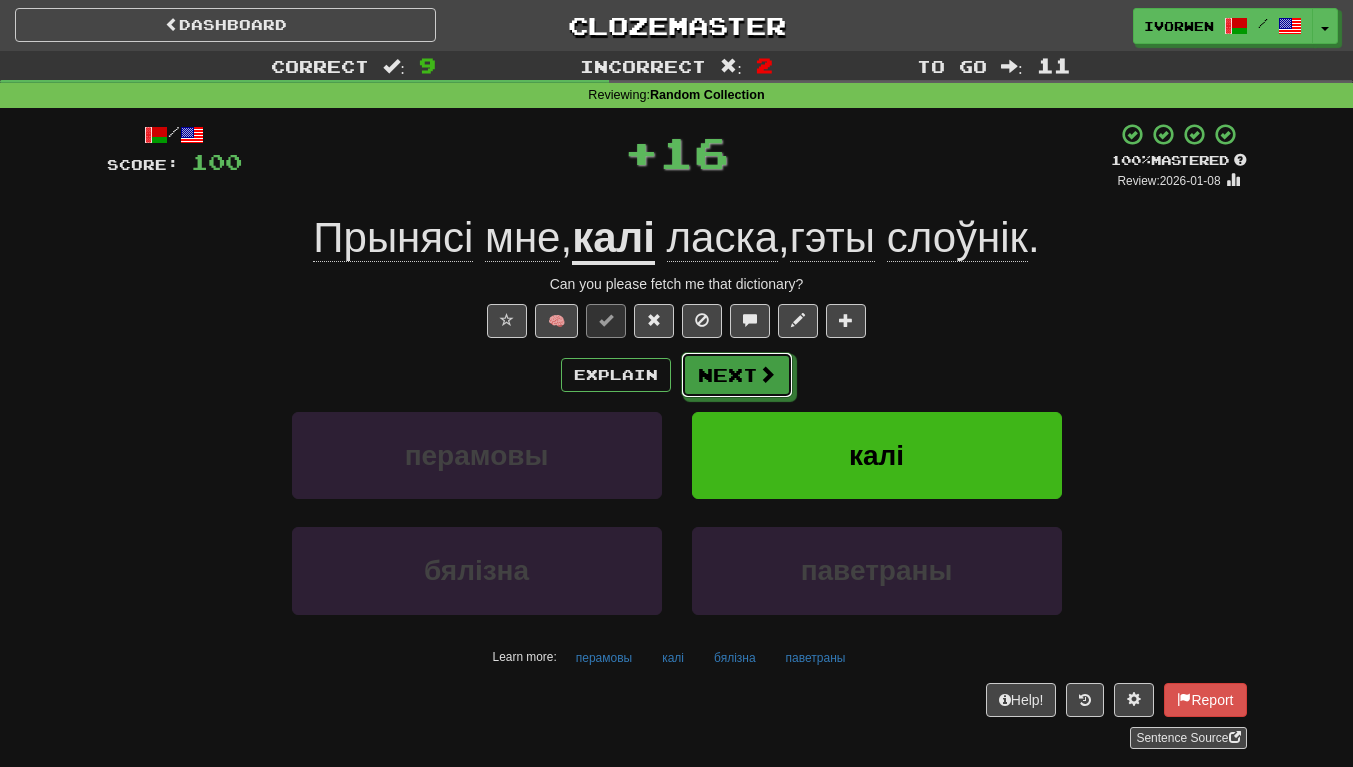 click on "Next" at bounding box center (737, 375) 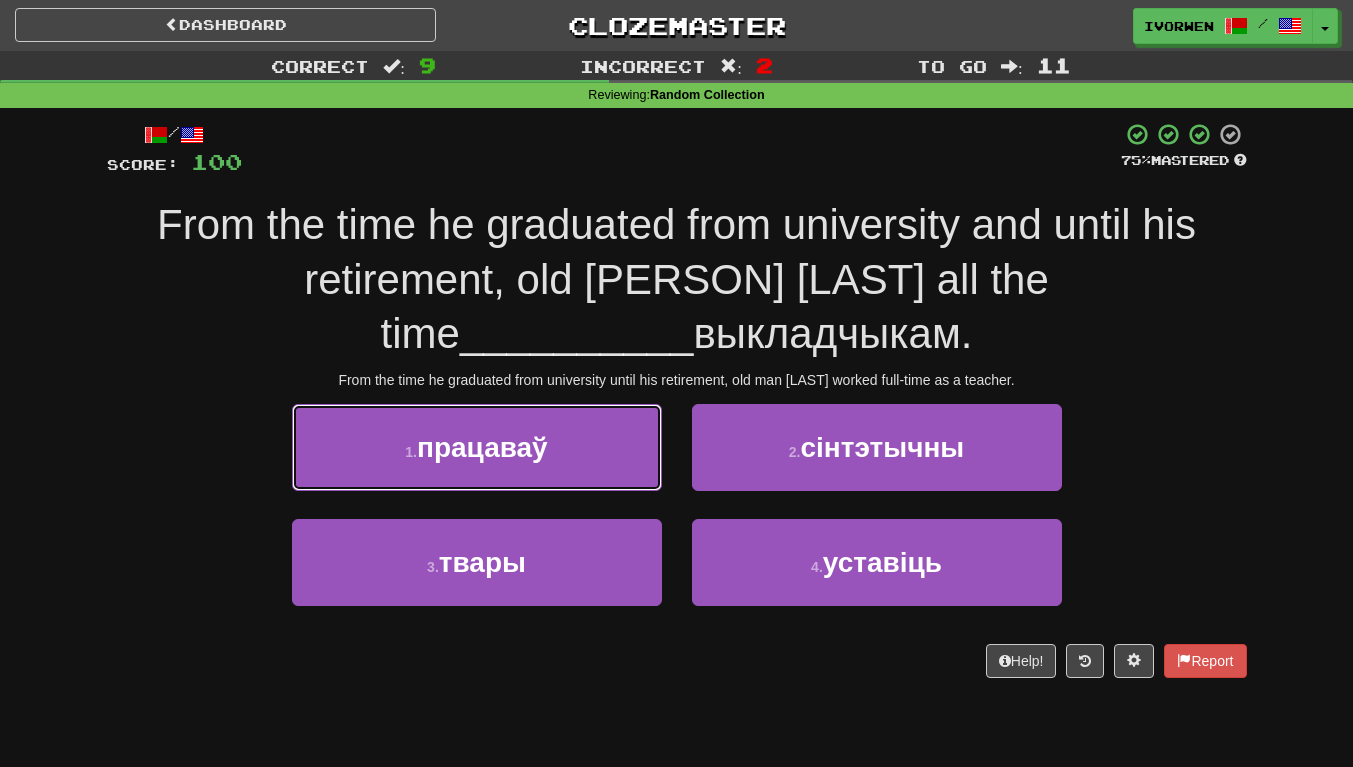 click on "1 .  працаваў" at bounding box center [477, 447] 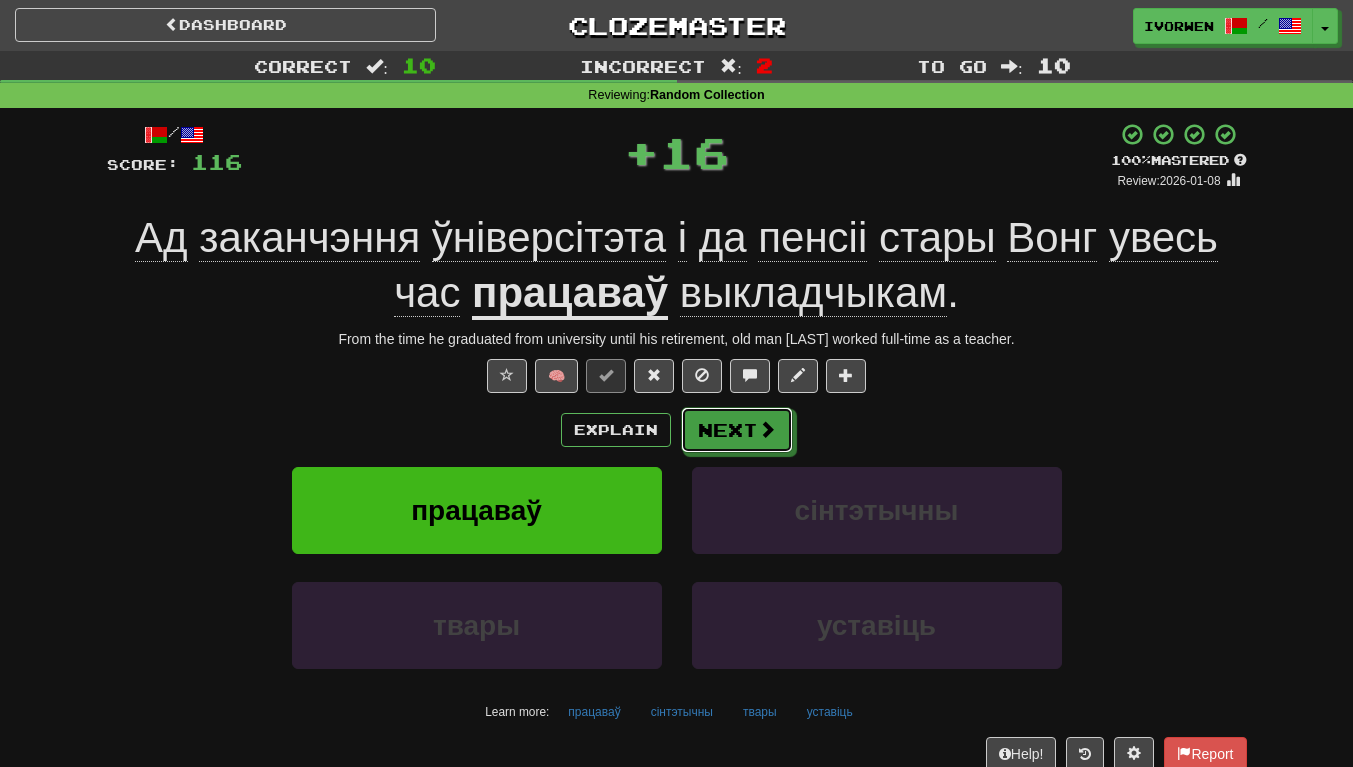 click at bounding box center (767, 429) 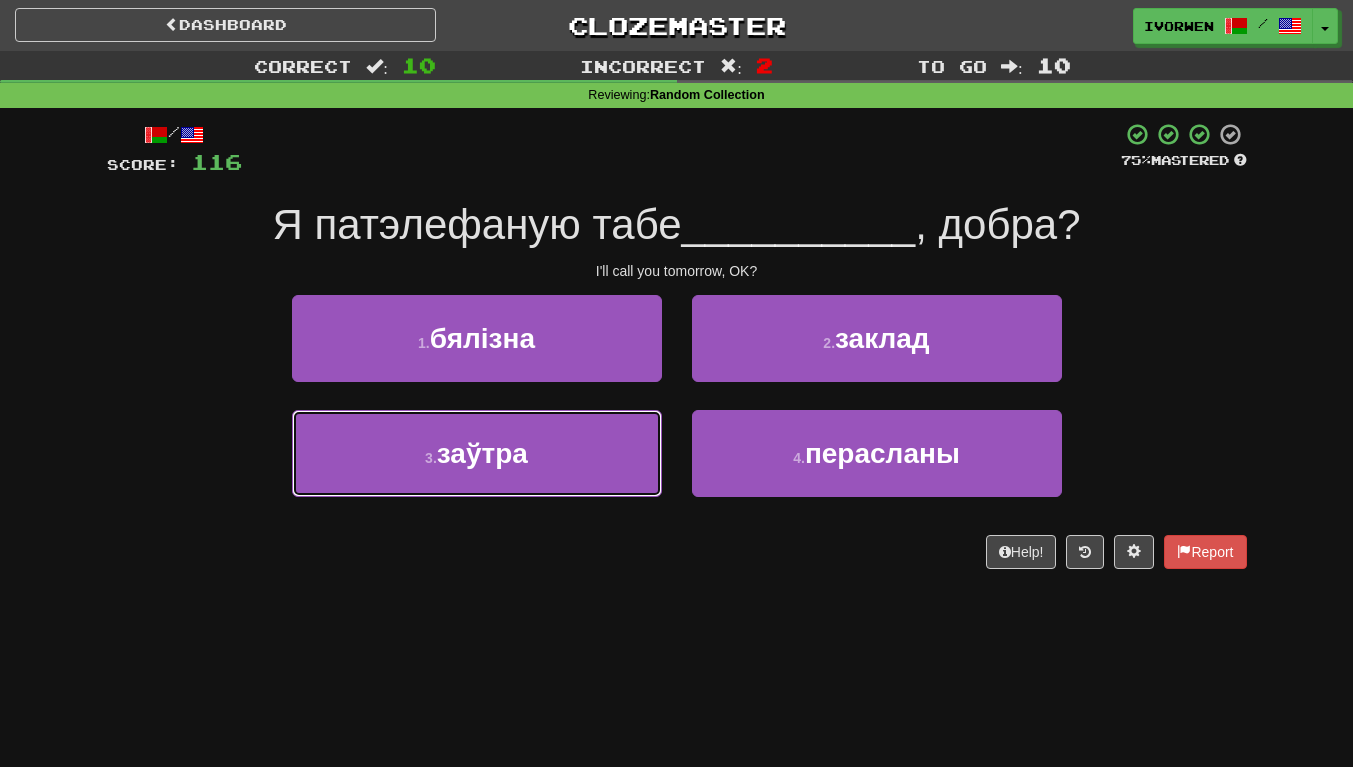 click on "3 .  заўтра" at bounding box center [477, 453] 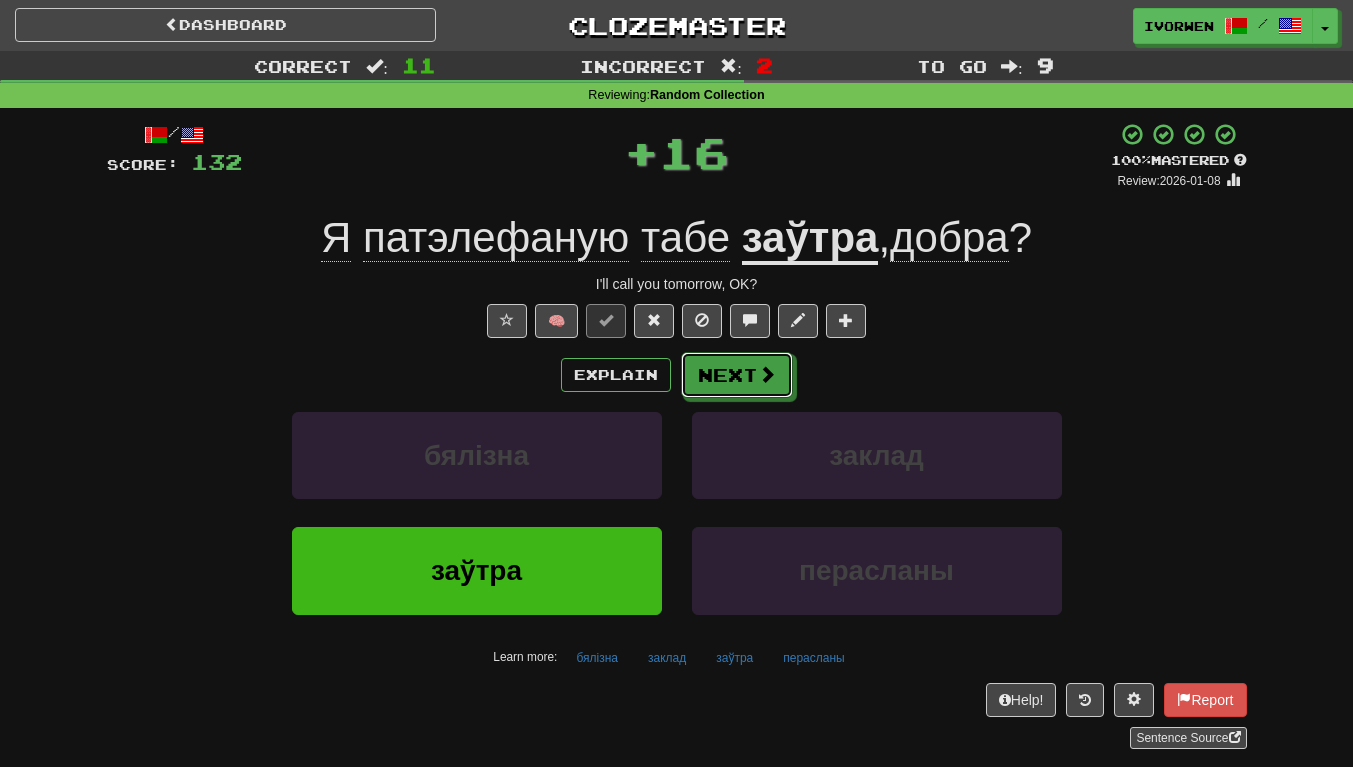click on "Next" at bounding box center (737, 375) 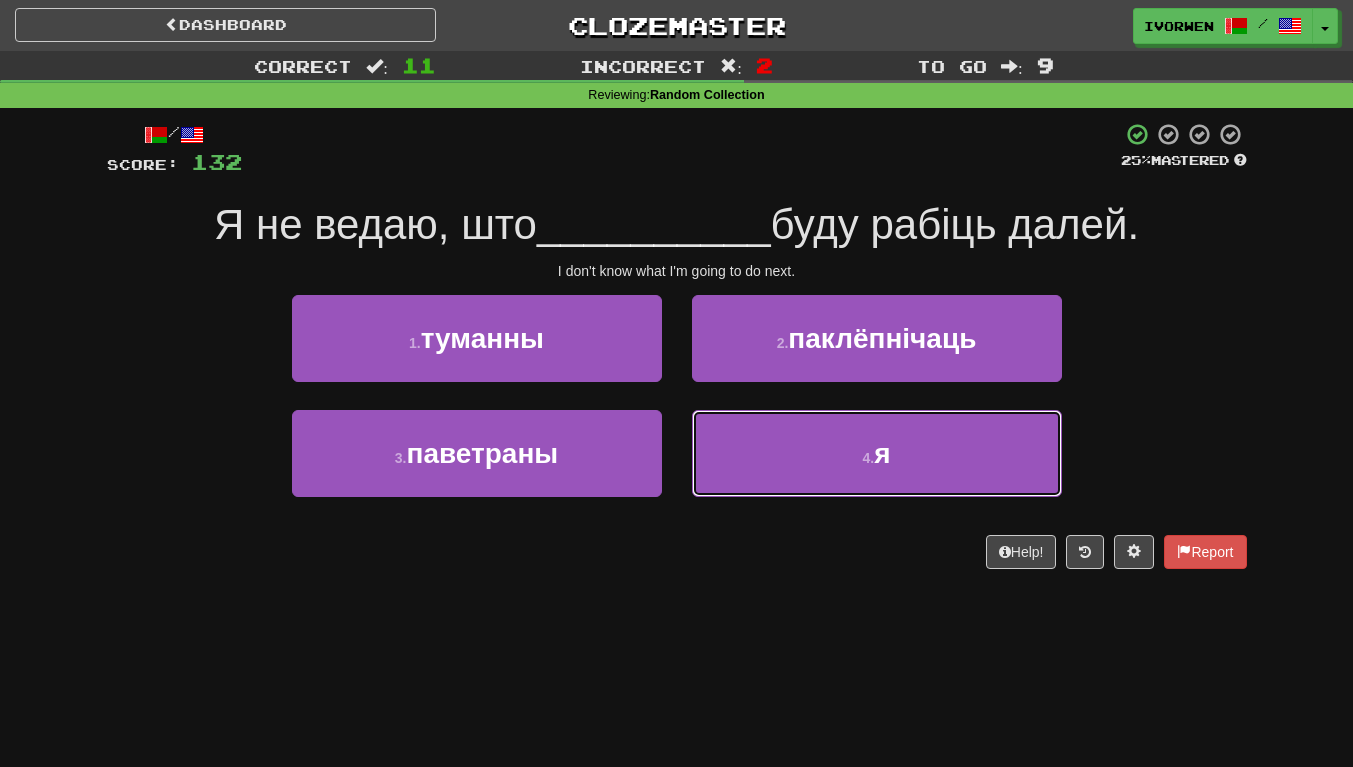 click on "4 .  я" at bounding box center (877, 453) 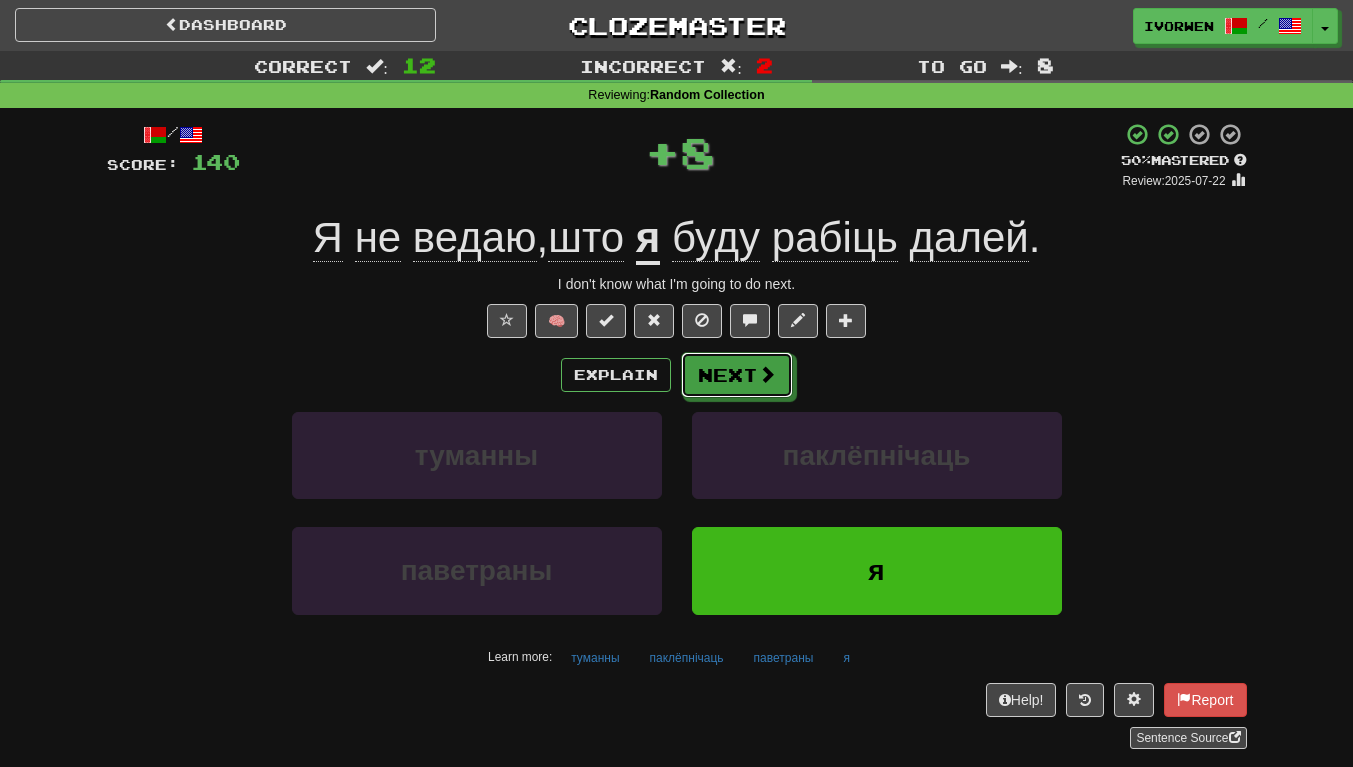 click on "Next" at bounding box center [737, 375] 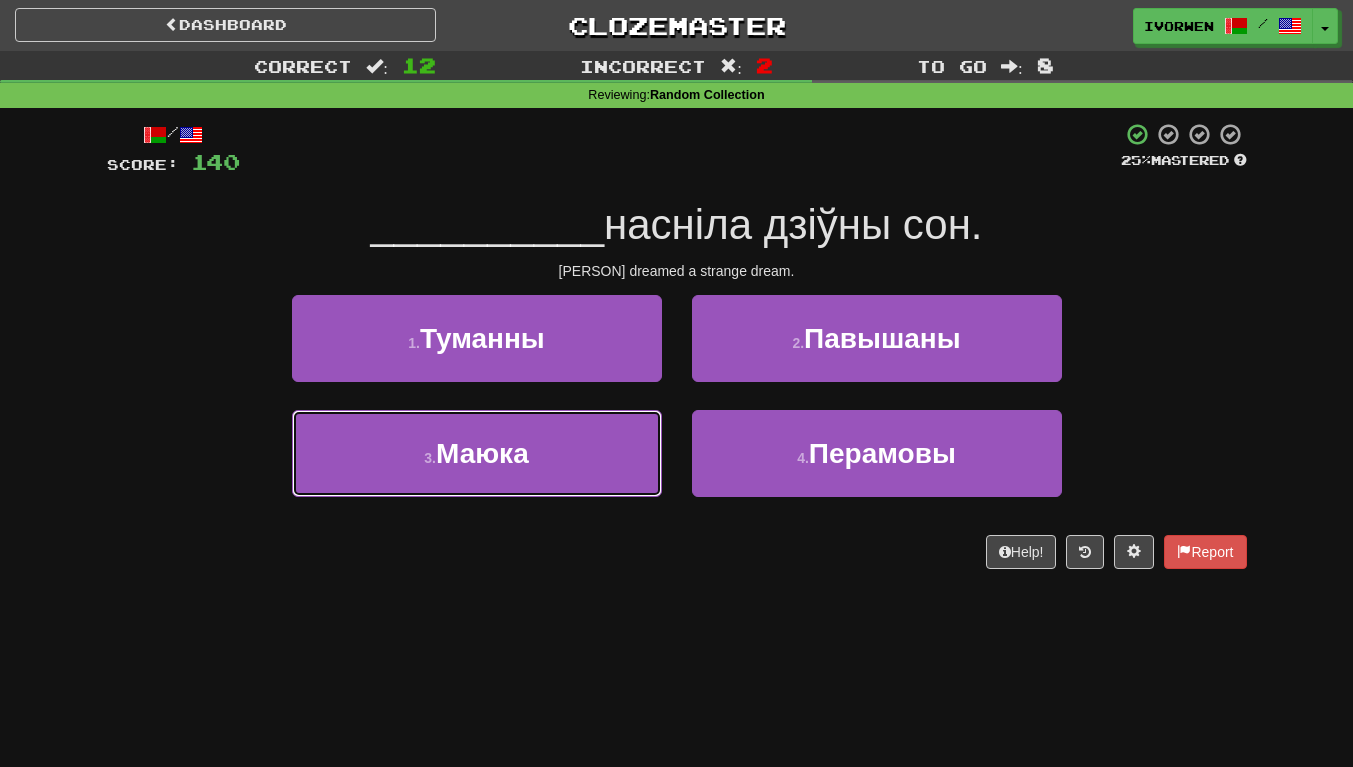 click on "3 .  Маюка" at bounding box center [477, 453] 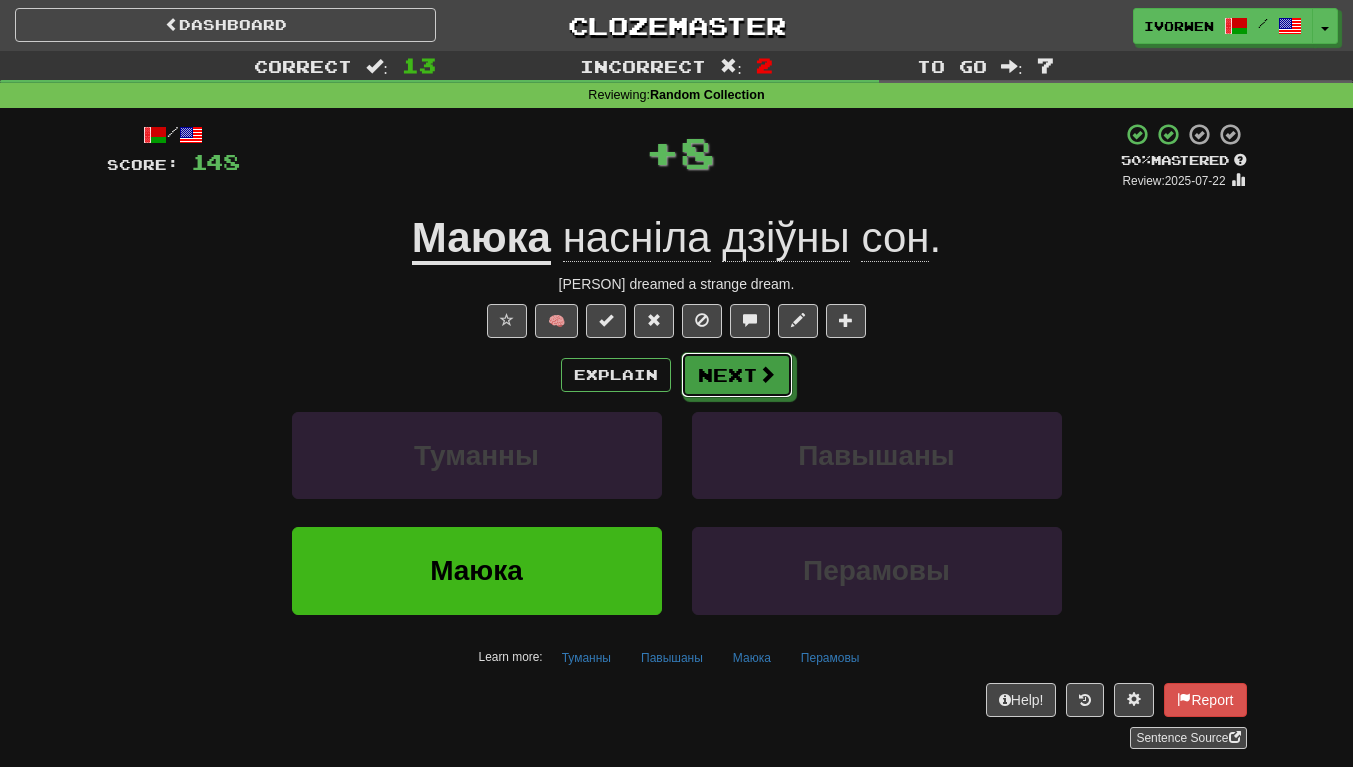 click at bounding box center (767, 374) 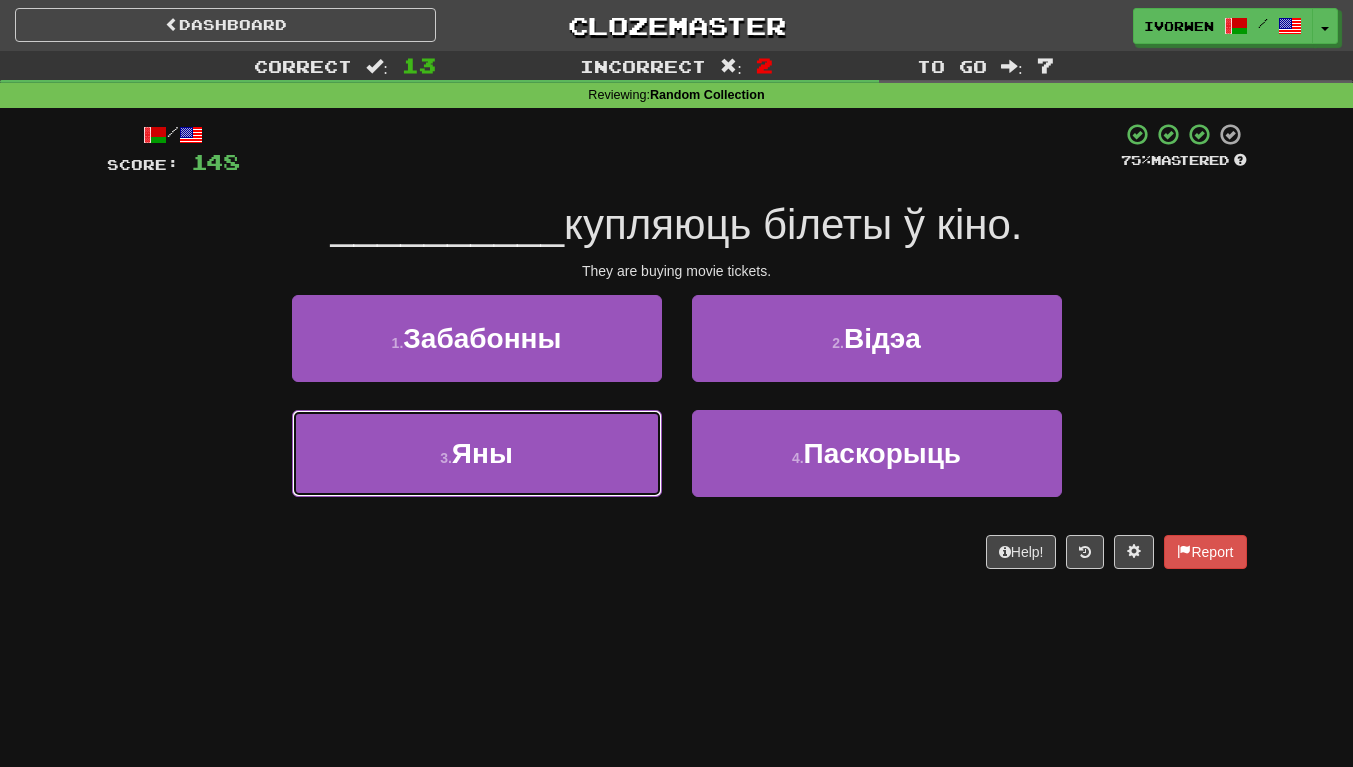 click on "3 .  Яны" at bounding box center [477, 453] 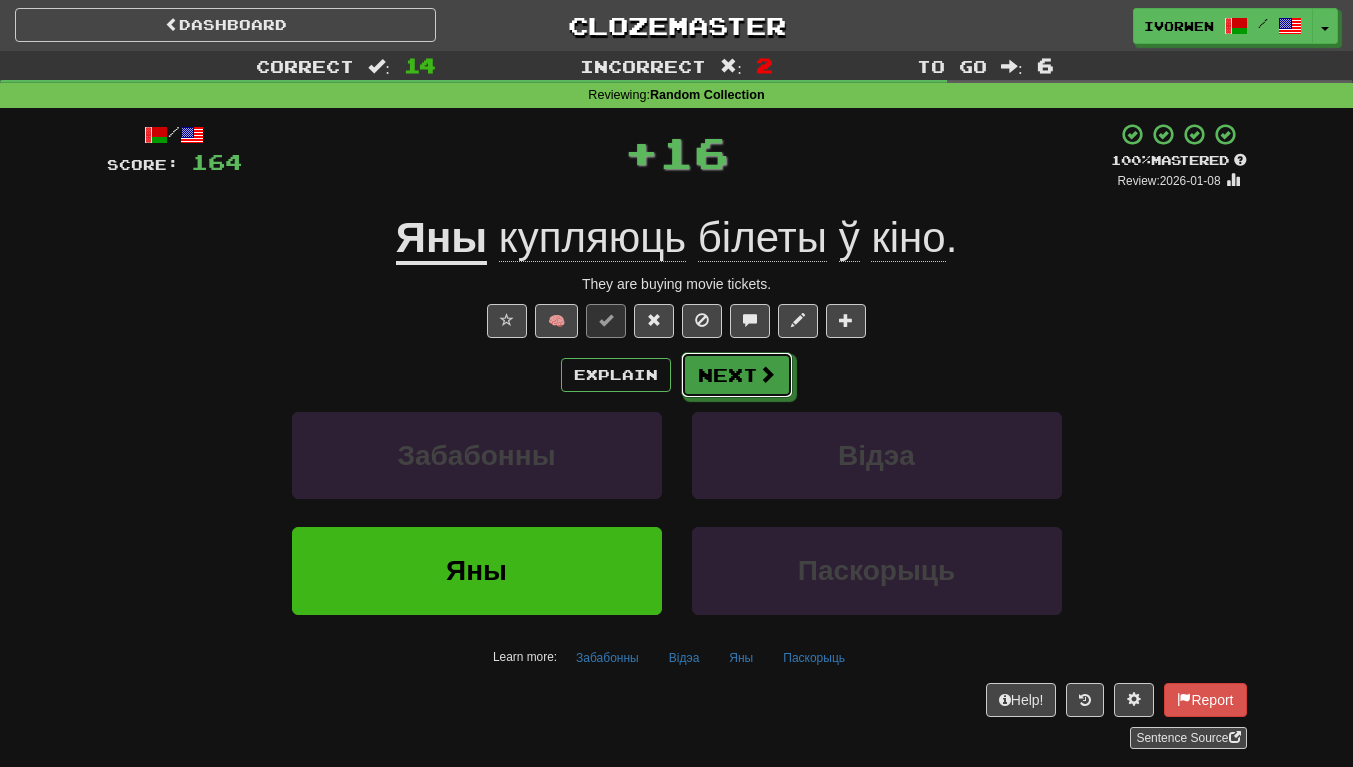 click on "Next" at bounding box center (737, 375) 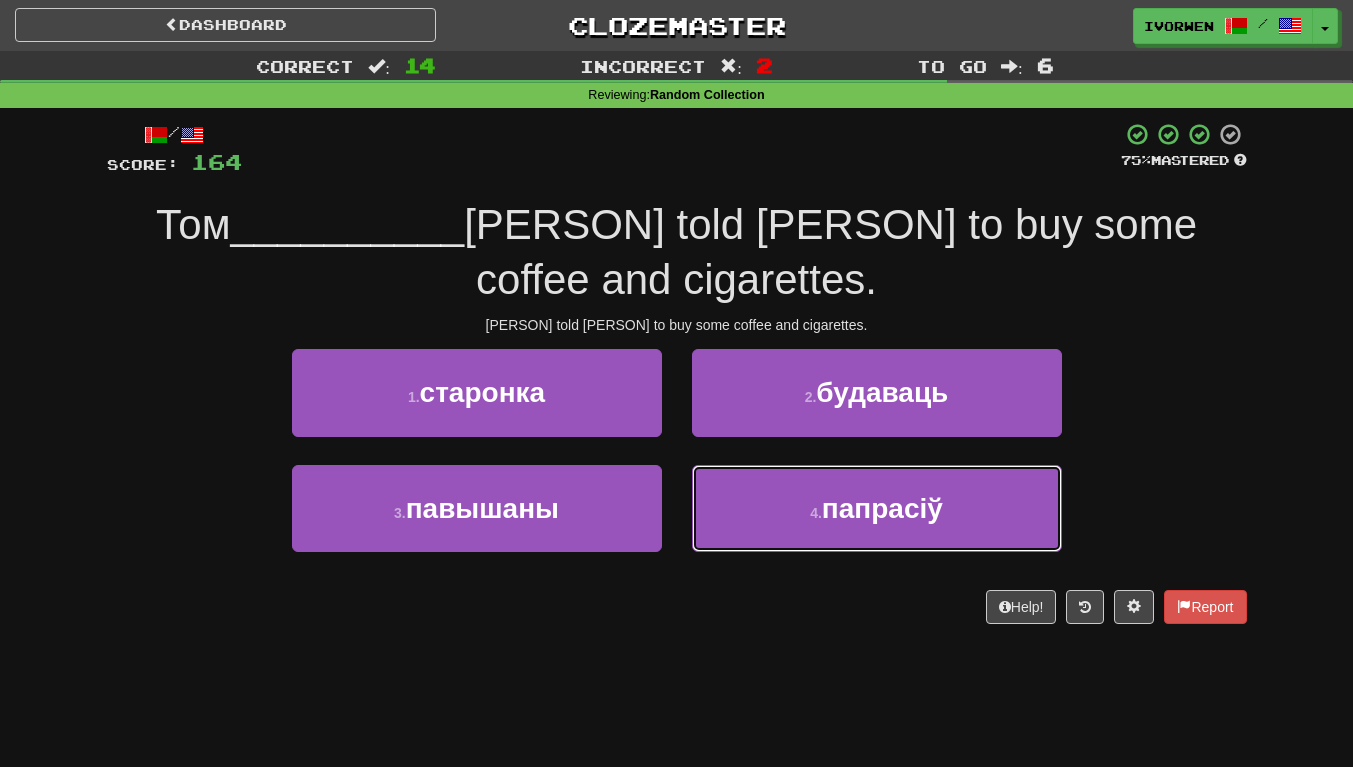 click on "4 .  папрасіў" at bounding box center (877, 508) 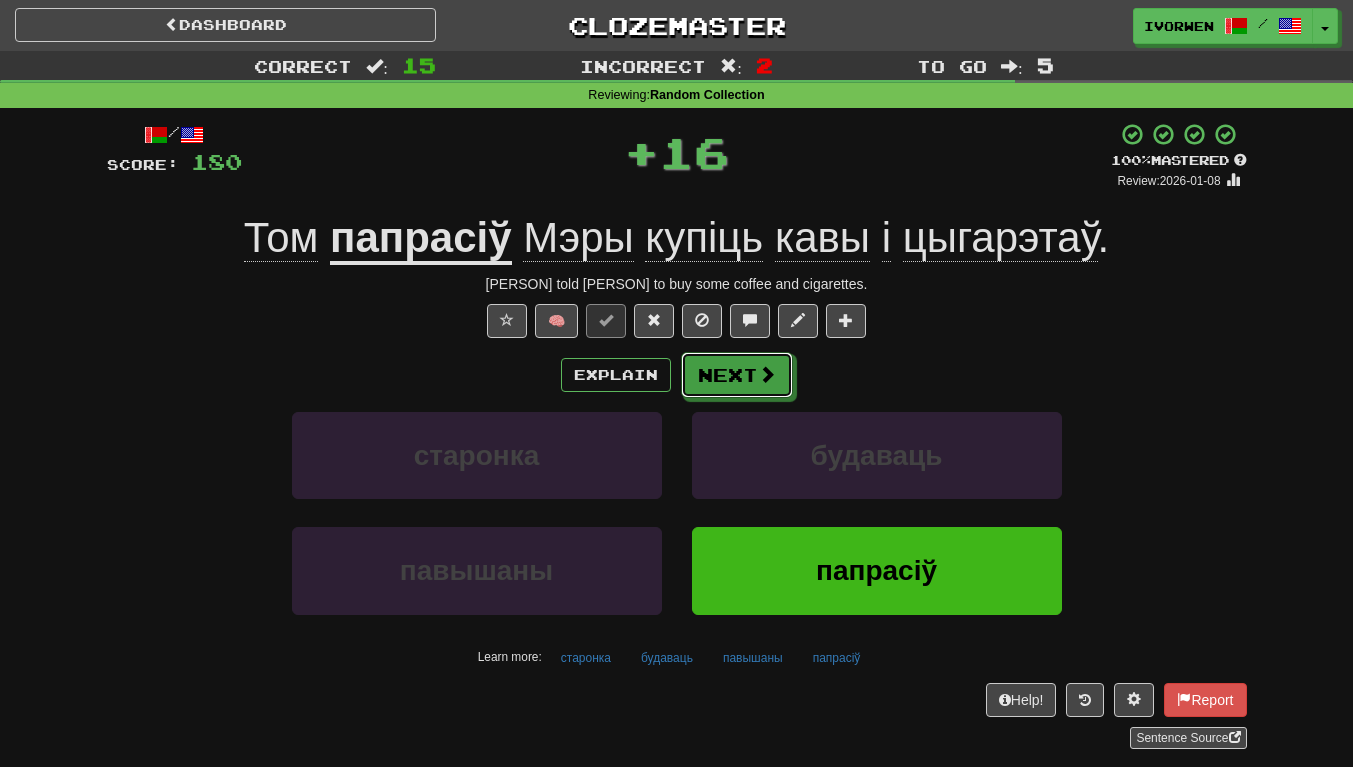 click on "Next" at bounding box center [737, 375] 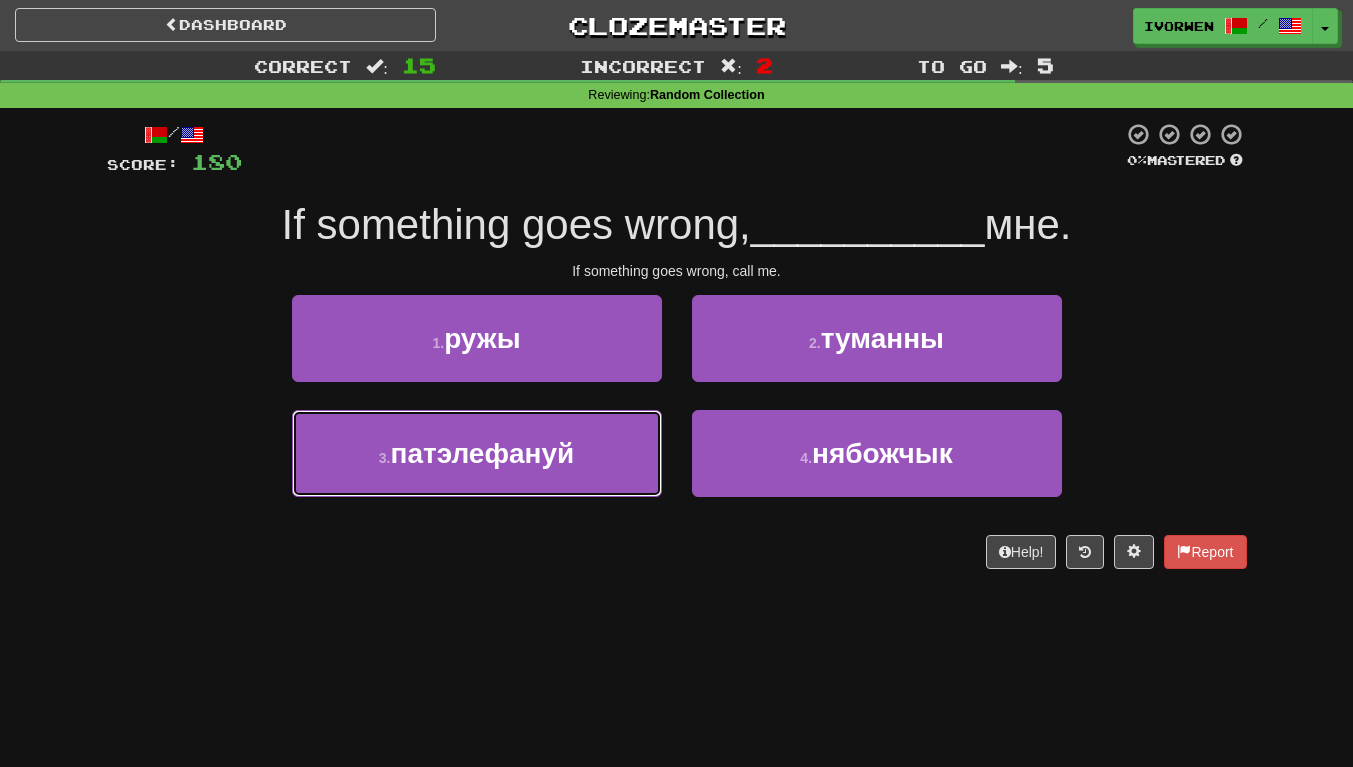click on "3 .  патэлефануй" at bounding box center [477, 453] 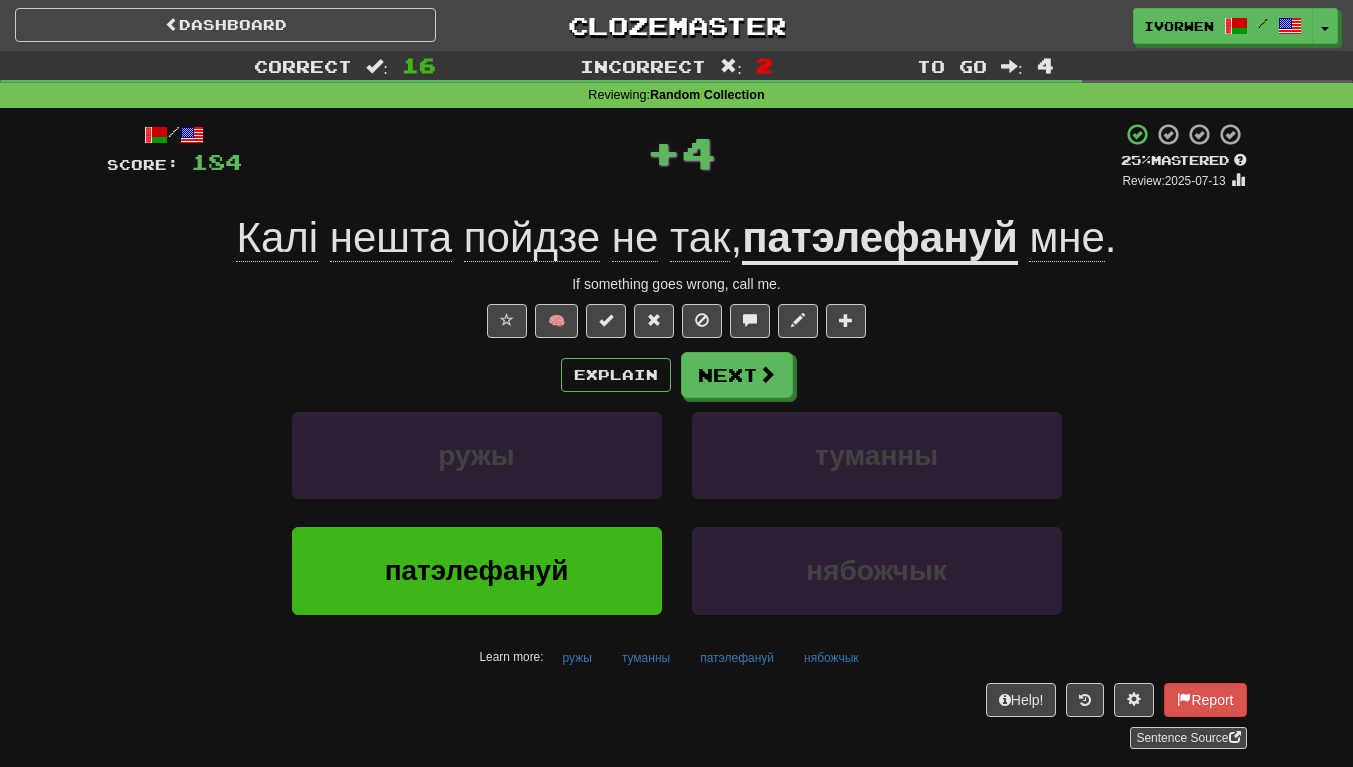 click on "Explain Next" at bounding box center (677, 375) 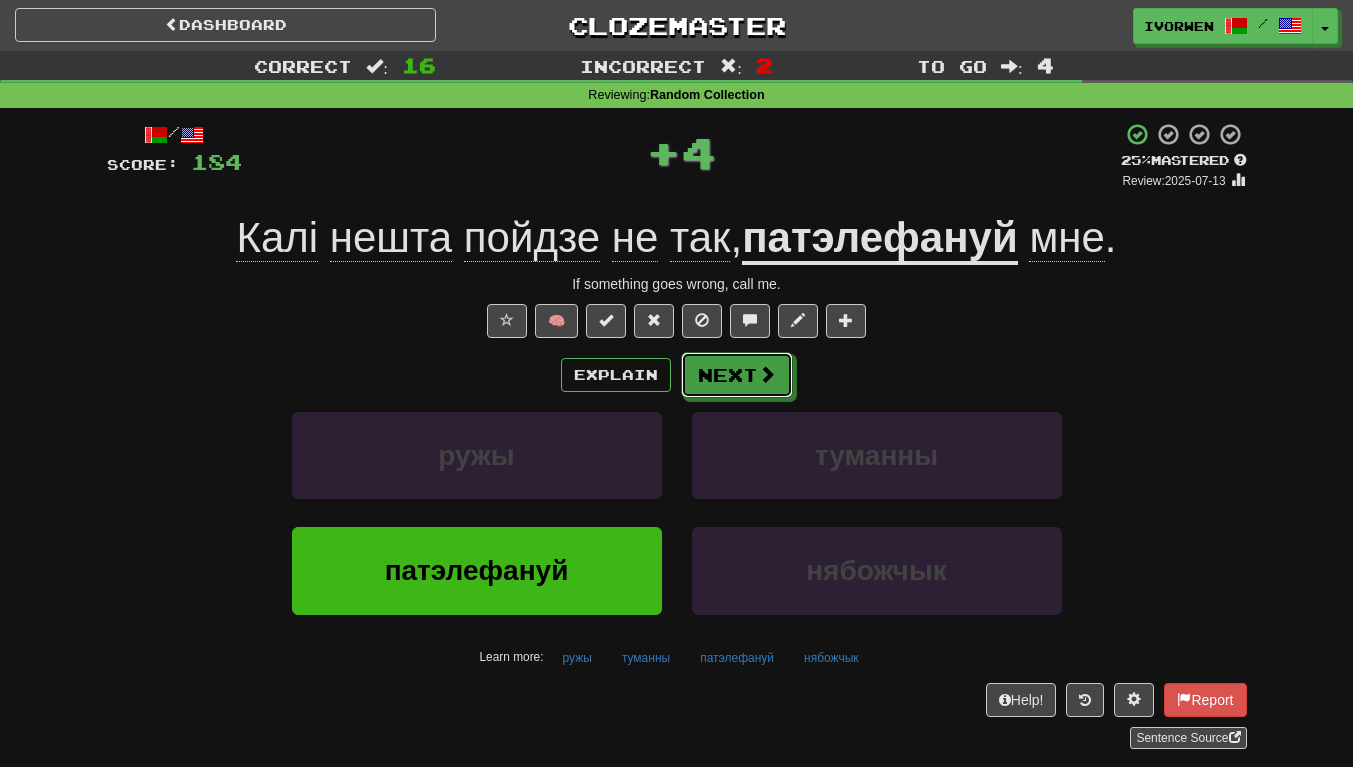 click on "Next" at bounding box center (737, 375) 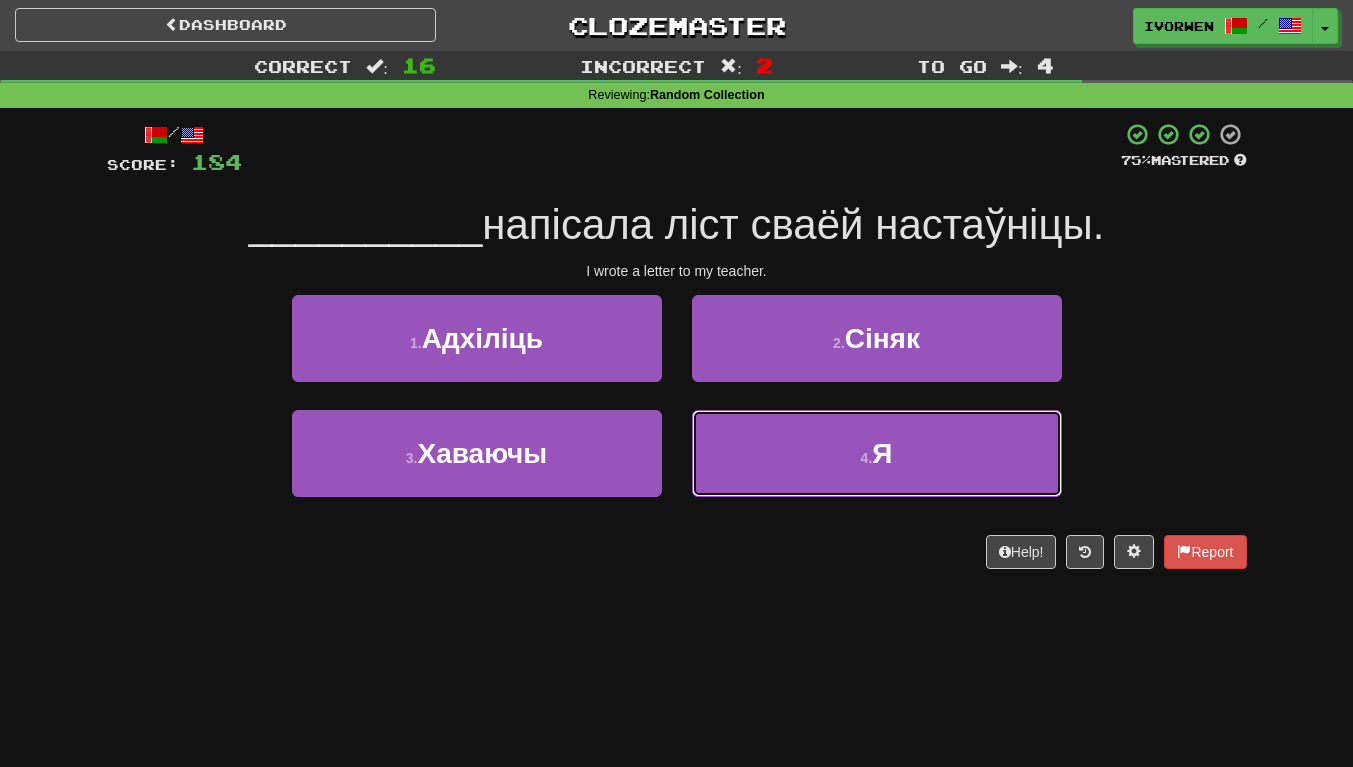 click on "4 .  Я" at bounding box center [877, 453] 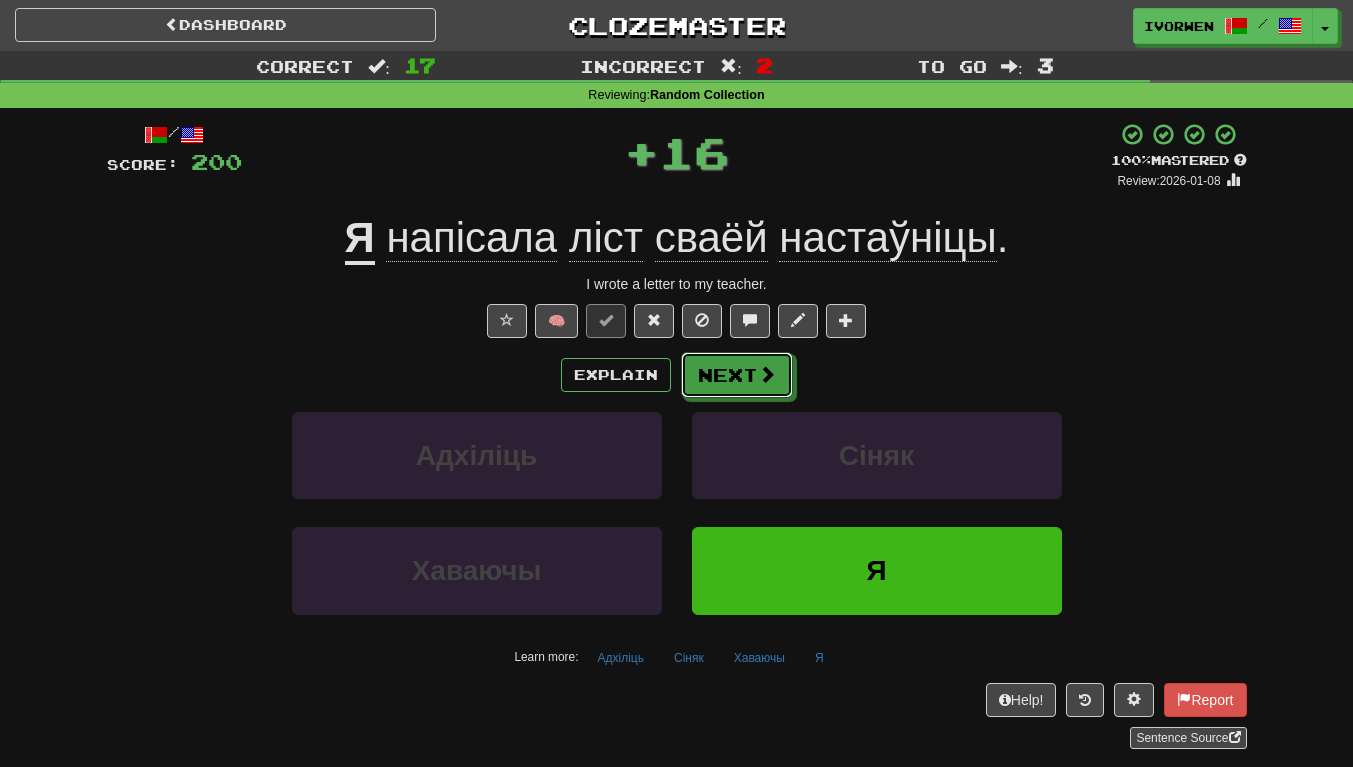 click on "Next" at bounding box center [737, 375] 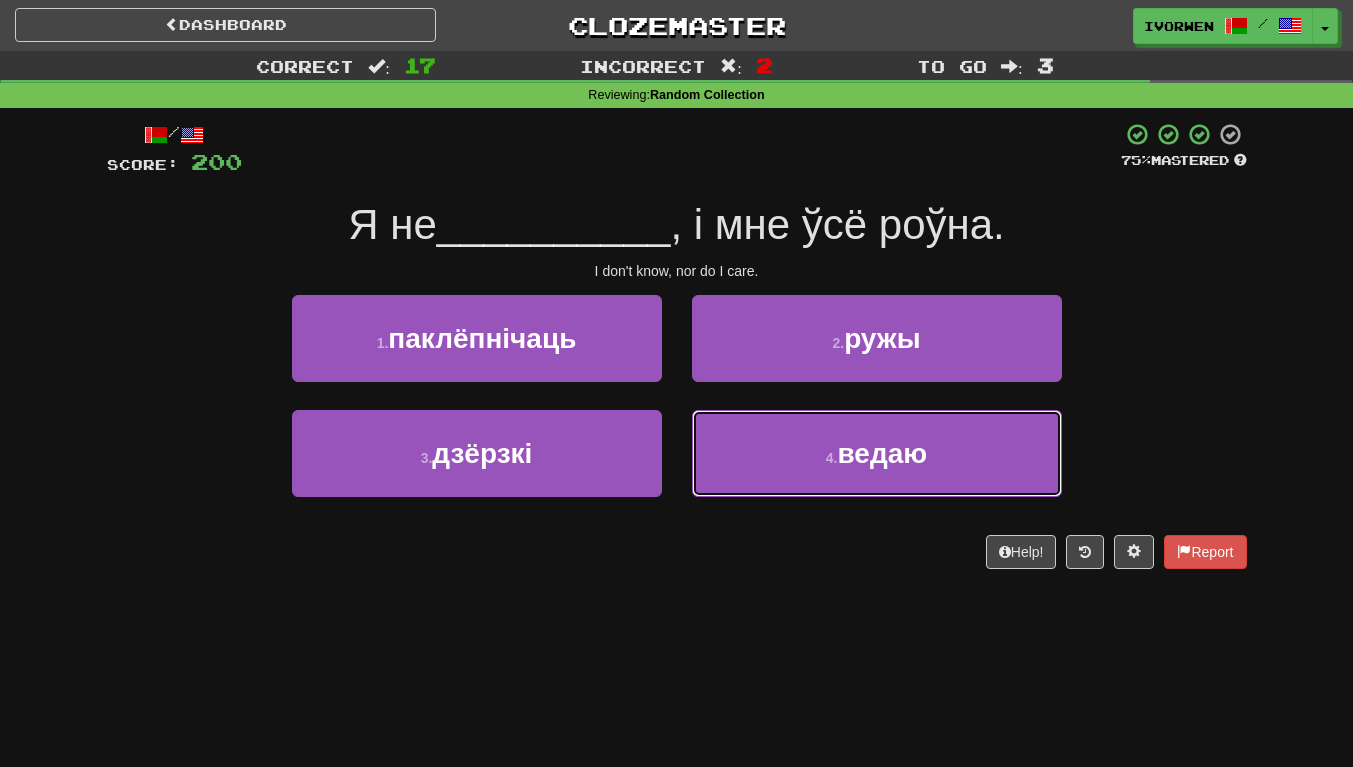 click on "4 .  ведаю" at bounding box center [877, 453] 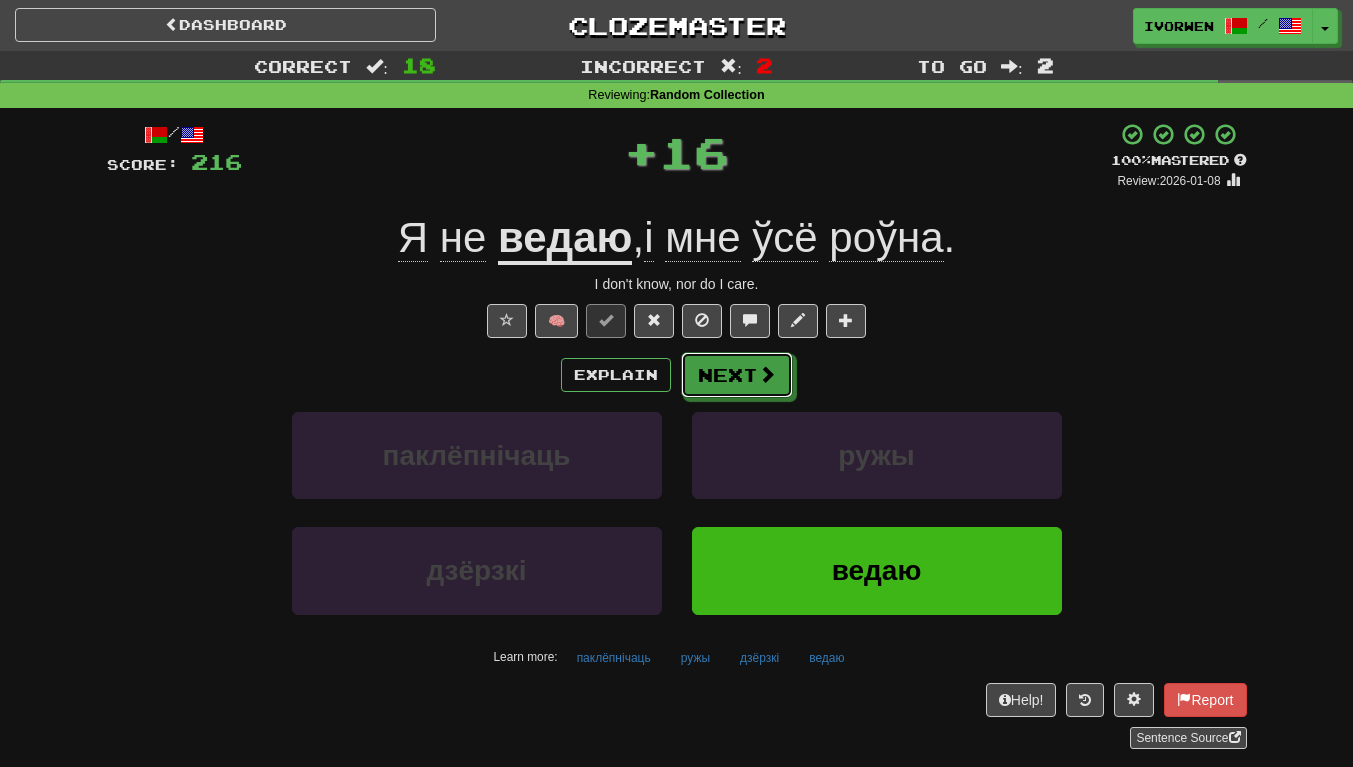 click on "Next" at bounding box center [737, 375] 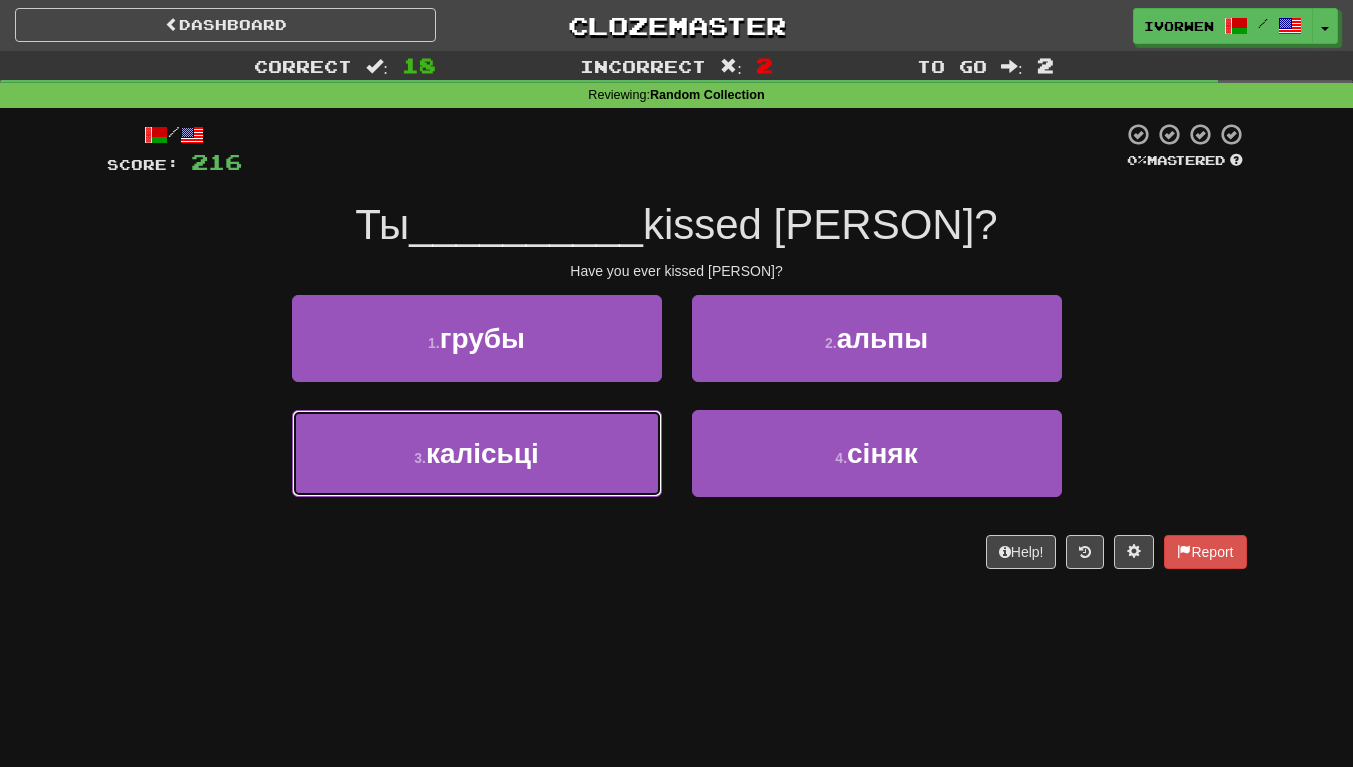 click on "3 .  калісьці" at bounding box center [477, 453] 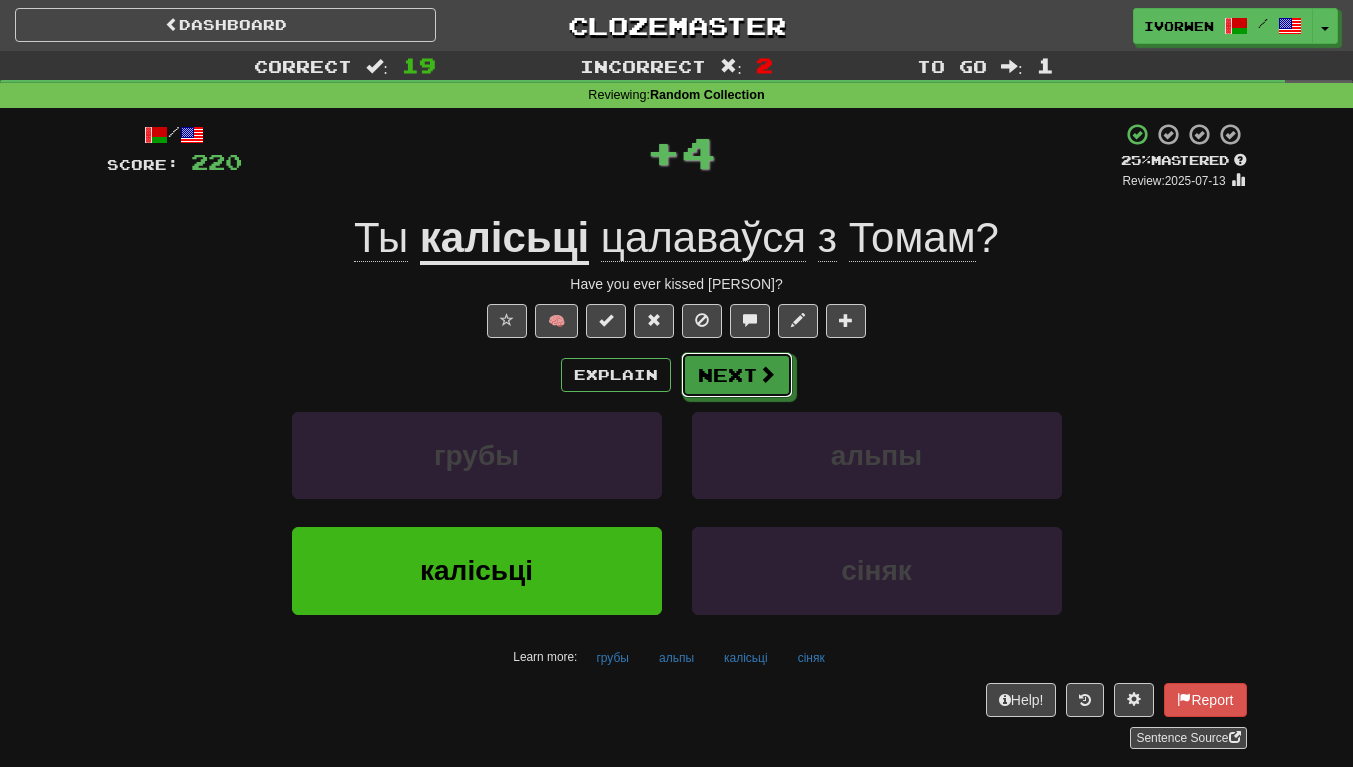 click on "Next" at bounding box center (737, 375) 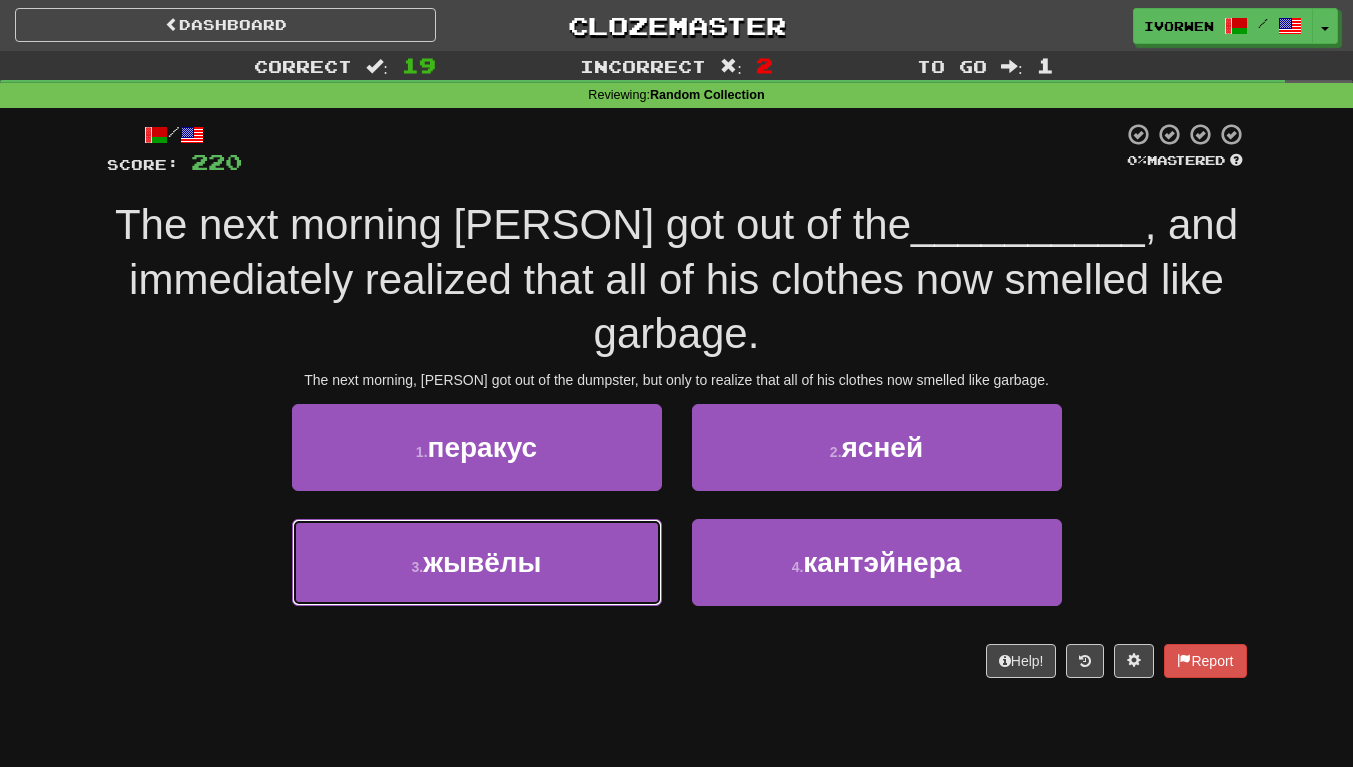 click on "3 .  жывёлы" at bounding box center [477, 562] 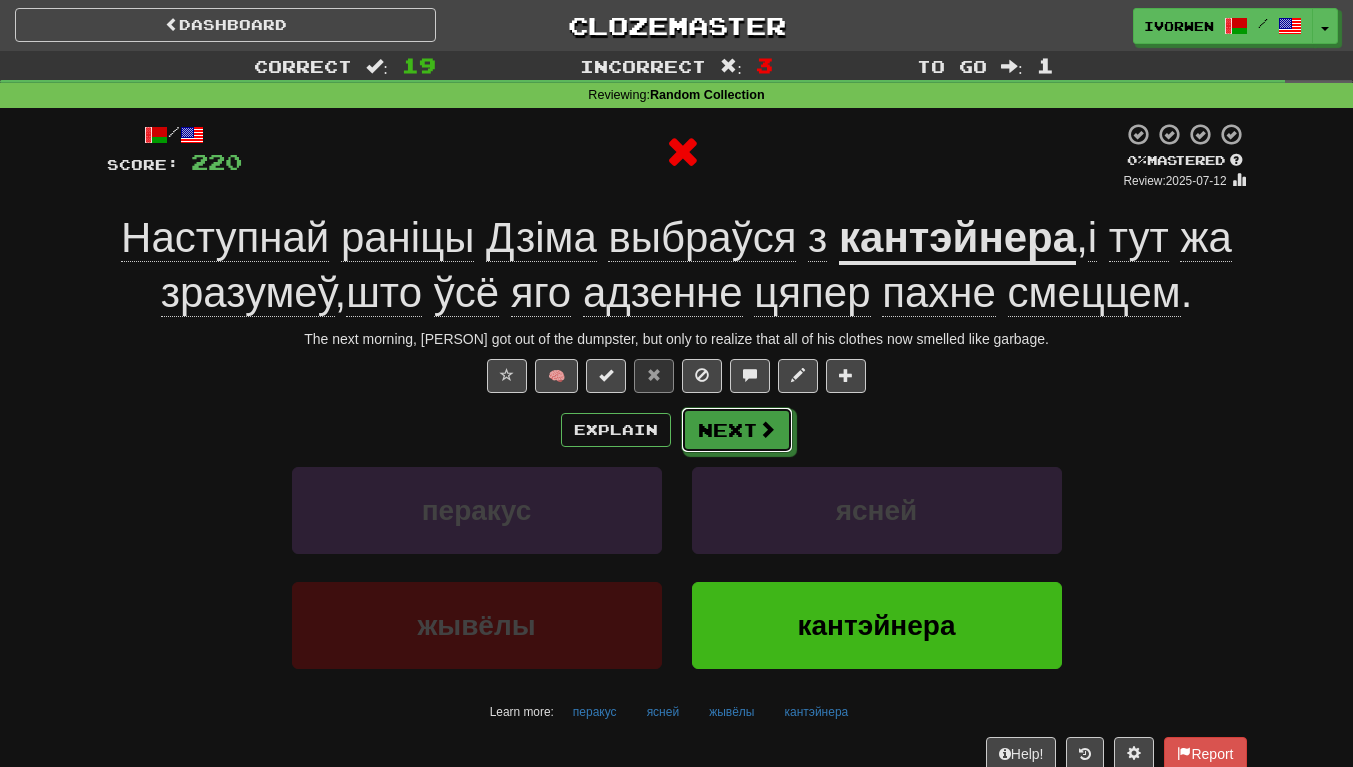 click on "Next" at bounding box center [737, 430] 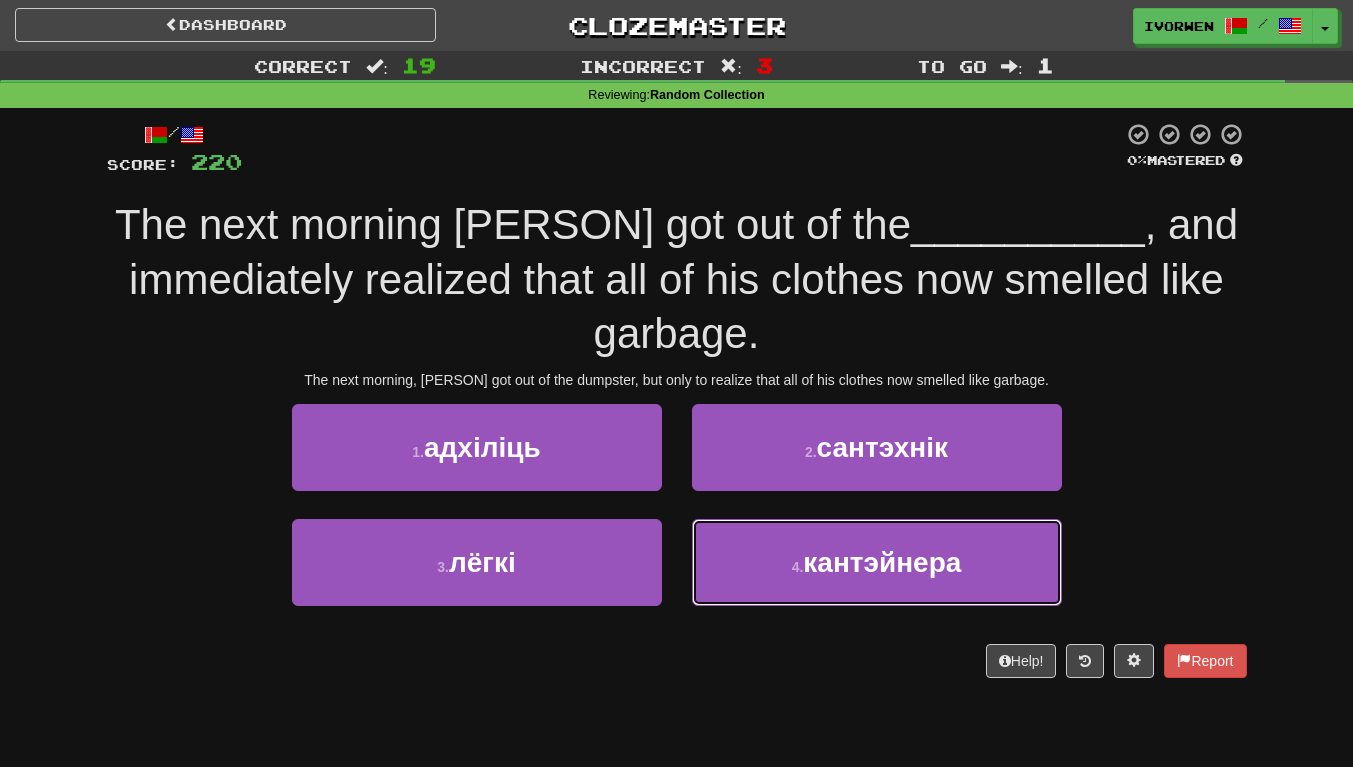 click on "кантэйнера" at bounding box center [882, 562] 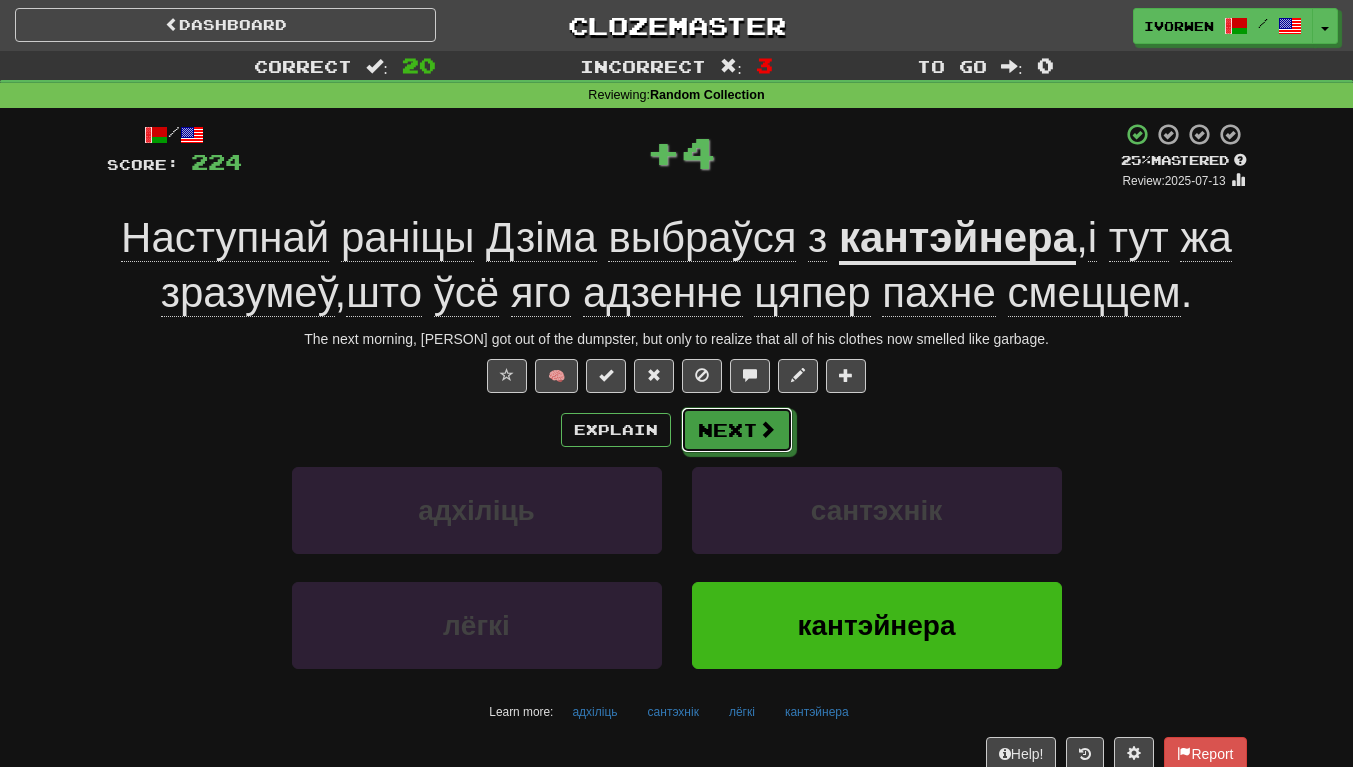 click on "Next" at bounding box center (737, 430) 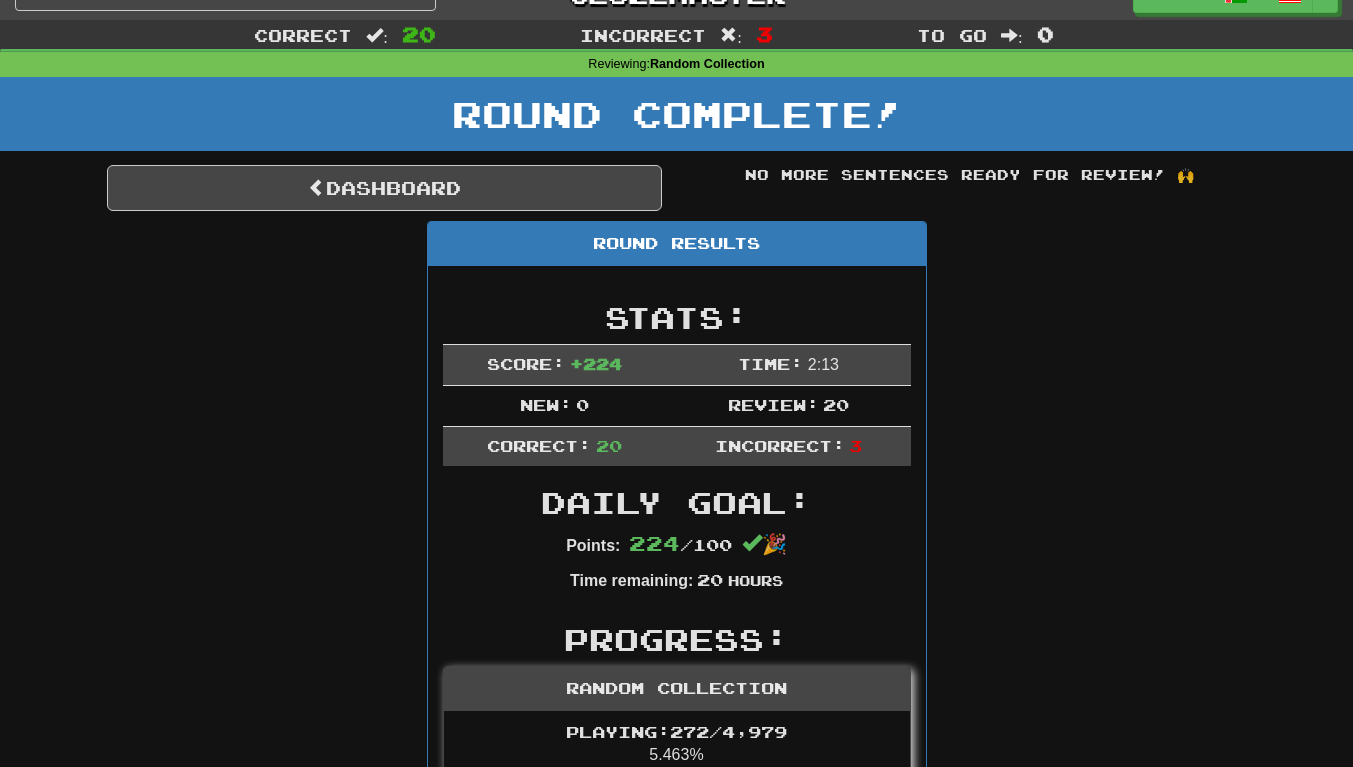 scroll, scrollTop: 0, scrollLeft: 0, axis: both 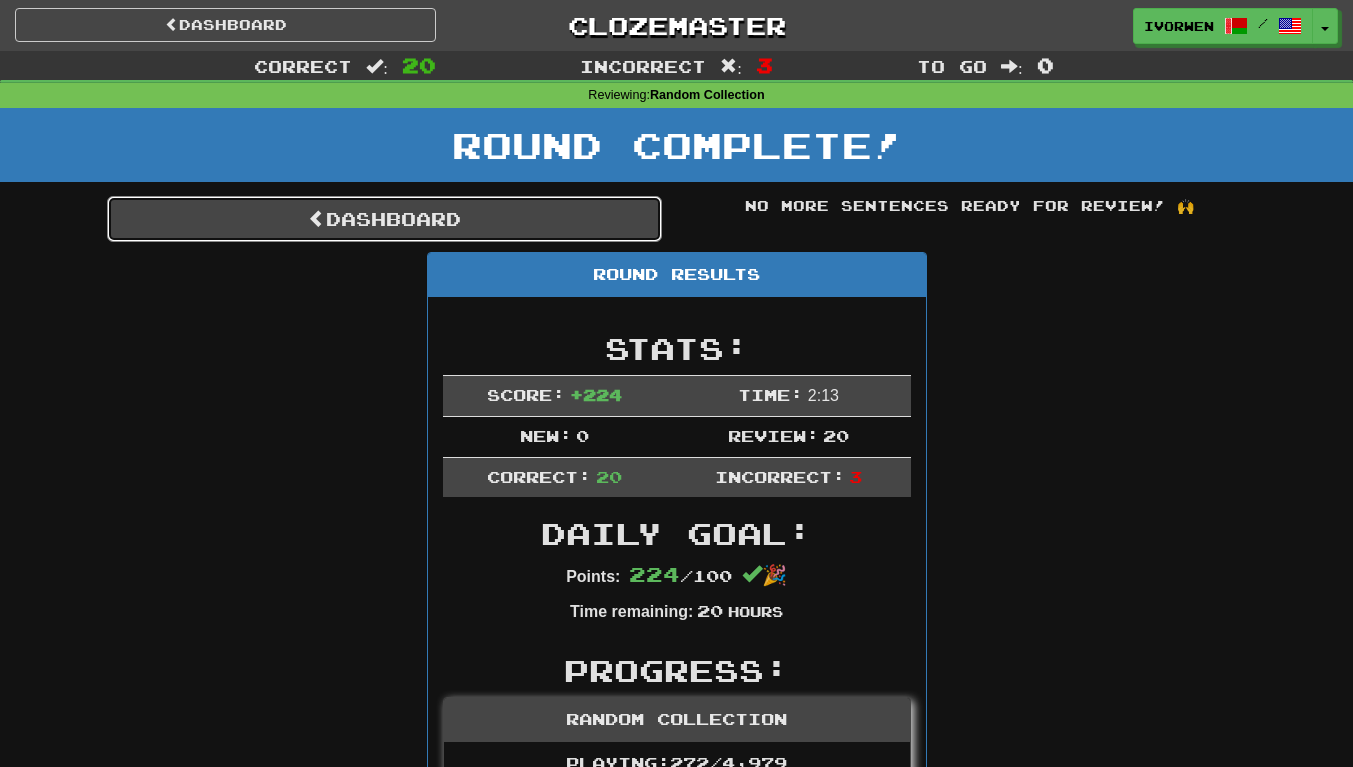 click on "Dashboard" at bounding box center (384, 219) 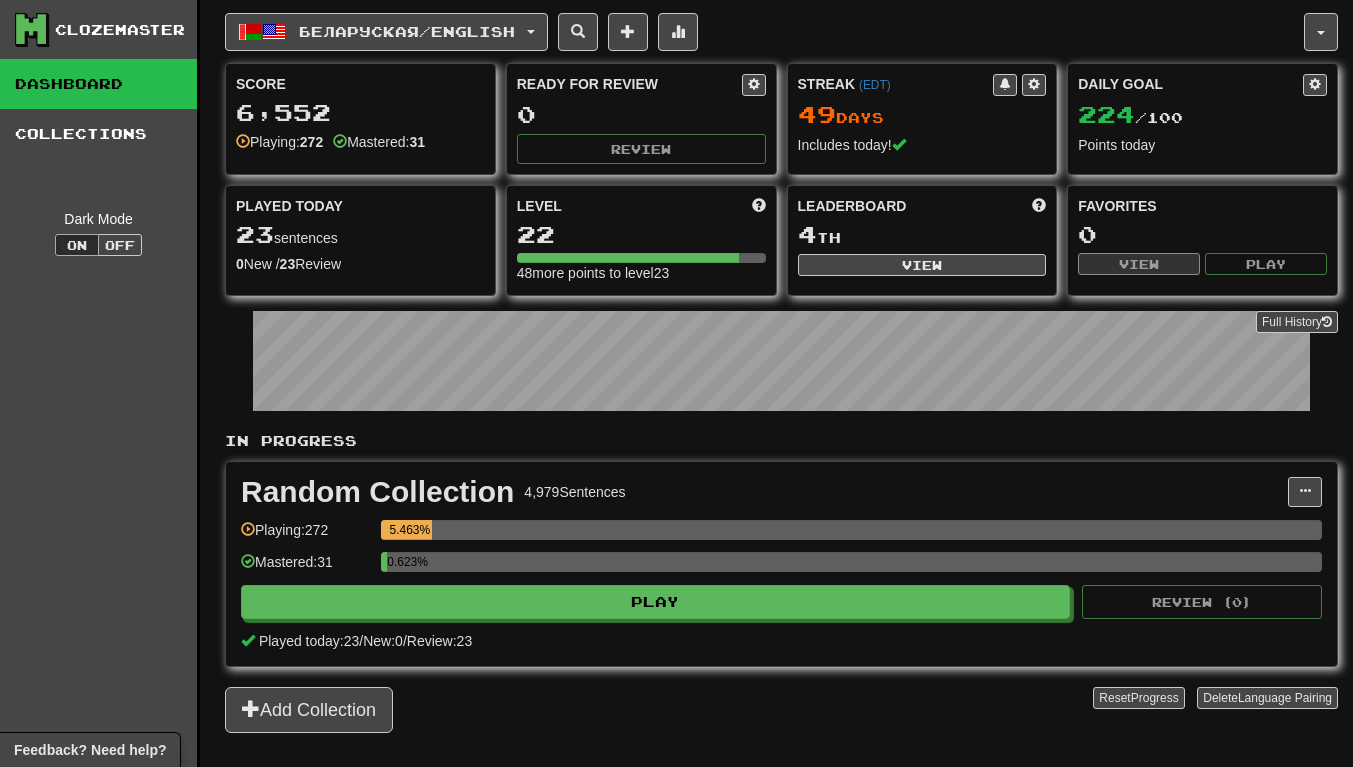 scroll, scrollTop: 0, scrollLeft: 0, axis: both 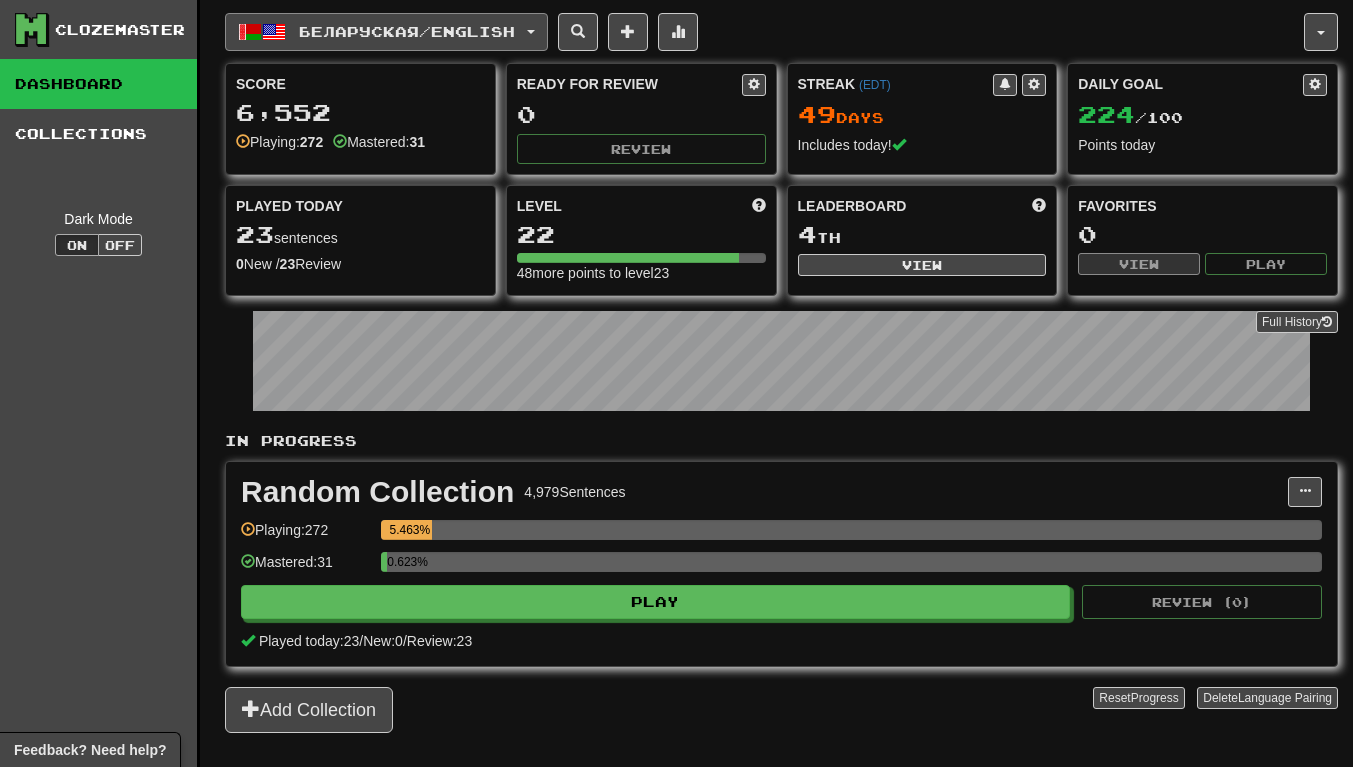 click on "Беларуская  /  English" at bounding box center [386, 32] 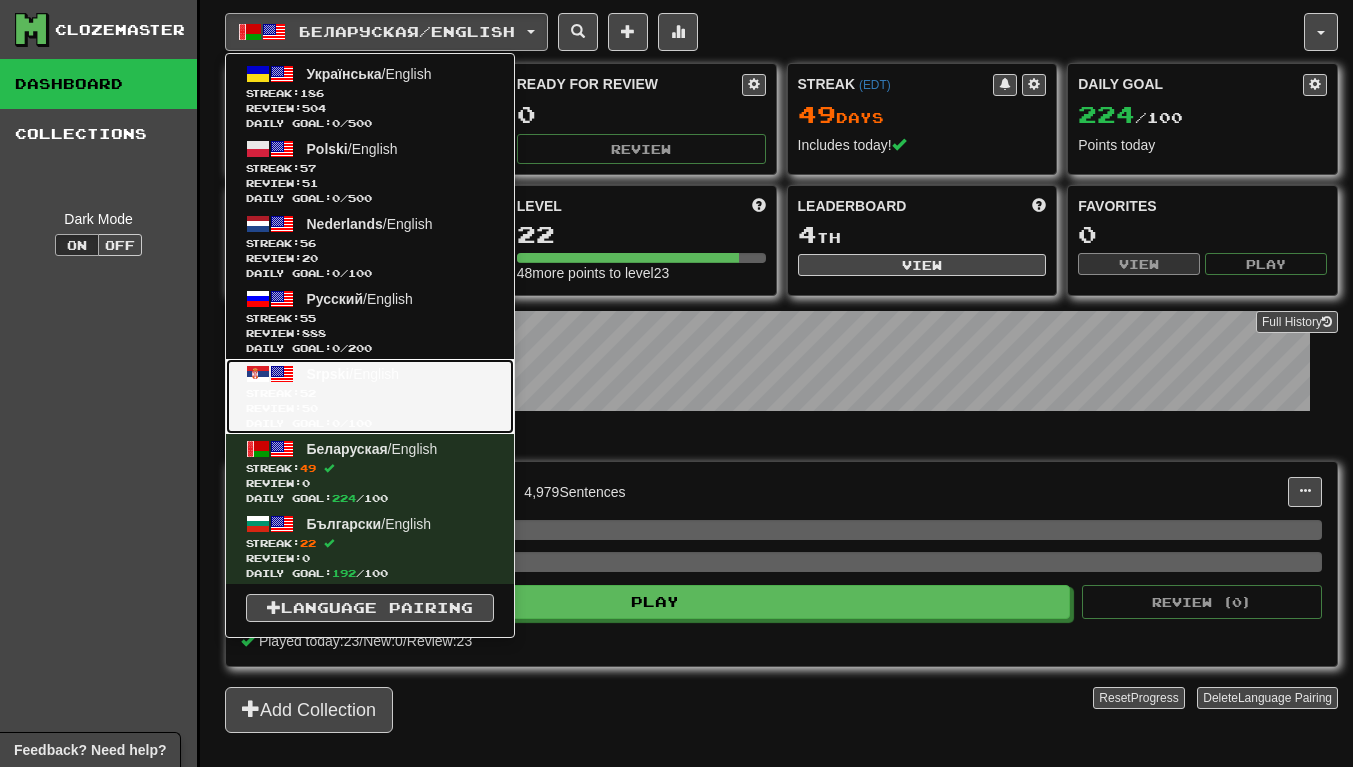 click on "52" at bounding box center (308, 393) 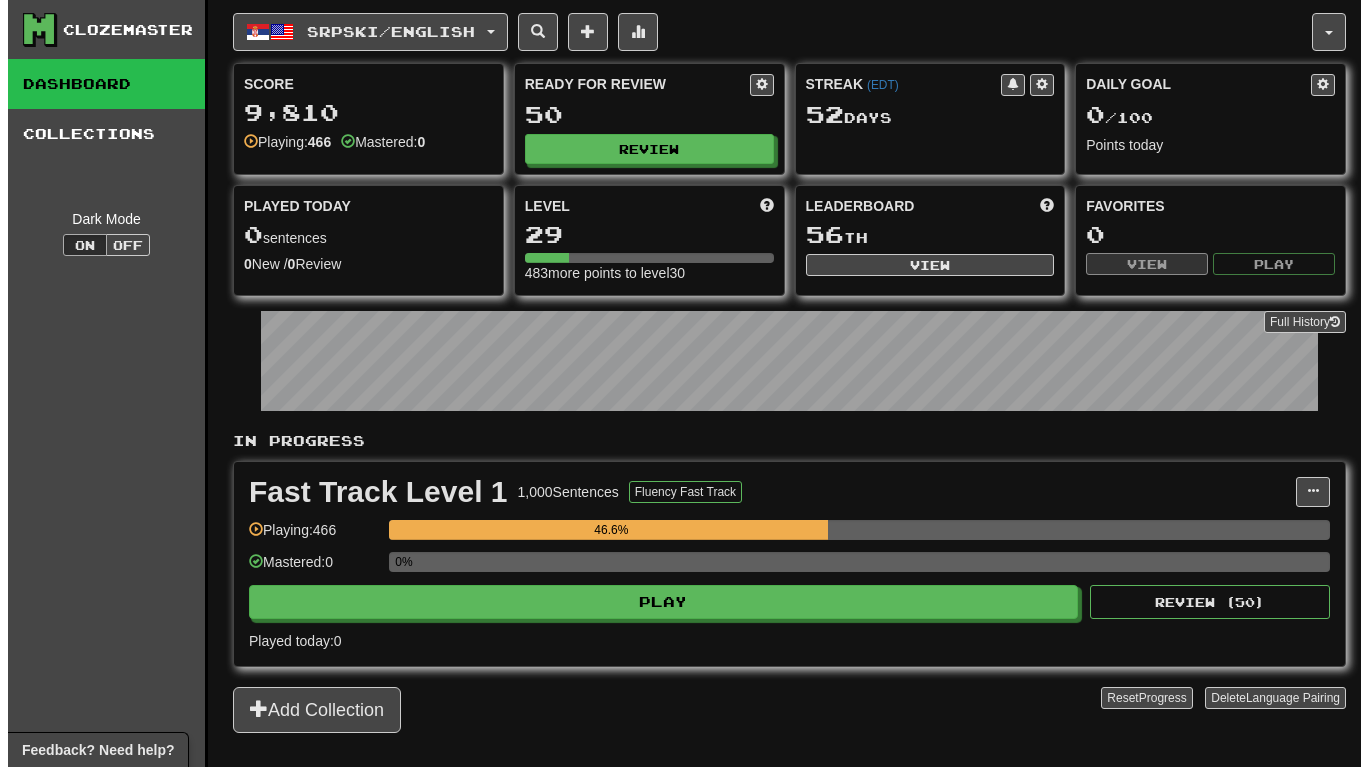scroll, scrollTop: 0, scrollLeft: 0, axis: both 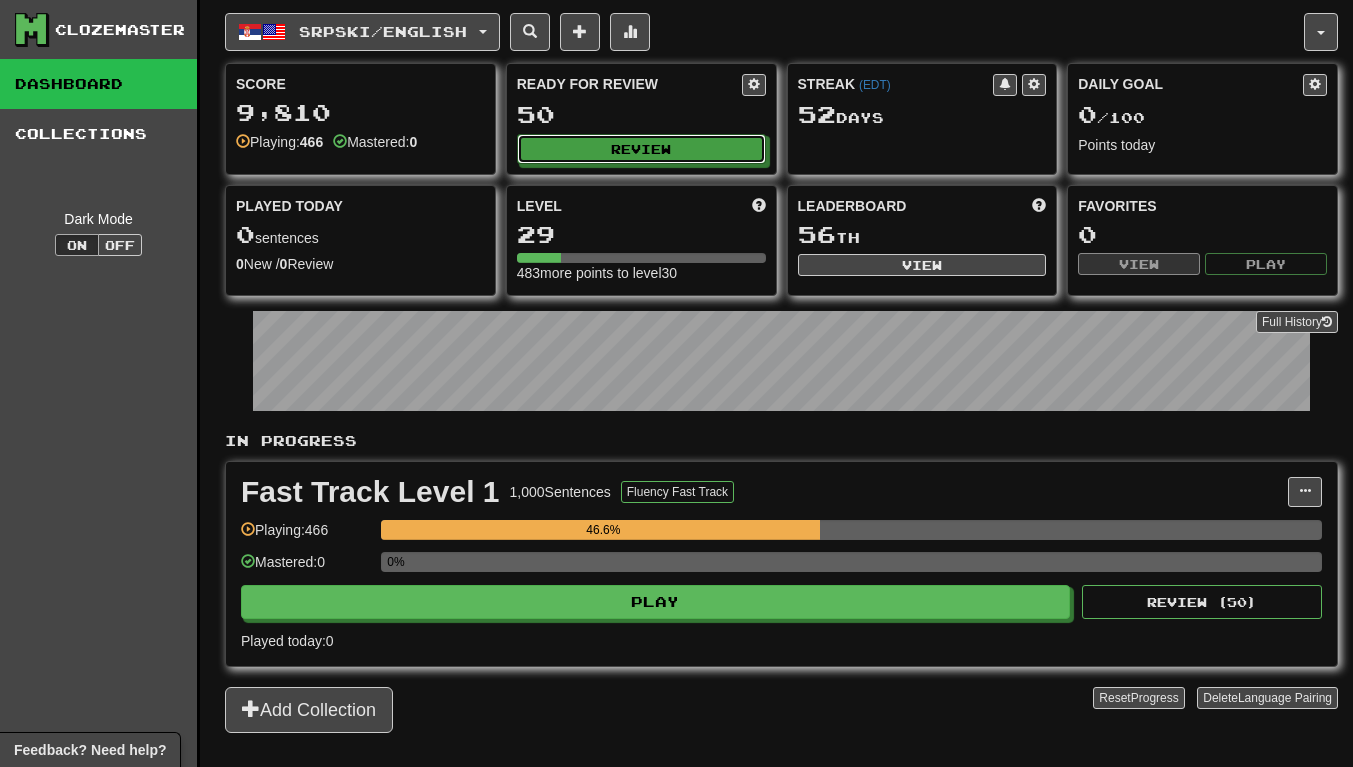 click on "Review" at bounding box center [641, 149] 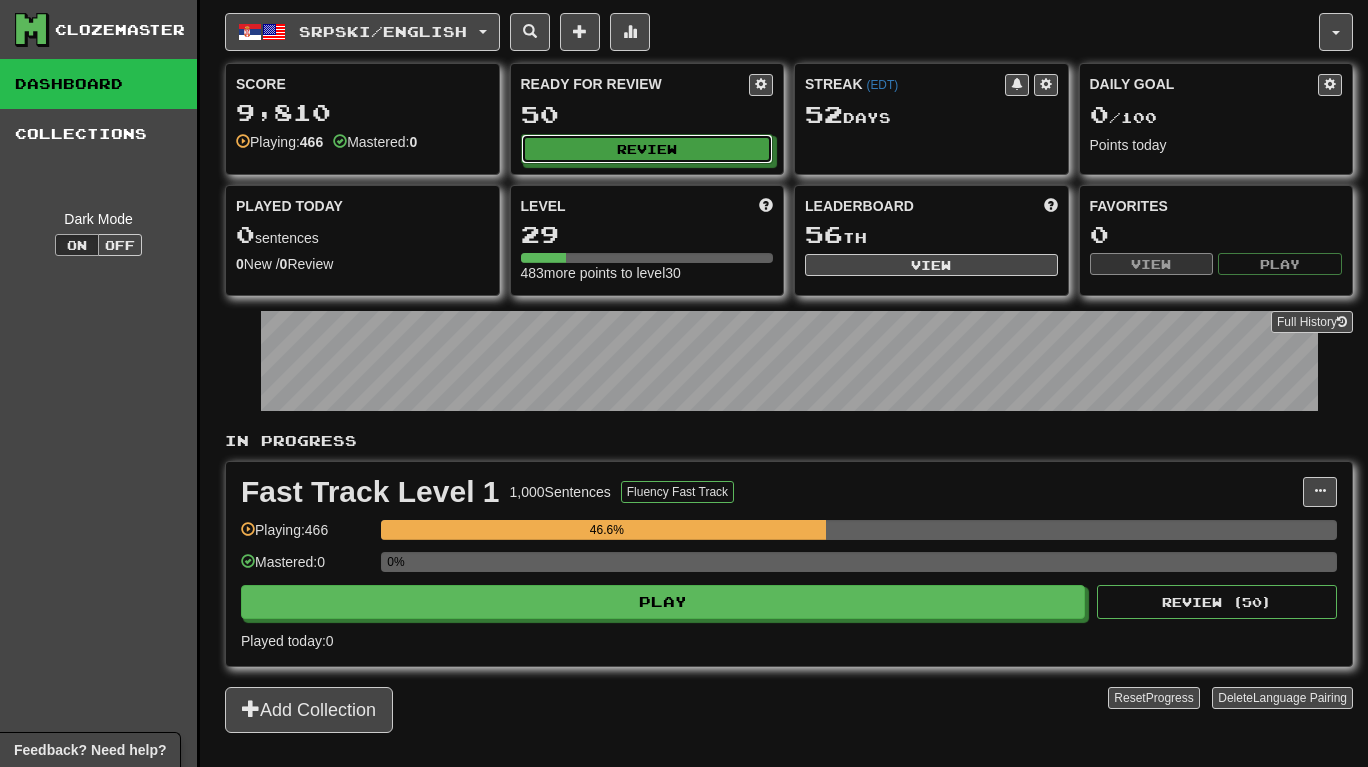 select on "**" 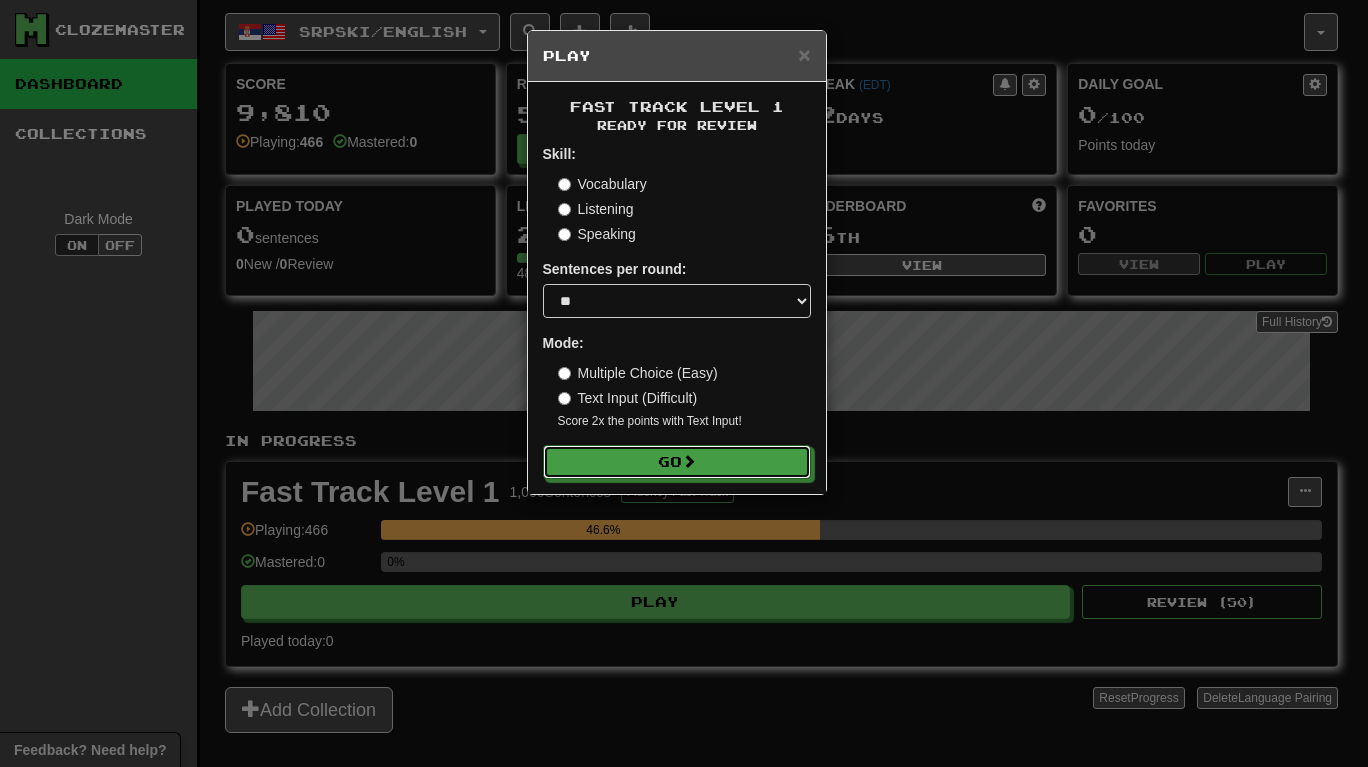 click on "Go" at bounding box center (677, 462) 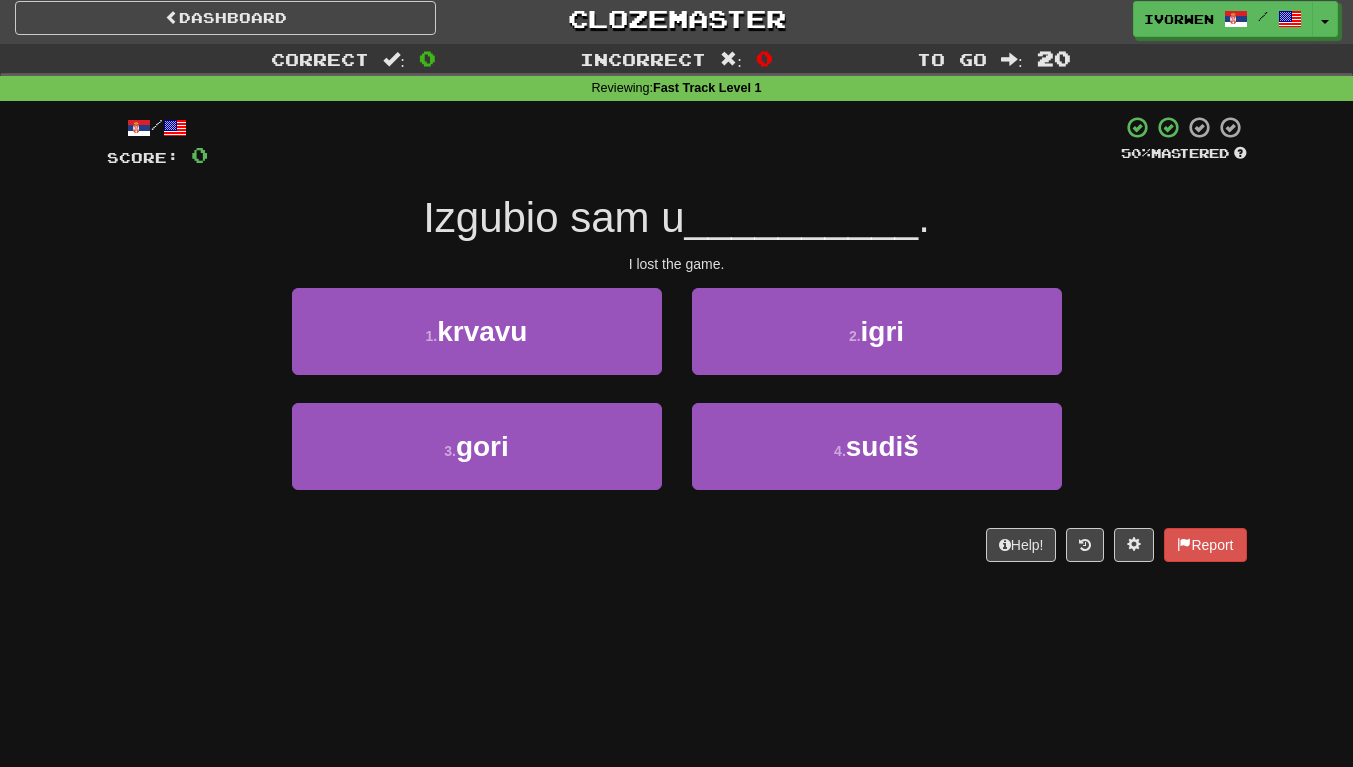 scroll, scrollTop: 0, scrollLeft: 0, axis: both 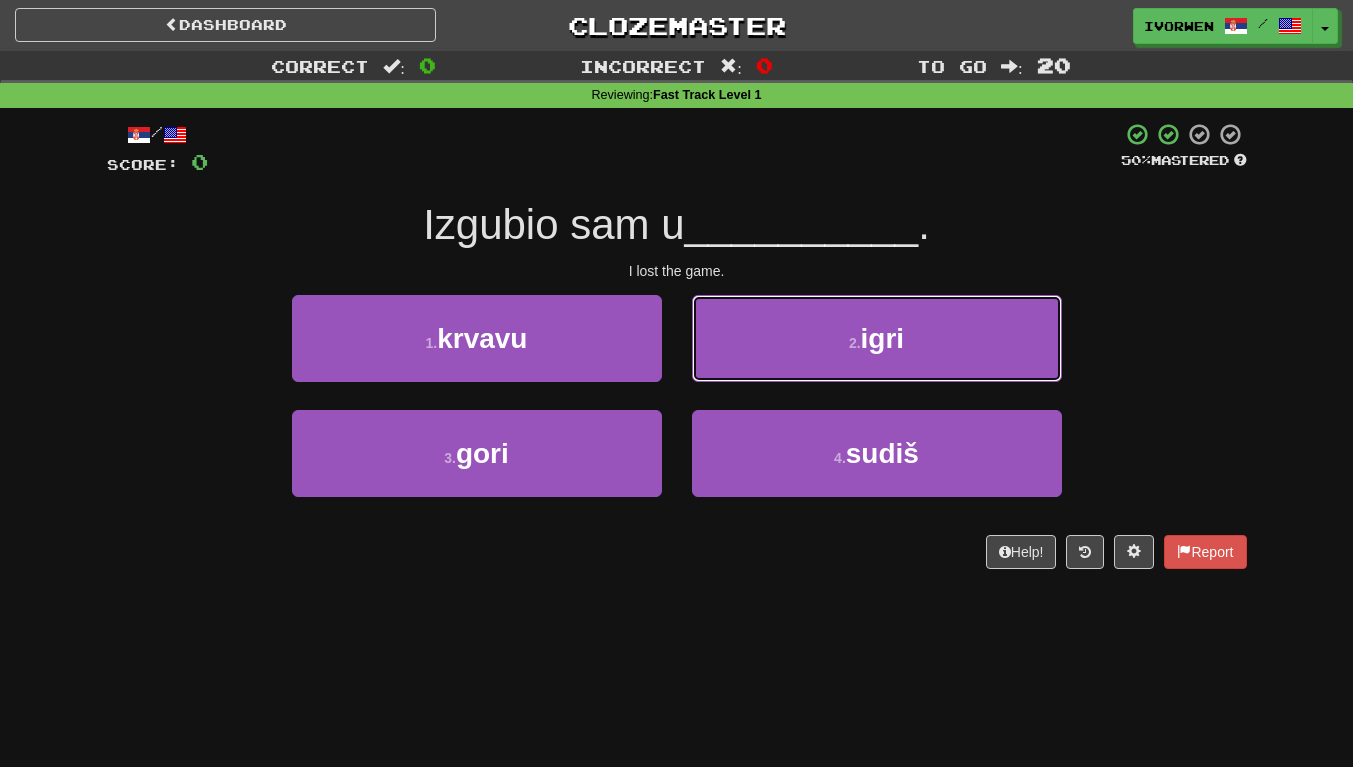 click on "2 .  igri" at bounding box center [877, 338] 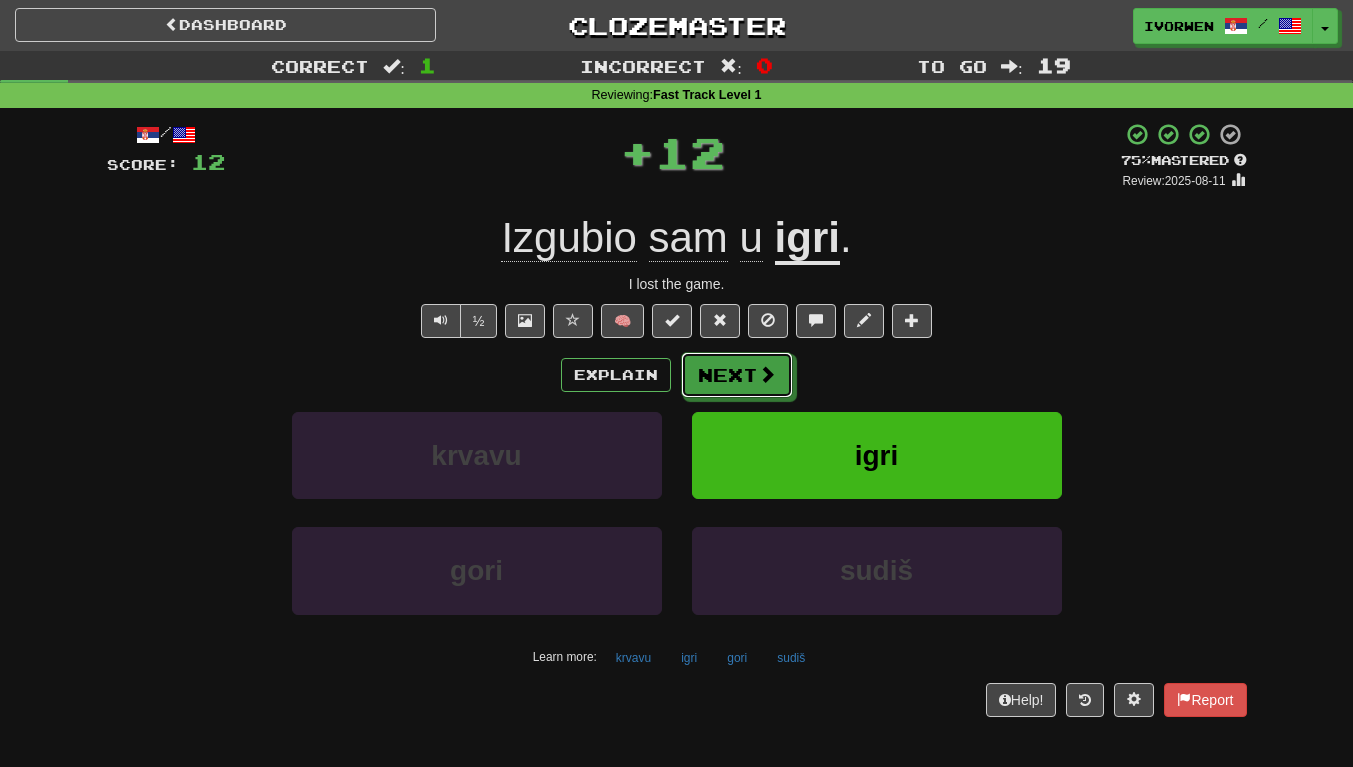 click on "Next" at bounding box center (737, 375) 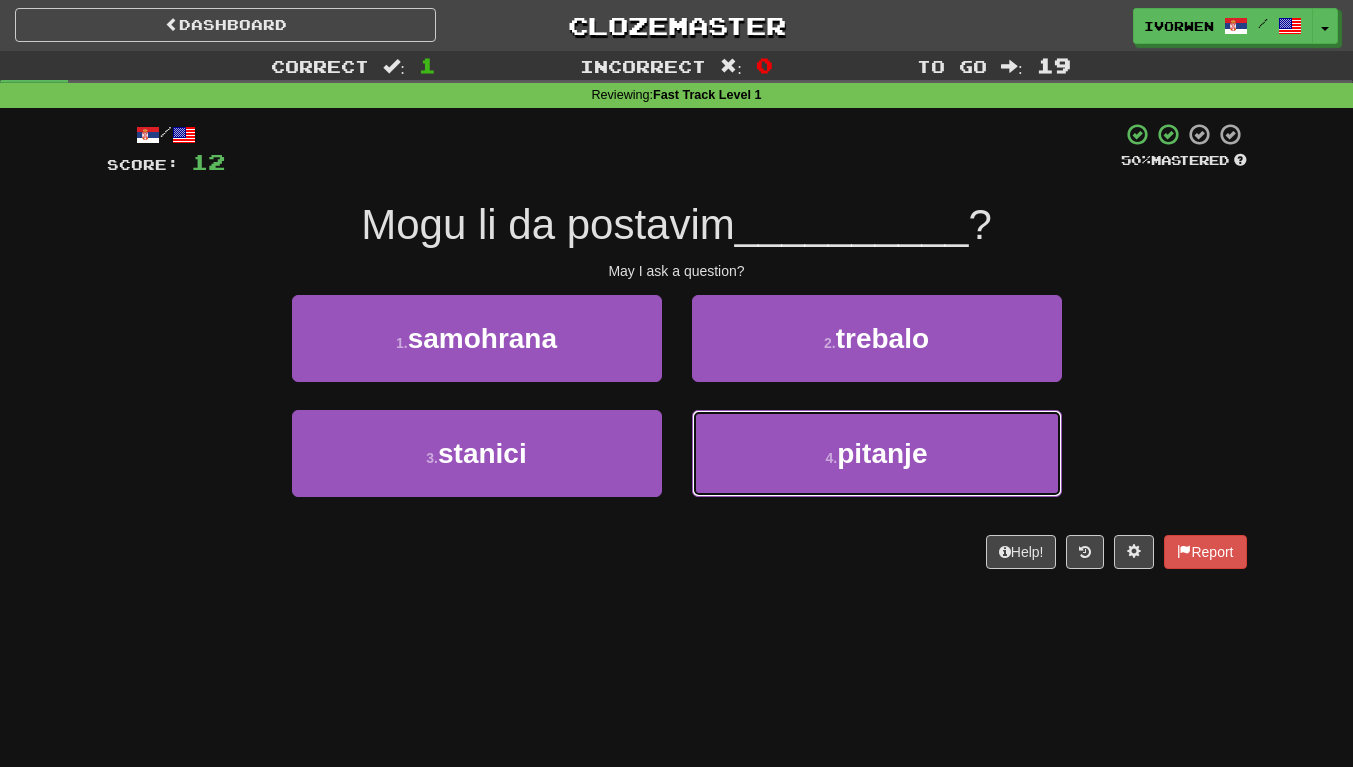 click on "4 .  pitanje" at bounding box center [877, 453] 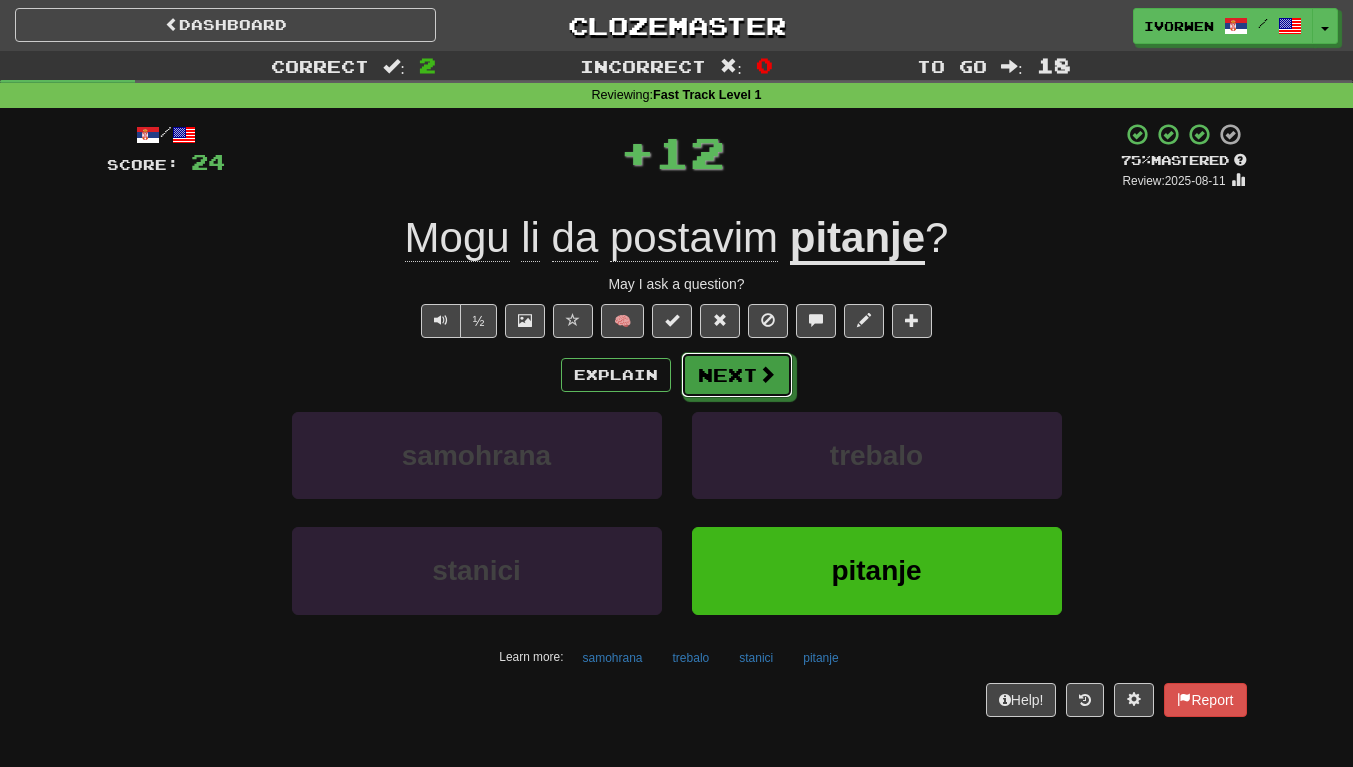 click on "Next" at bounding box center (737, 375) 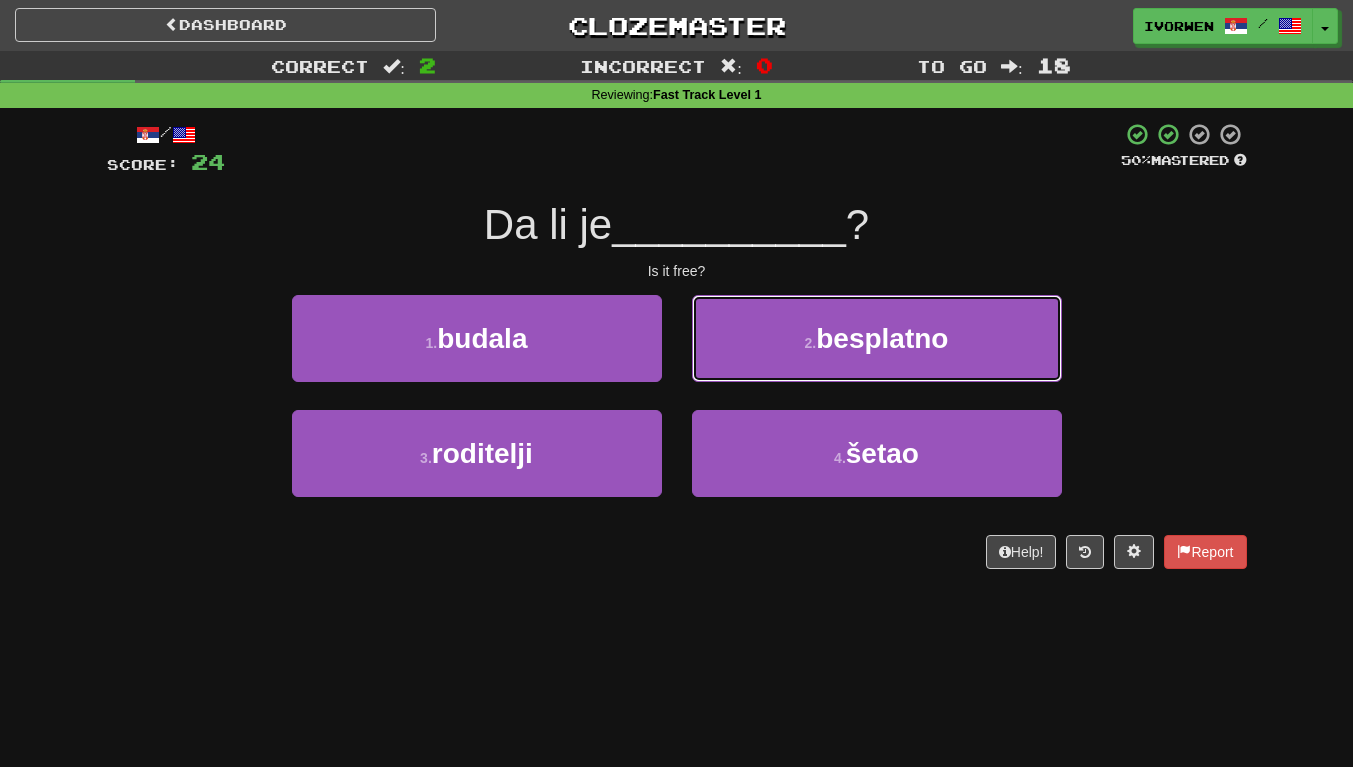 click on "2 .  besplatno" at bounding box center [877, 338] 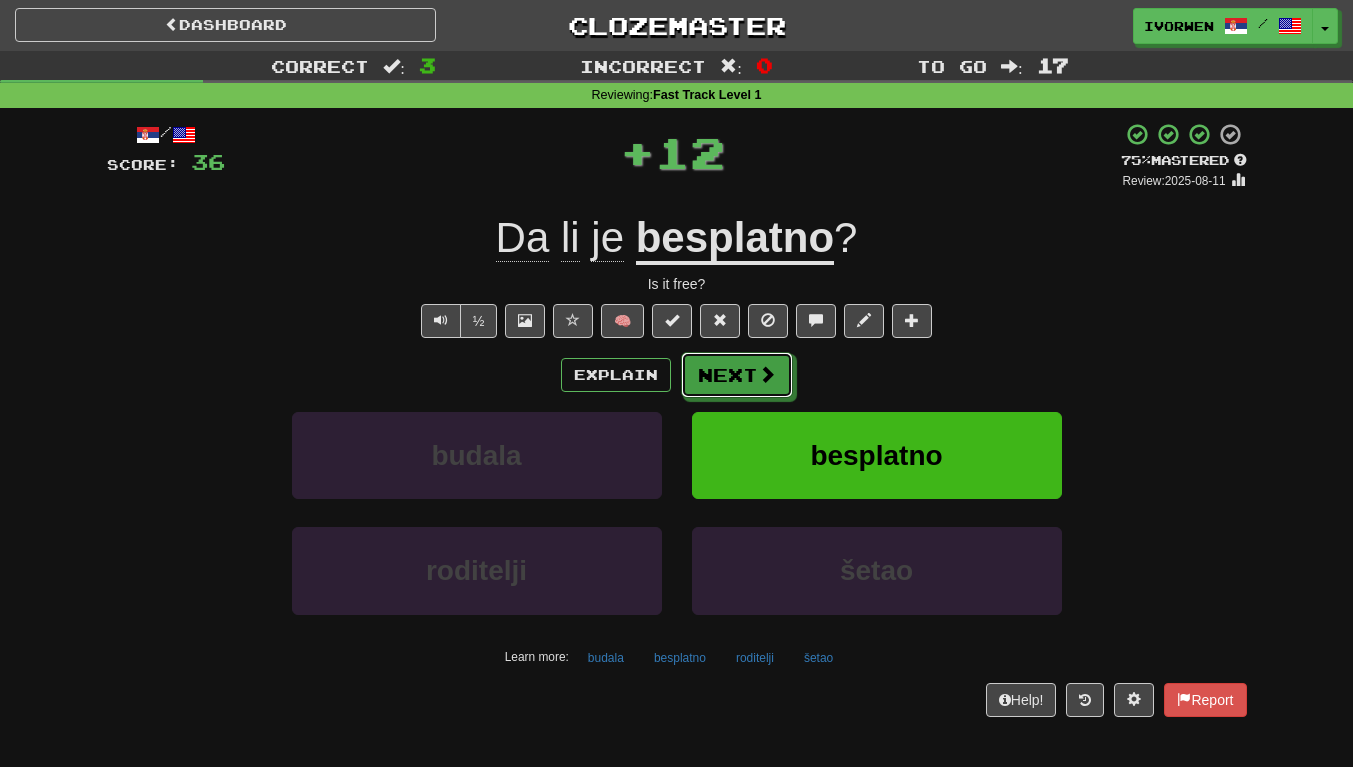 click on "Next" at bounding box center [737, 375] 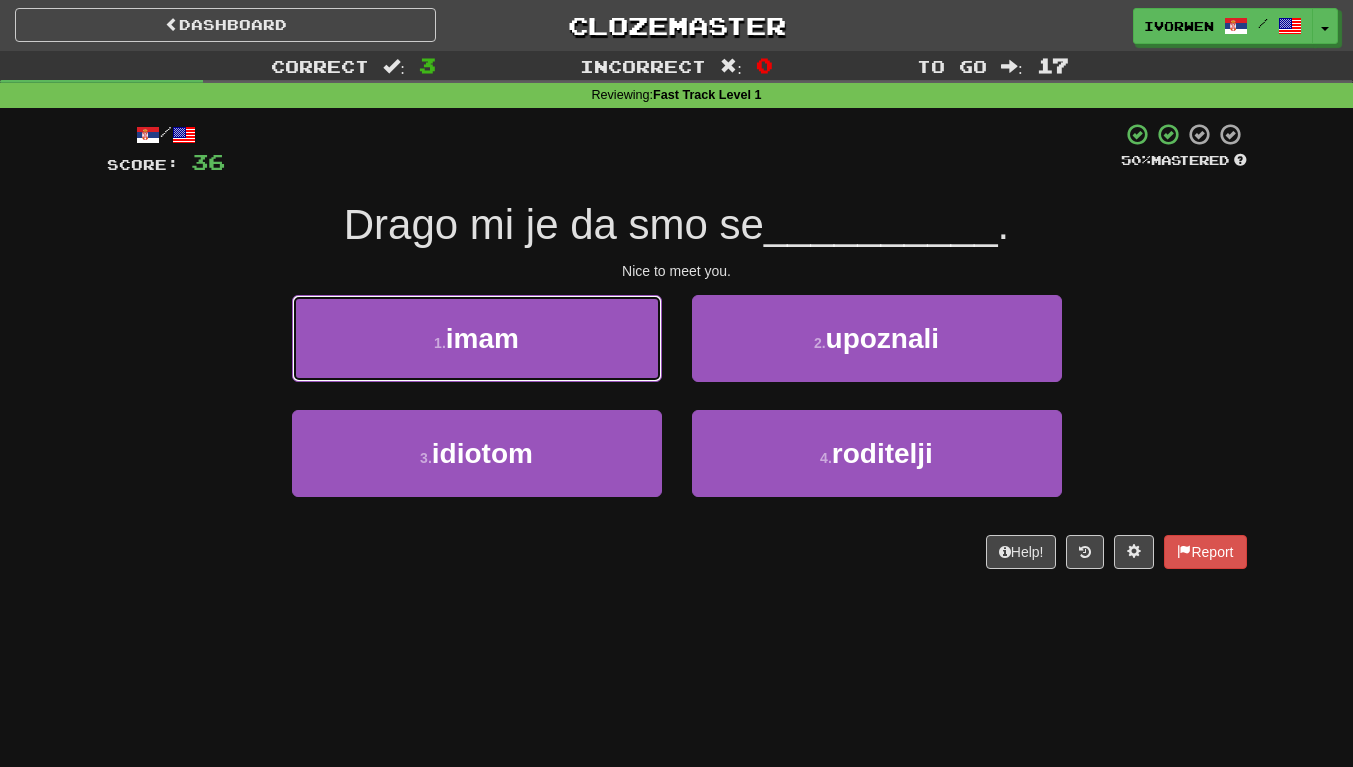 click on "1 .  imam" at bounding box center [477, 338] 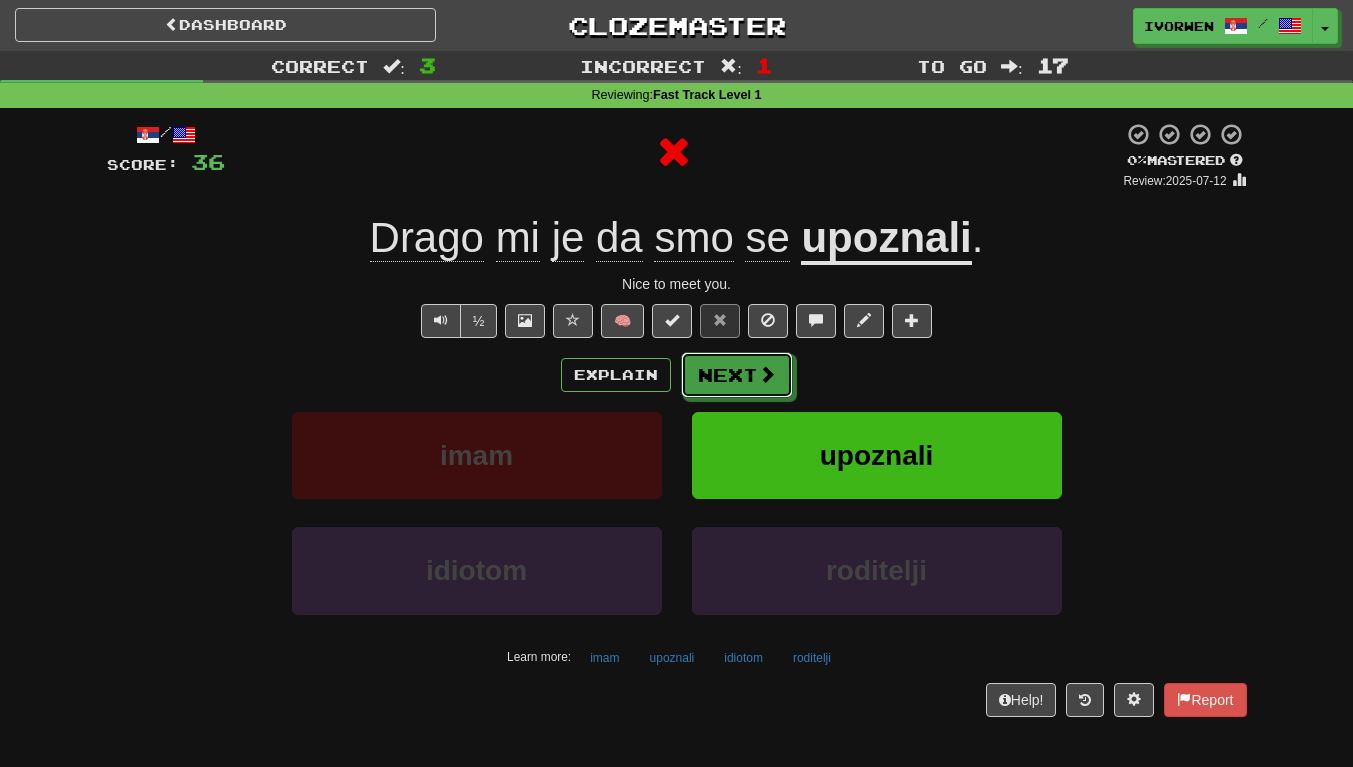 click on "Next" at bounding box center [737, 375] 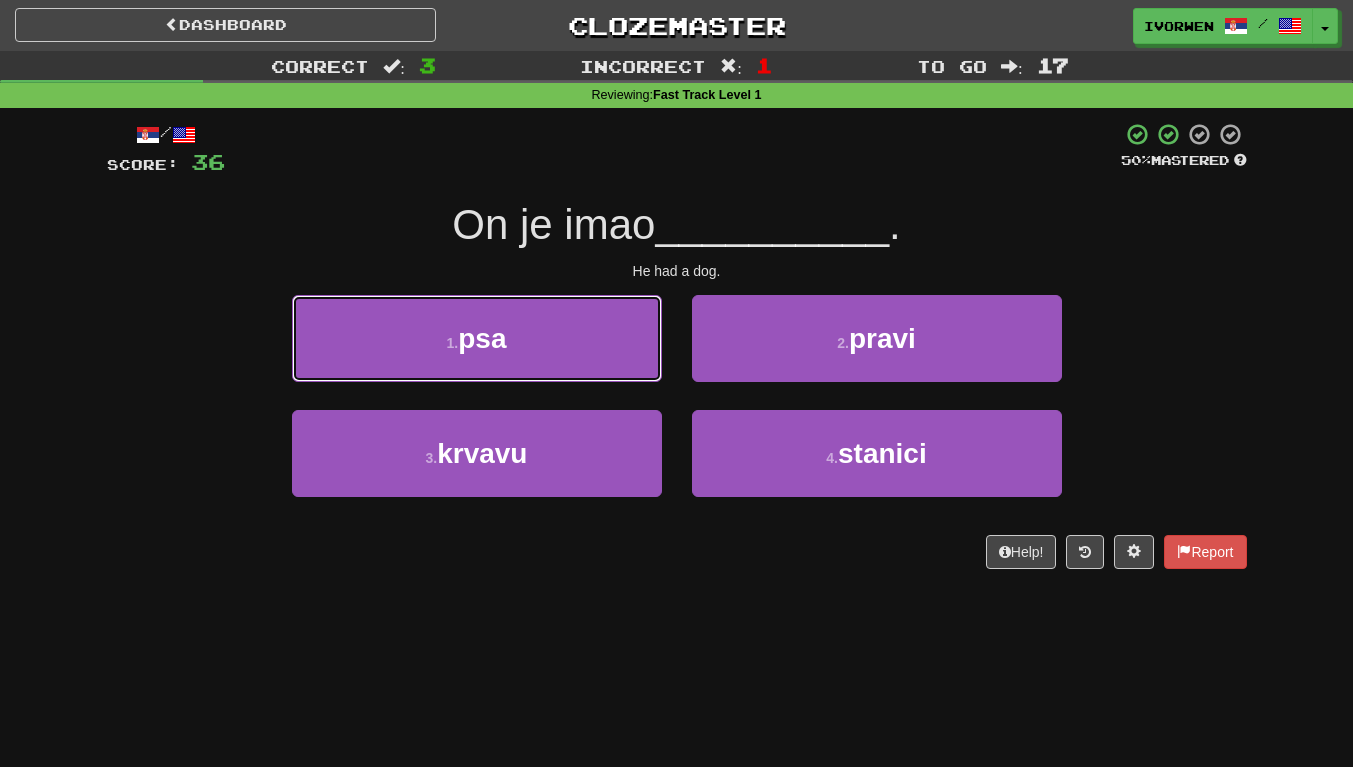 click on "1 .  psa" at bounding box center (477, 338) 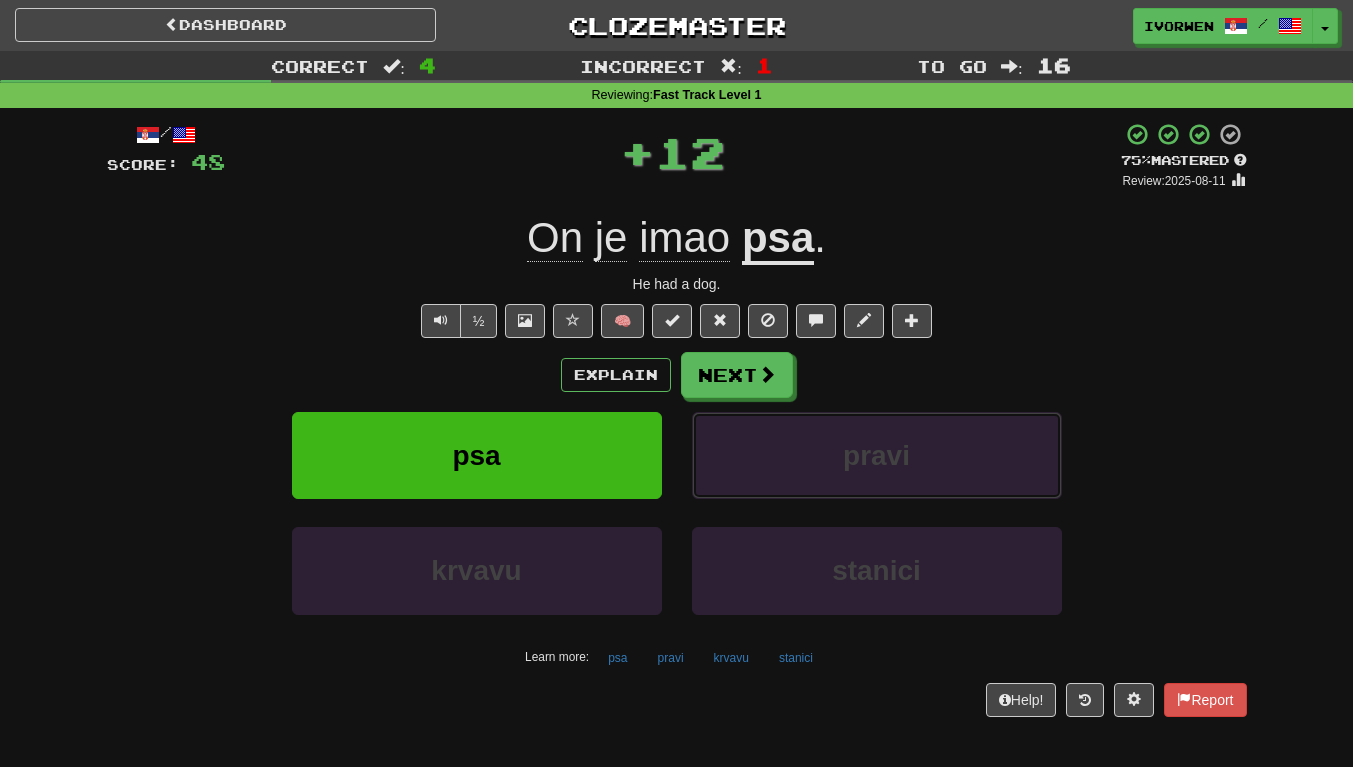 click on "pravi" at bounding box center [877, 455] 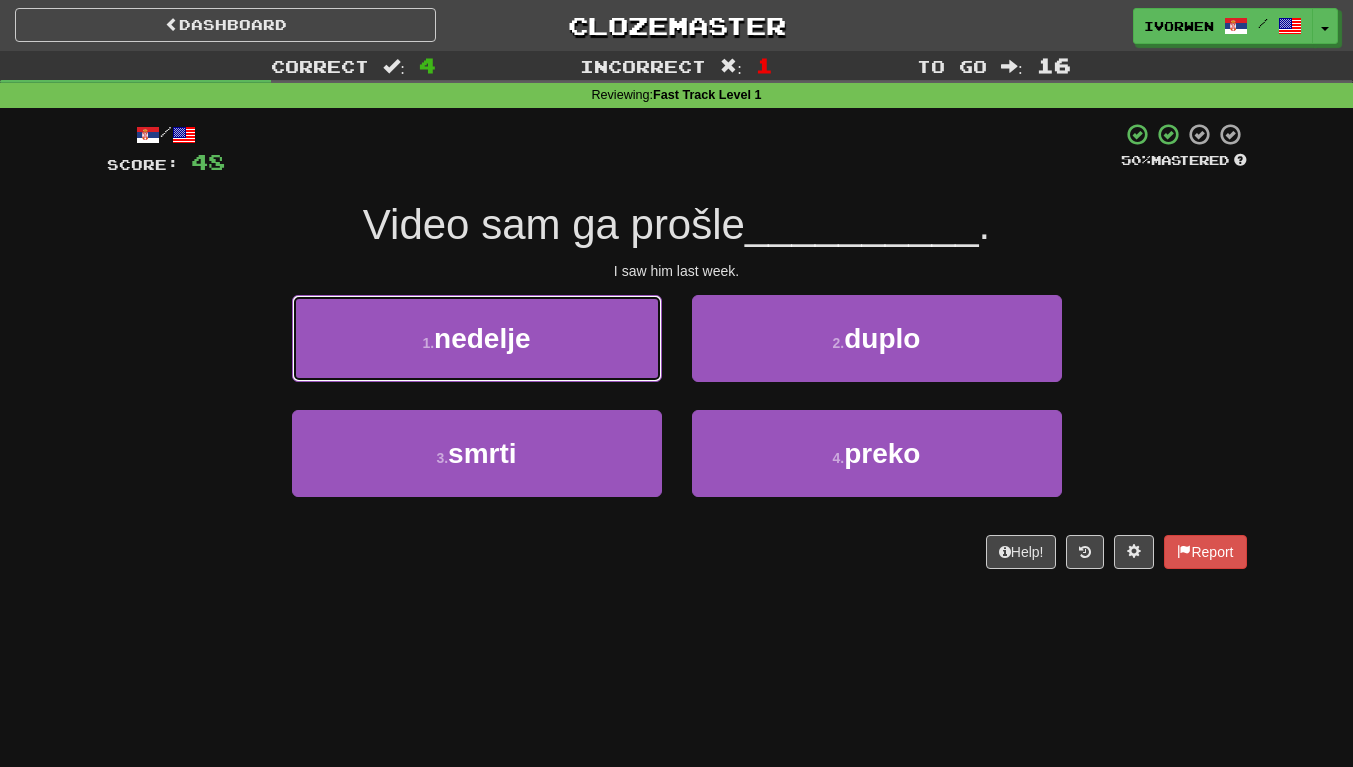 click on "1 .  nedelje" at bounding box center (477, 338) 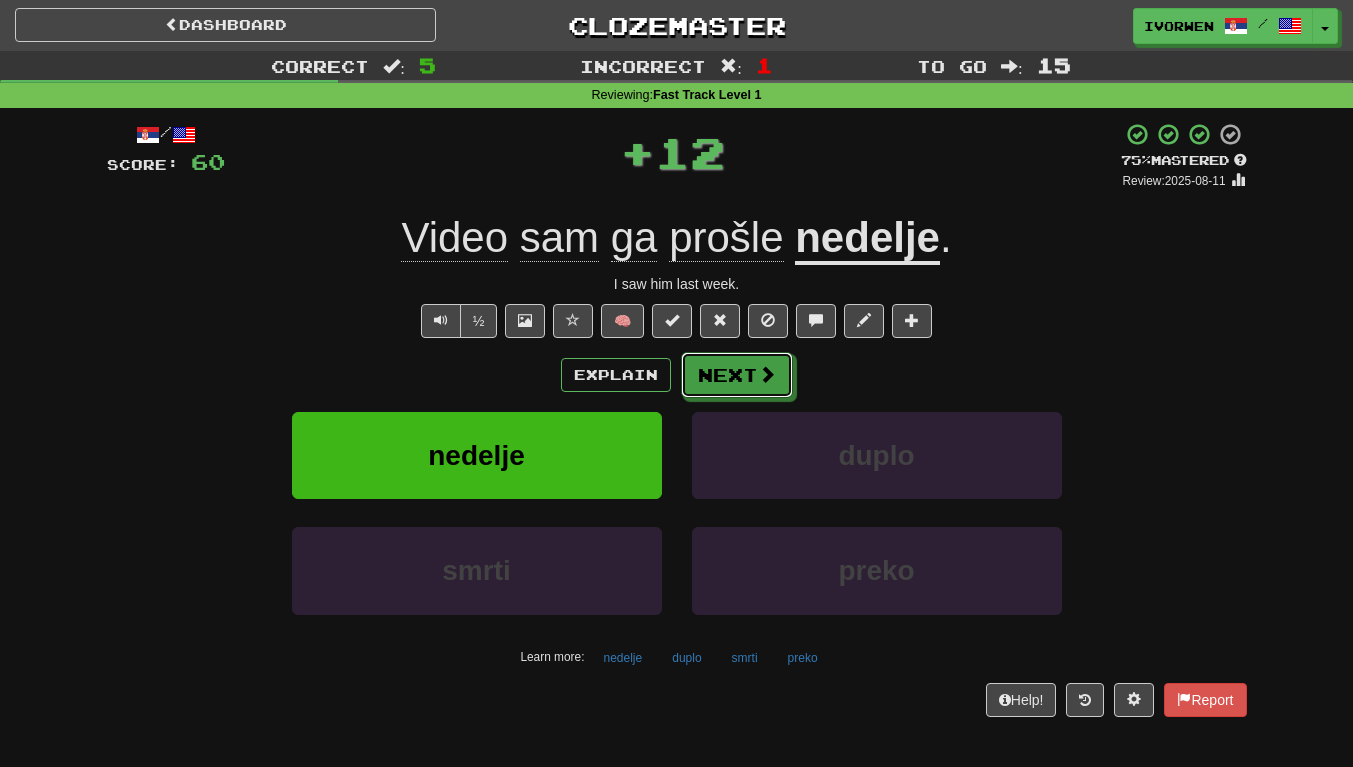 click on "Next" at bounding box center (737, 375) 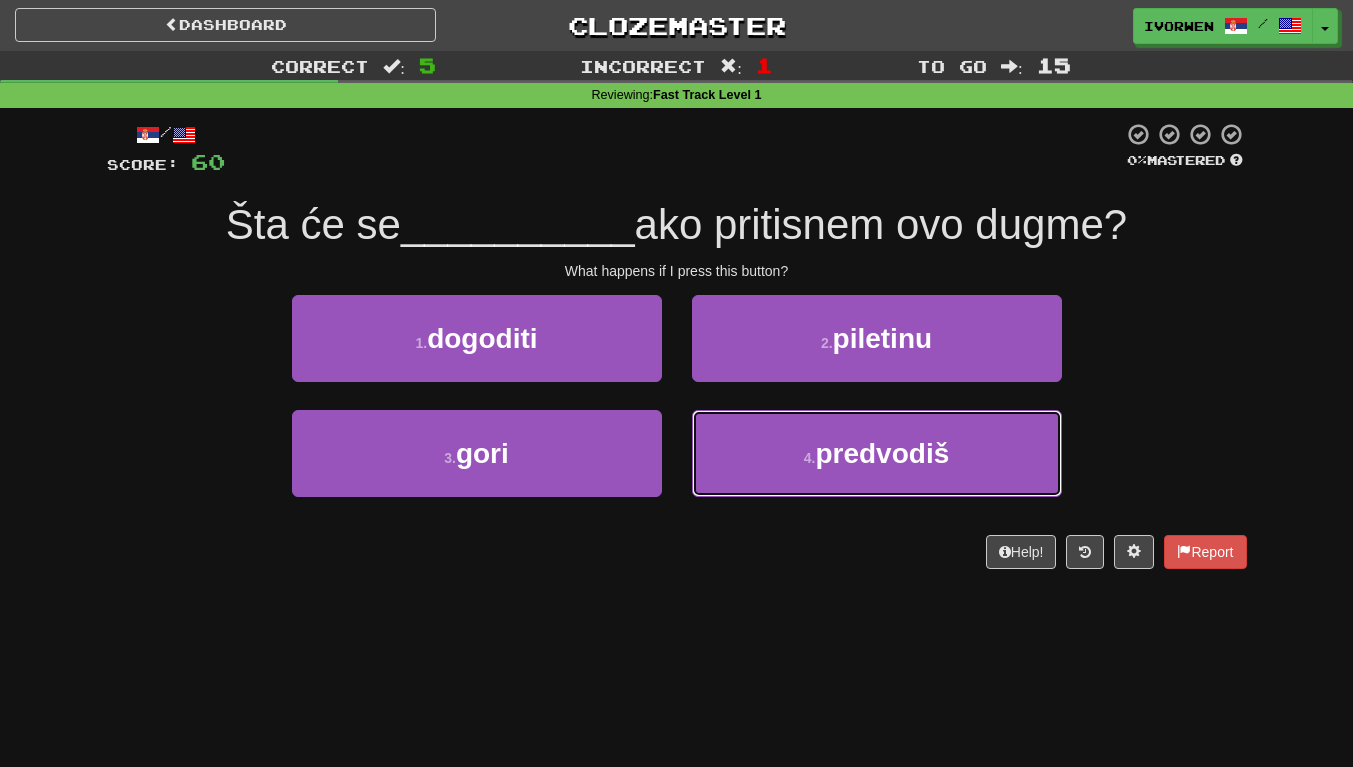 click on "4 .  predvodiš" at bounding box center (877, 453) 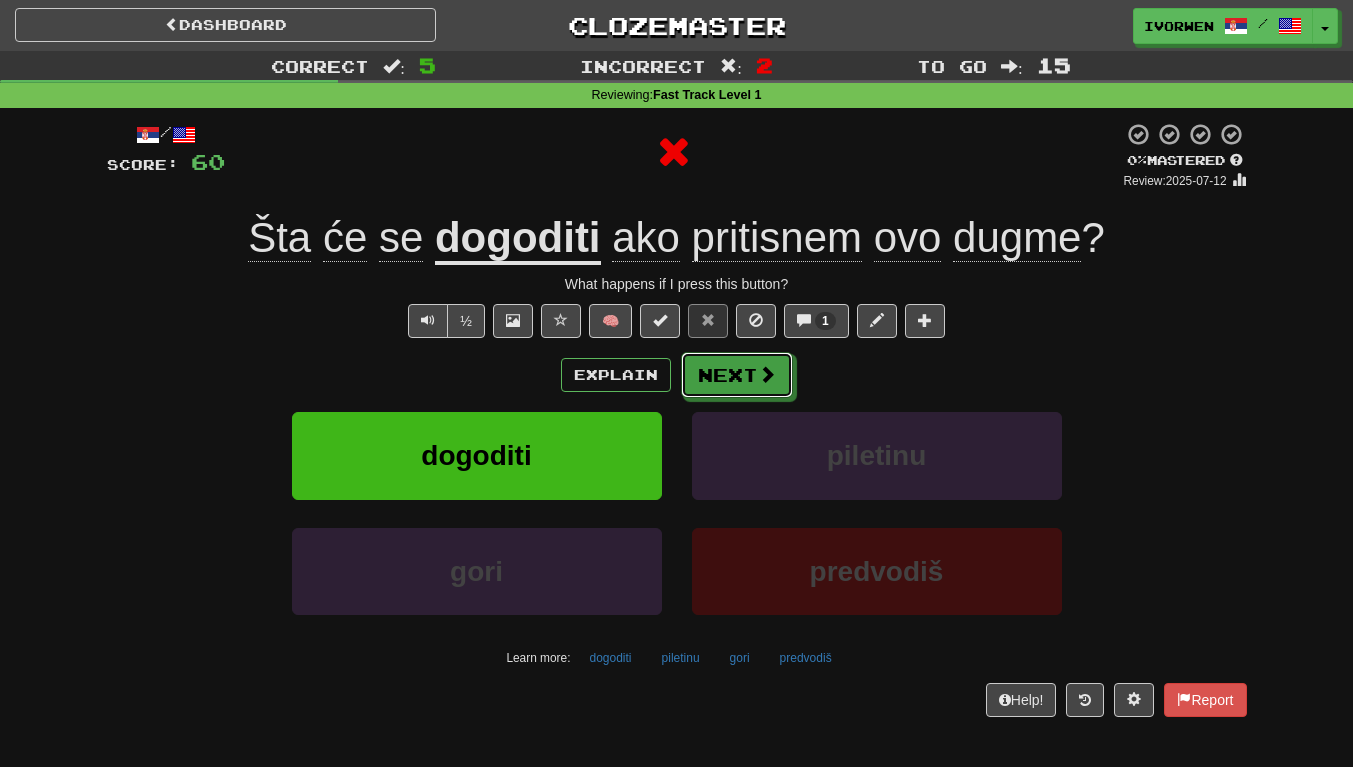 click on "Next" at bounding box center (737, 375) 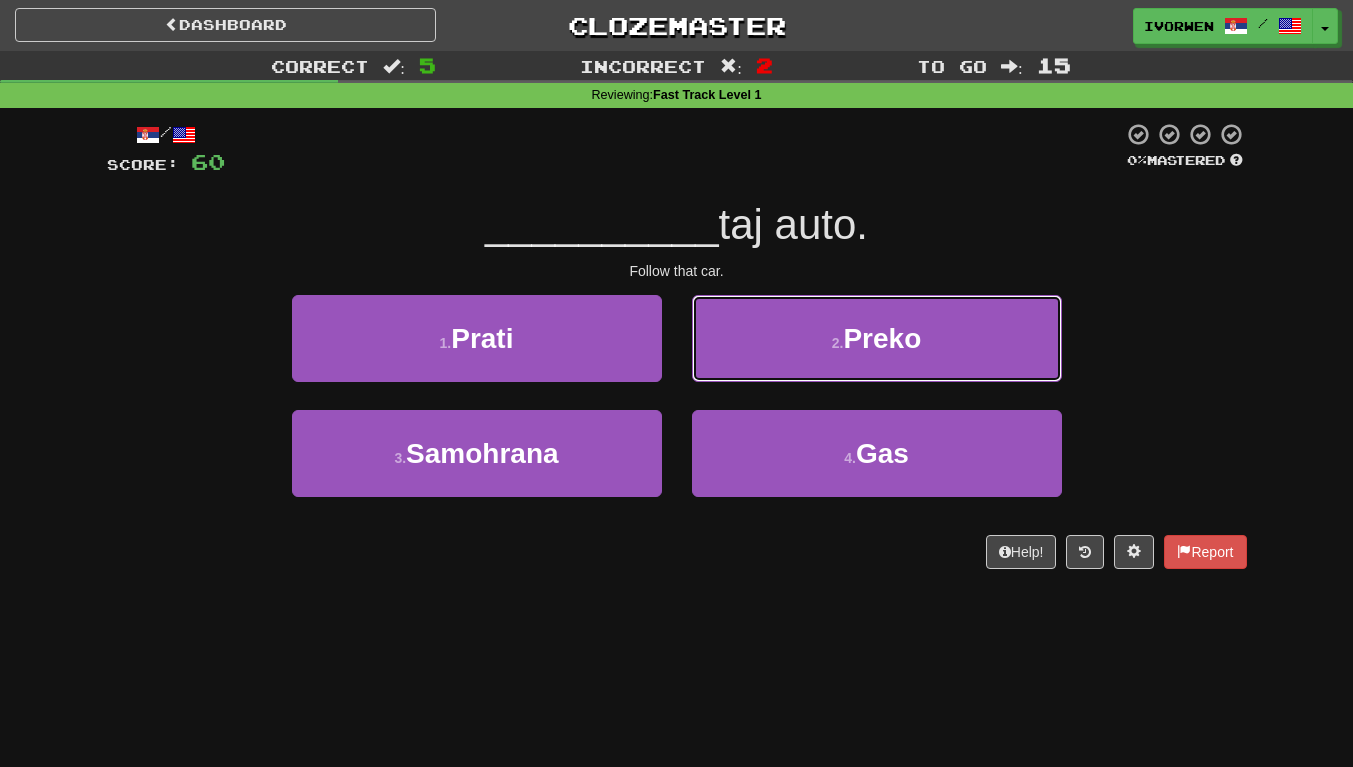 click on "2 .  Preko" at bounding box center [877, 338] 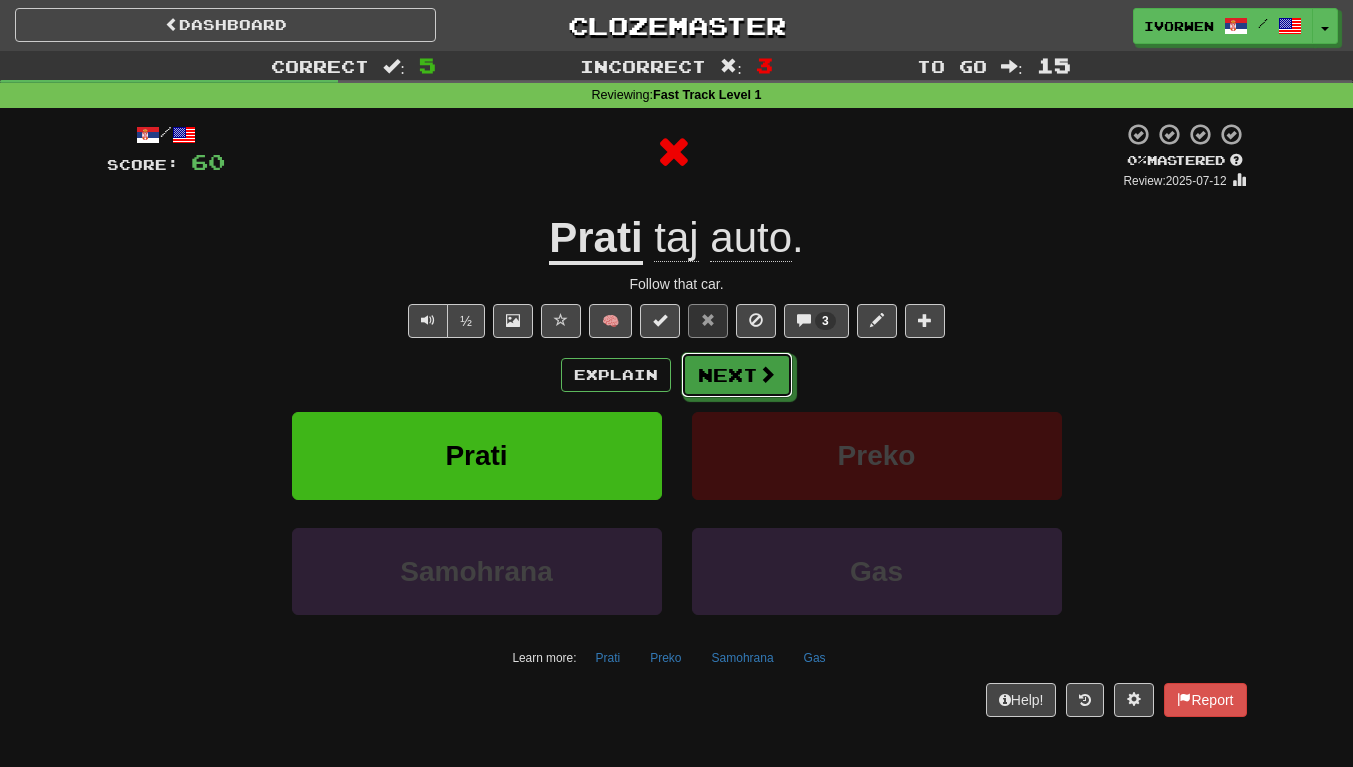 click on "Next" at bounding box center (737, 375) 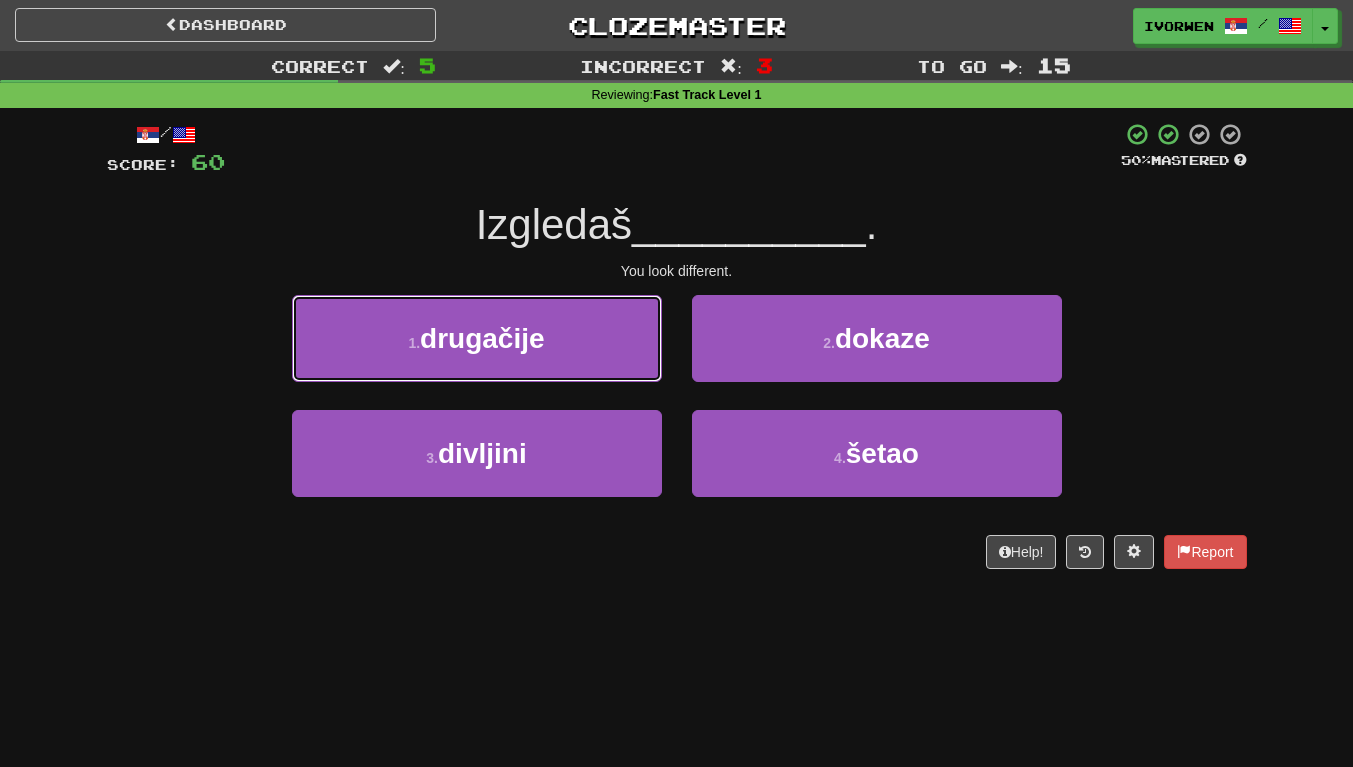 click on "drugačije" at bounding box center (482, 338) 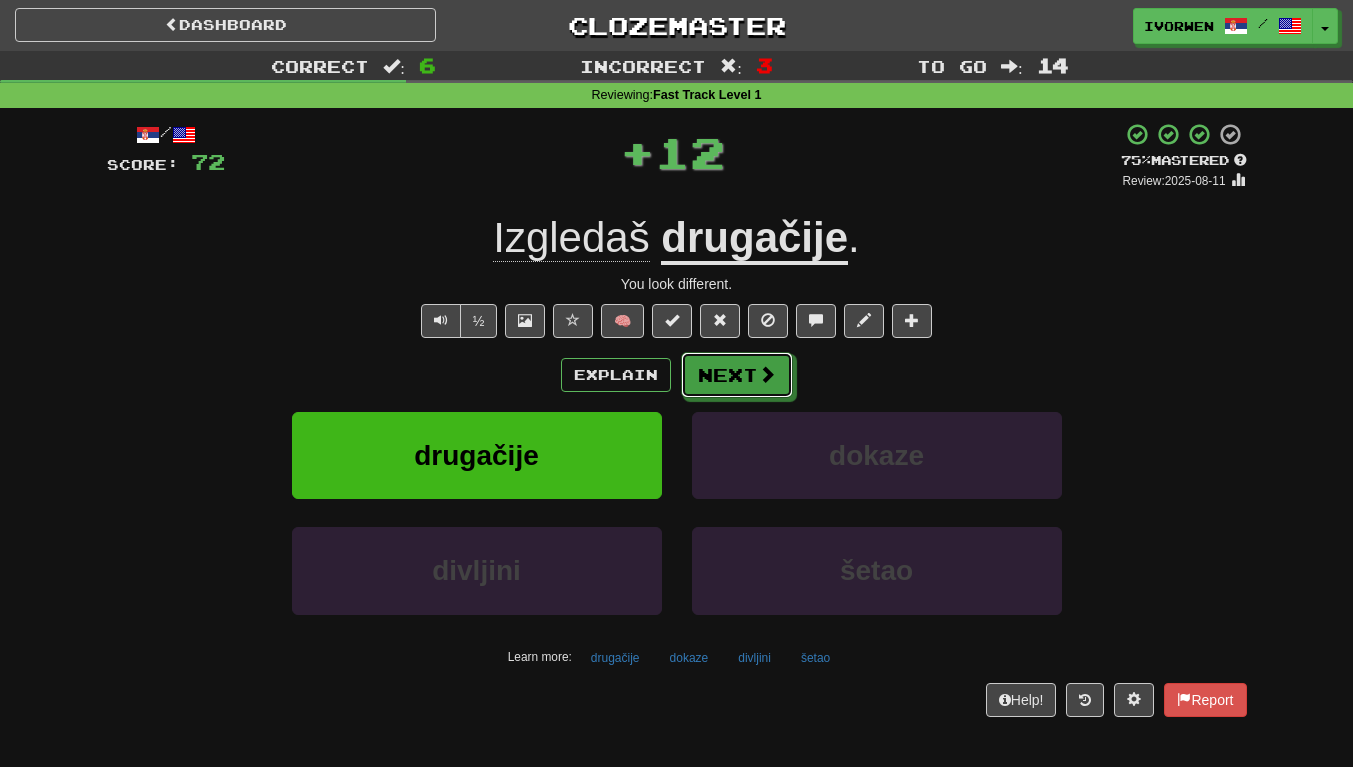 click on "Next" at bounding box center [737, 375] 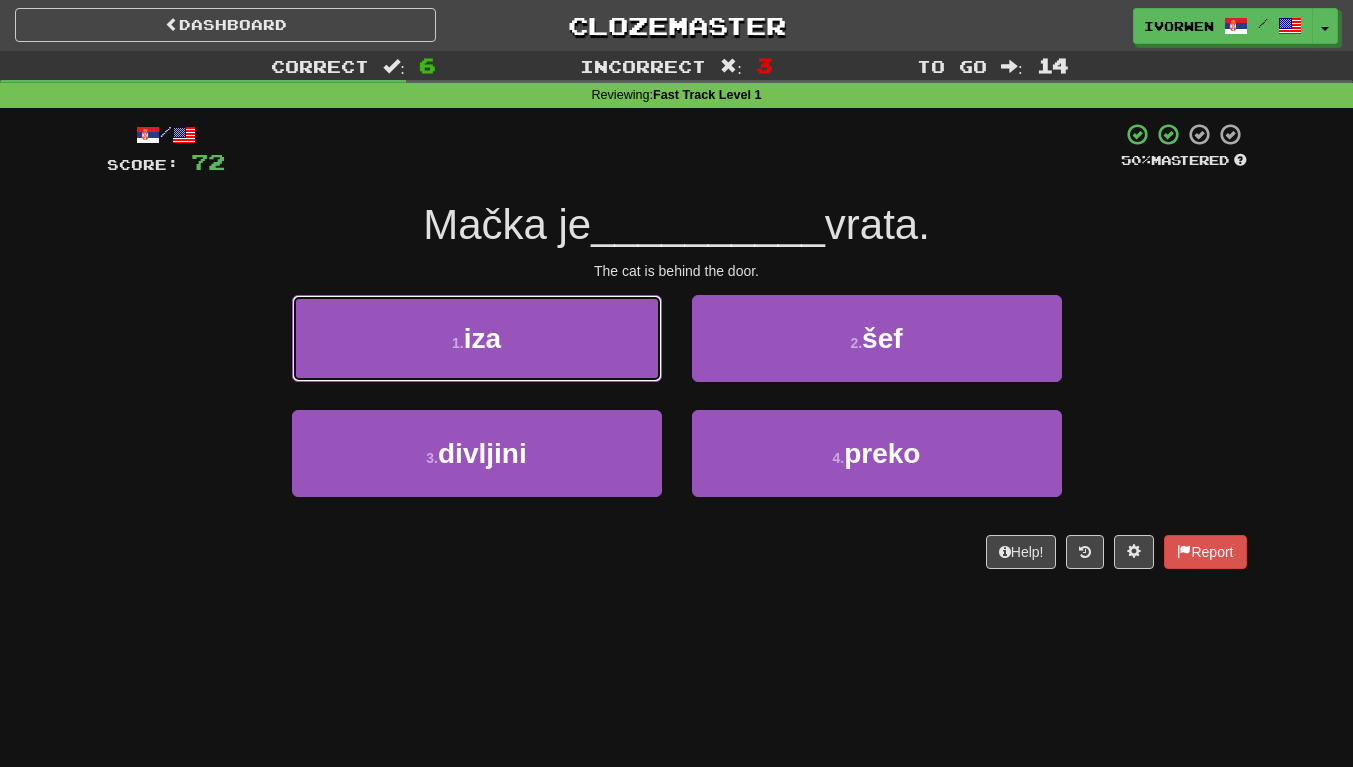 click on "1 .  iza" at bounding box center (477, 338) 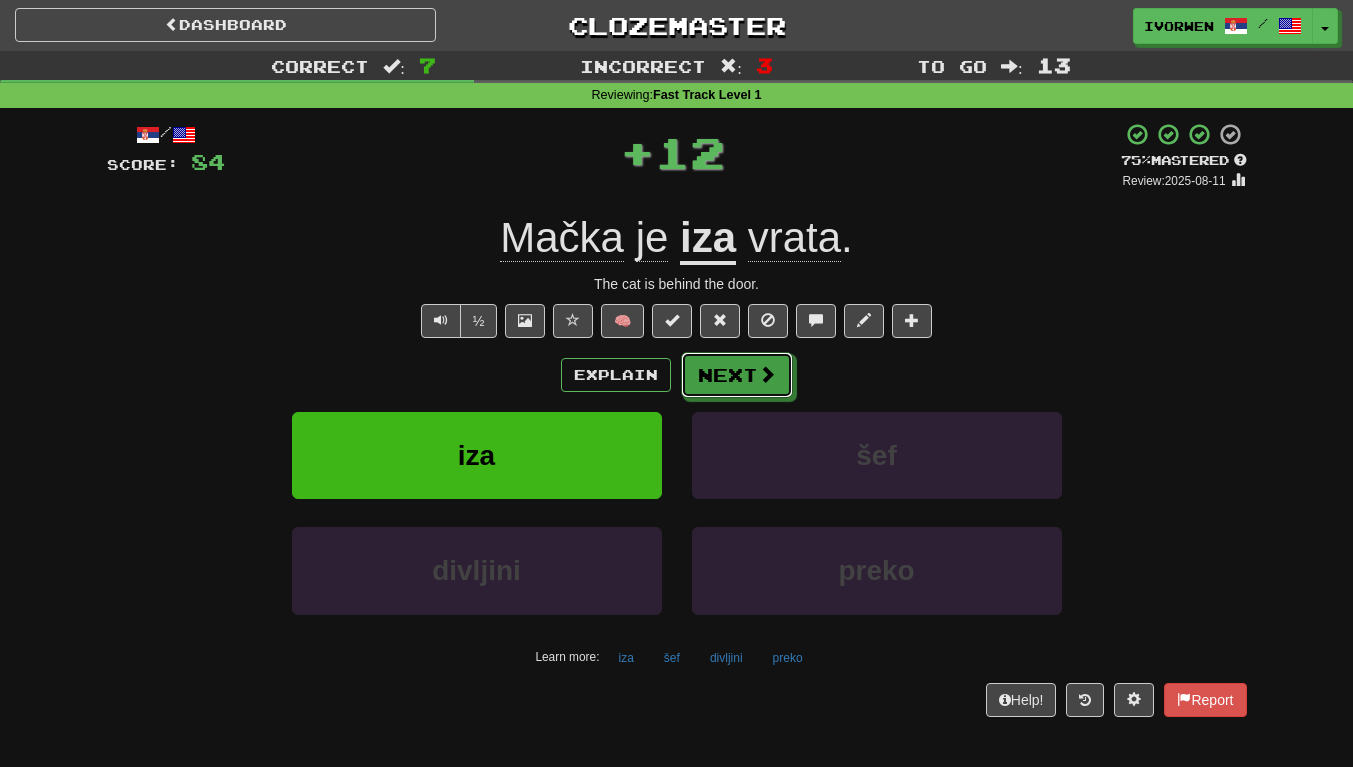 click on "Next" at bounding box center [737, 375] 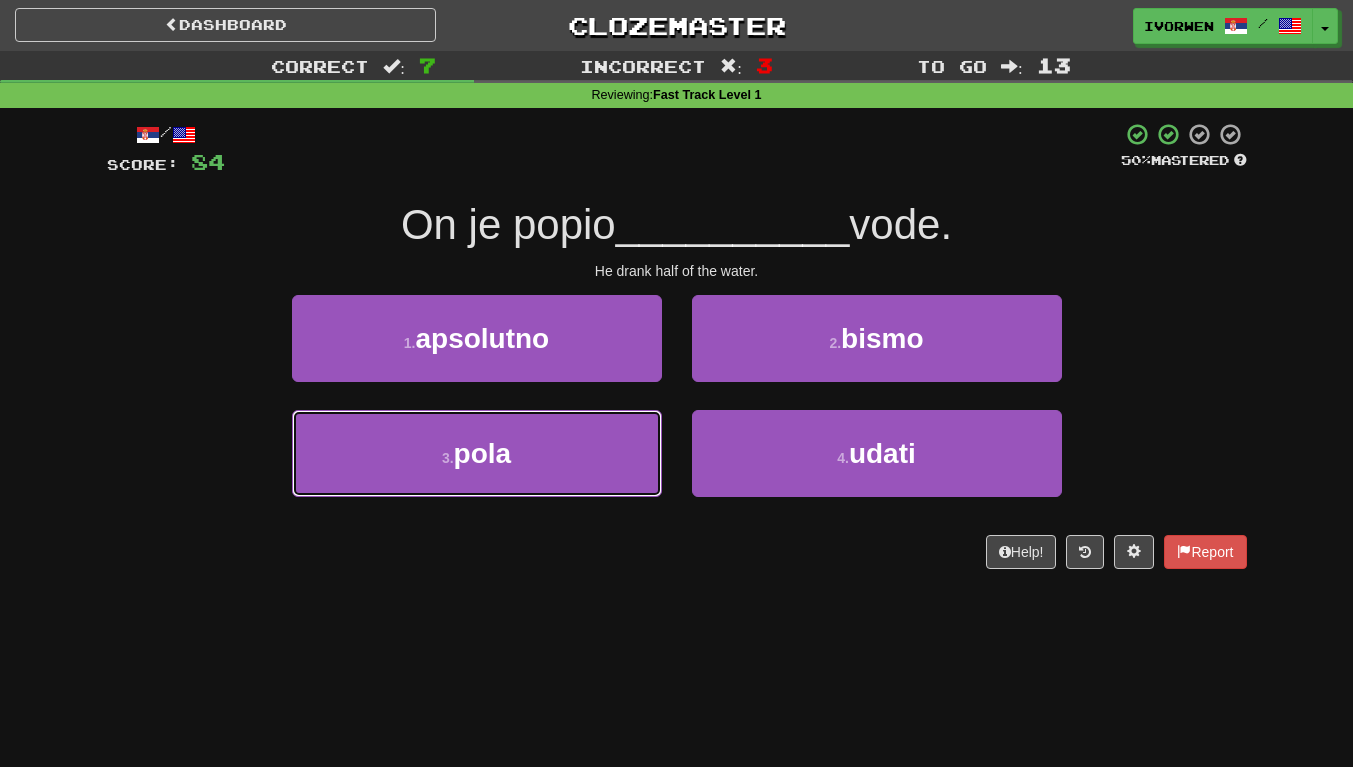 click on "3 .  pola" at bounding box center [477, 453] 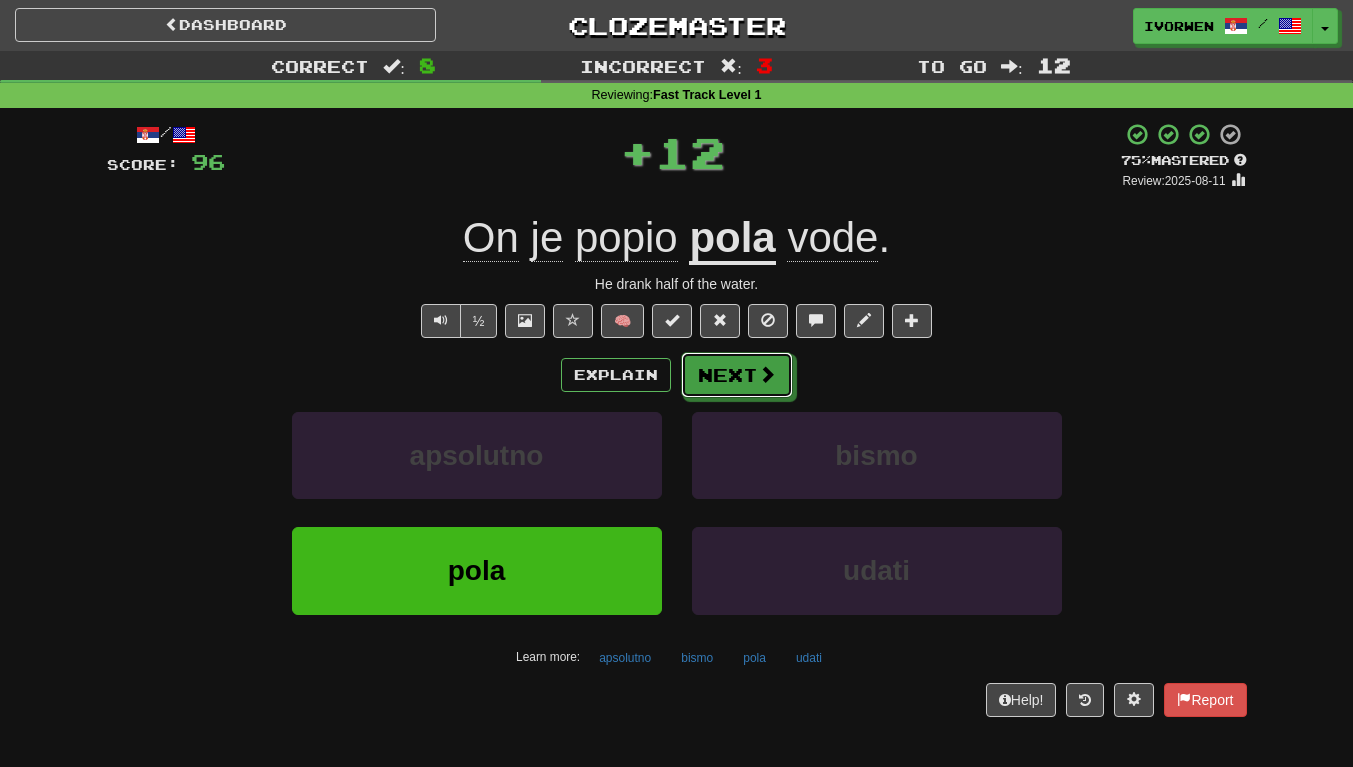 click on "Next" at bounding box center (737, 375) 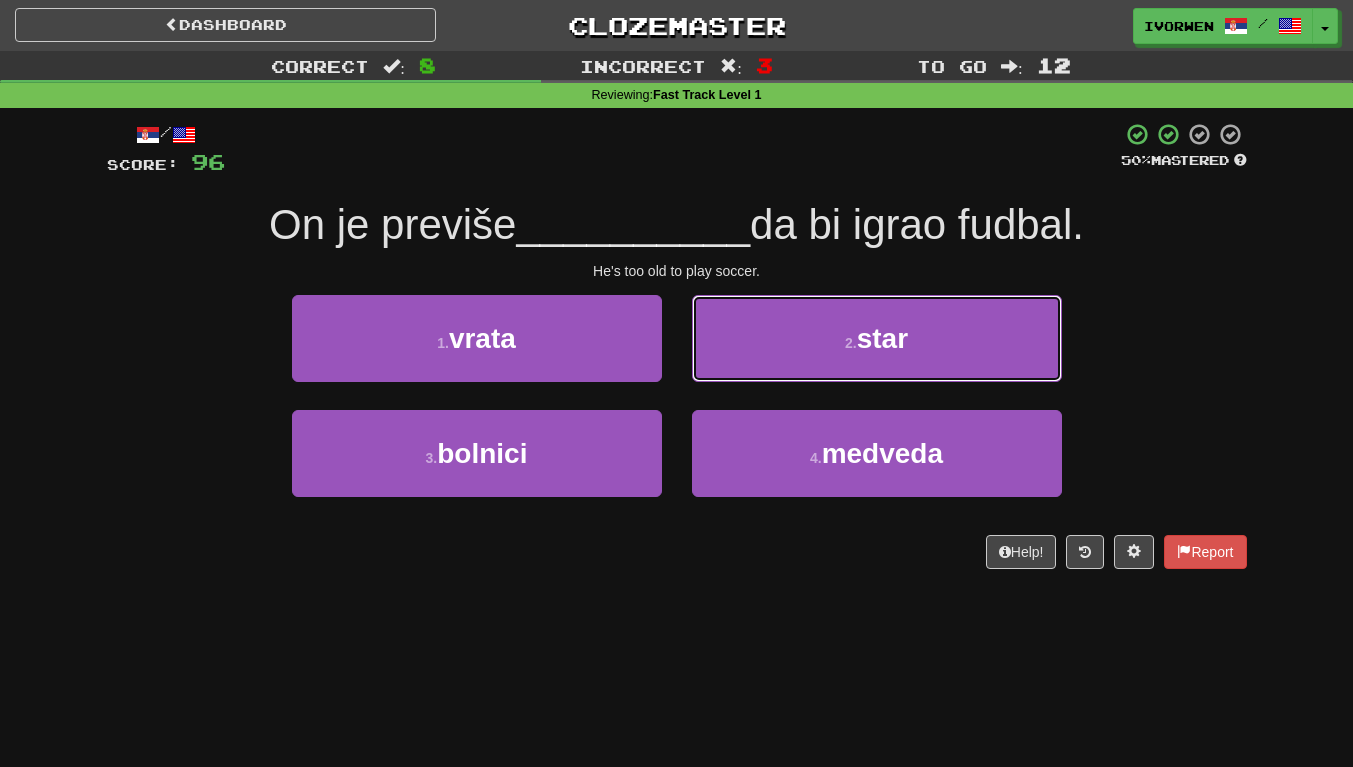 click on "2 .  star" at bounding box center (877, 338) 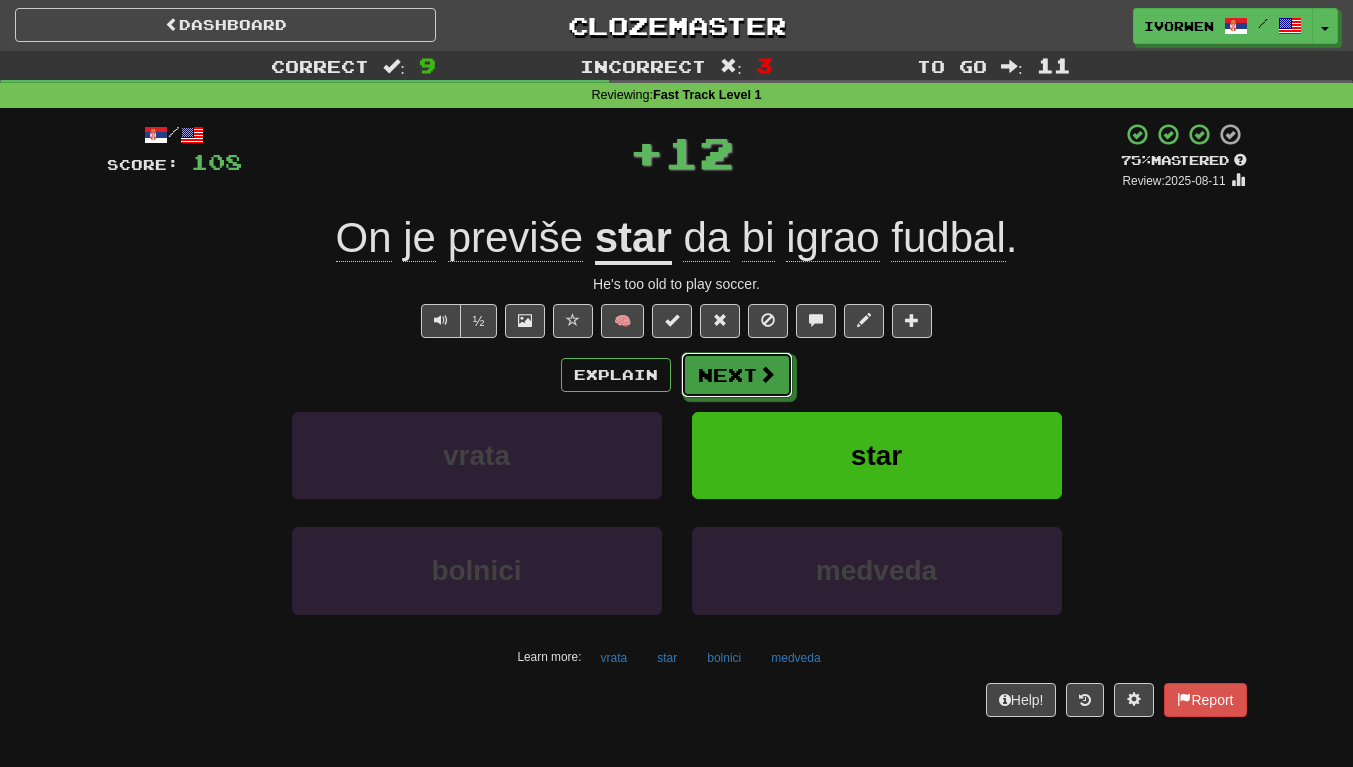 click on "Next" at bounding box center [737, 375] 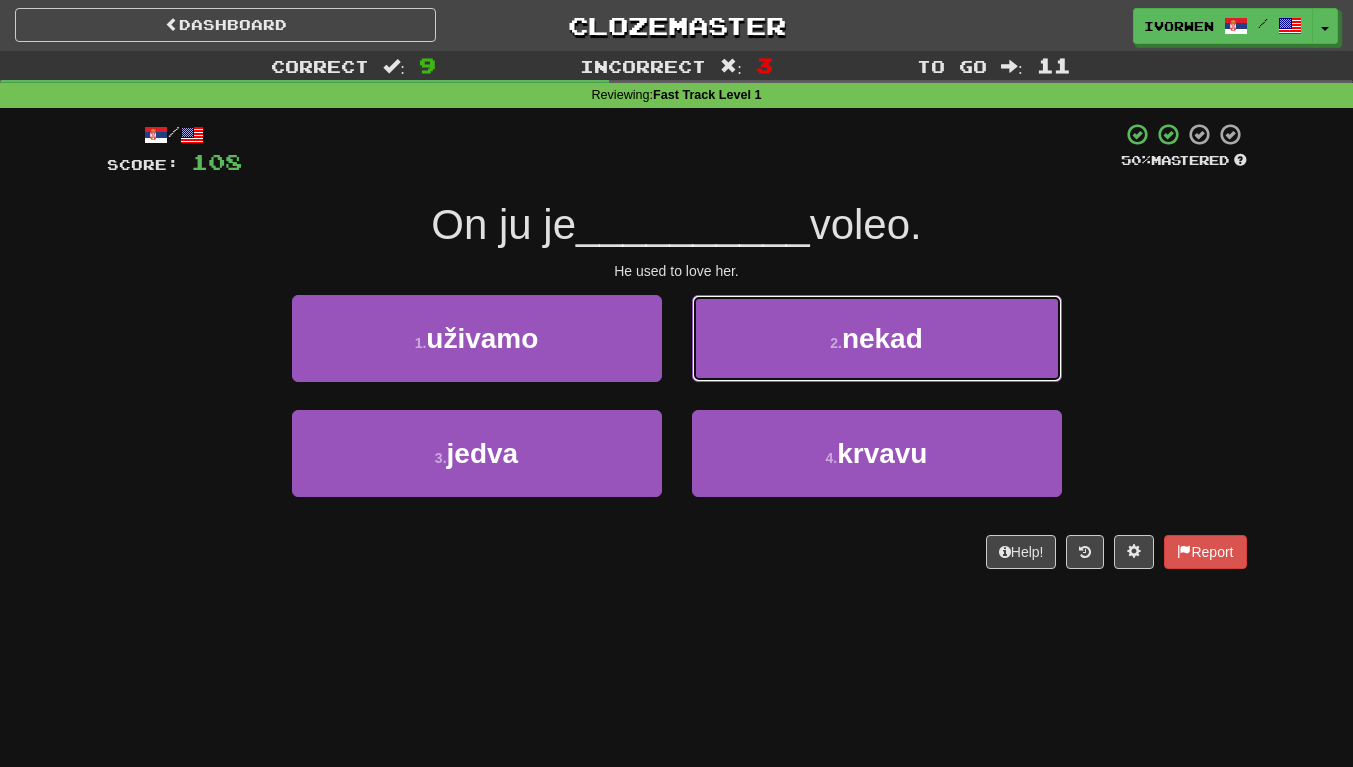 click on "2 .  nekad" at bounding box center (877, 338) 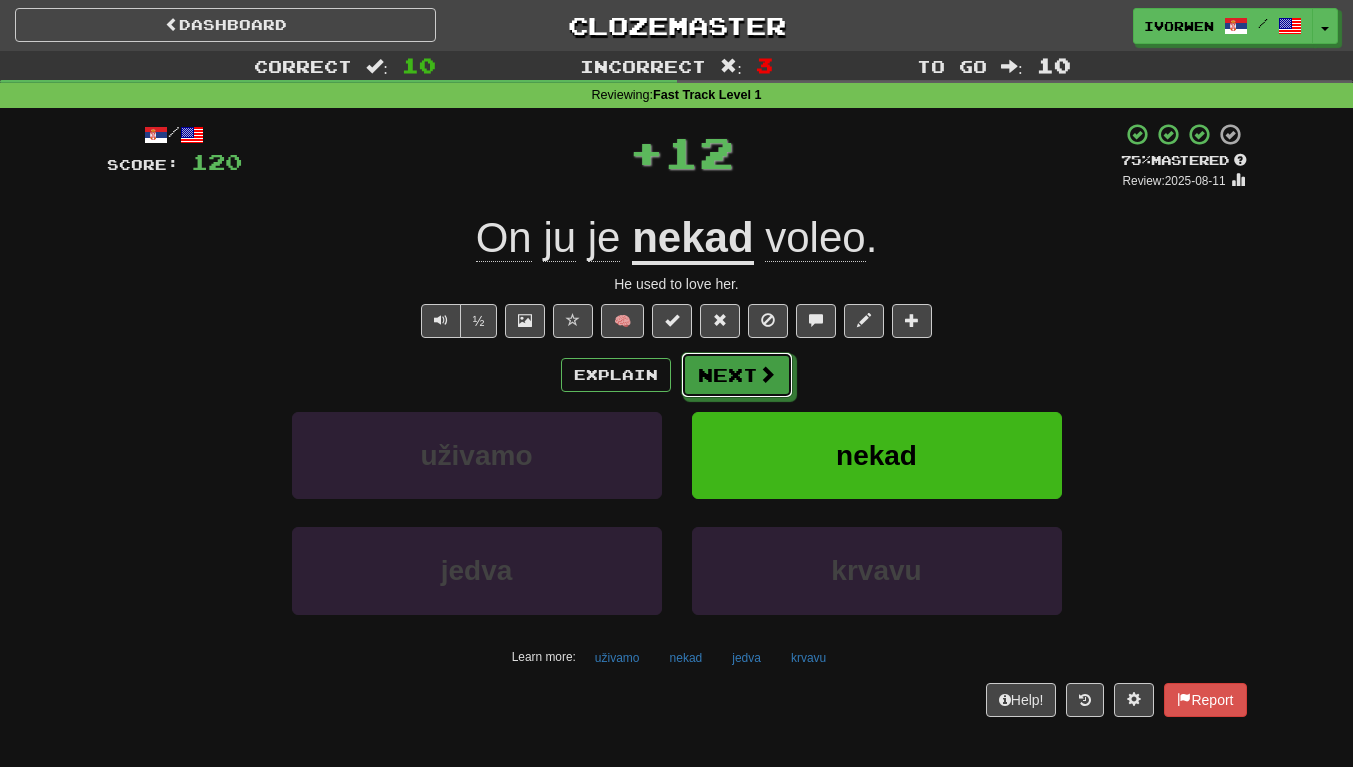 click on "Next" at bounding box center [737, 375] 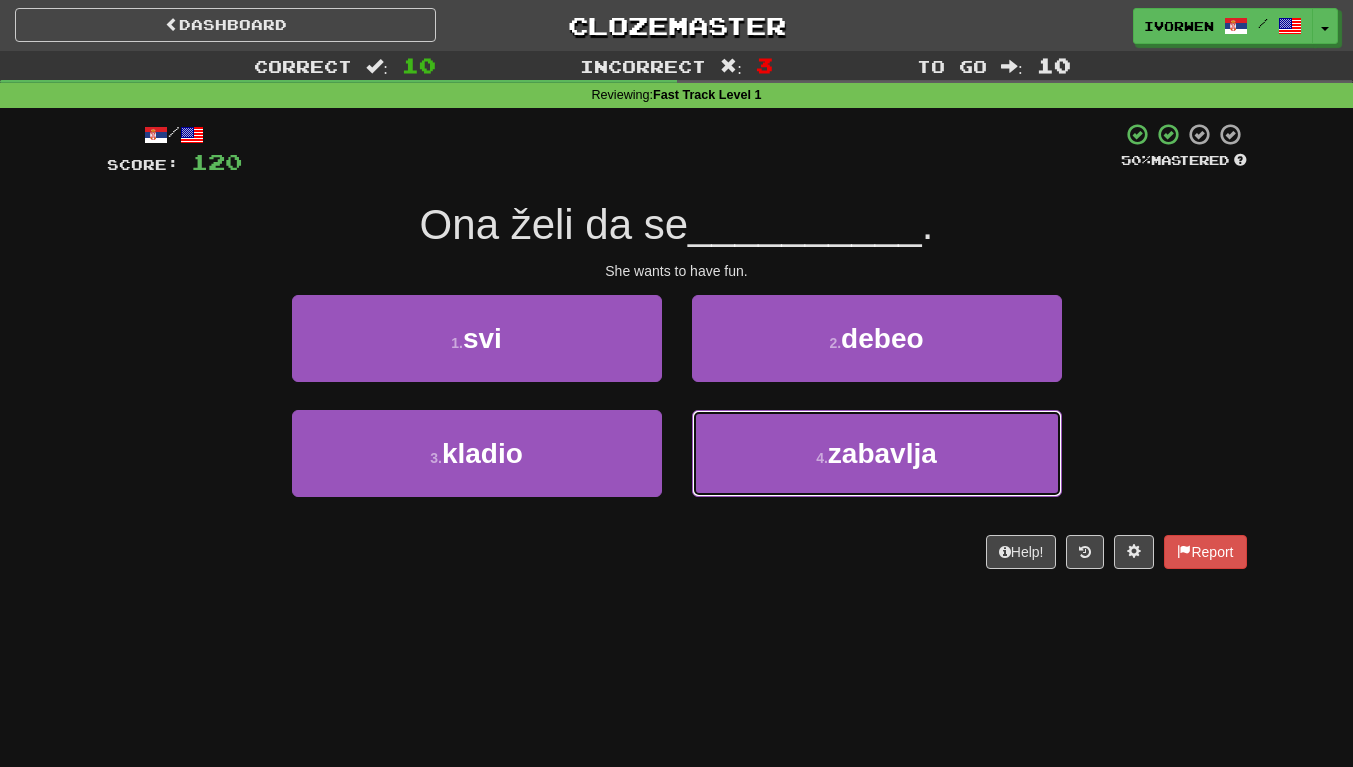 click on "4 .  zabavlja" at bounding box center [877, 453] 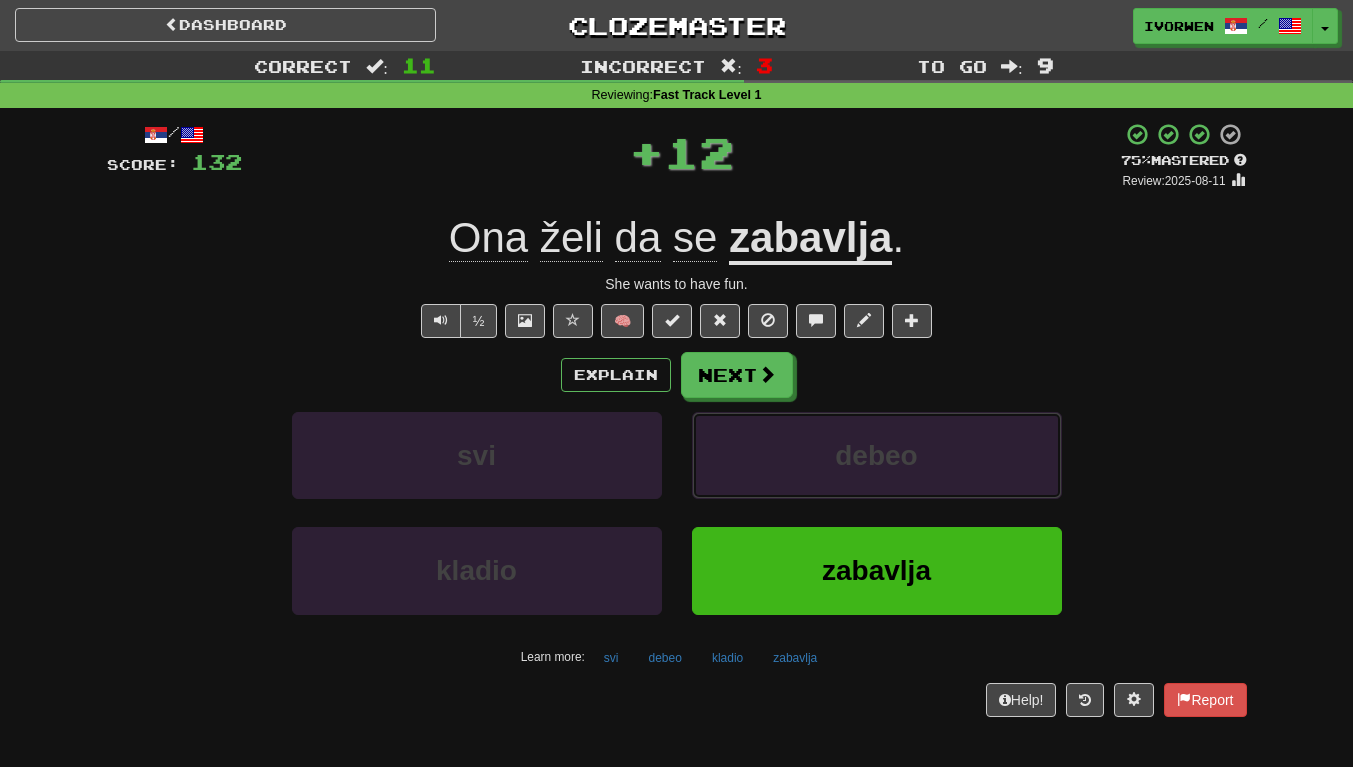 click on "debeo" at bounding box center [877, 455] 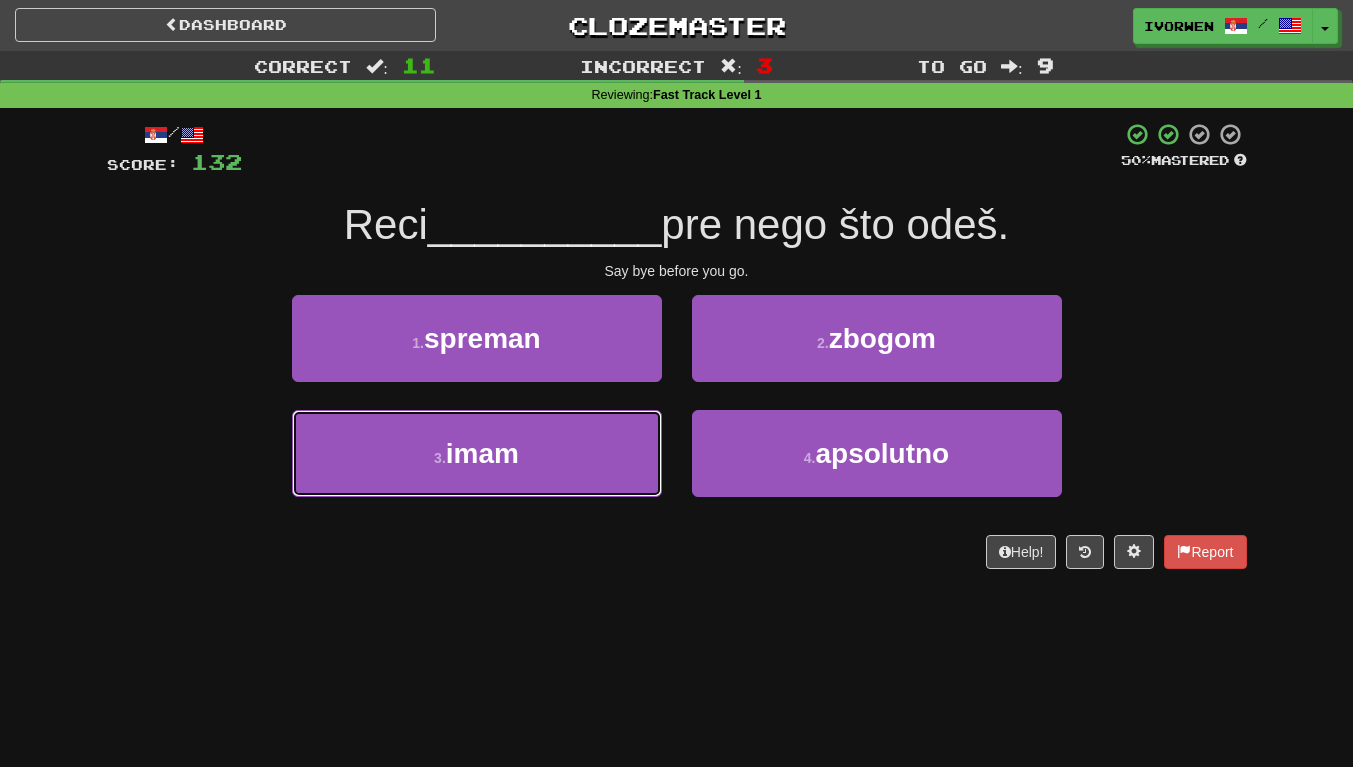 click on "3 .  imam" at bounding box center [477, 453] 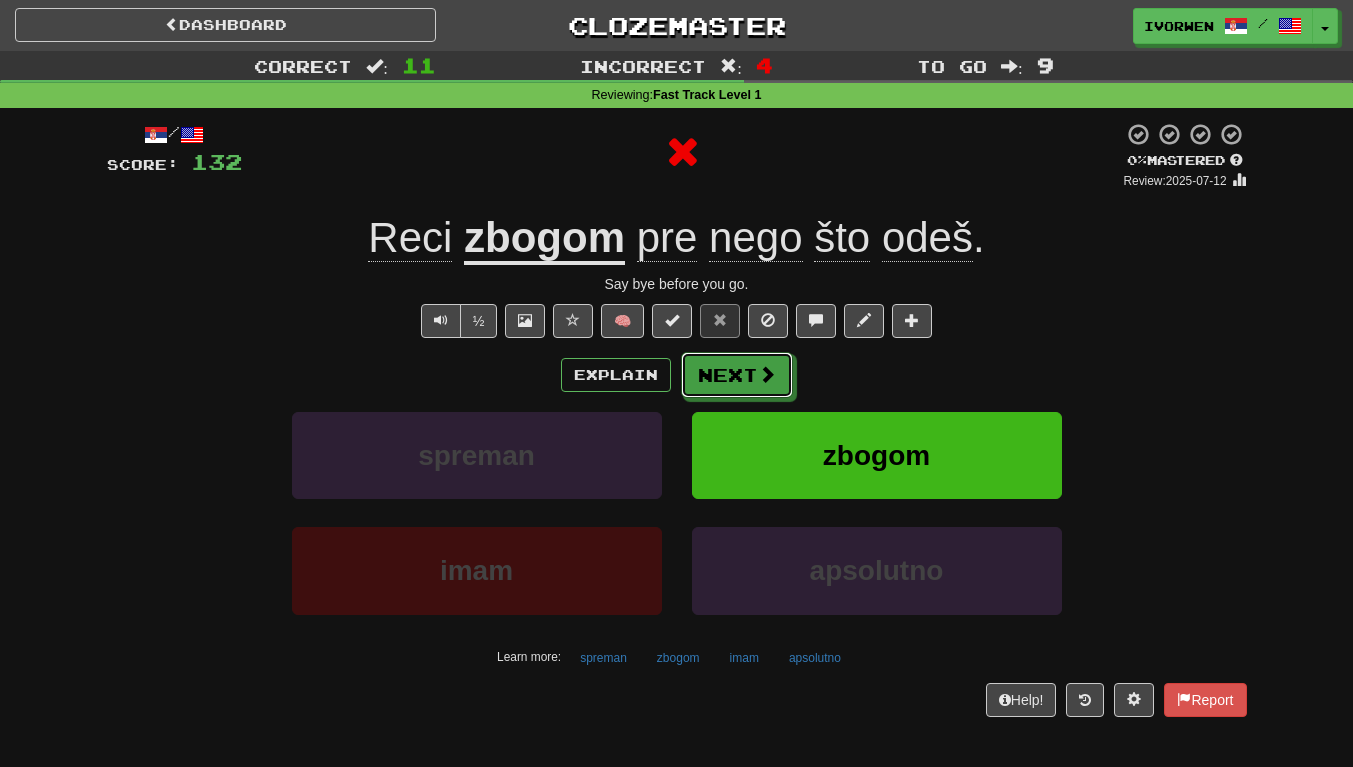click on "Next" at bounding box center [737, 375] 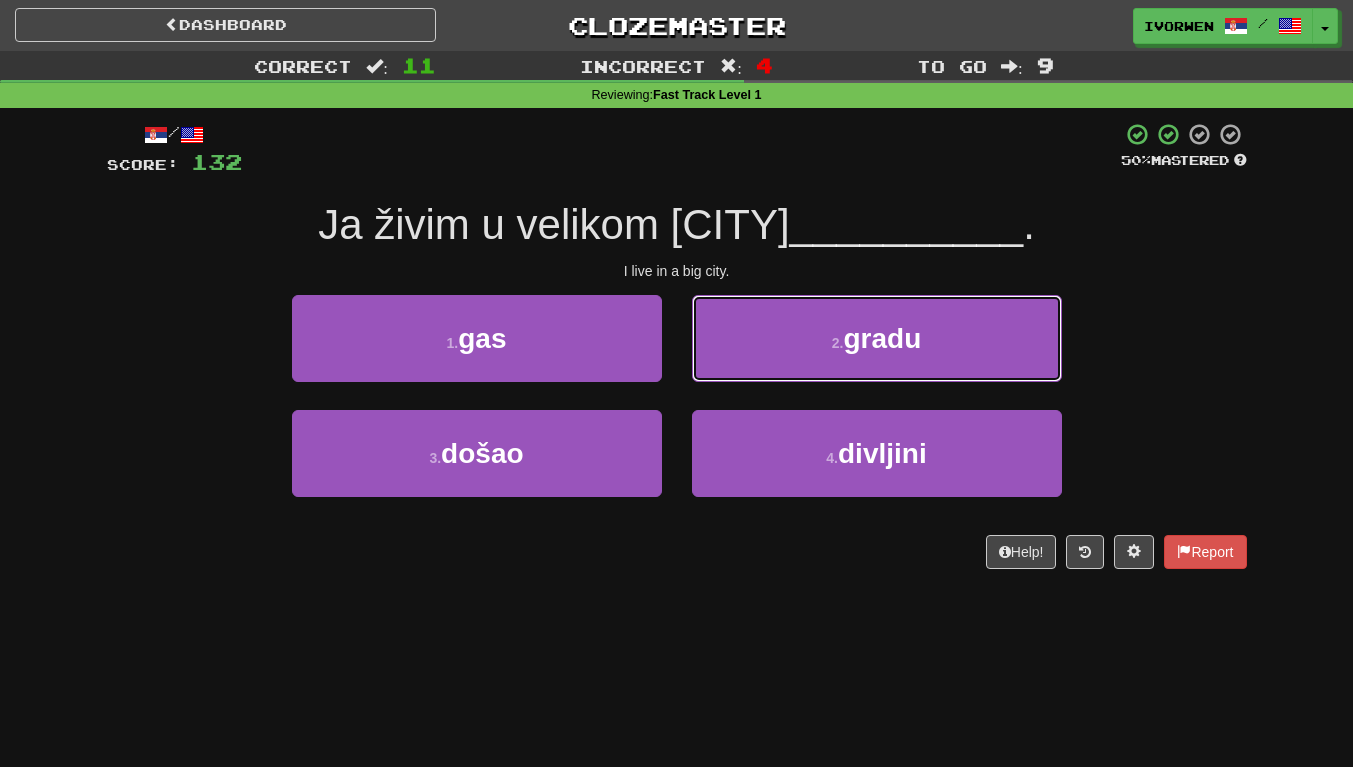 click on "2 .  gradu" at bounding box center [877, 338] 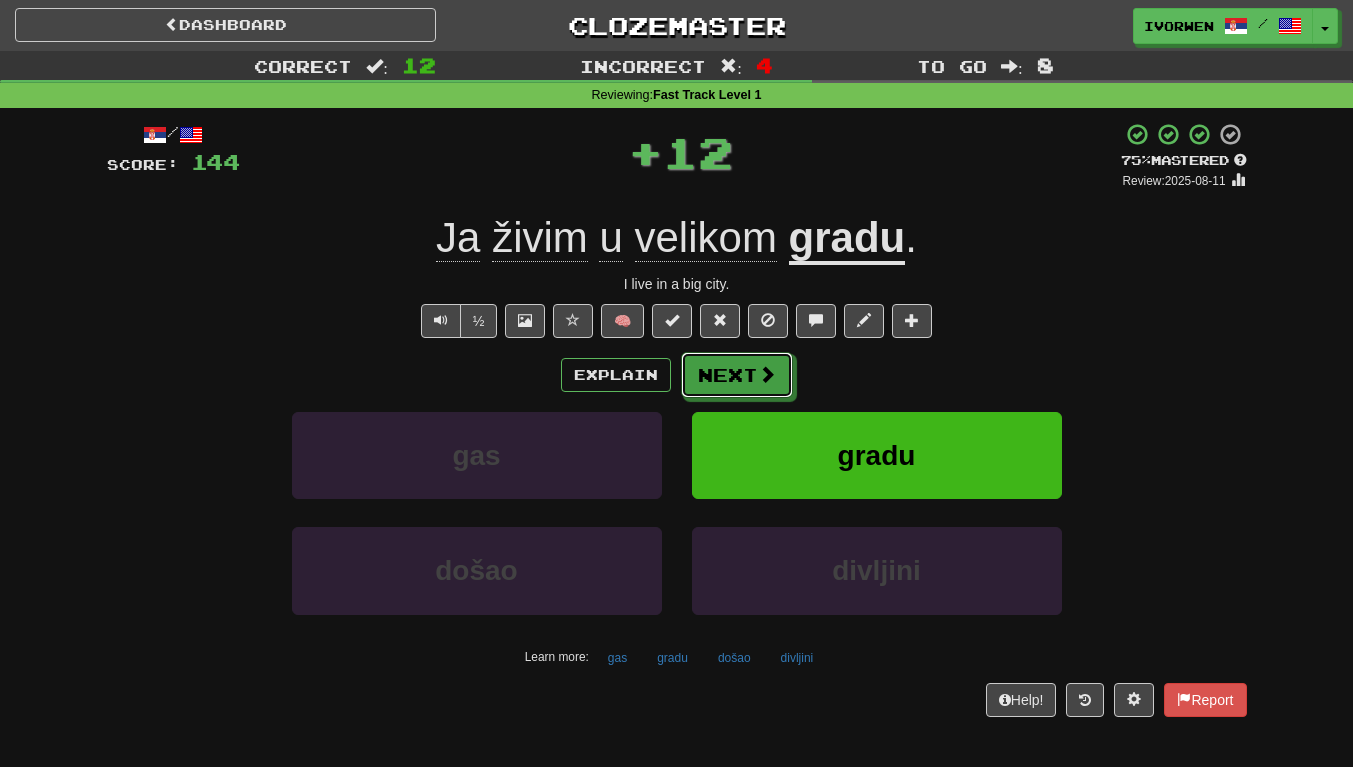 click at bounding box center (767, 374) 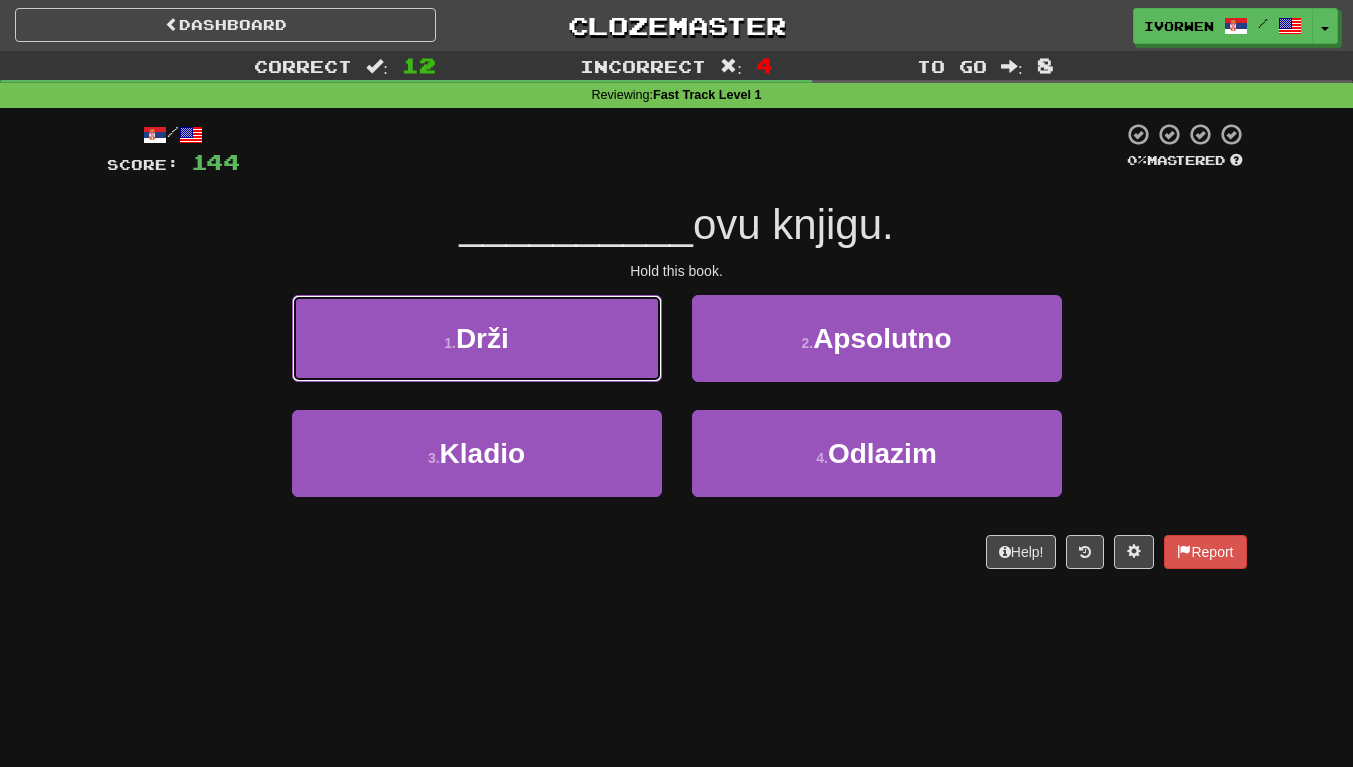 click on "1 .  Drži" at bounding box center [477, 338] 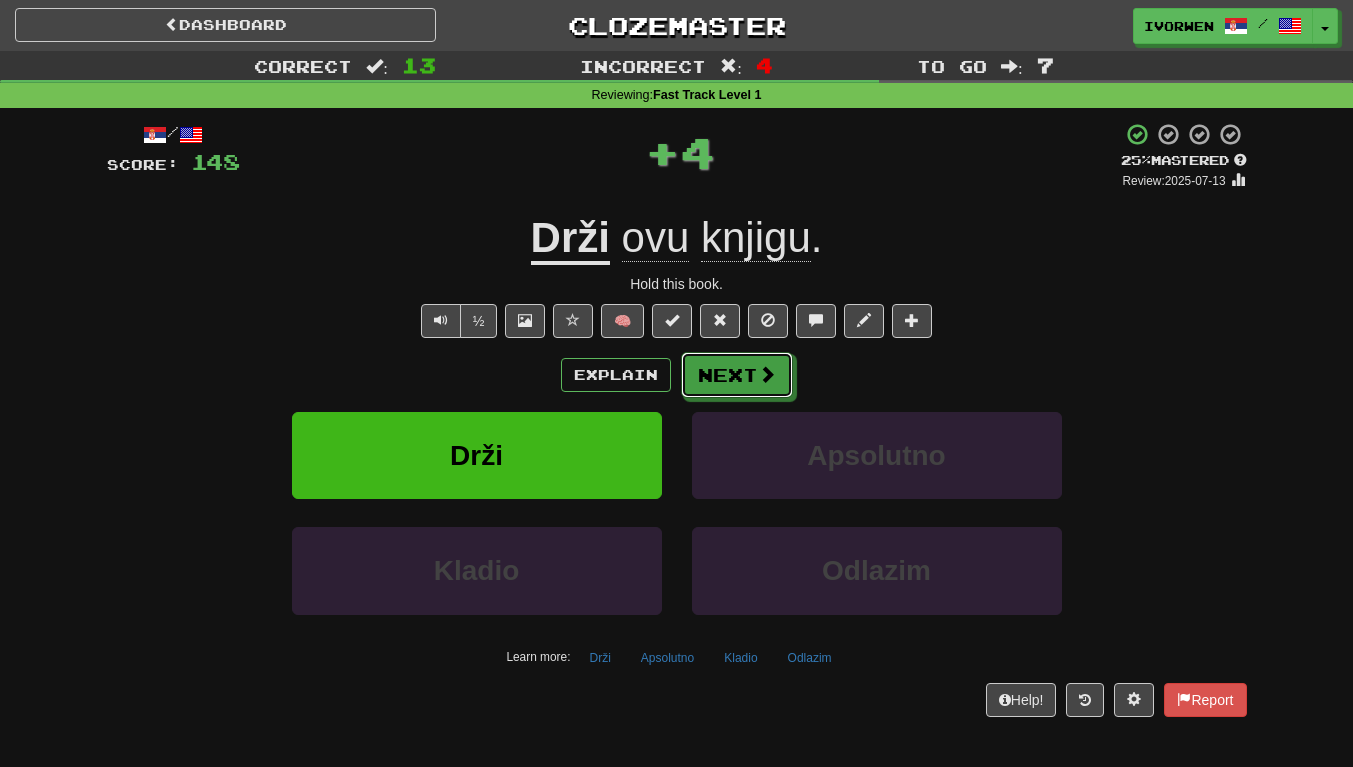 click on "Next" at bounding box center [737, 375] 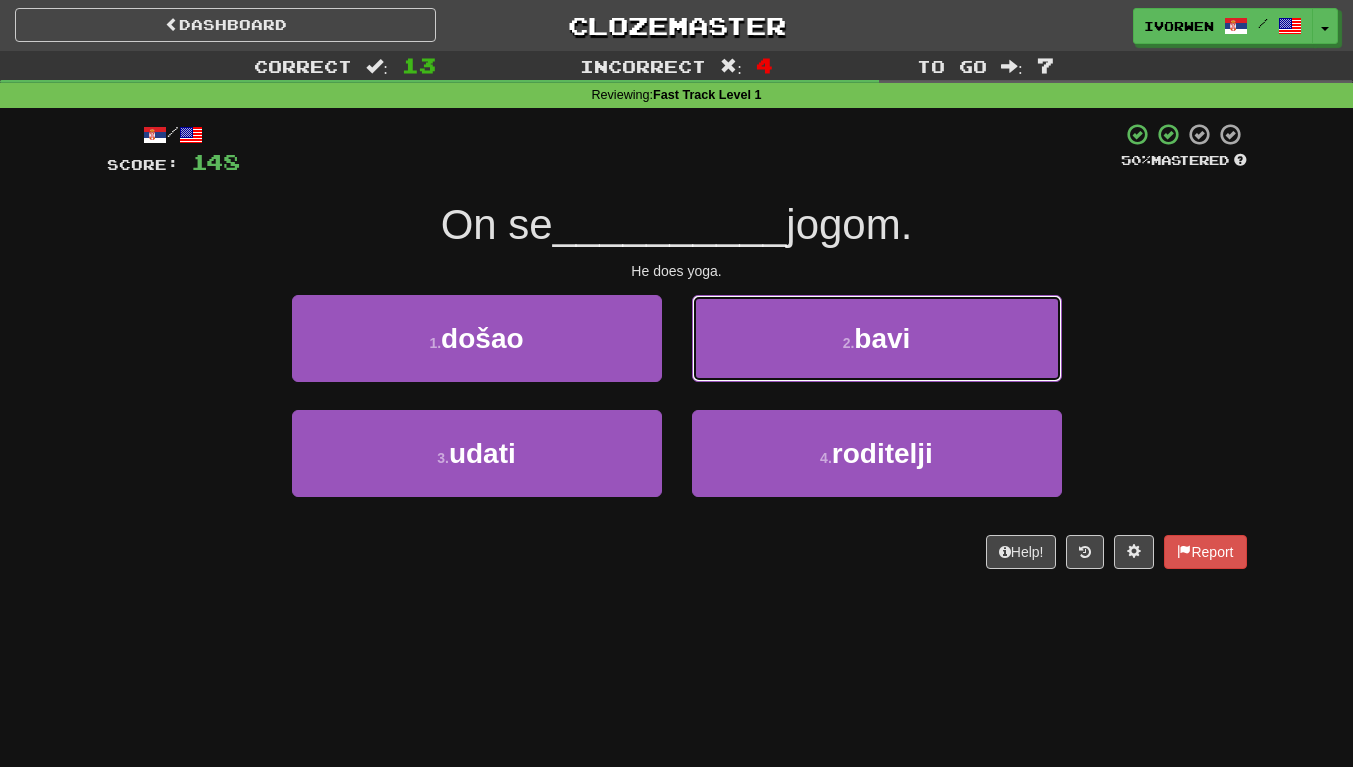 click on "2 .  bavi" at bounding box center (877, 338) 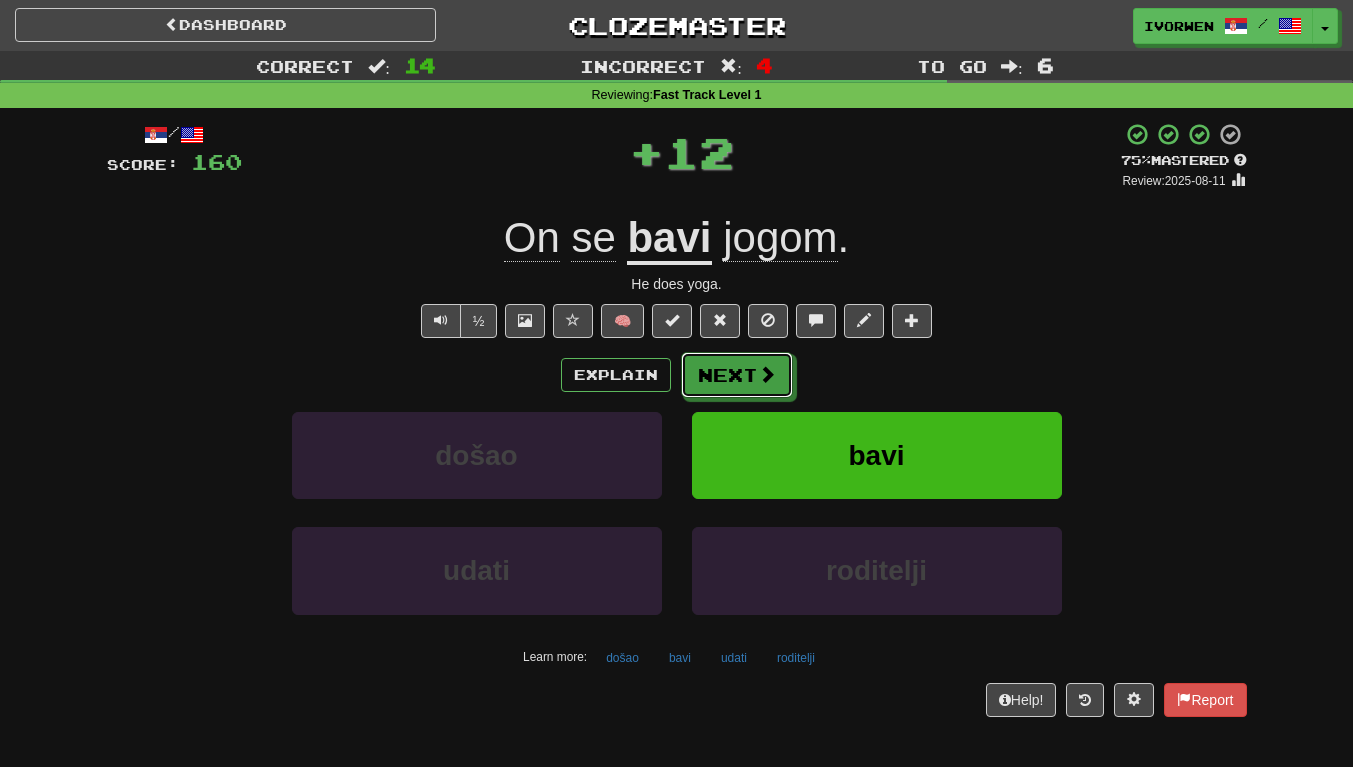 click on "Next" at bounding box center [737, 375] 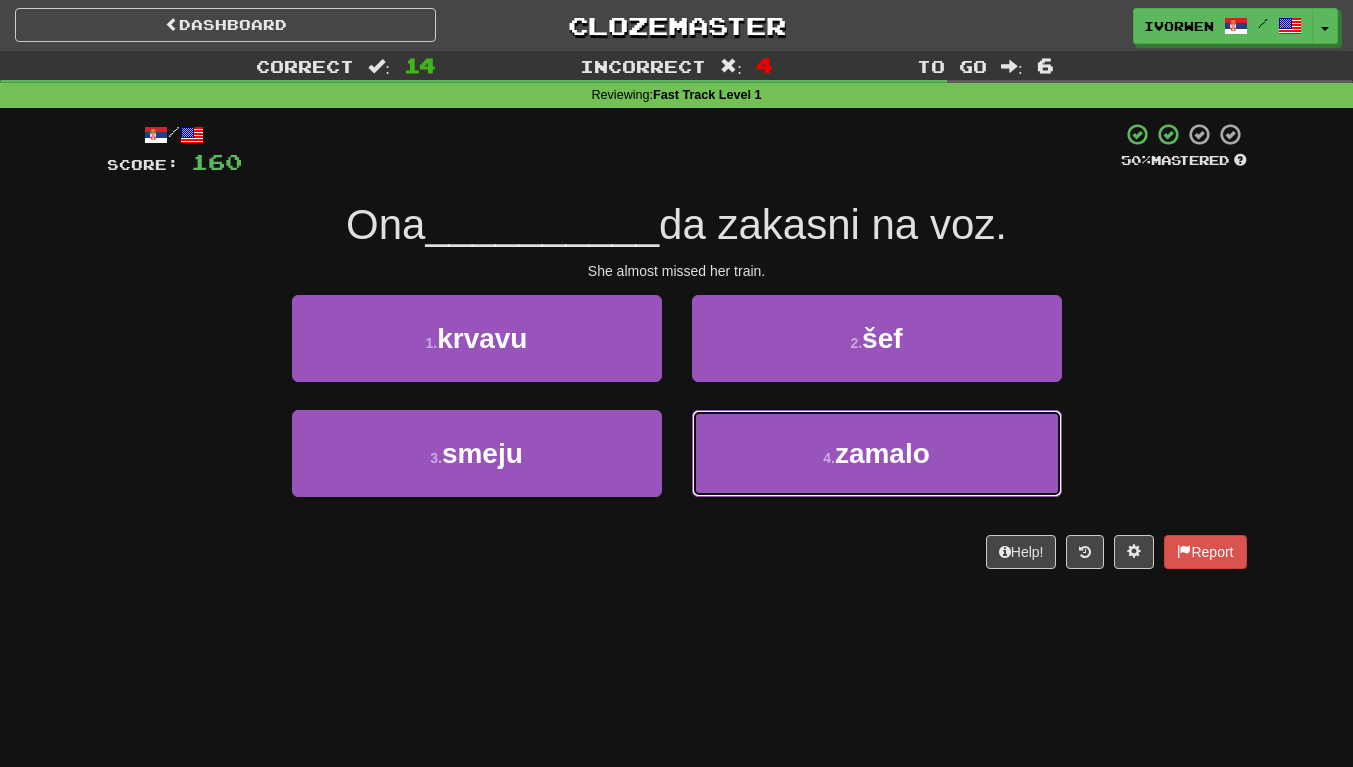 click on "4 .  zamalo" at bounding box center [877, 453] 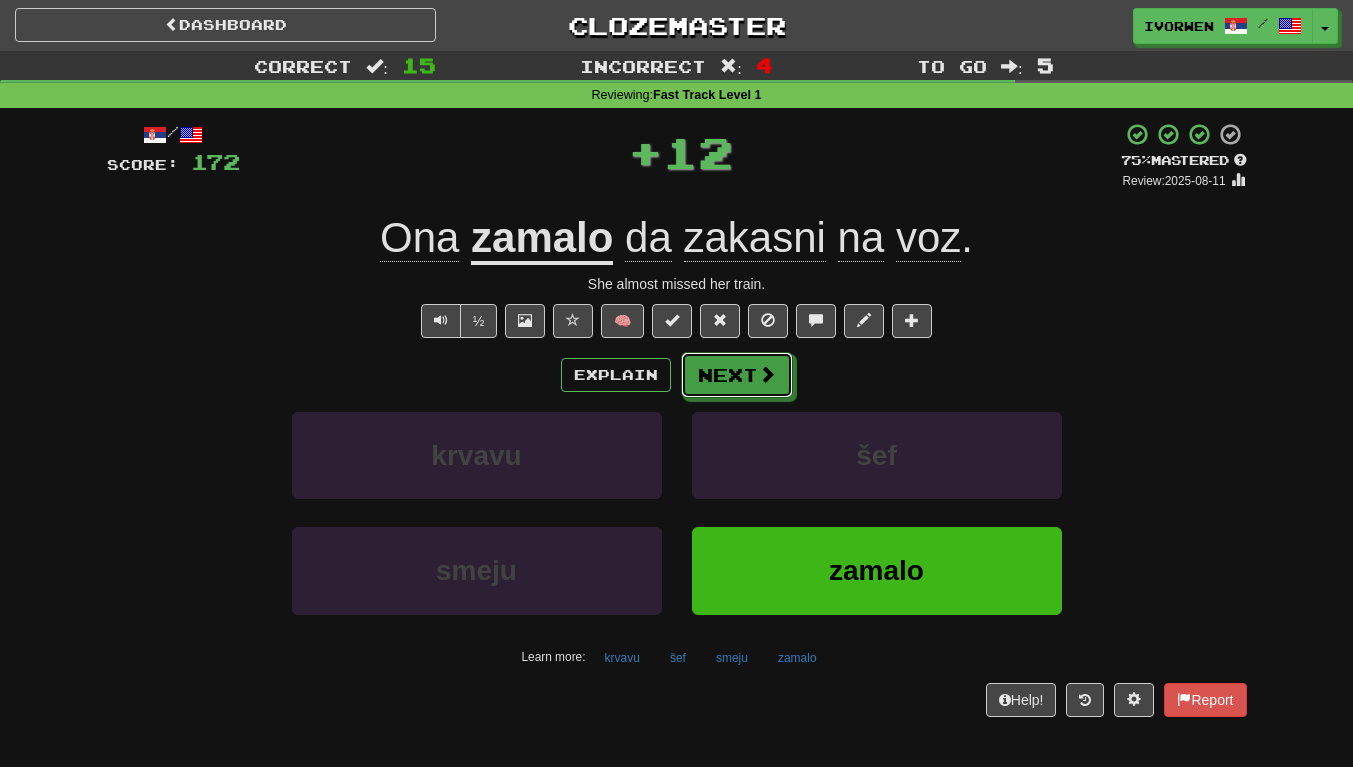 click on "Next" at bounding box center [737, 375] 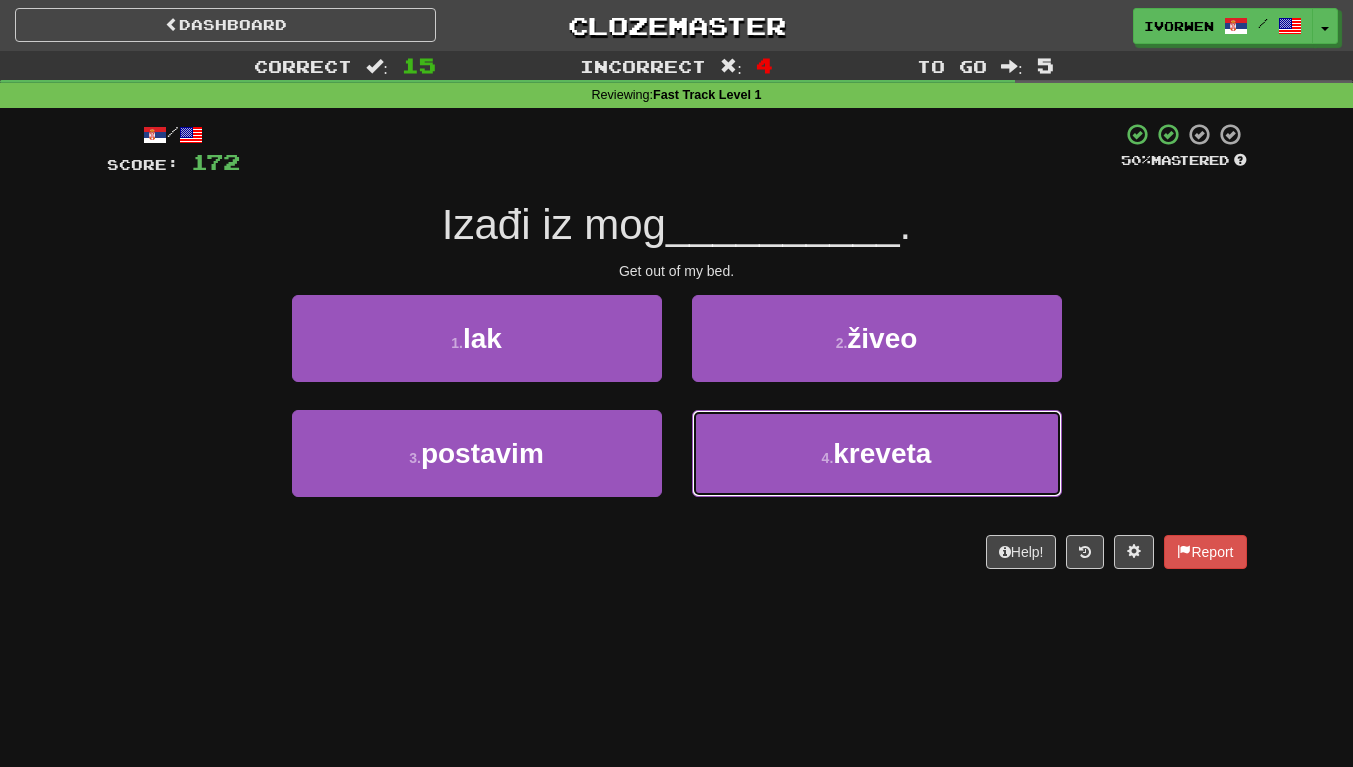 click on "4 .  kreveta" at bounding box center [877, 453] 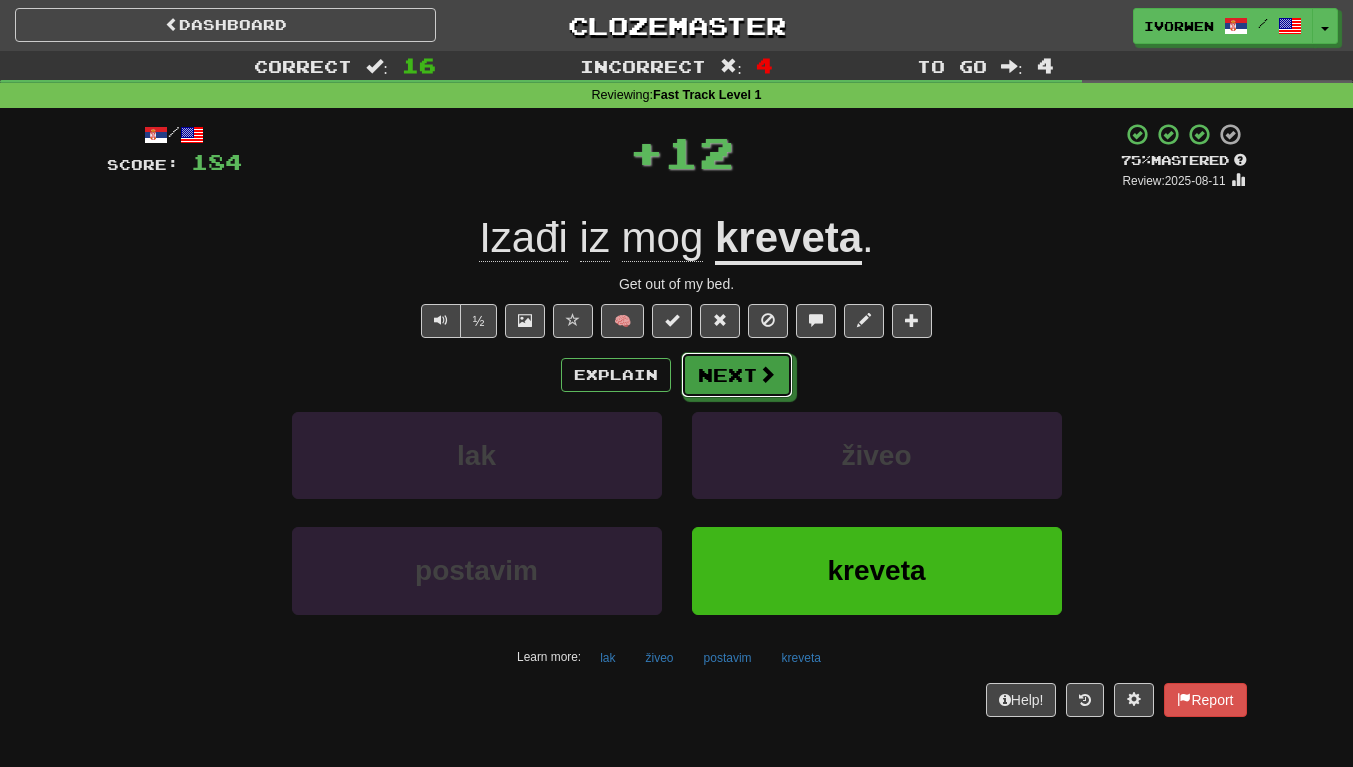 click on "Next" at bounding box center (737, 375) 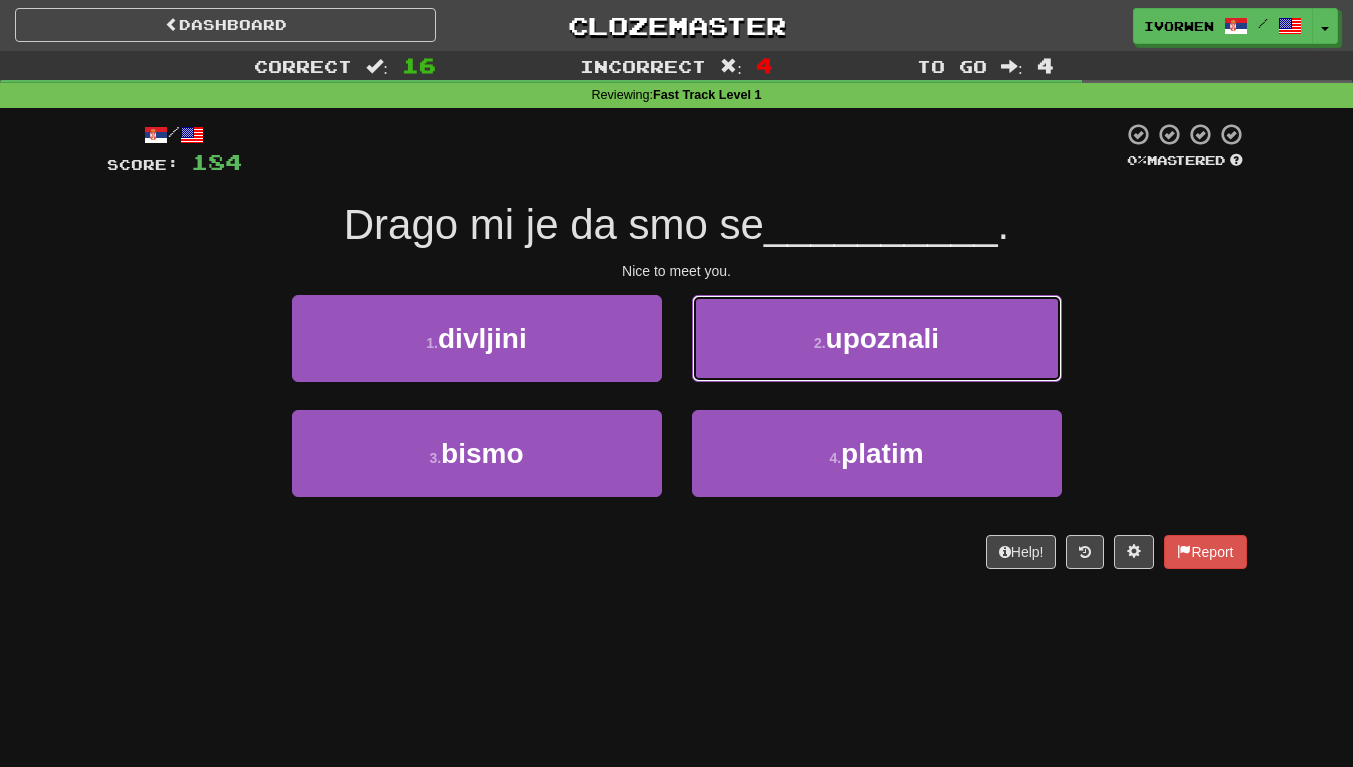 click on "2 .  upoznali" at bounding box center [877, 338] 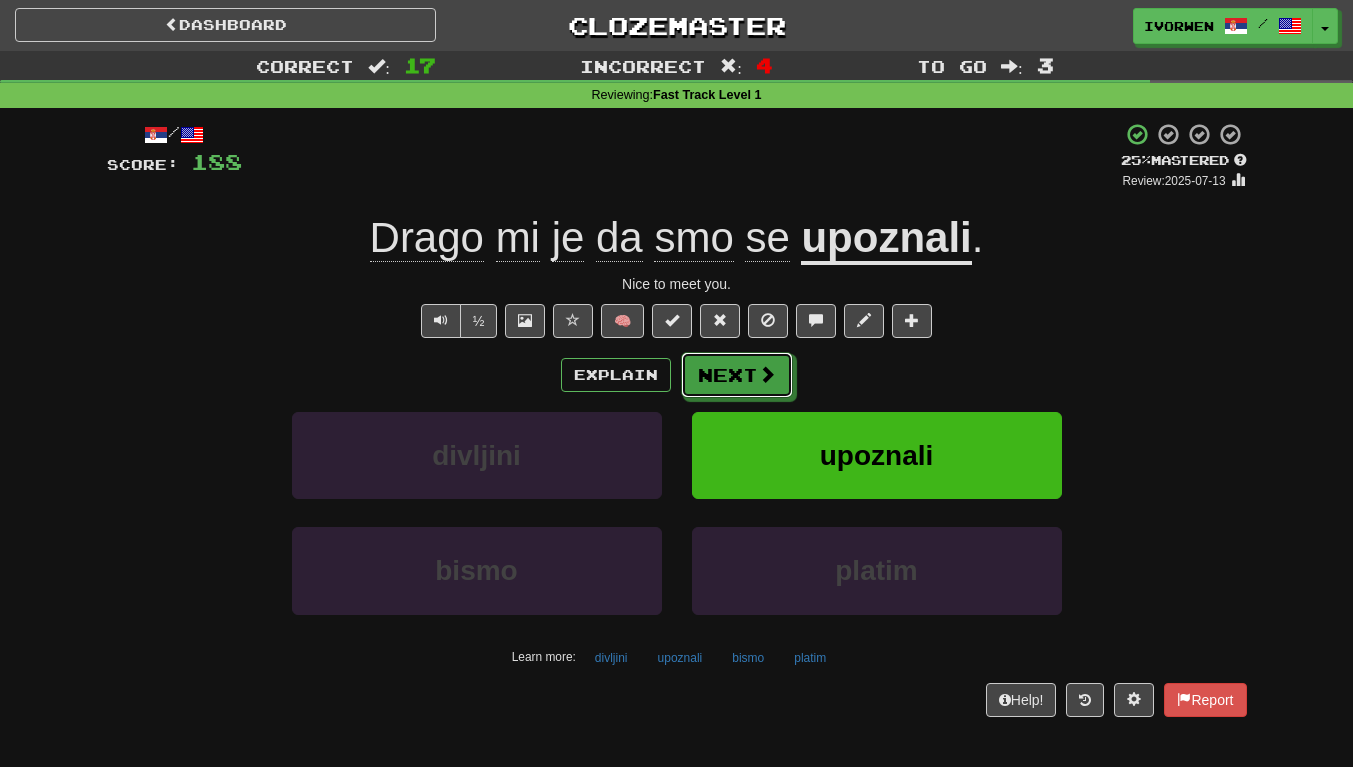 click on "Next" at bounding box center [737, 375] 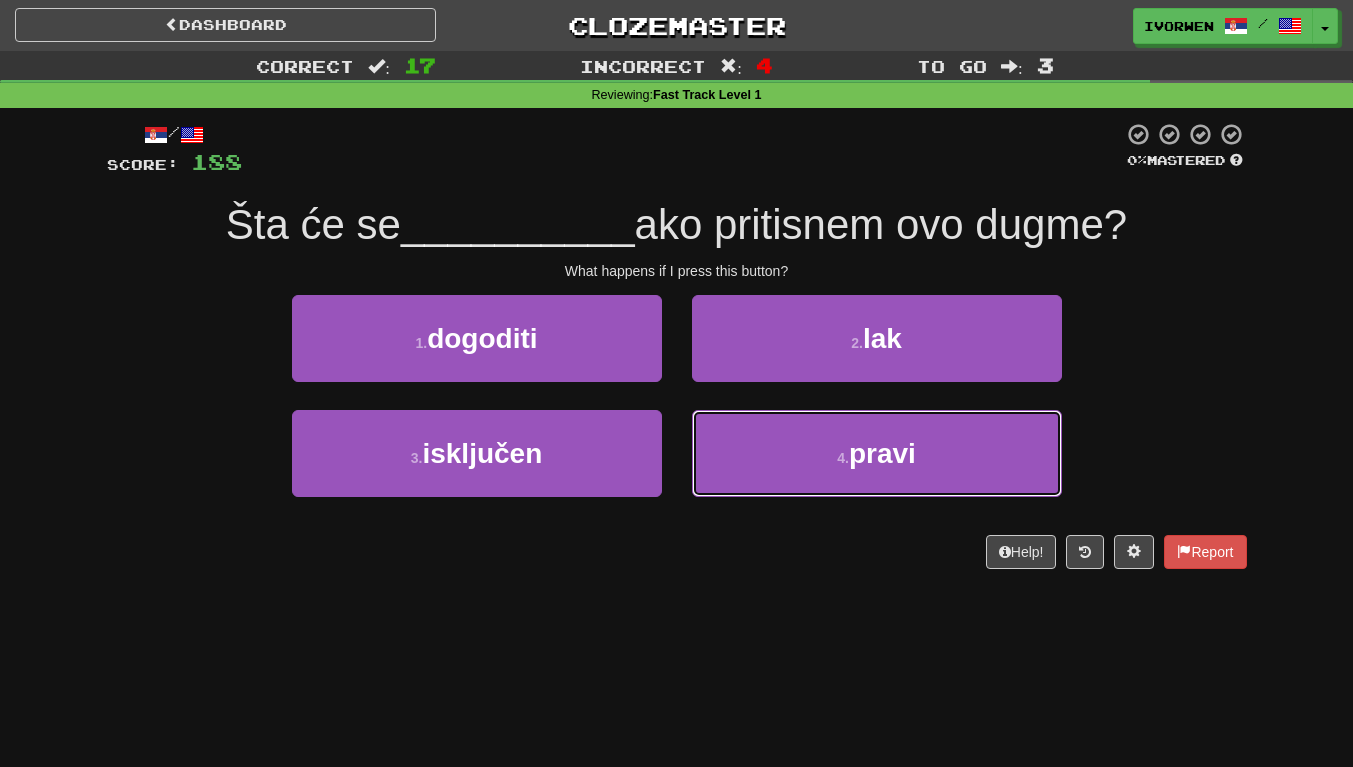 click on "4 .  pravi" at bounding box center (877, 453) 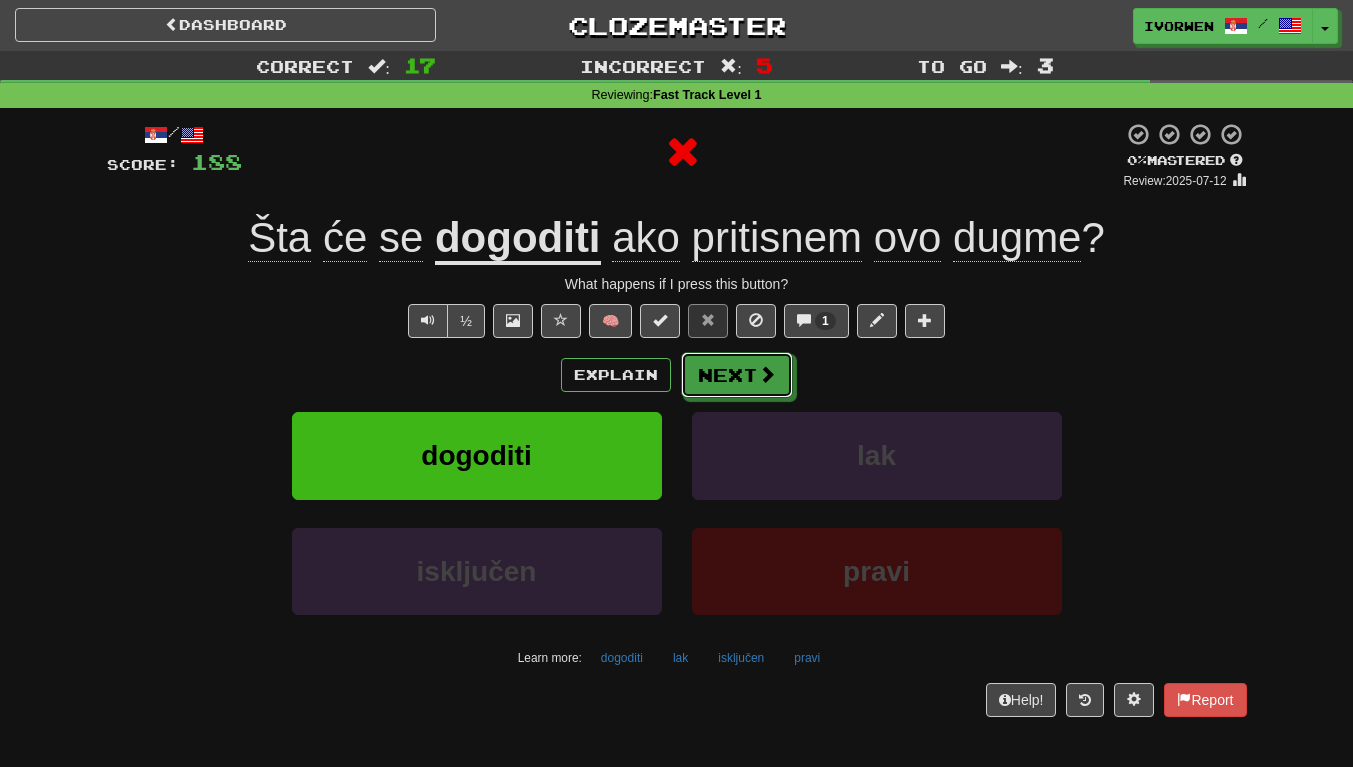 click on "Next" at bounding box center (737, 375) 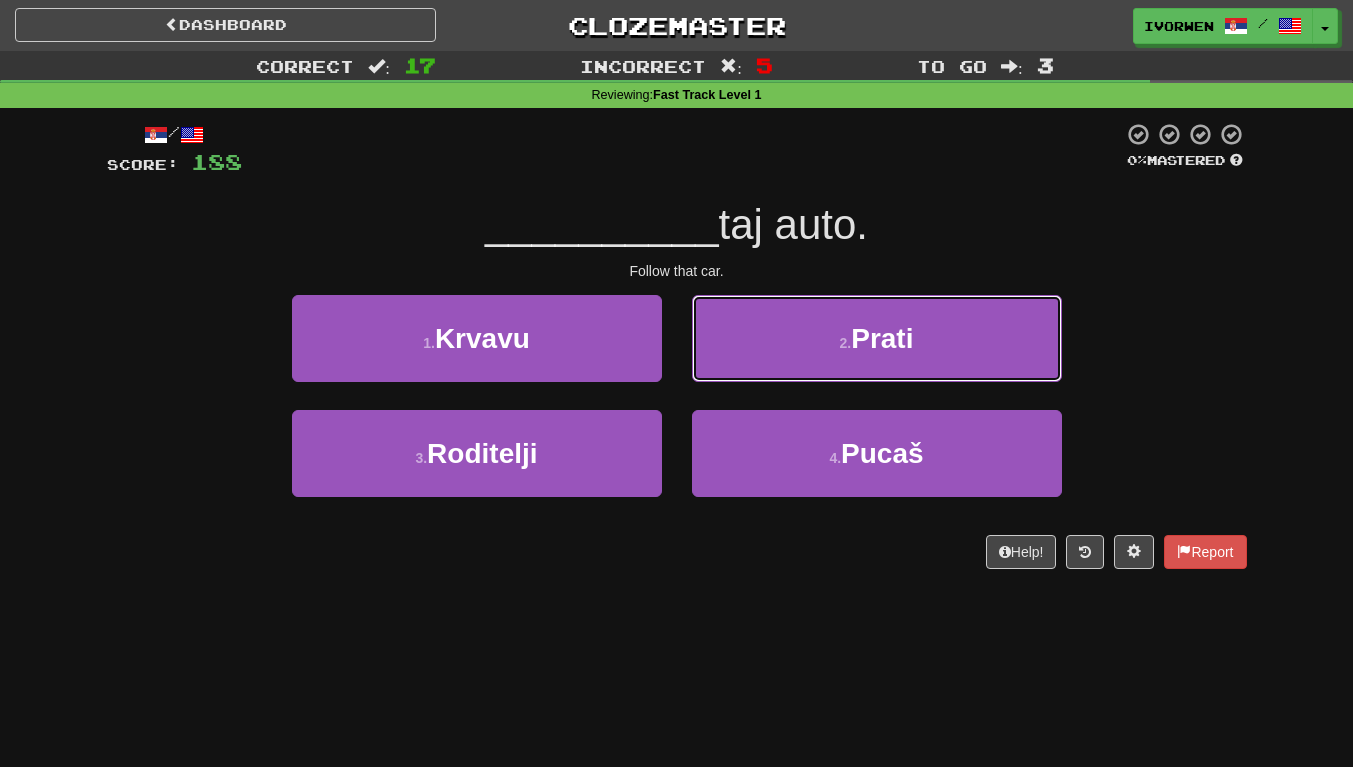 click on "2 .  Prati" at bounding box center [877, 338] 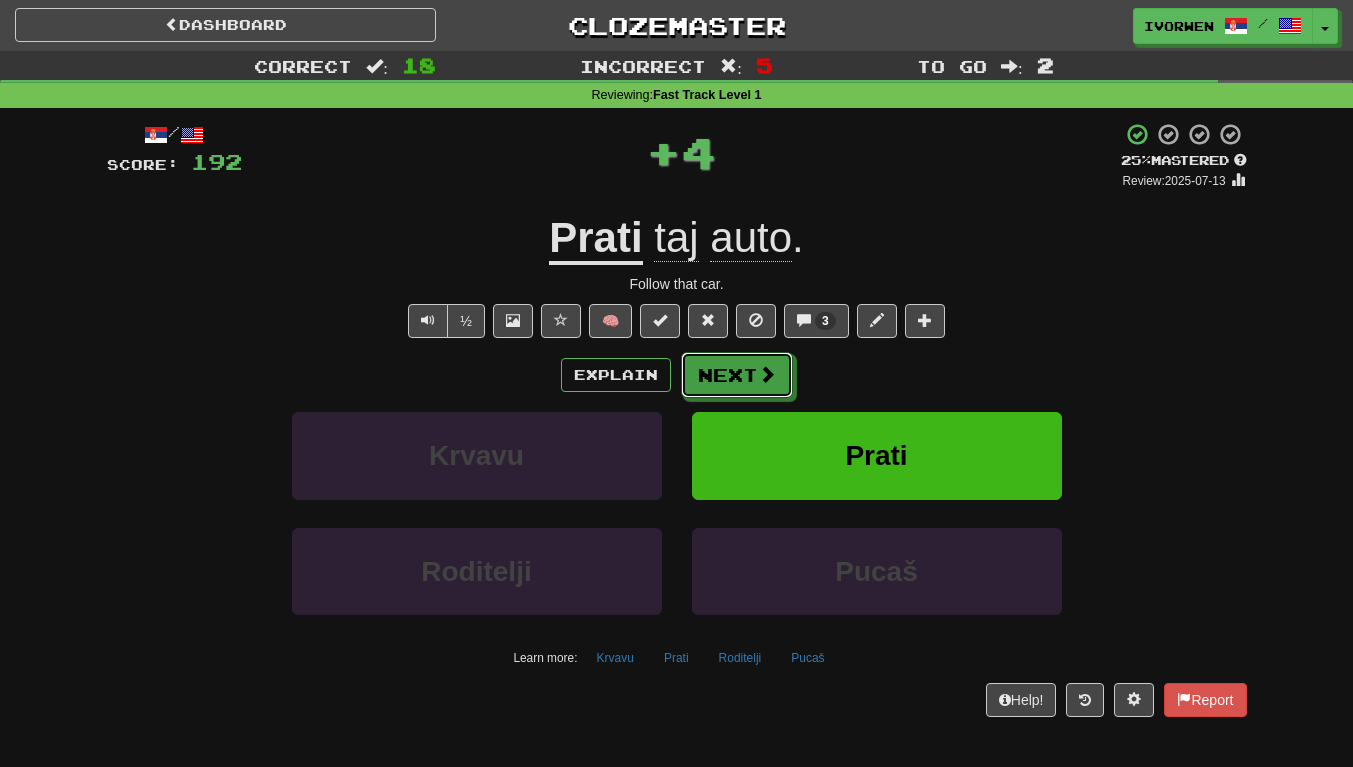 click on "Next" at bounding box center [737, 375] 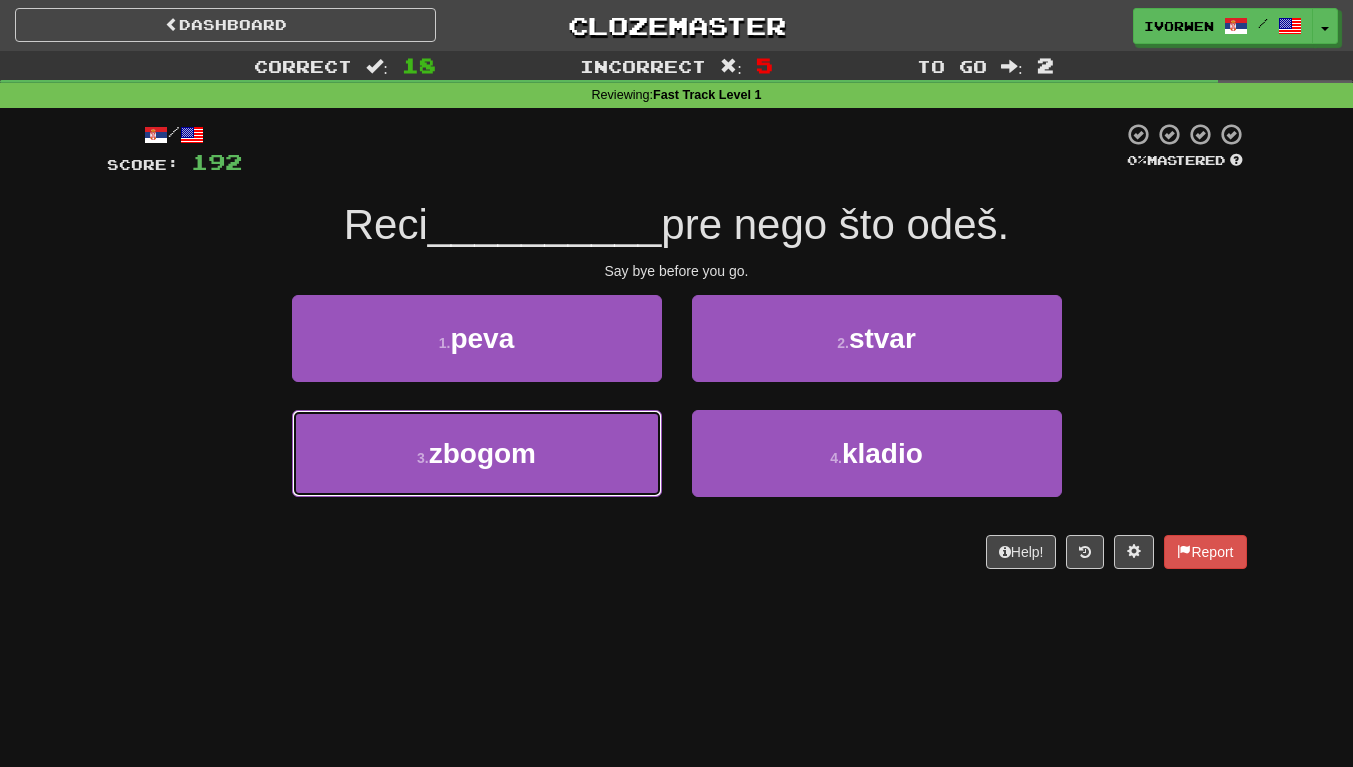 click on "3 .  zbogom" at bounding box center (477, 453) 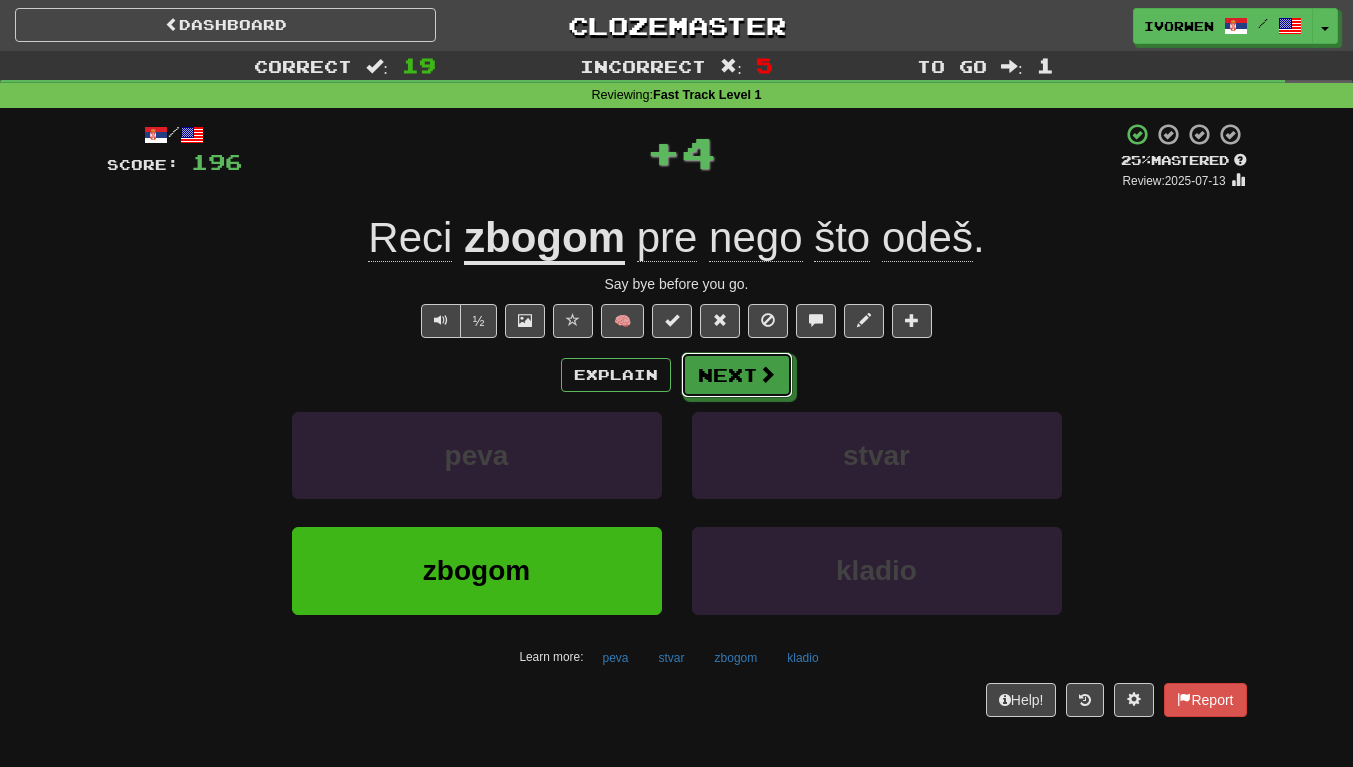 click on "Next" at bounding box center [737, 375] 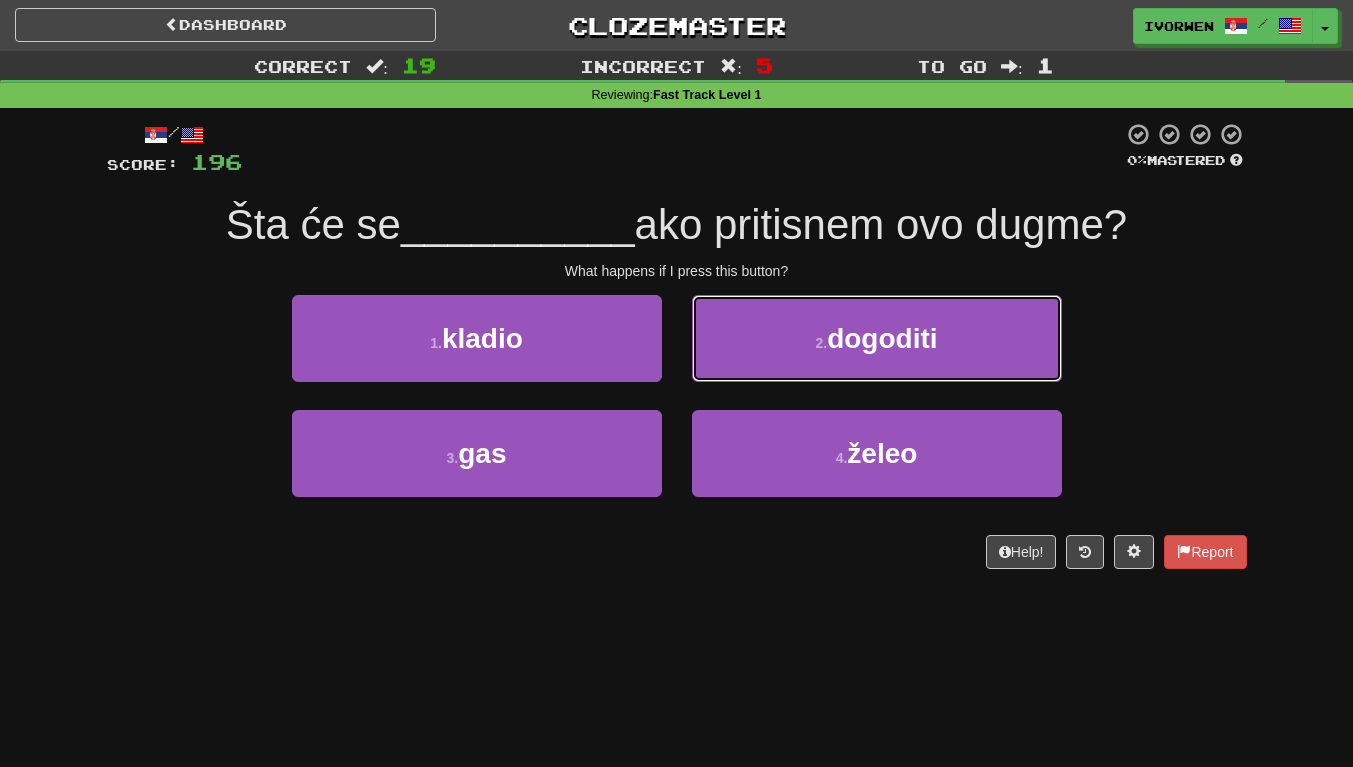 click on "2 .  dogoditi" at bounding box center [877, 338] 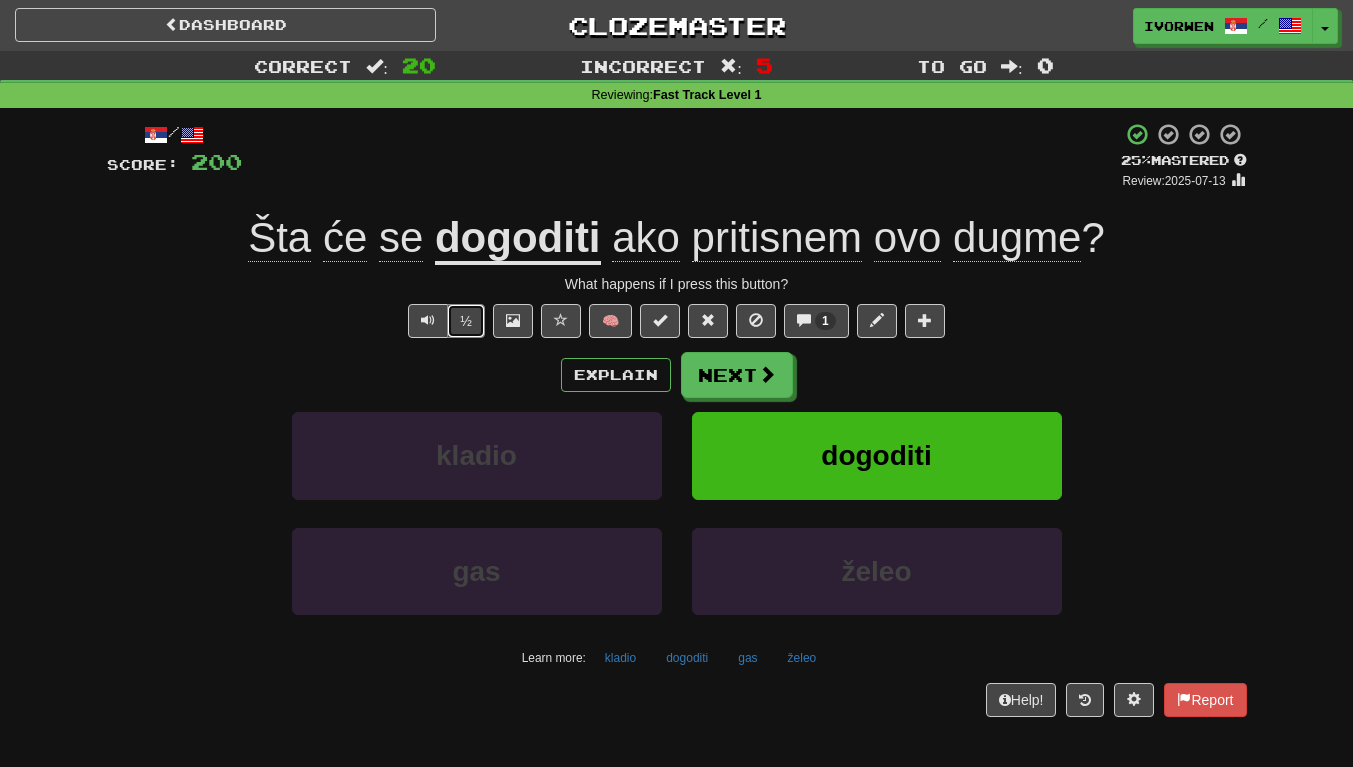 click on "½" at bounding box center [466, 321] 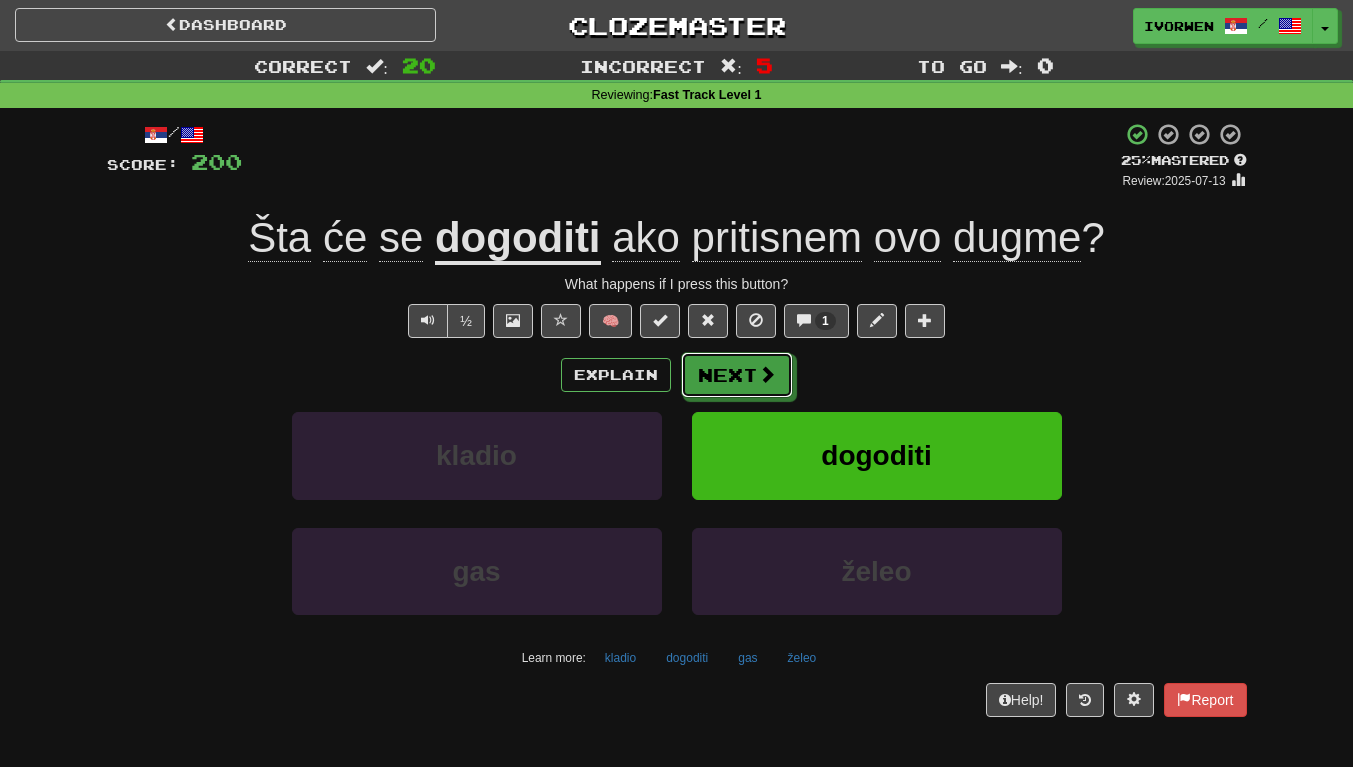click at bounding box center [767, 374] 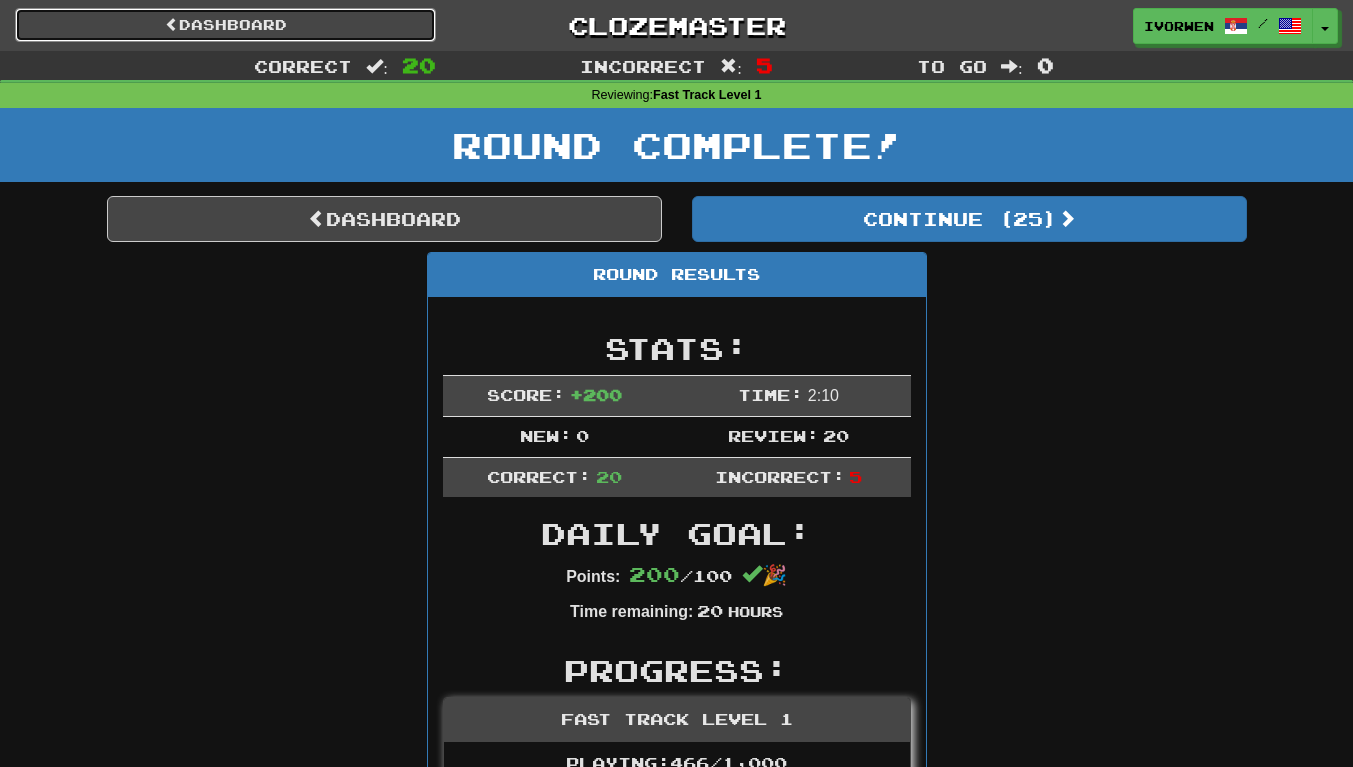 click on "Dashboard" at bounding box center [225, 25] 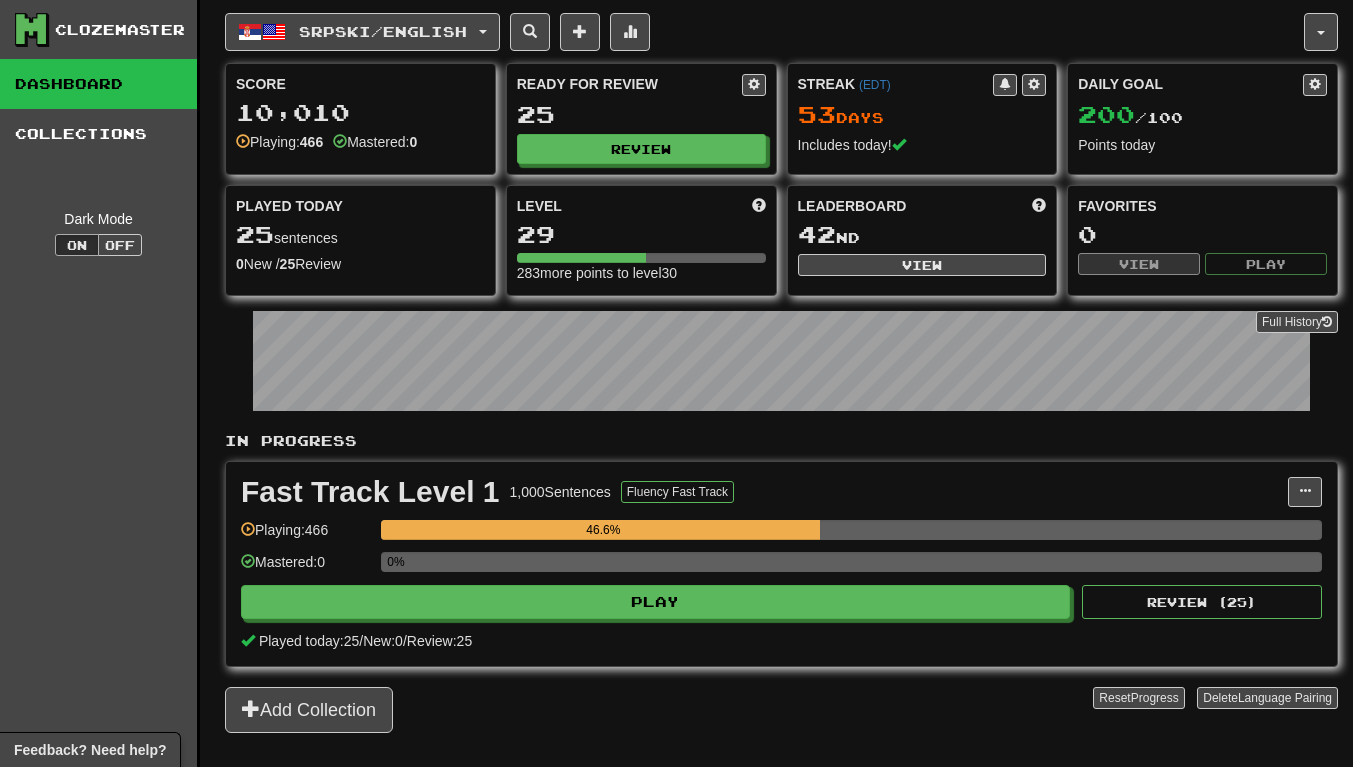 scroll, scrollTop: 0, scrollLeft: 0, axis: both 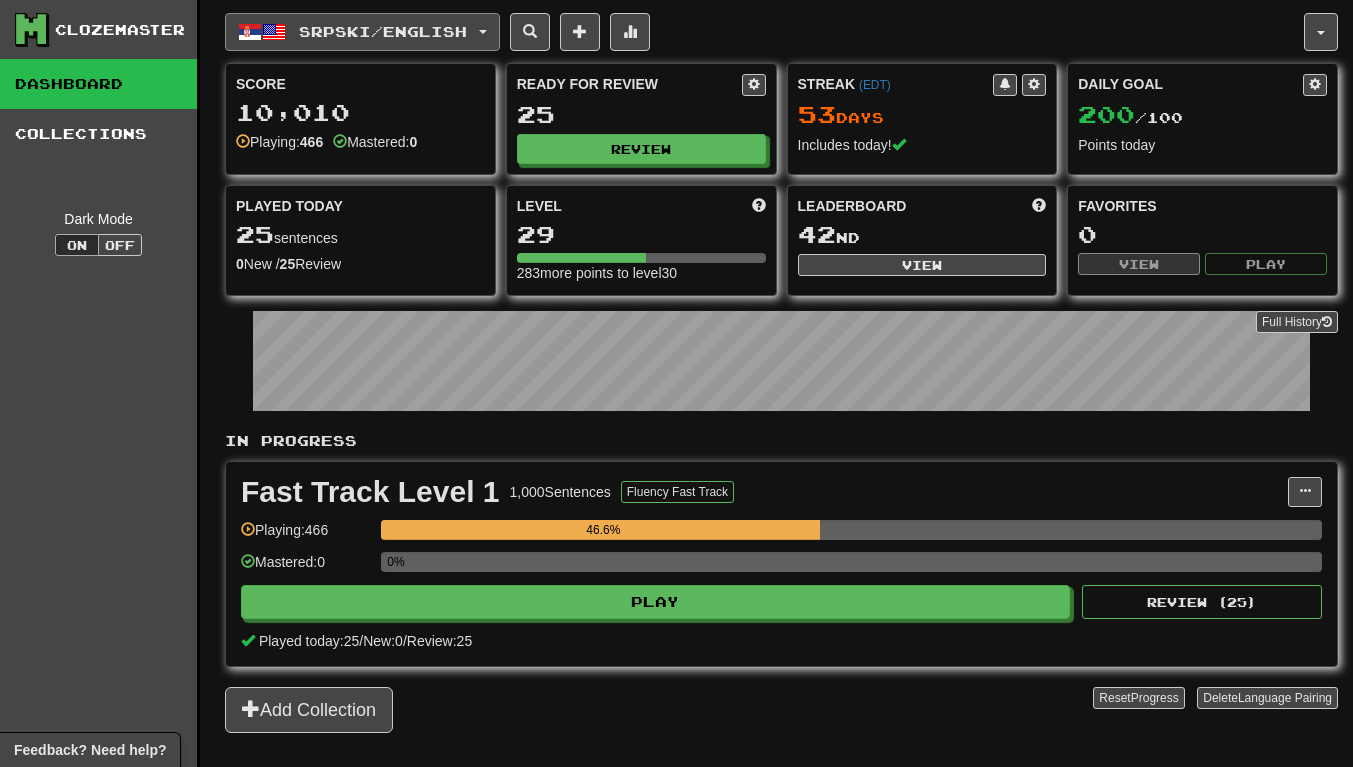 click on "Srpski  /  English" at bounding box center [362, 32] 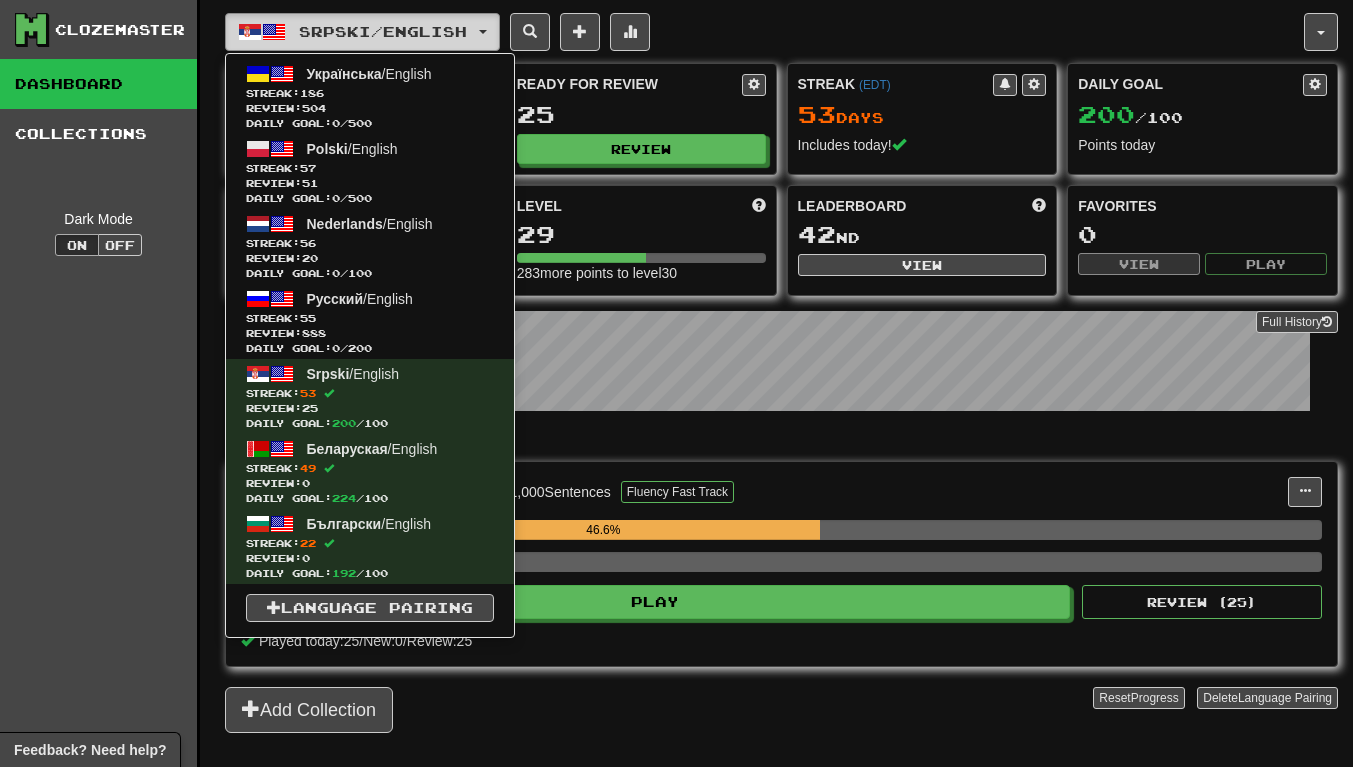 scroll, scrollTop: 2, scrollLeft: 0, axis: vertical 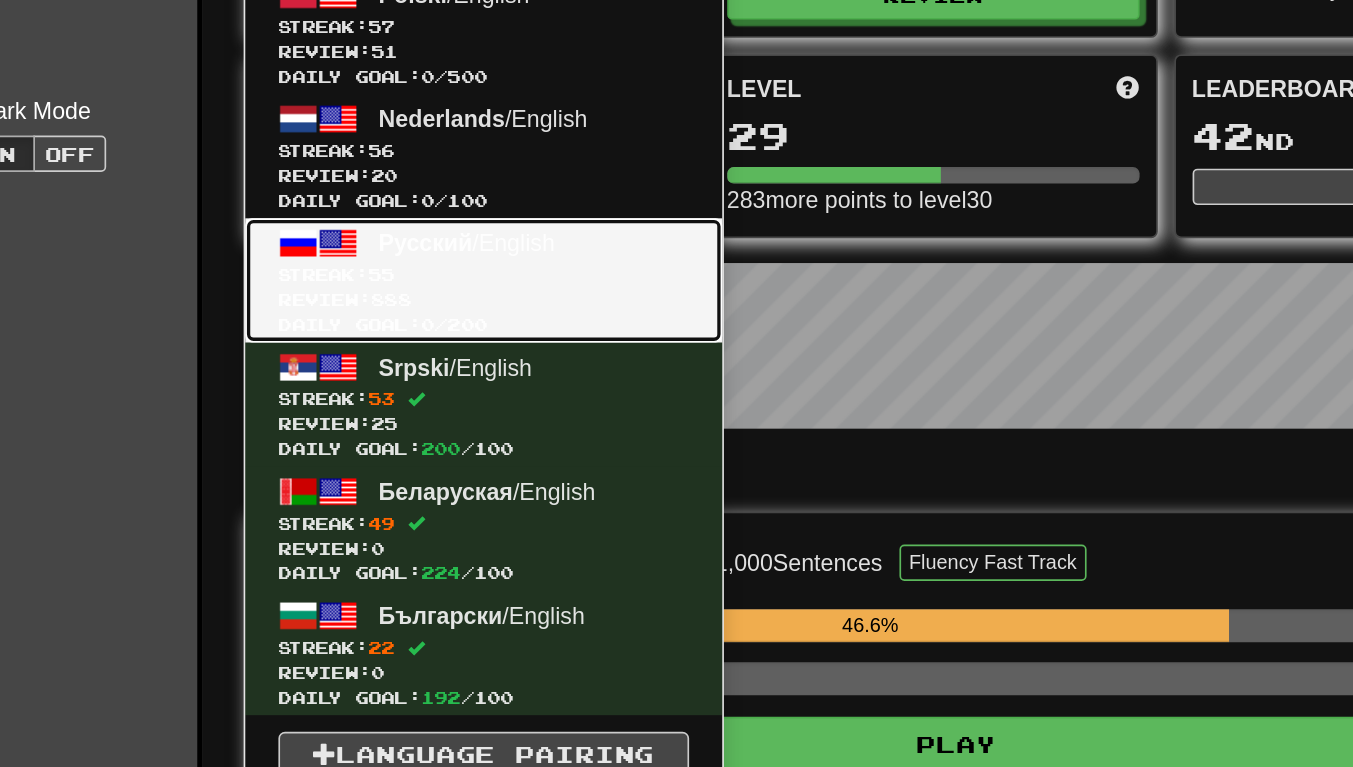 click at bounding box center (282, 297) 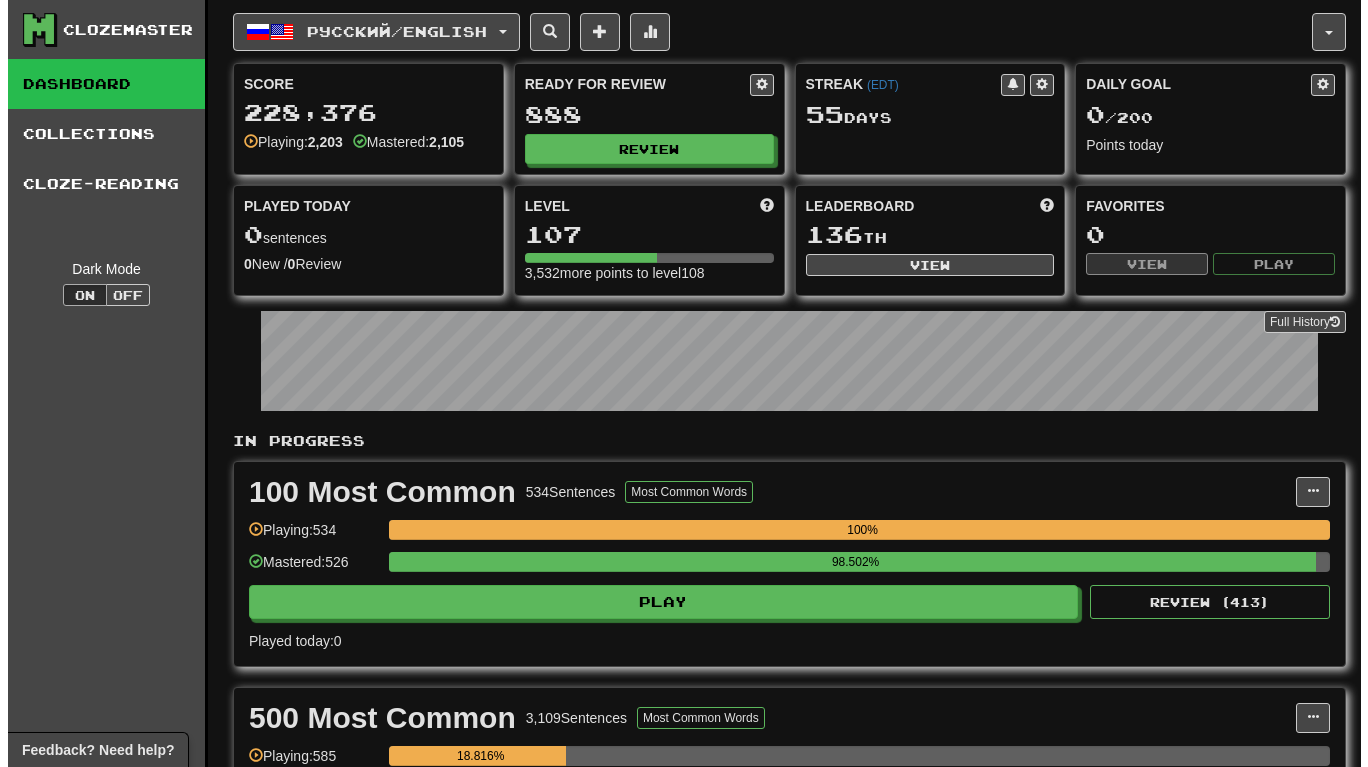 scroll, scrollTop: 0, scrollLeft: 0, axis: both 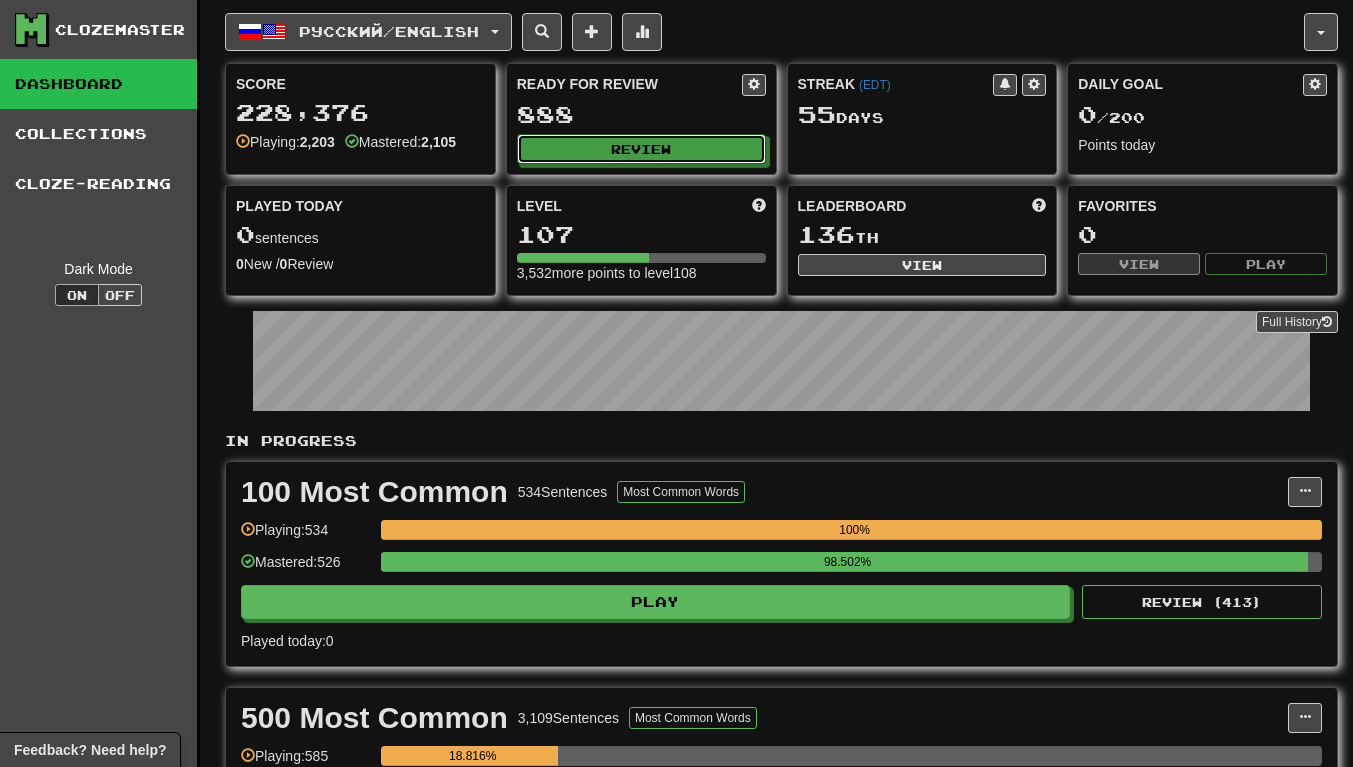 click on "Review" at bounding box center [641, 149] 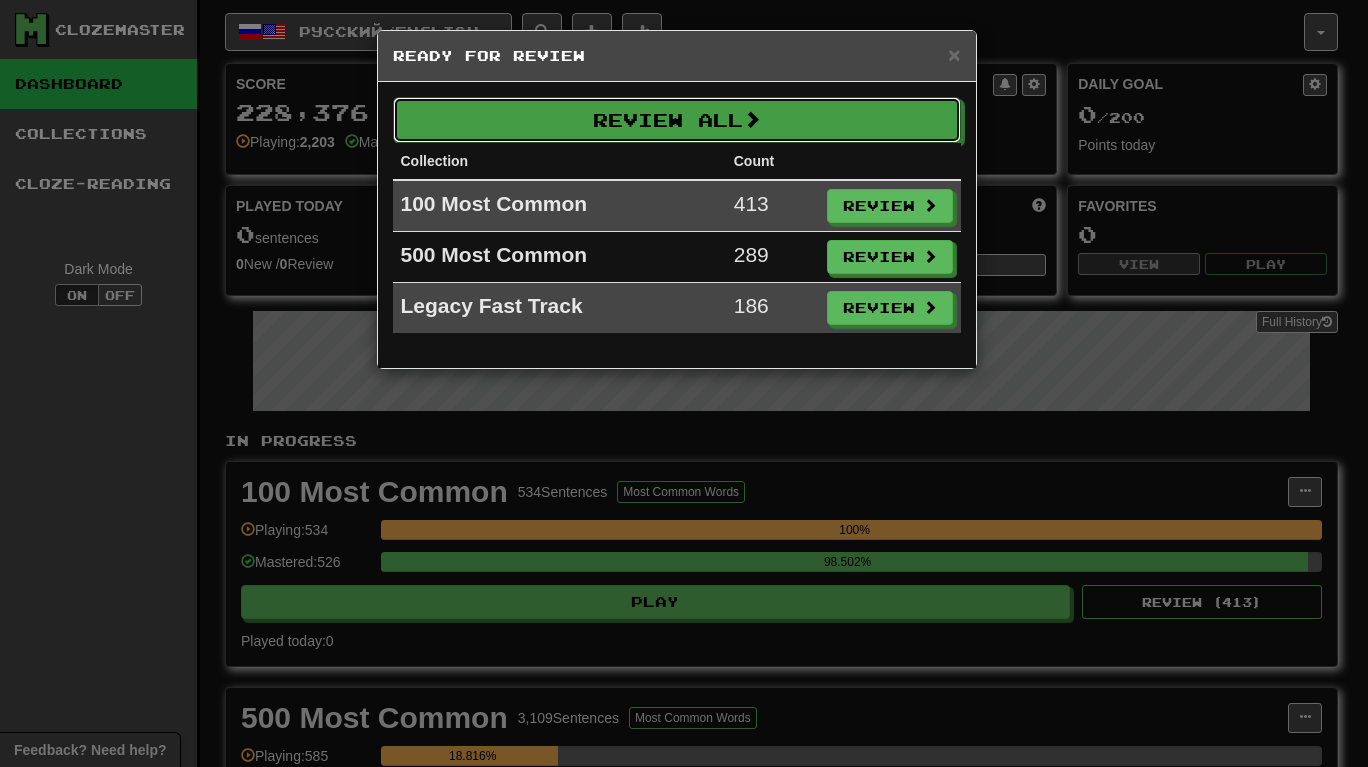 click on "Review All" at bounding box center (677, 120) 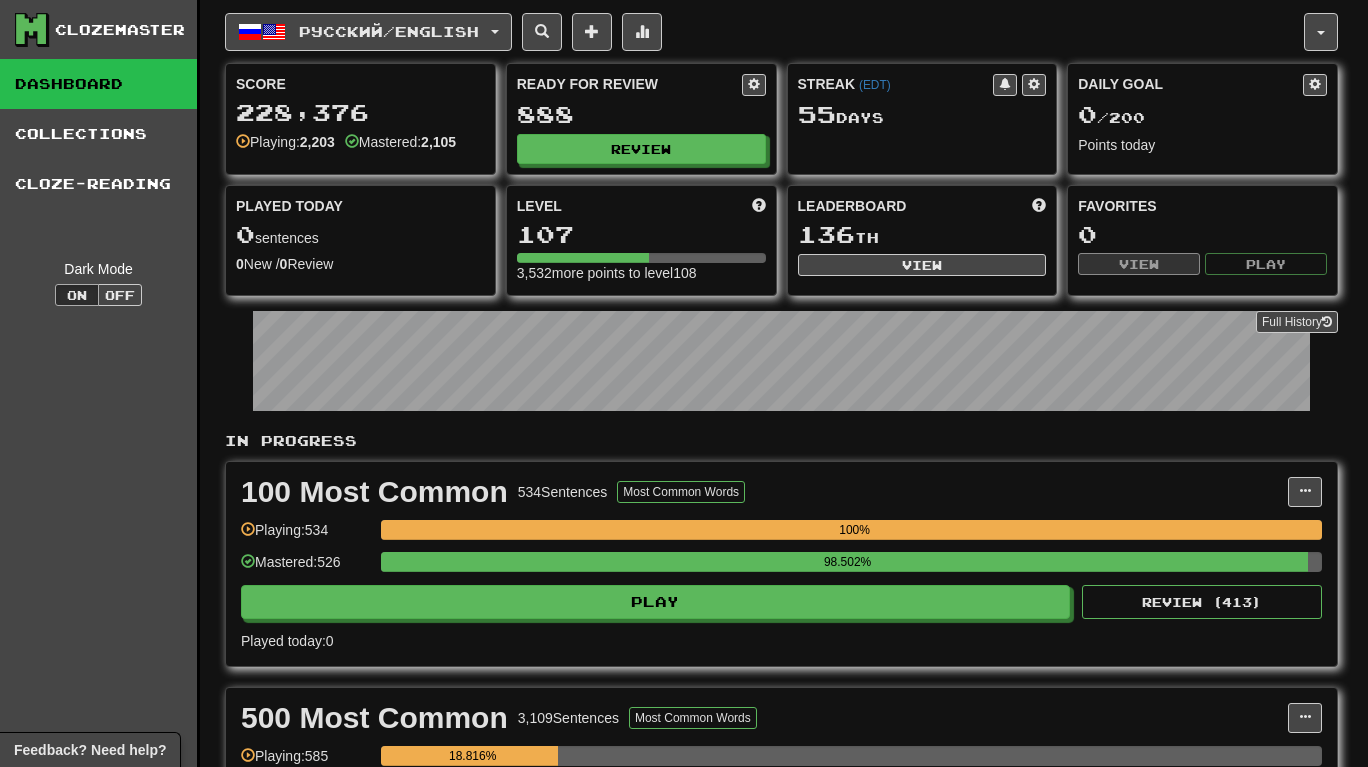 select on "**" 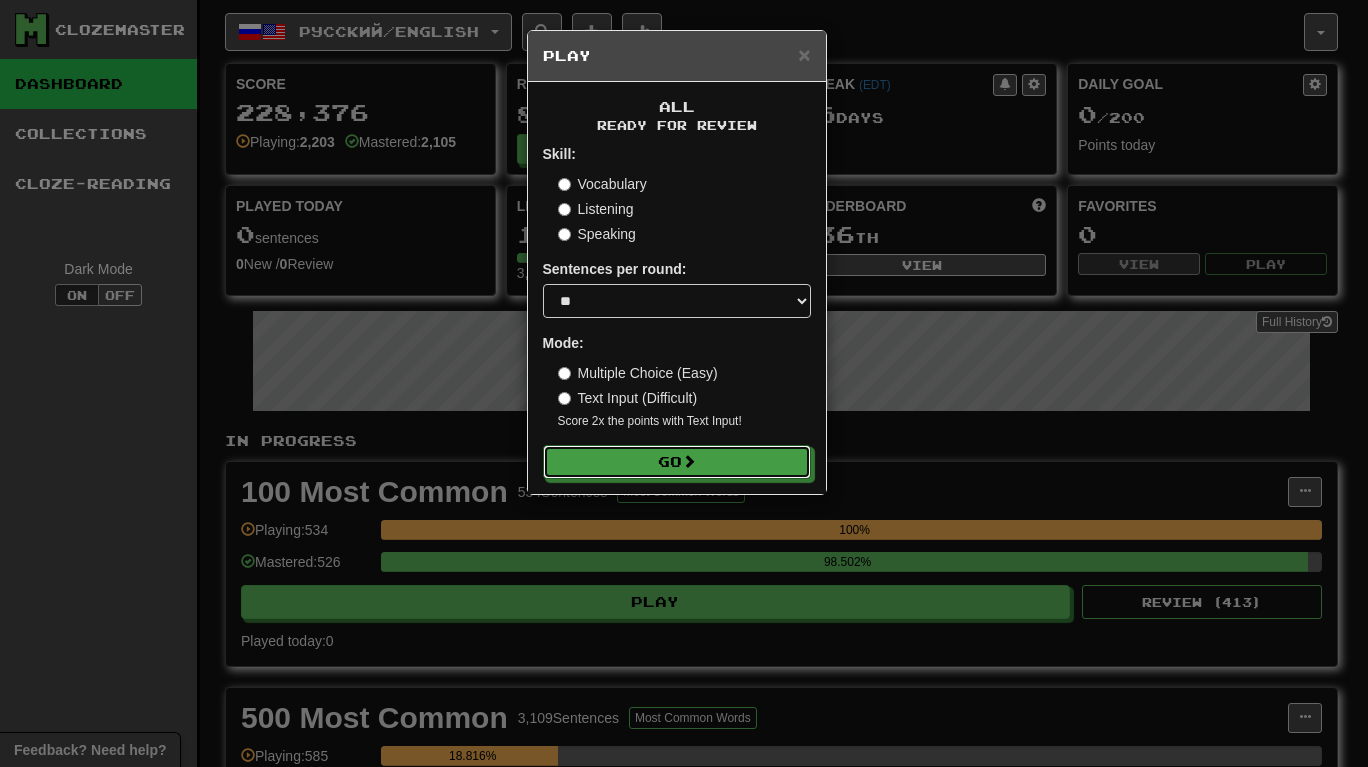 click on "Go" at bounding box center (677, 462) 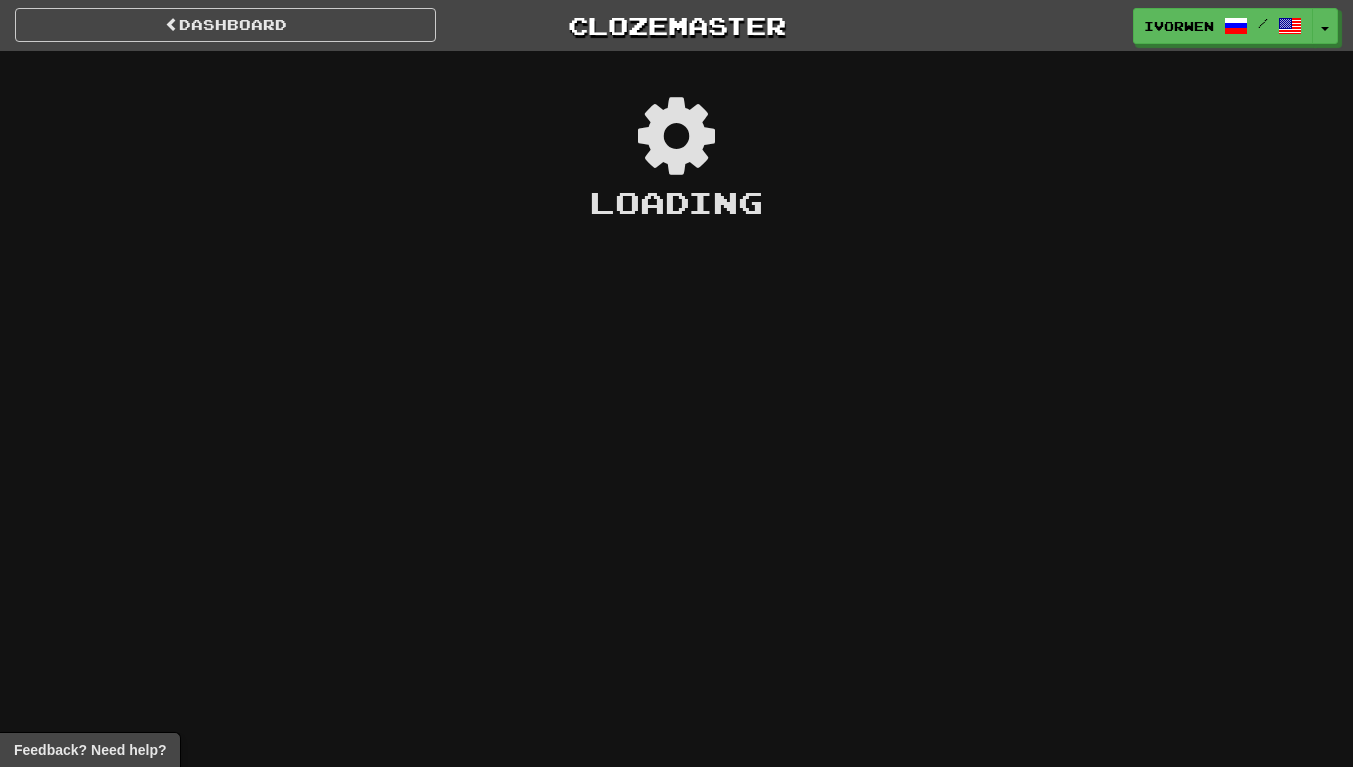 scroll, scrollTop: 0, scrollLeft: 0, axis: both 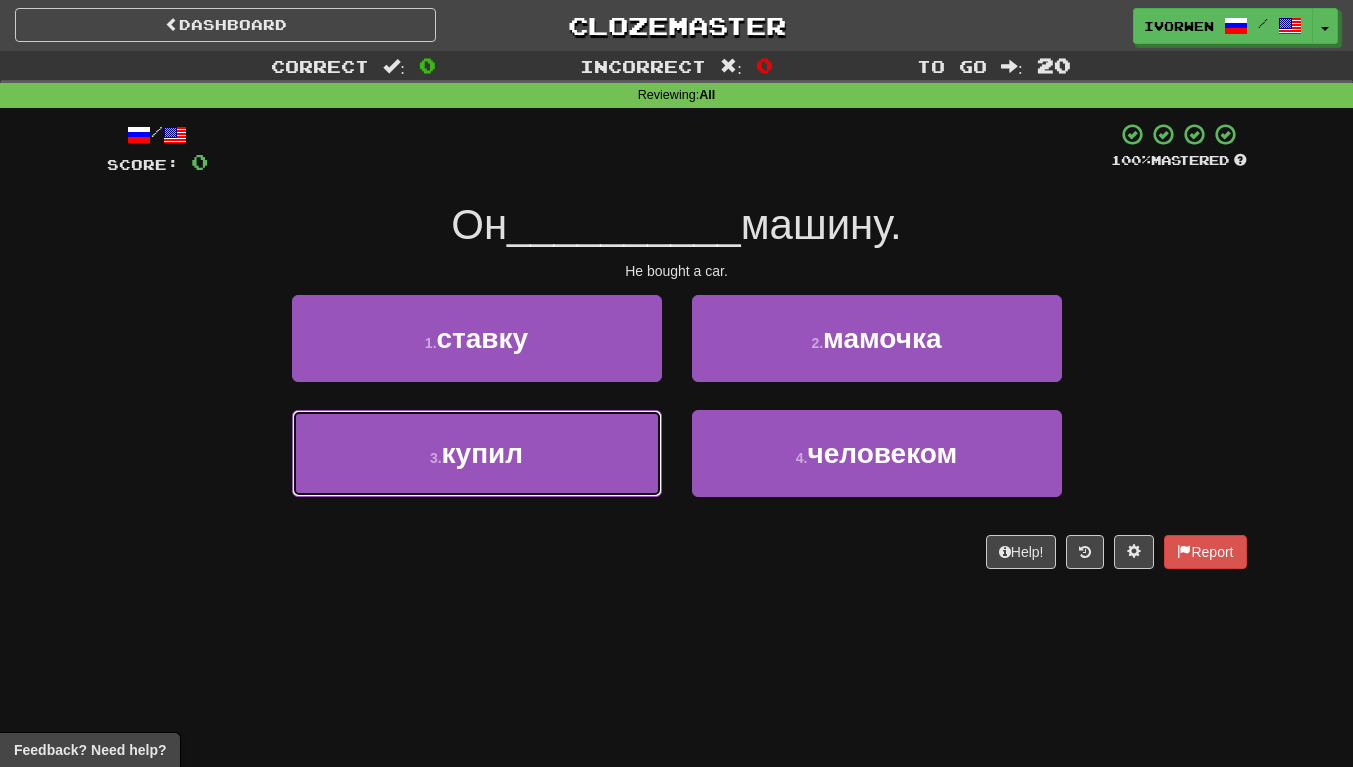 click on "3 .  купил" at bounding box center (477, 453) 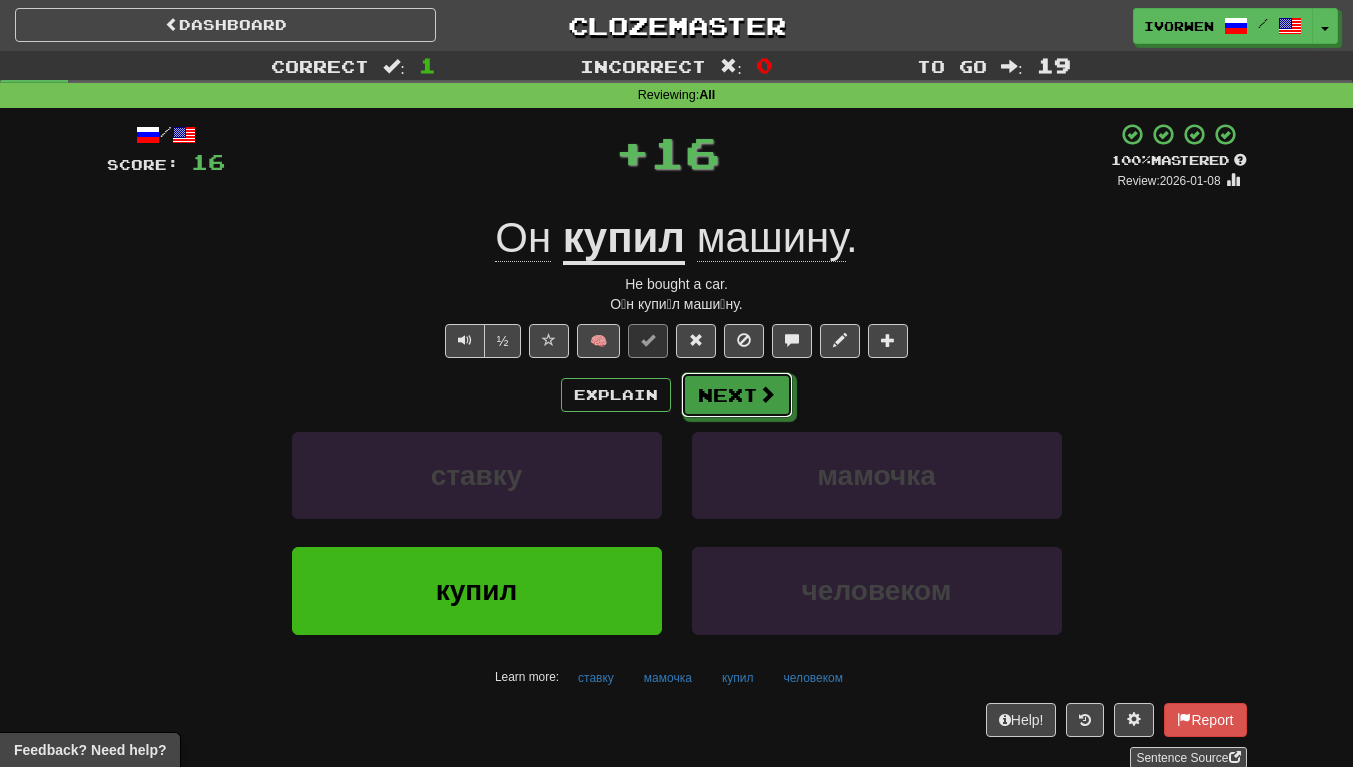 click on "Next" at bounding box center [737, 395] 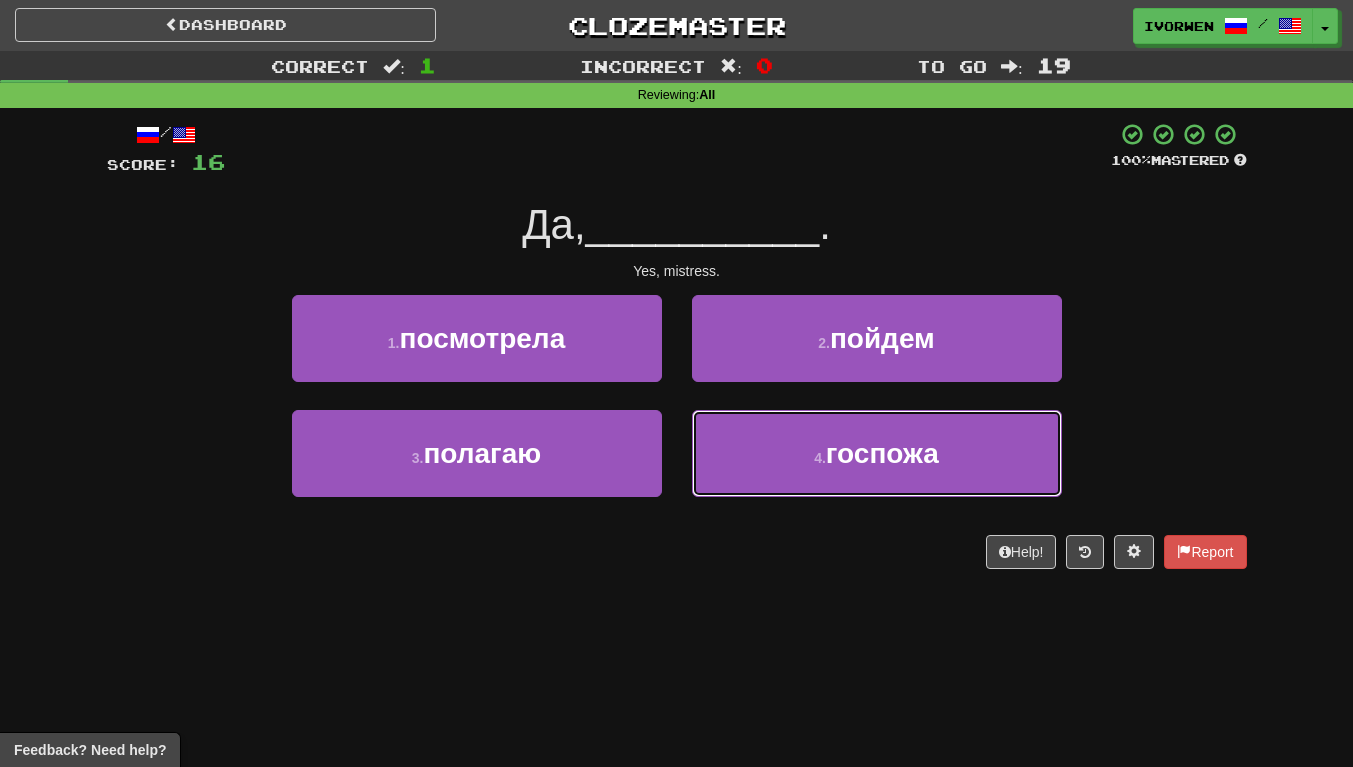 click on "4 .  госпожа" at bounding box center [877, 453] 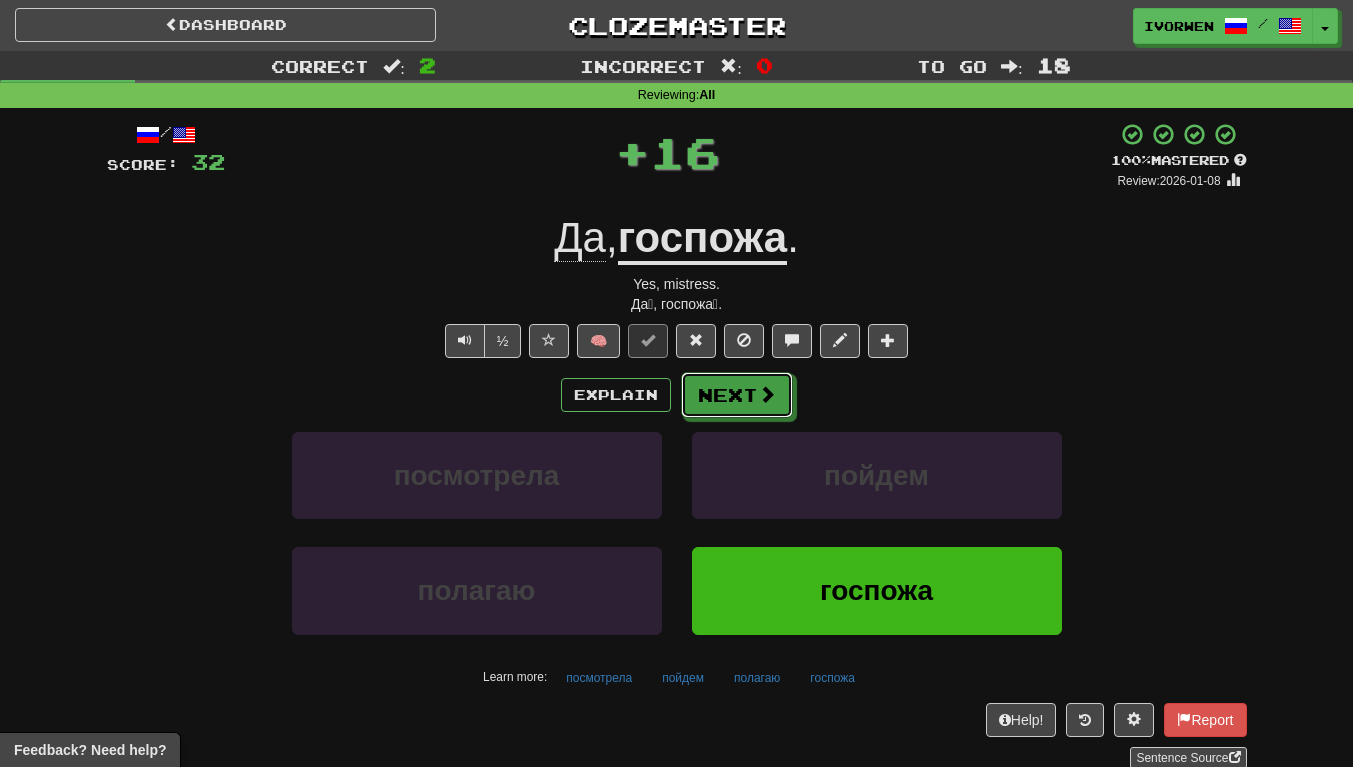 click on "Next" at bounding box center (737, 395) 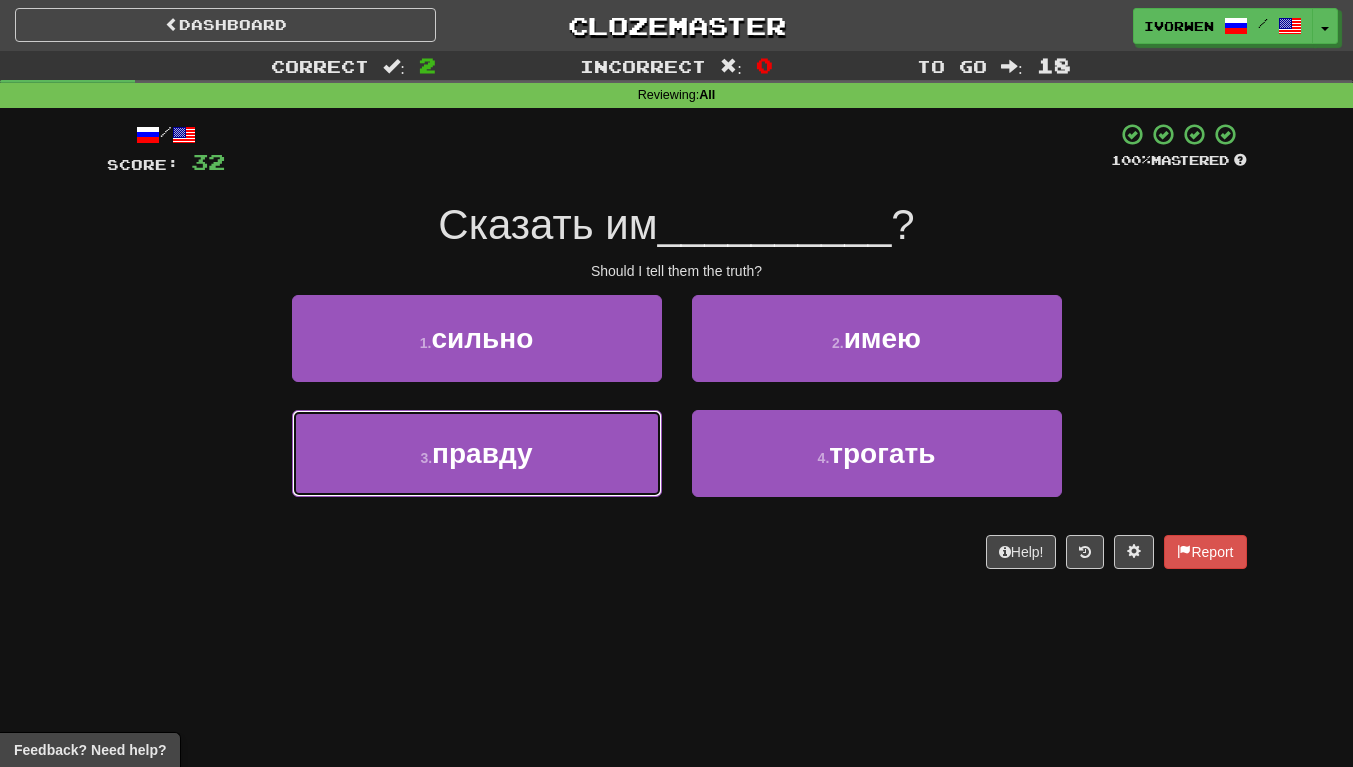 click on "правду" at bounding box center [482, 453] 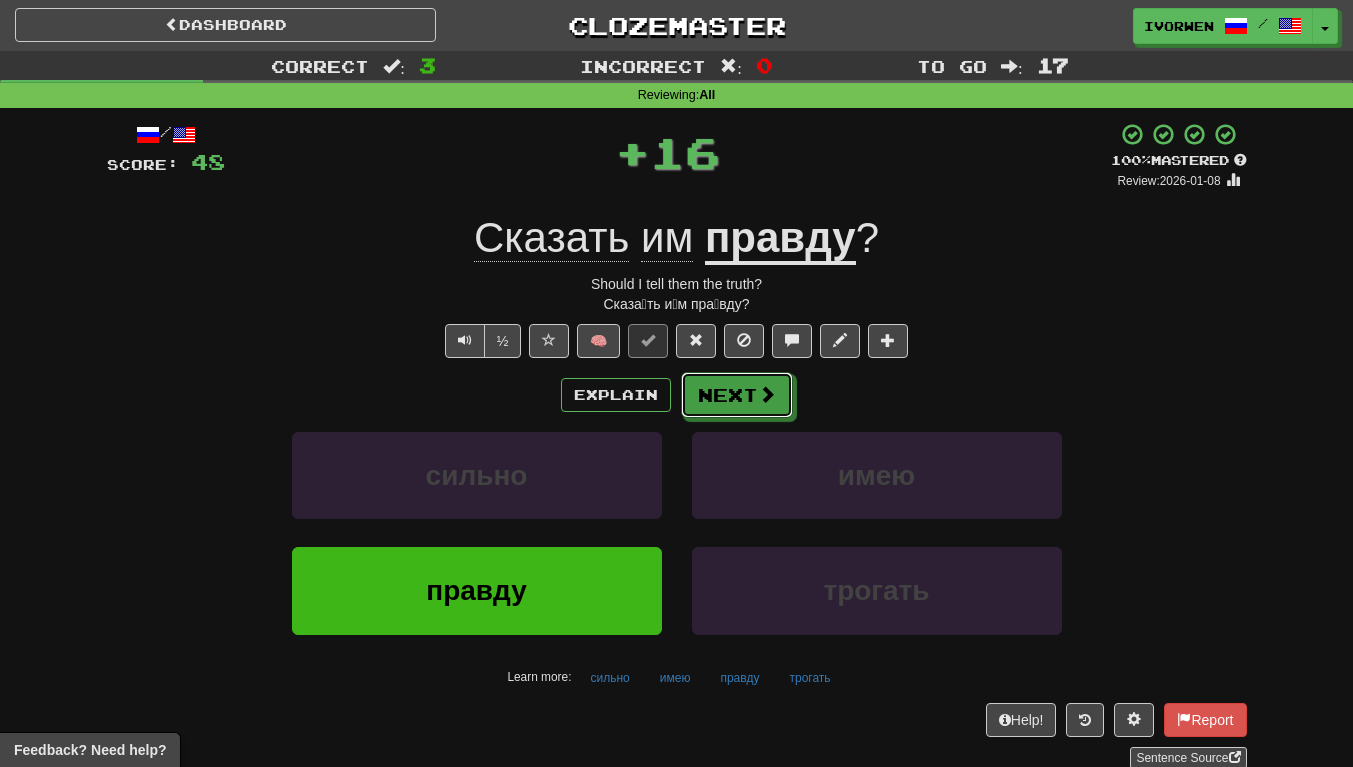 click at bounding box center (767, 394) 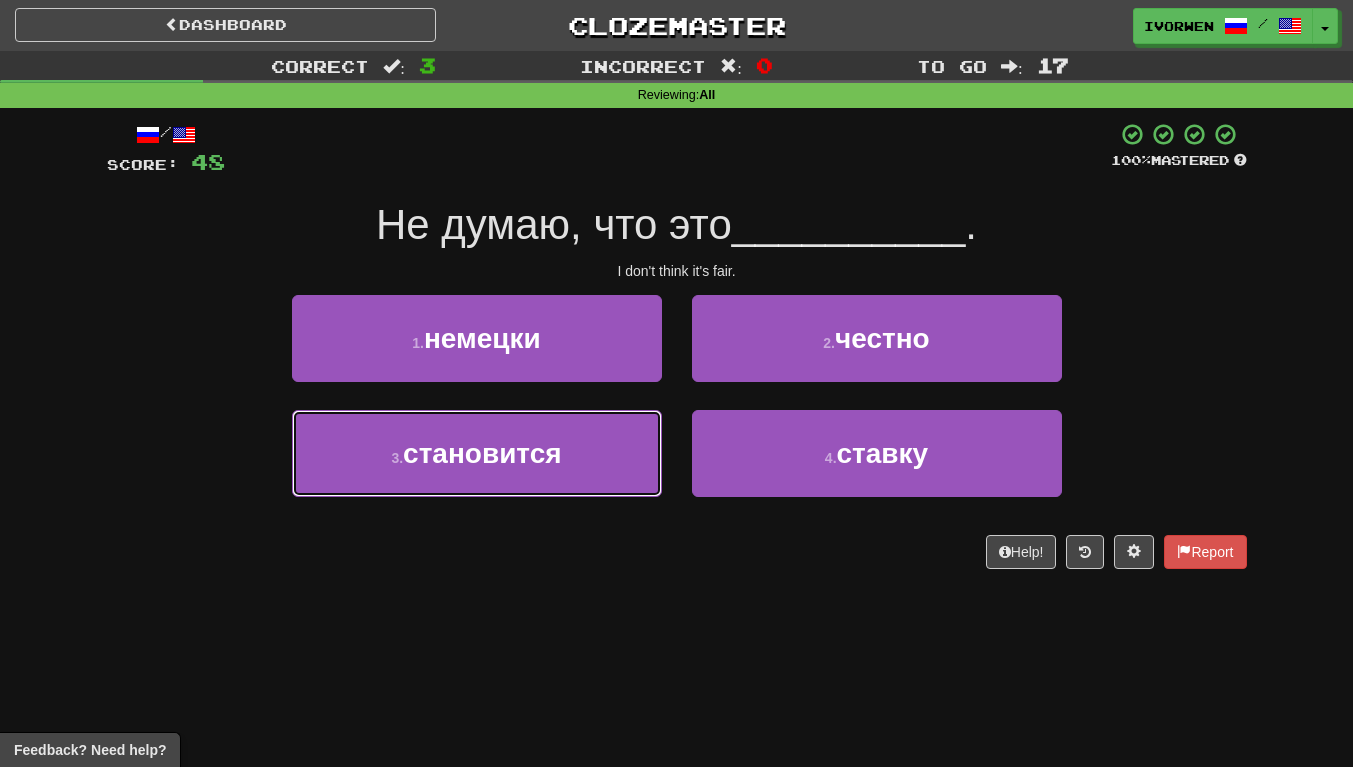 click on "становится" at bounding box center [482, 453] 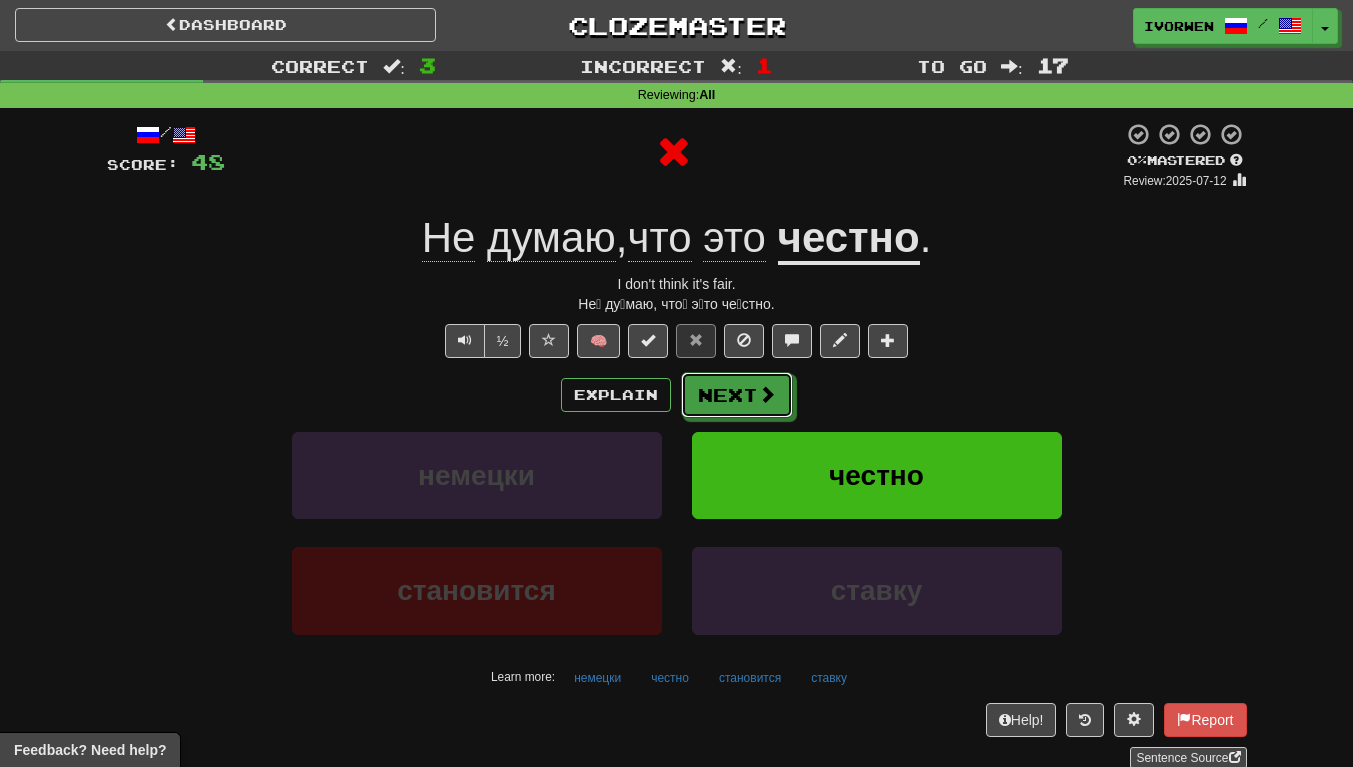 click on "Next" at bounding box center (737, 395) 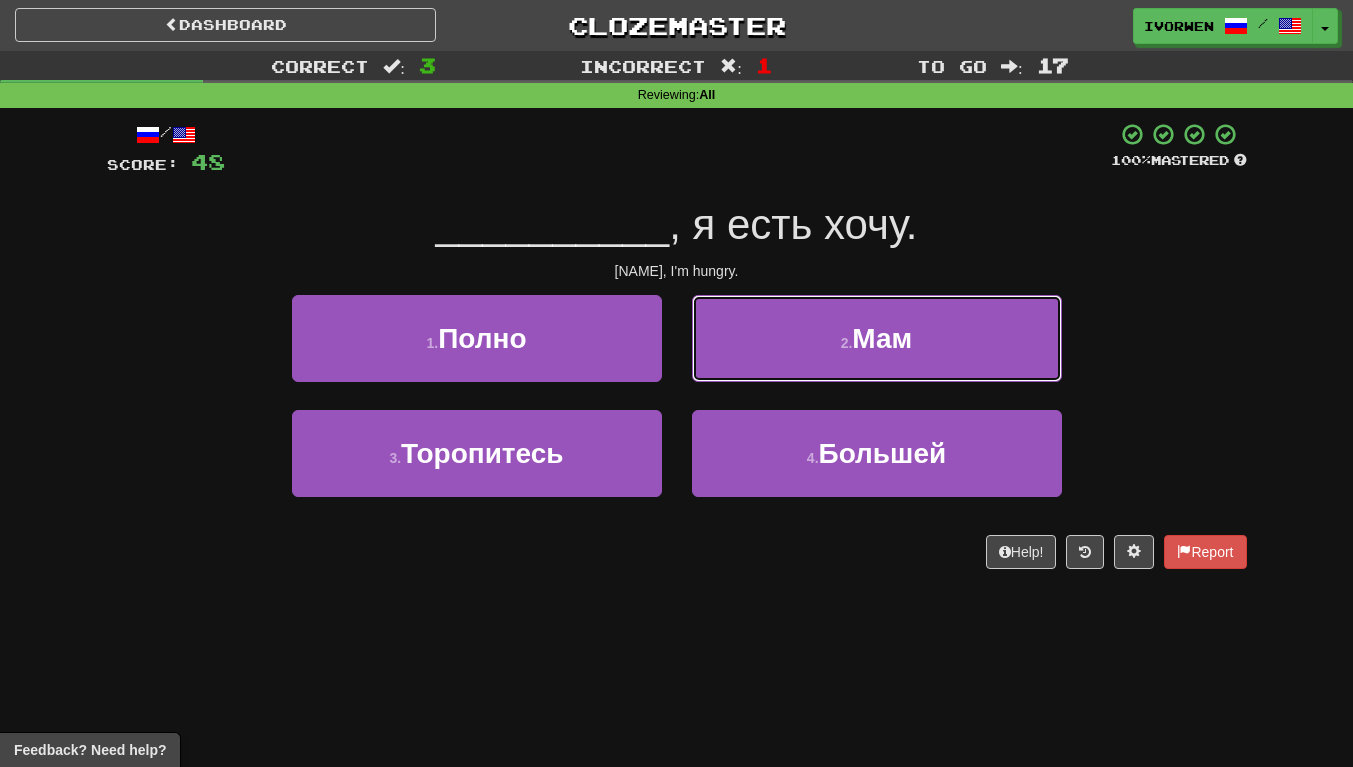 click on "2 .  Мам" at bounding box center [877, 338] 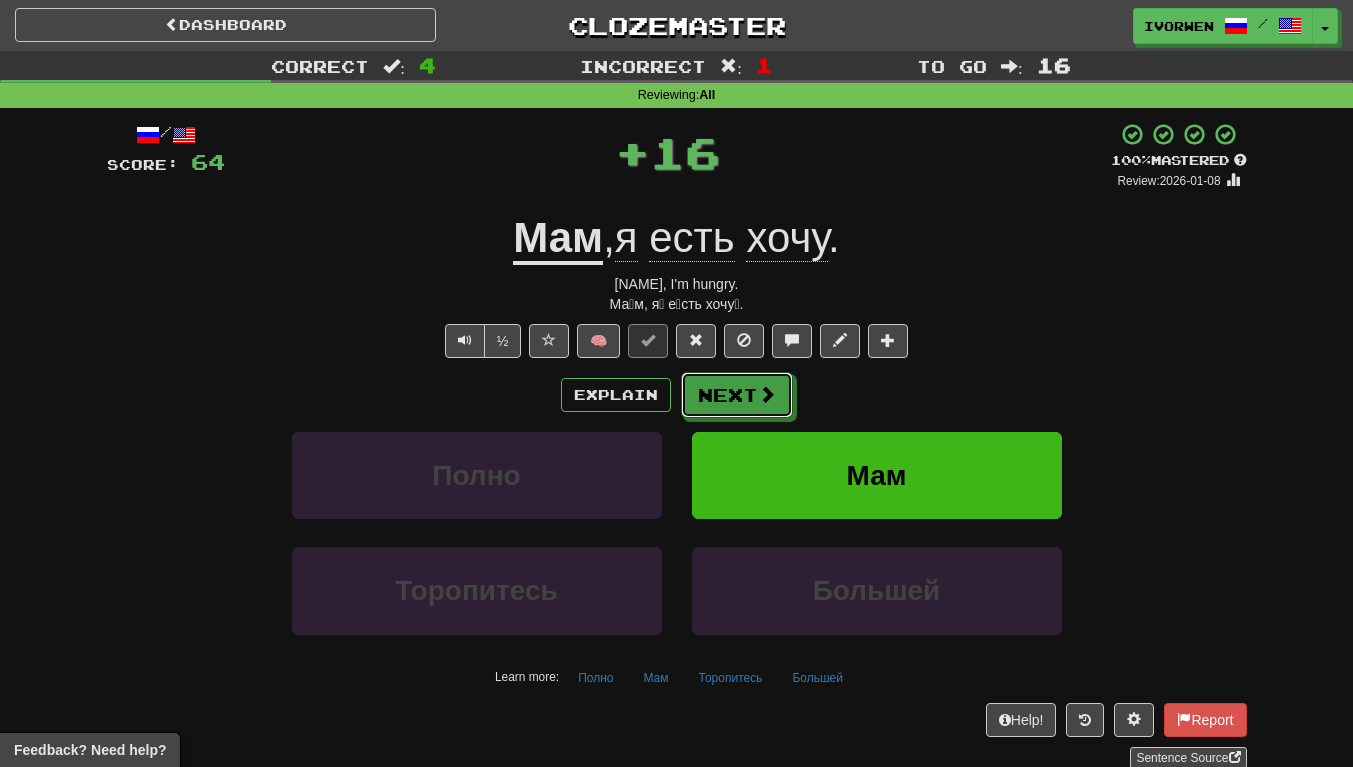 click on "Next" at bounding box center [737, 395] 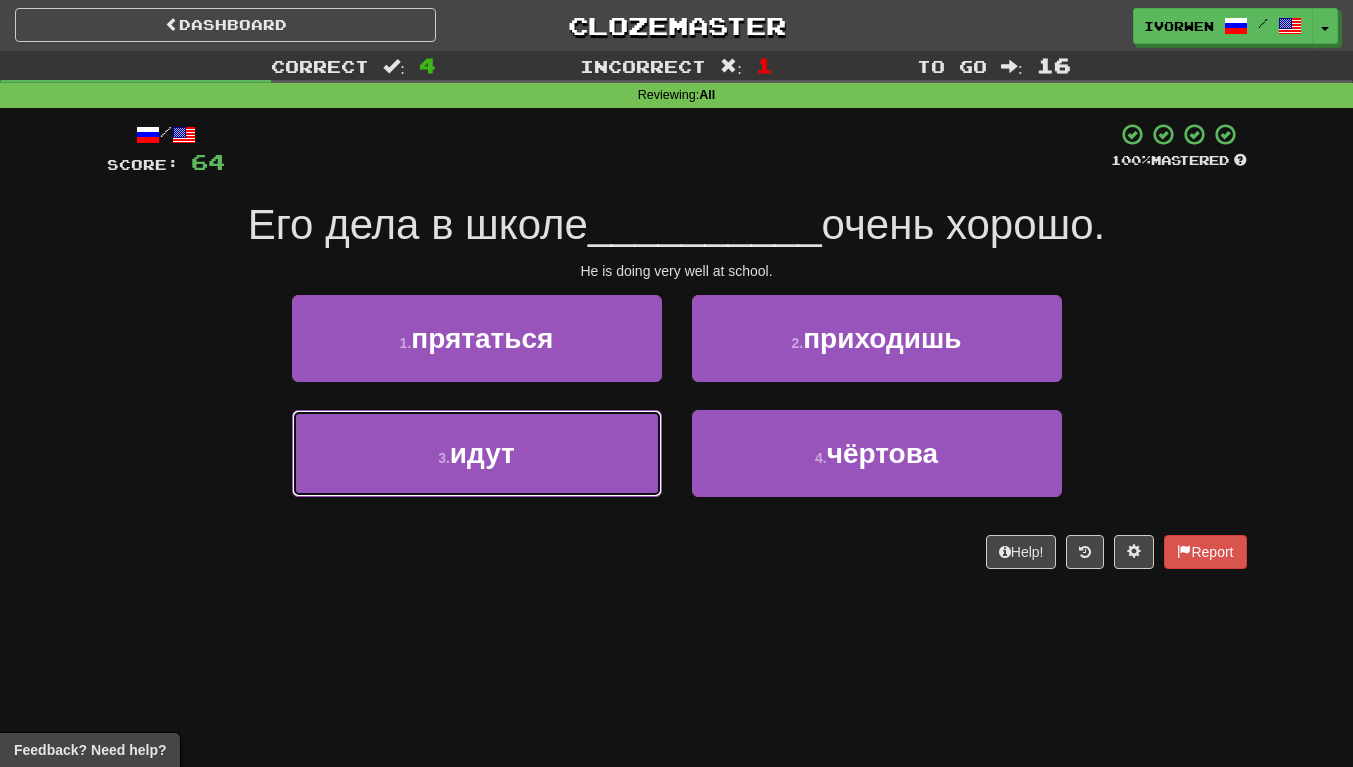 click on "3 .  идут" at bounding box center (477, 453) 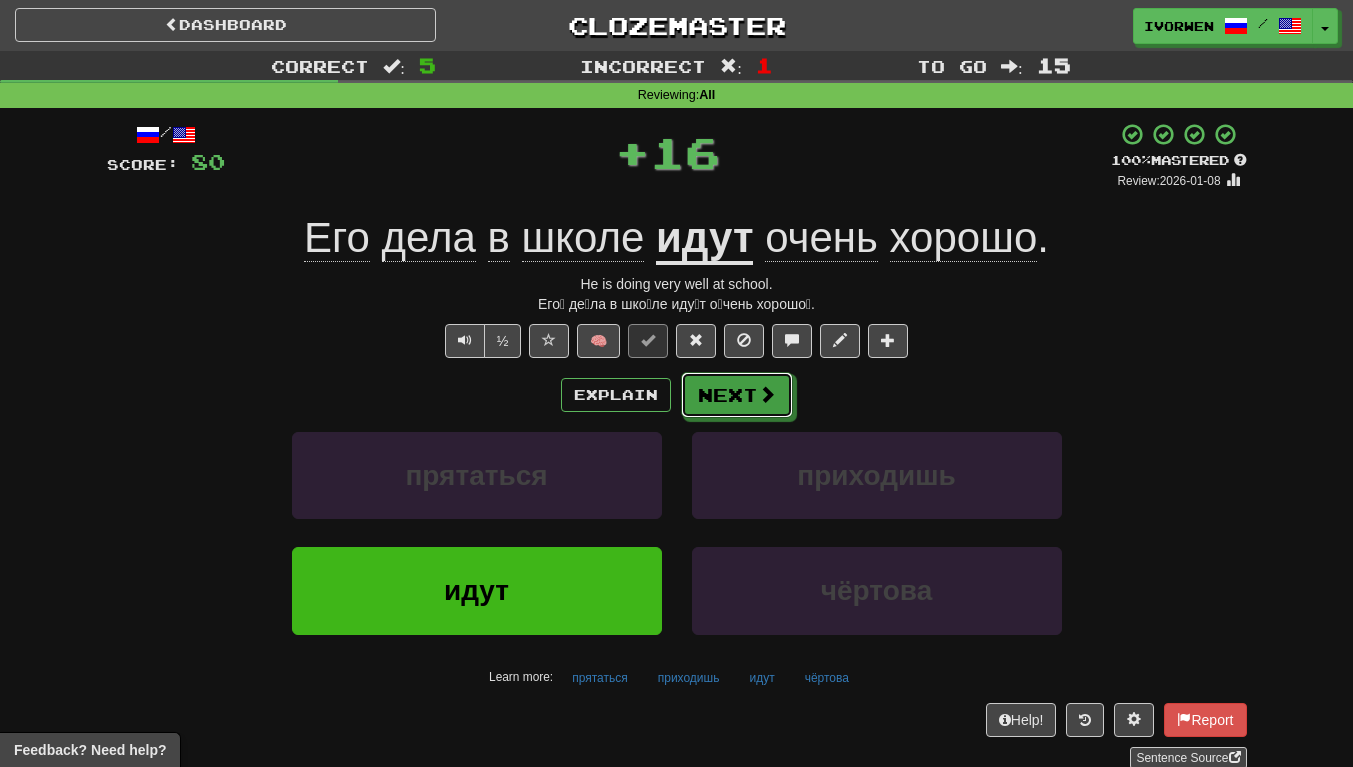 click on "Next" at bounding box center (737, 395) 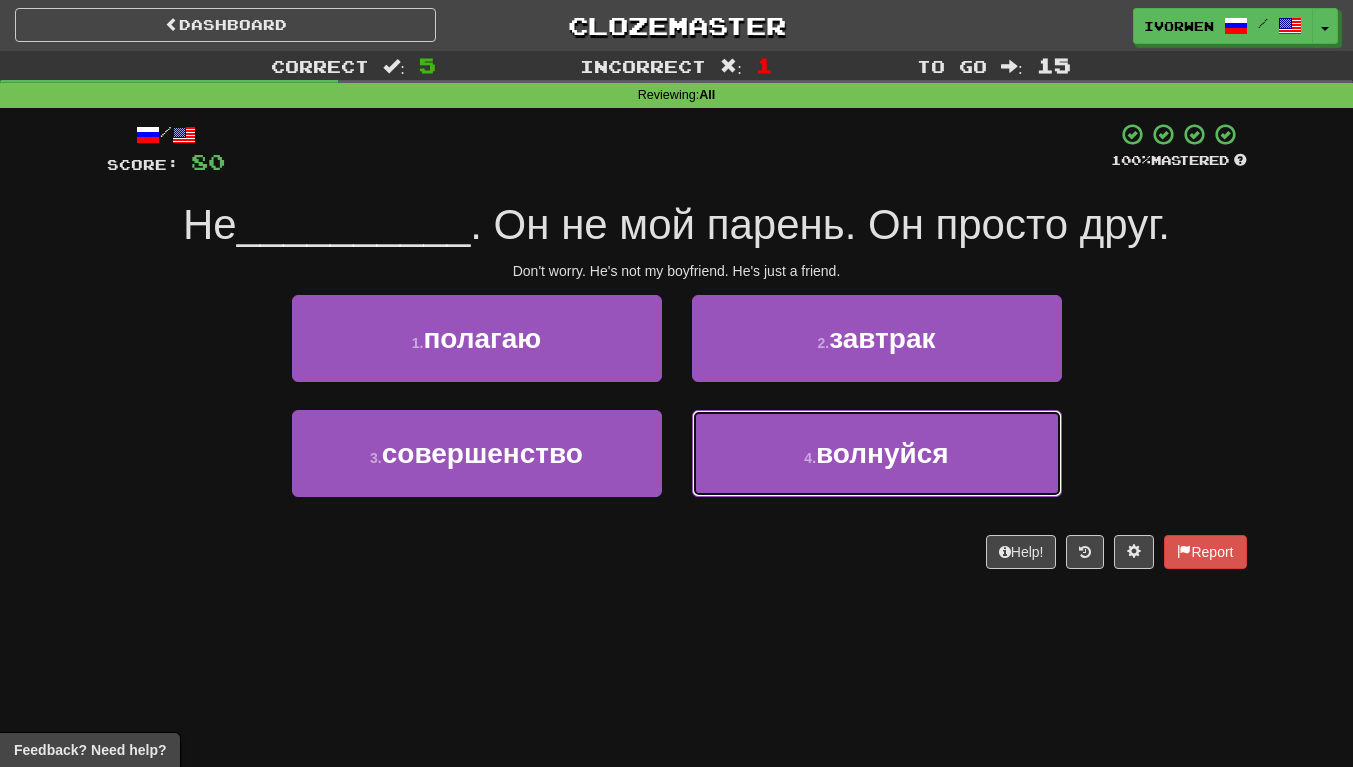click on "4 .  волнуйся" at bounding box center [877, 453] 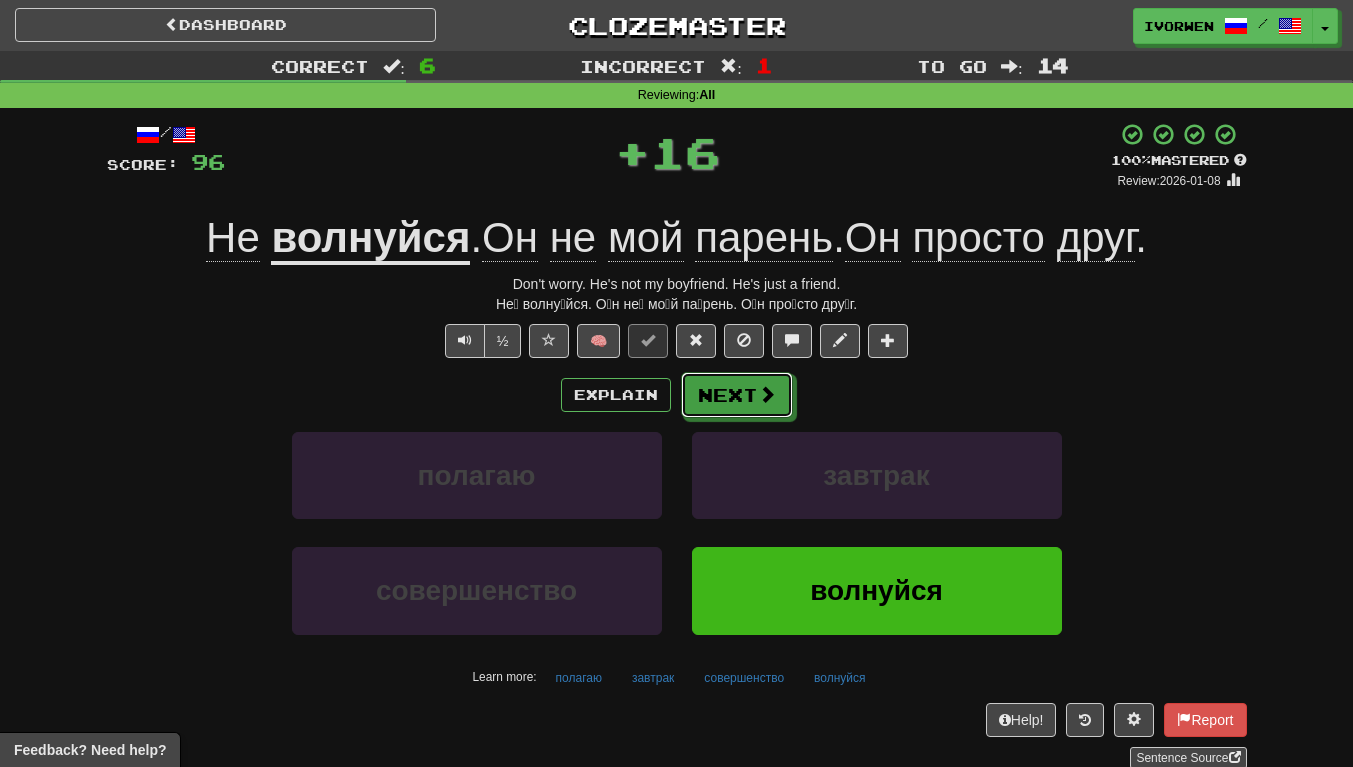 click on "Next" at bounding box center [737, 395] 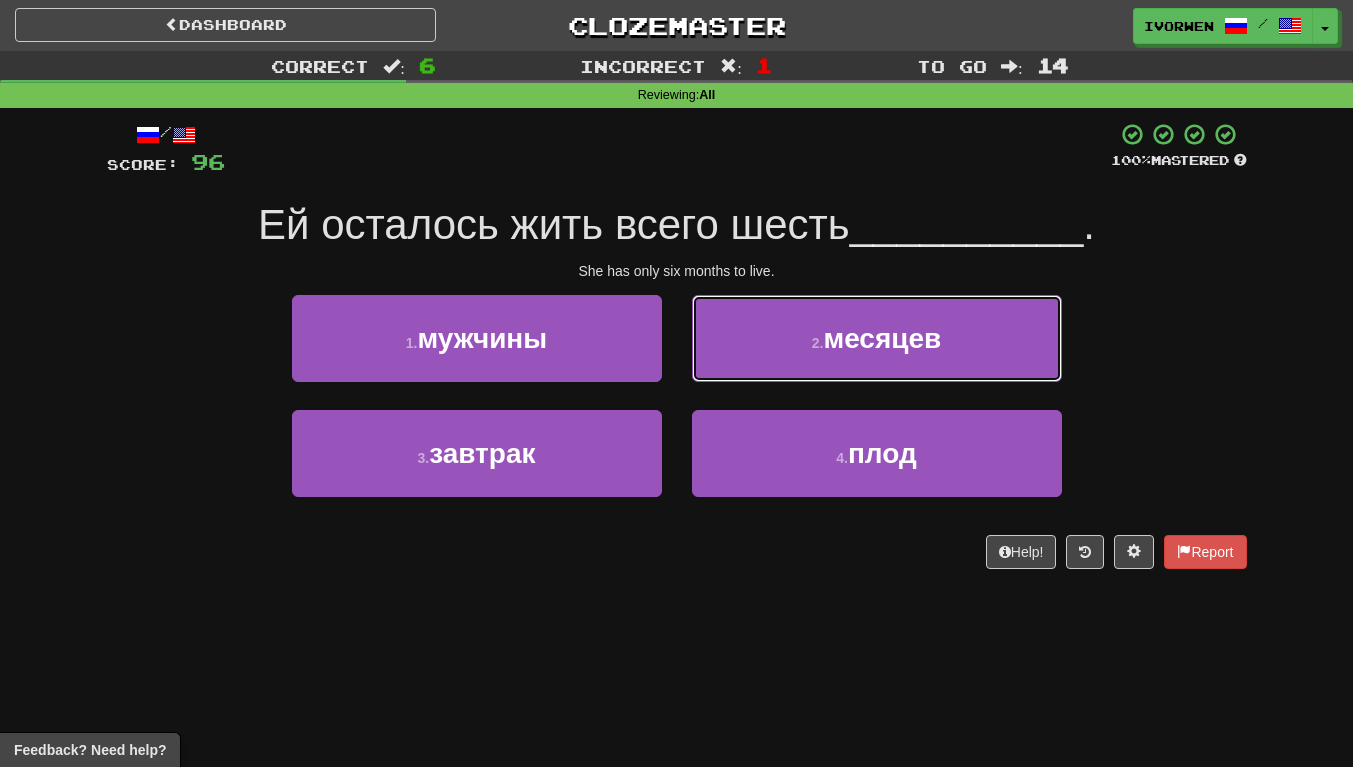 click on "2 .  месяцев" at bounding box center (877, 338) 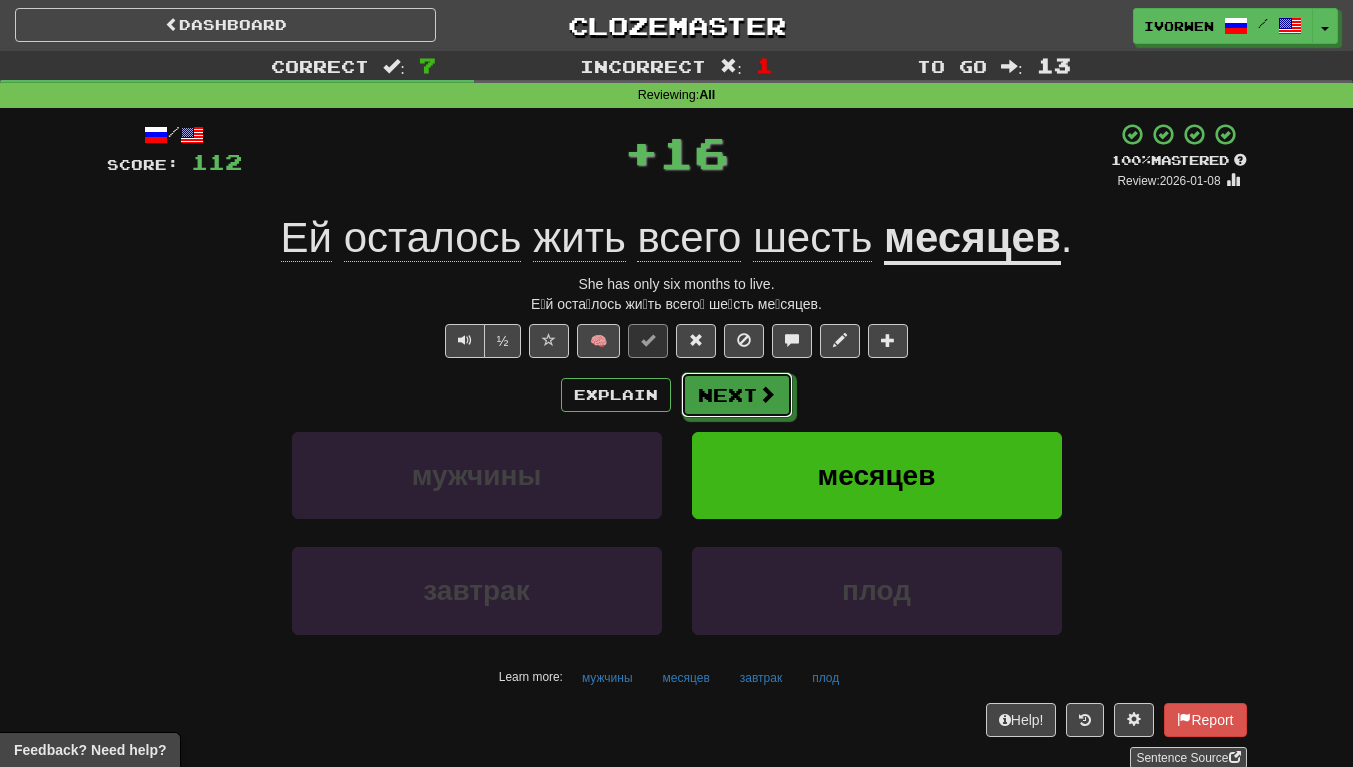 click on "Next" at bounding box center [737, 395] 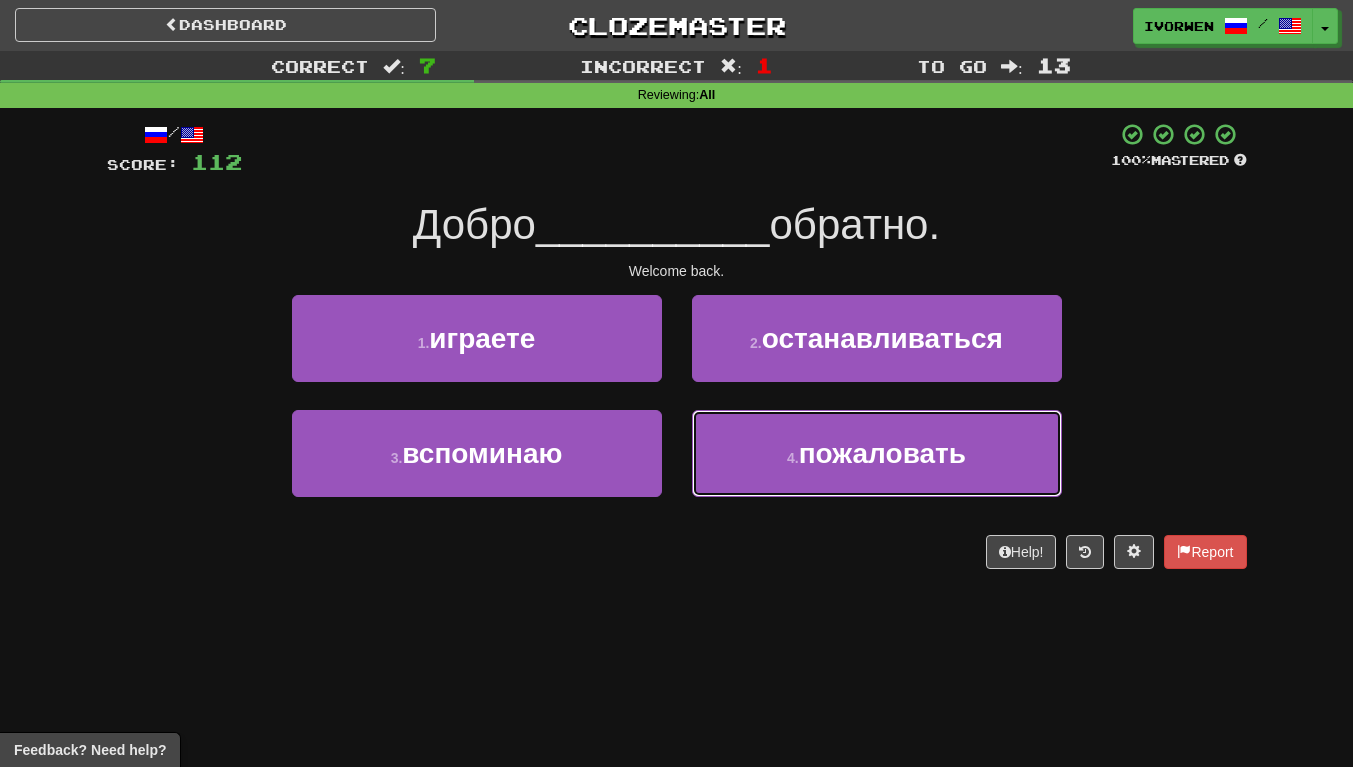 click on "4 .  пожаловать" at bounding box center [877, 453] 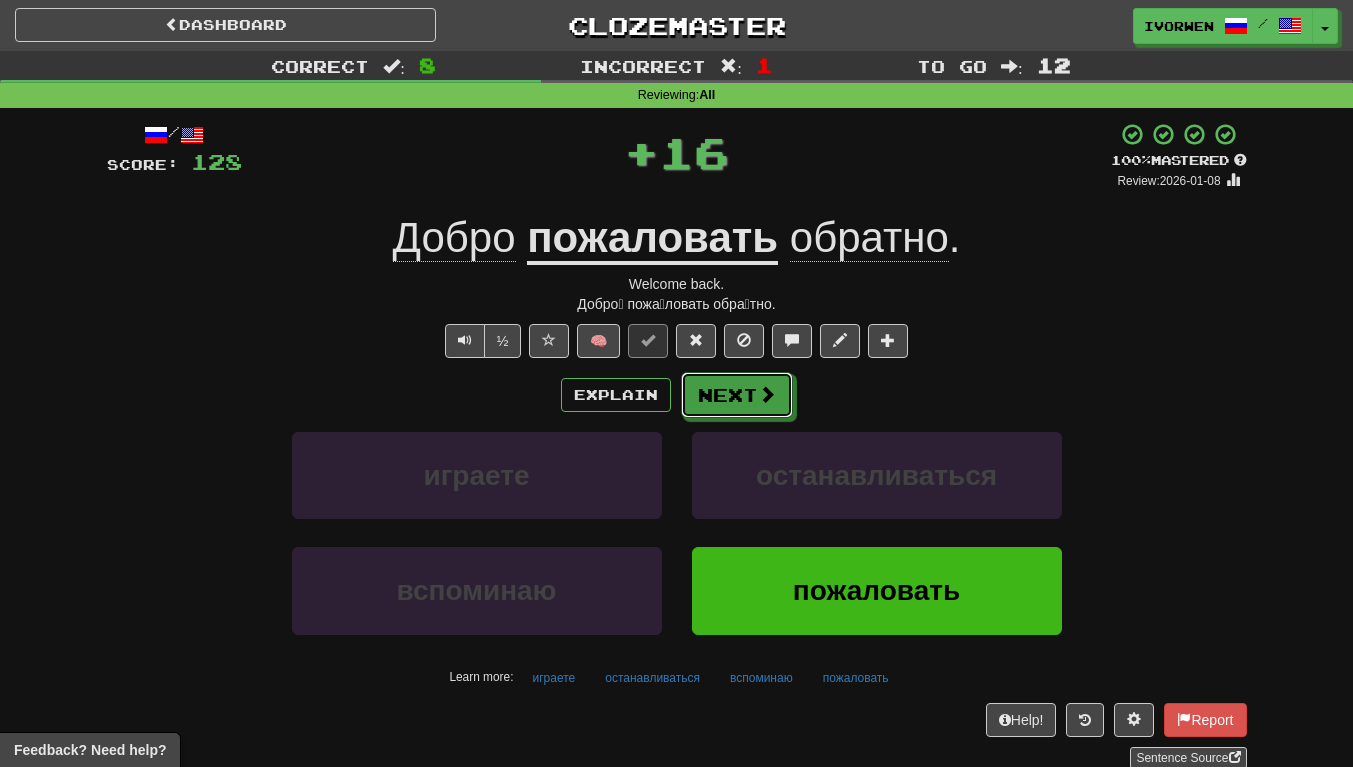 click on "Next" at bounding box center (737, 395) 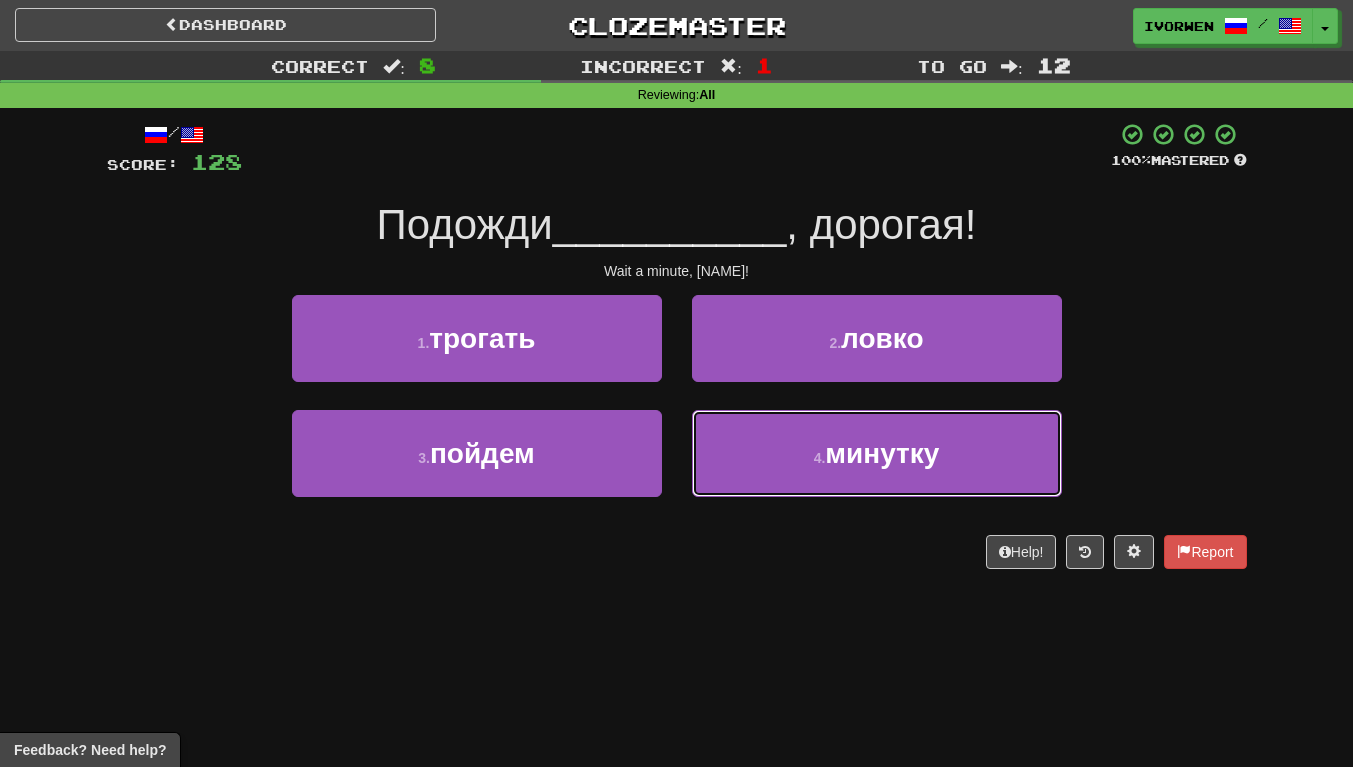 click on "4 .  минутку" at bounding box center (877, 453) 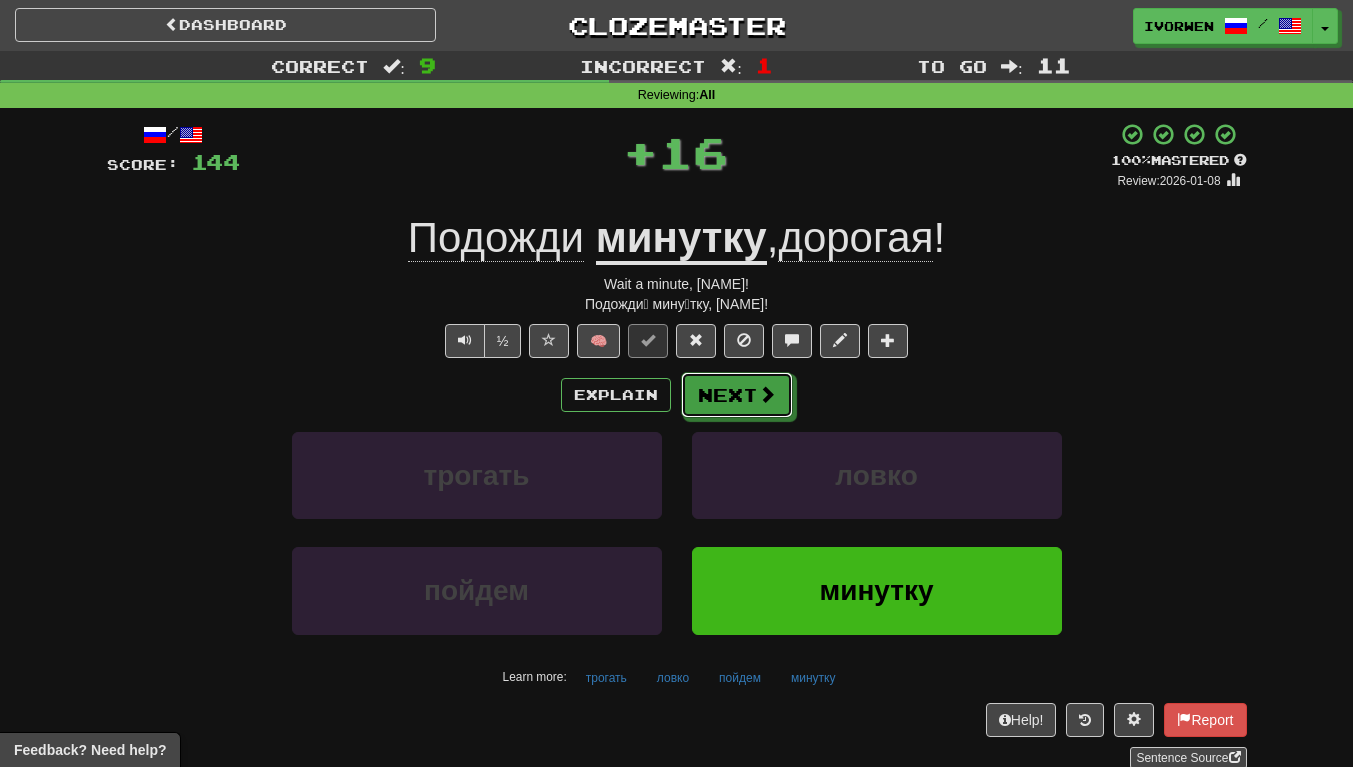 click at bounding box center [767, 394] 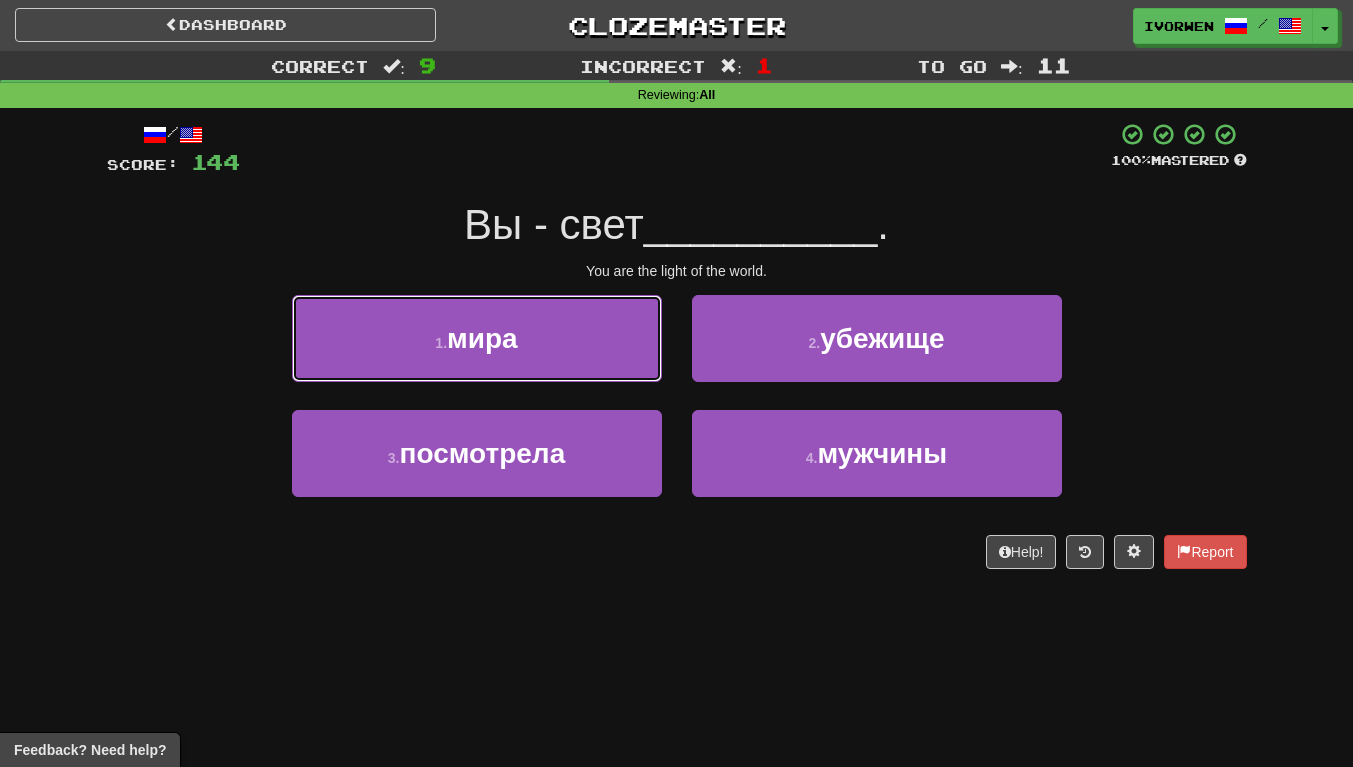 click on "1 .  мира" at bounding box center [477, 338] 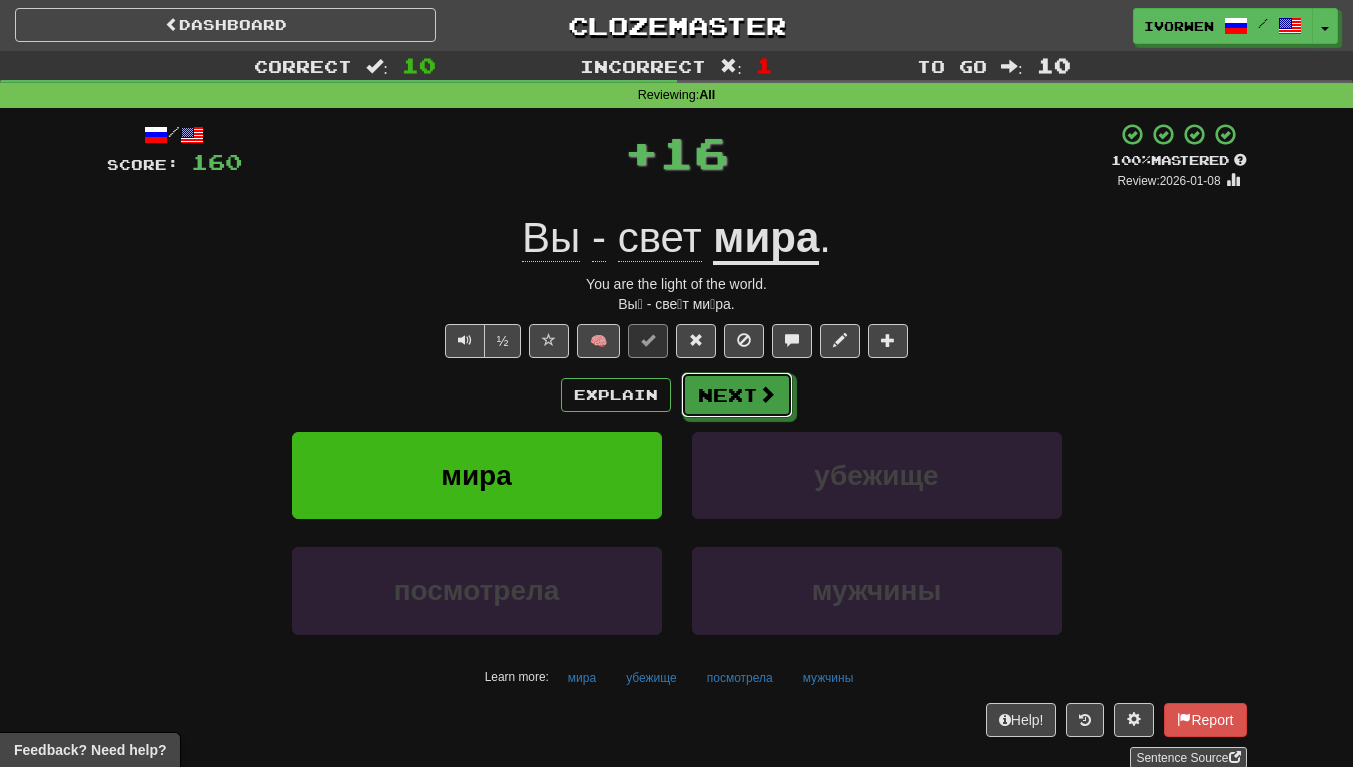click on "Next" at bounding box center [737, 395] 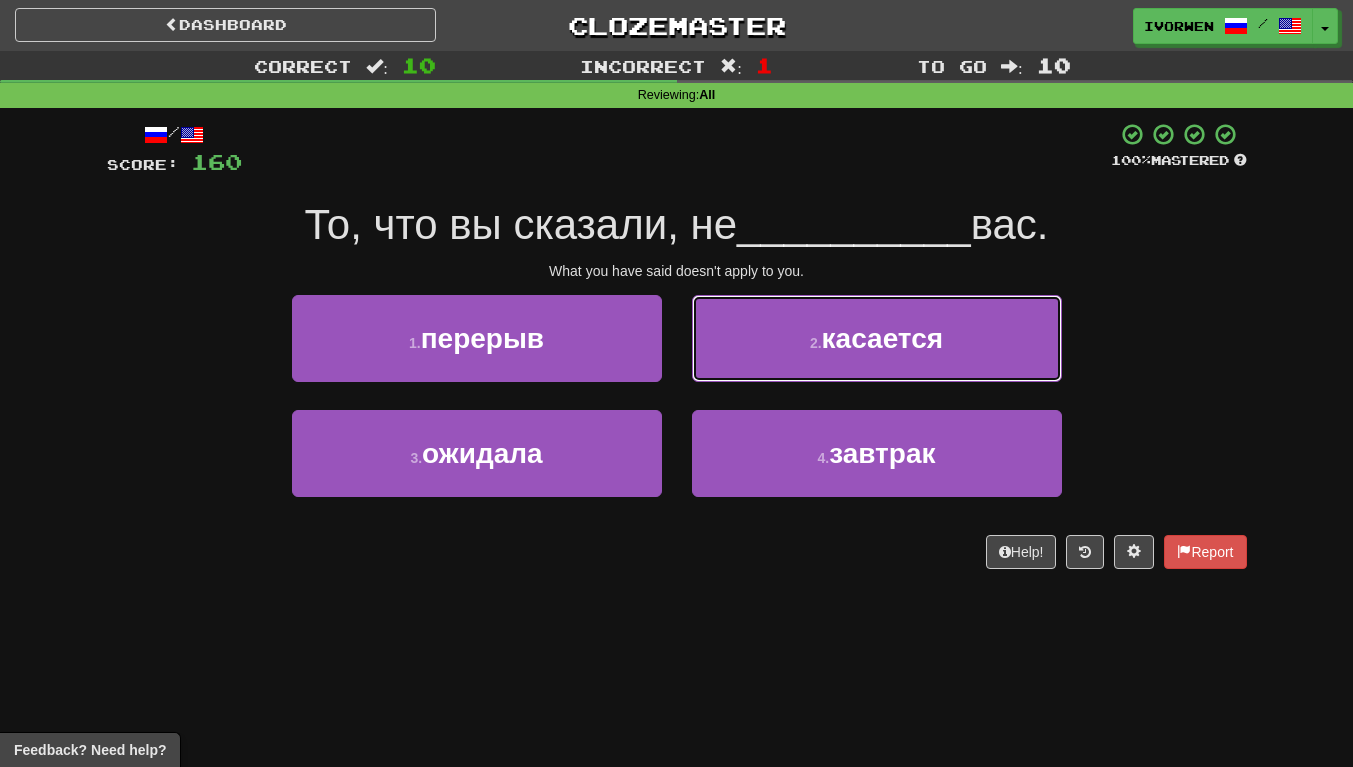 click on "2 .  касается" at bounding box center (877, 338) 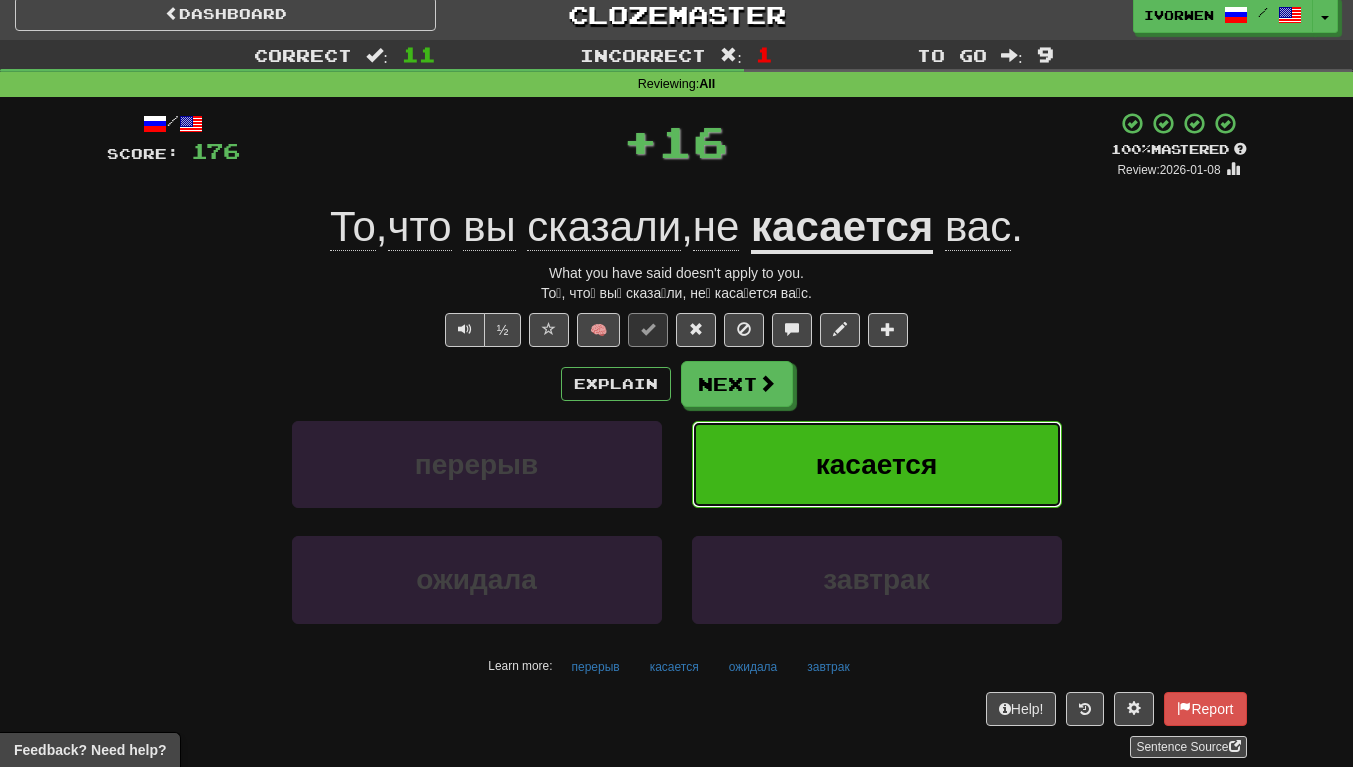 scroll, scrollTop: 6, scrollLeft: 0, axis: vertical 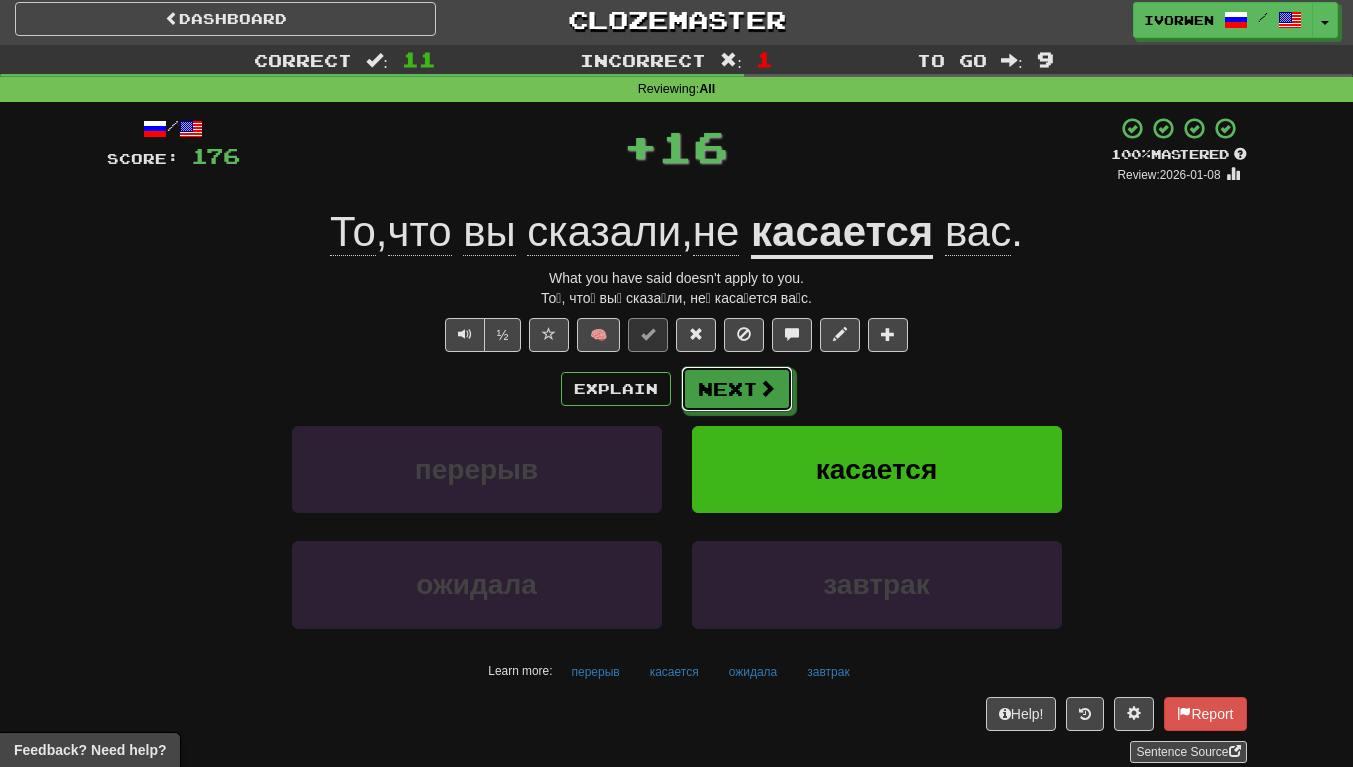 click on "Next" at bounding box center [737, 389] 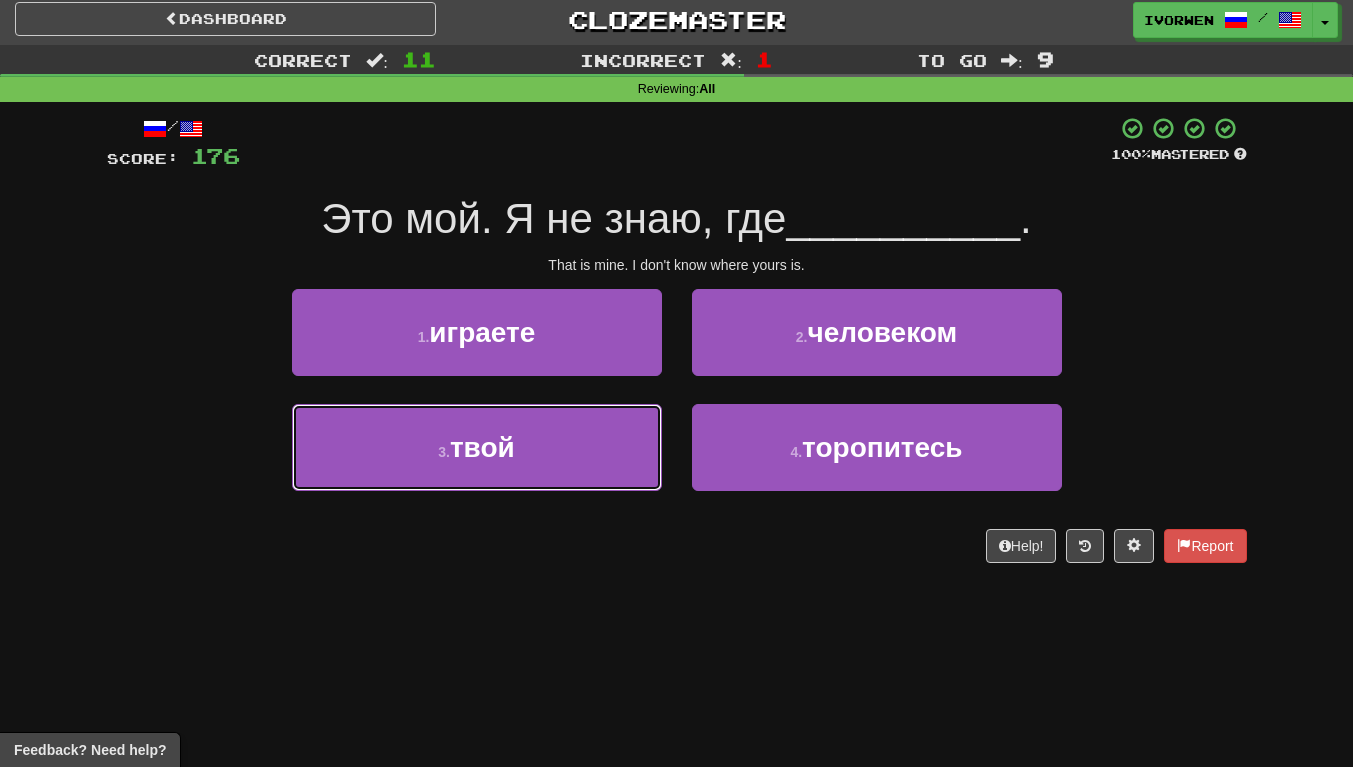 click on "3 ." at bounding box center [444, 452] 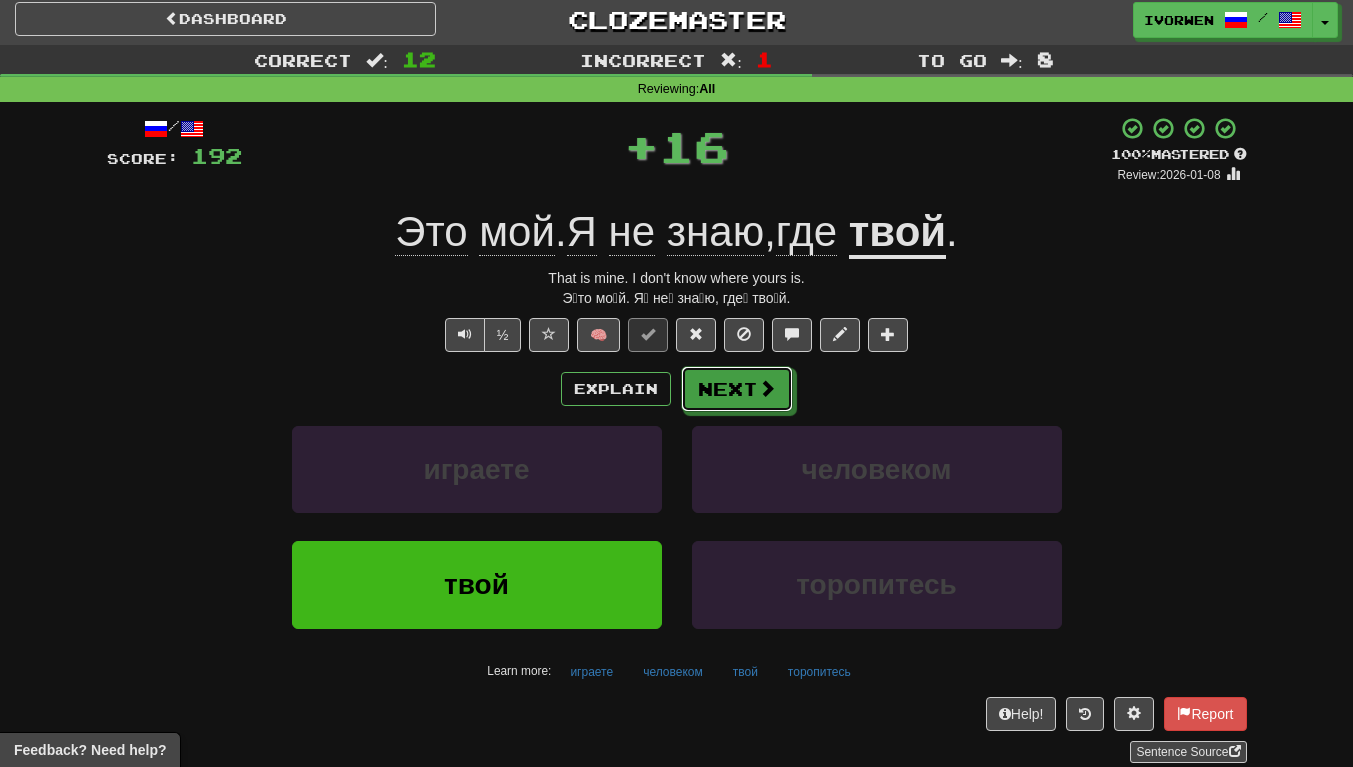 click at bounding box center [767, 388] 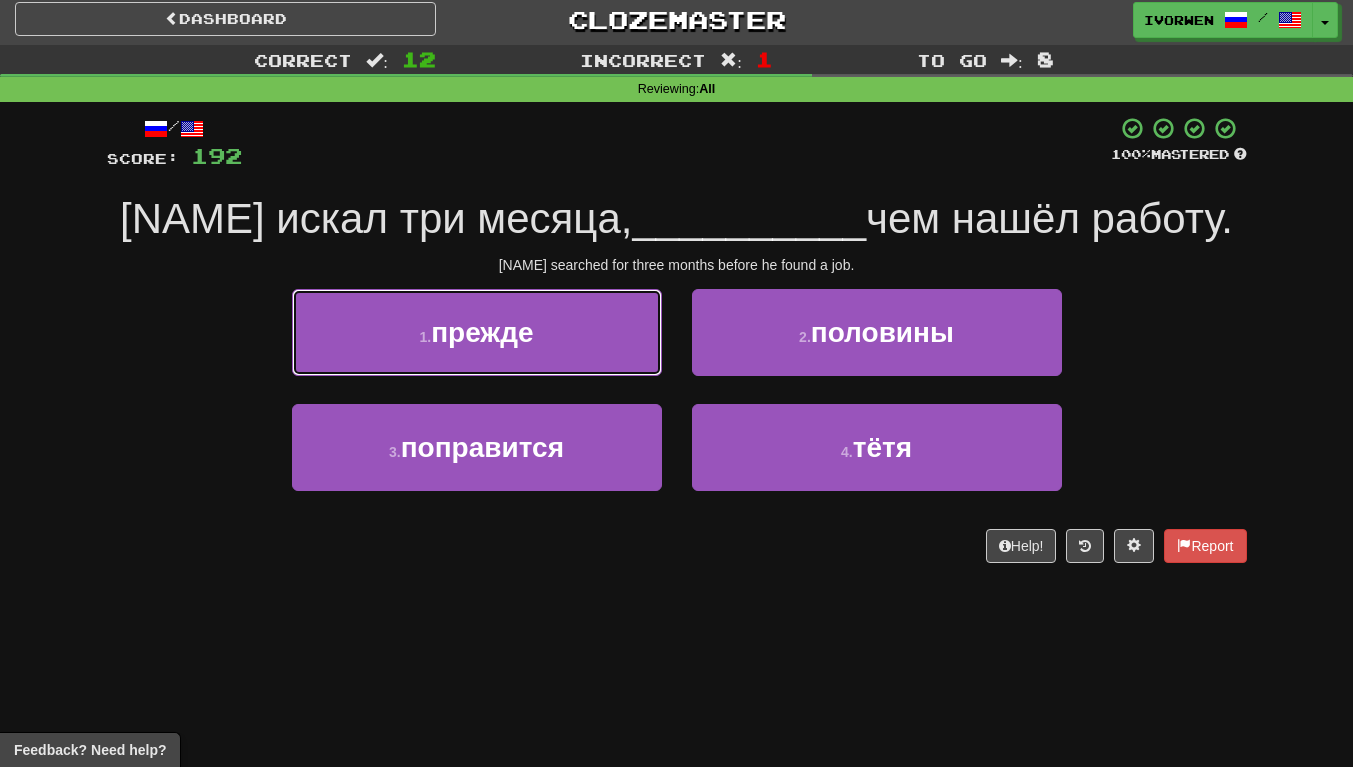 click on "1 .  прежде" at bounding box center (477, 332) 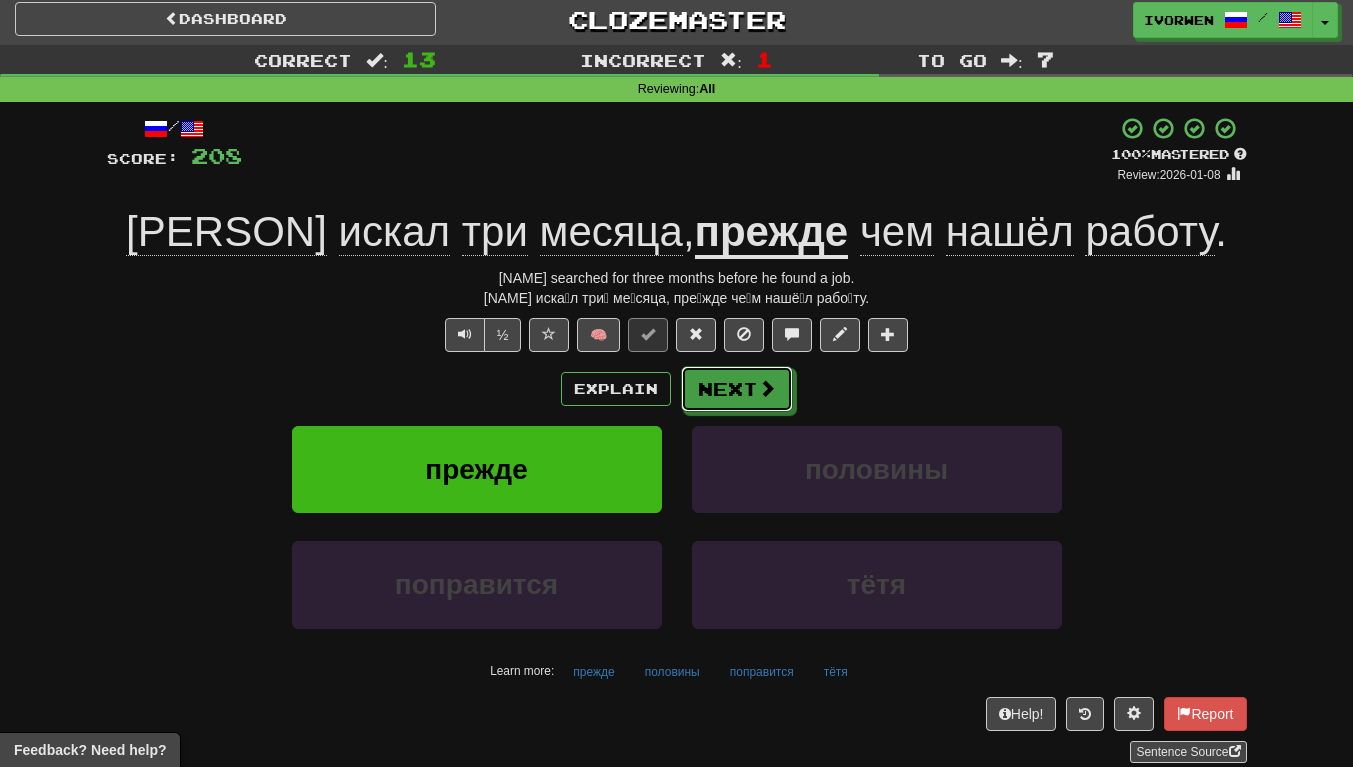 click on "Next" at bounding box center [737, 389] 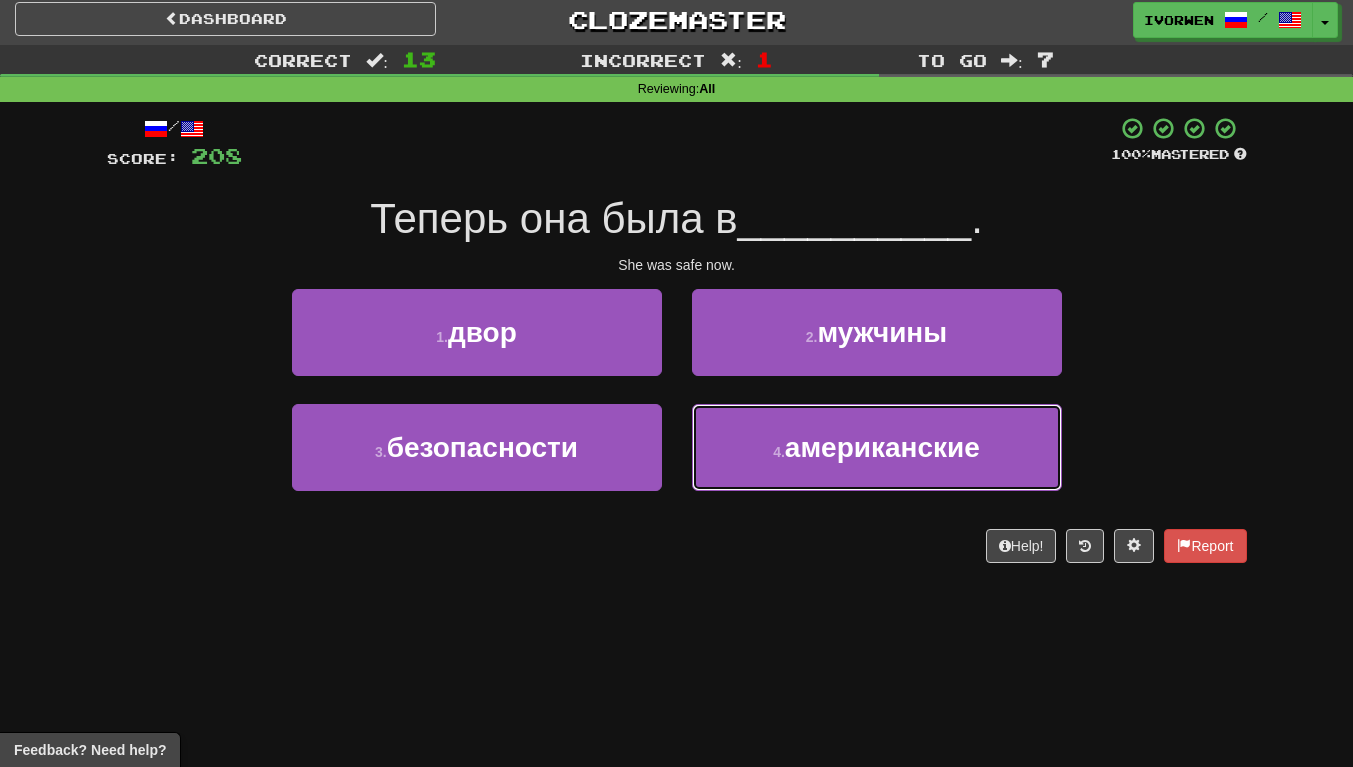 click on "4 .  американские" at bounding box center [877, 447] 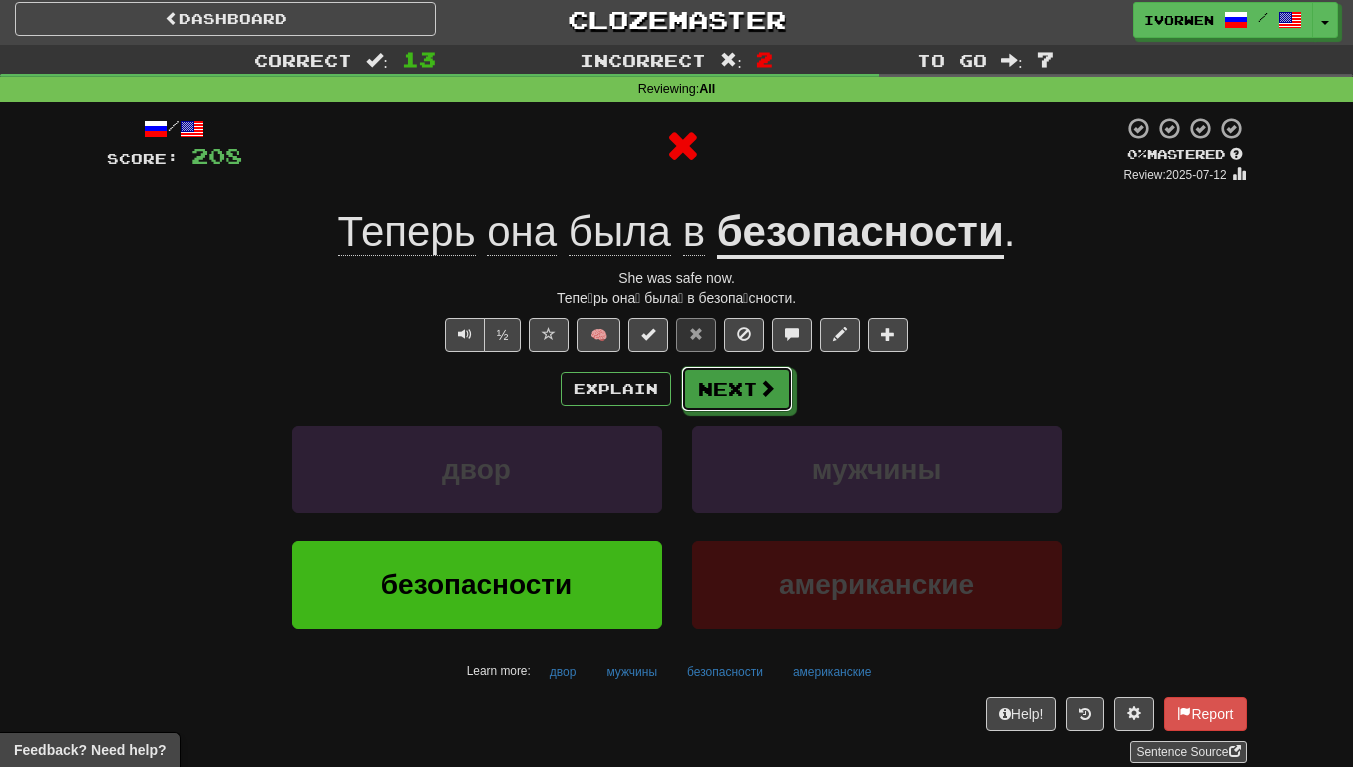 click on "Next" at bounding box center (737, 389) 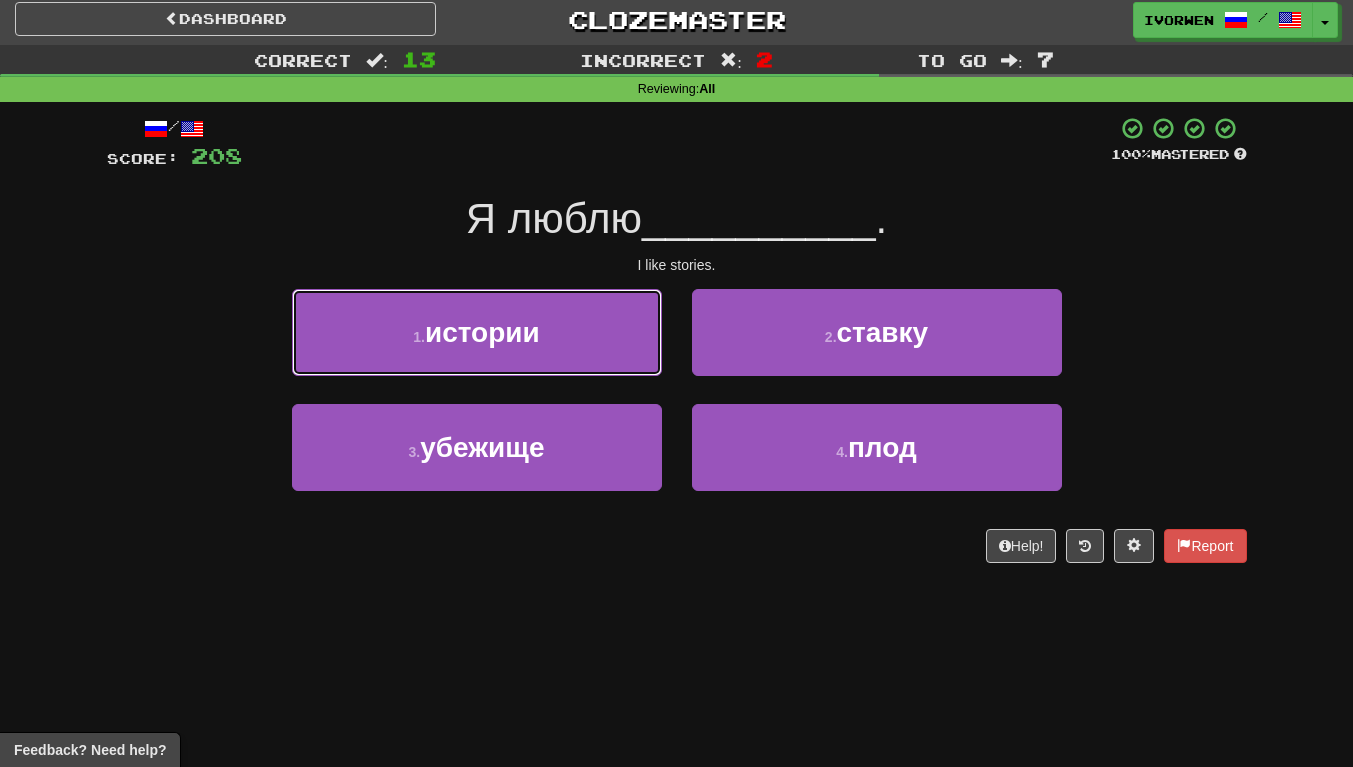 click on "1 ." at bounding box center [419, 337] 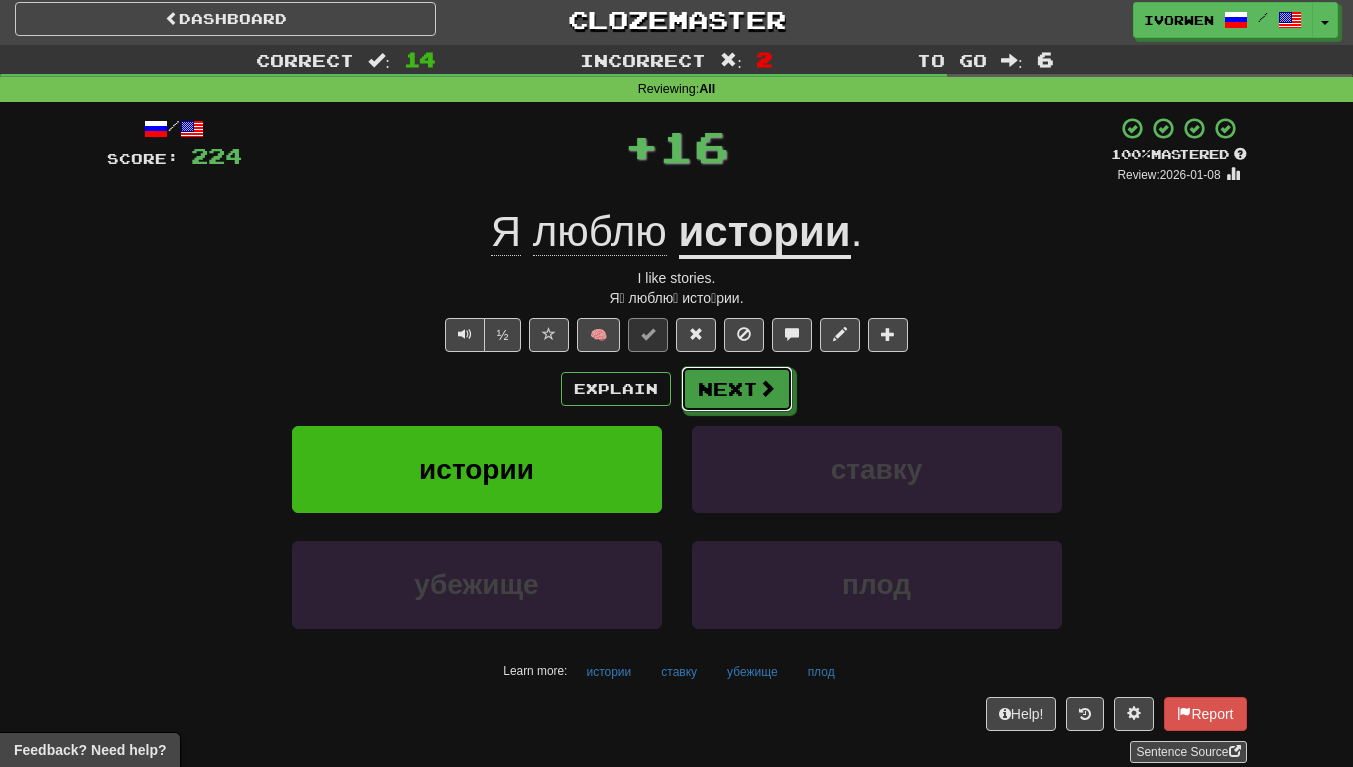 click on "Next" at bounding box center (737, 389) 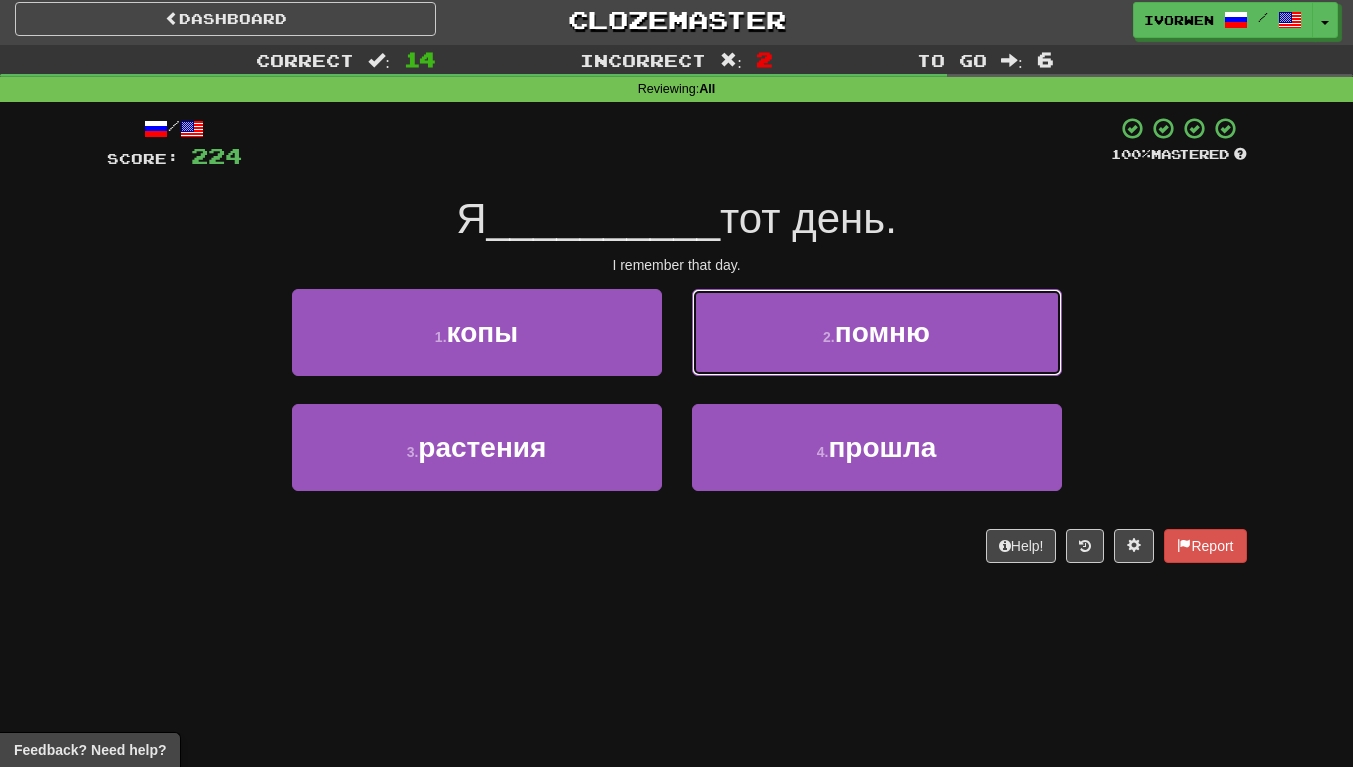 click on "2 .  помню" at bounding box center [877, 332] 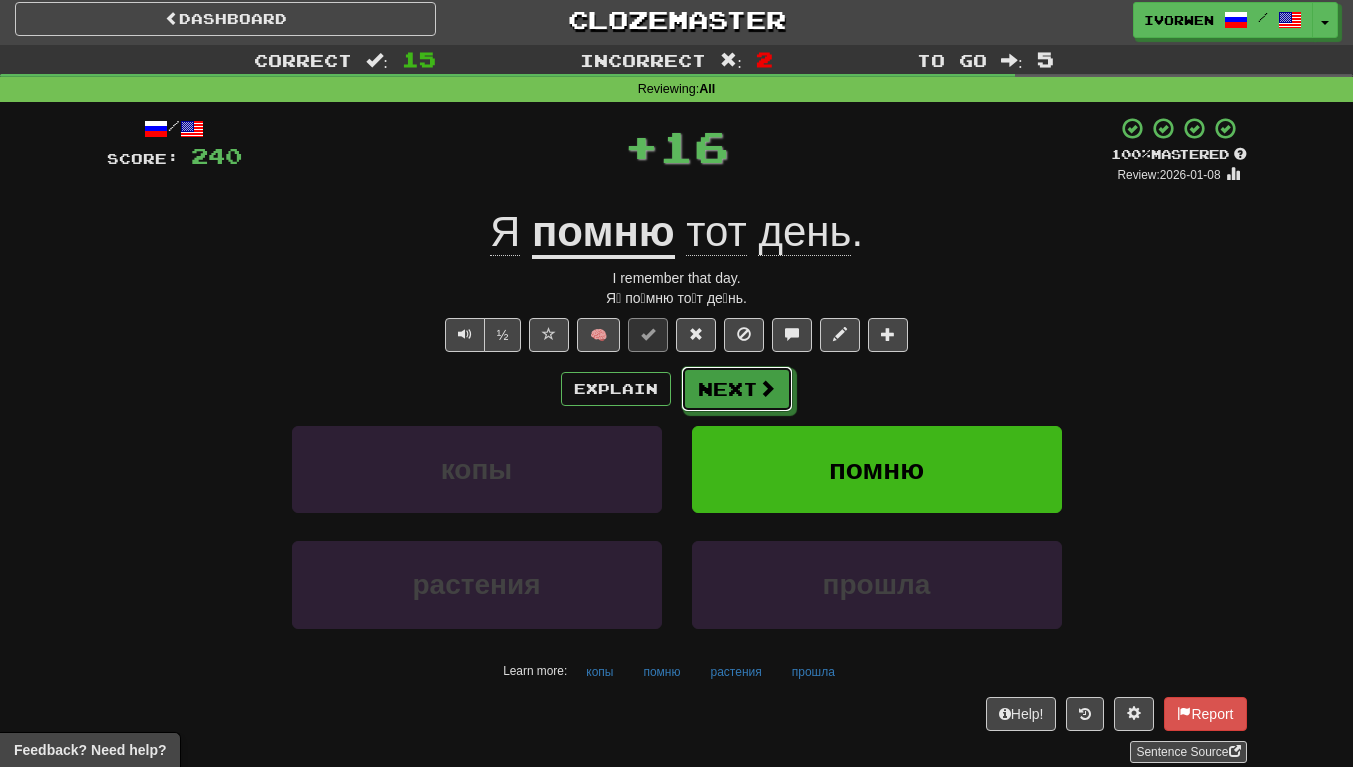 click on "Next" at bounding box center [737, 389] 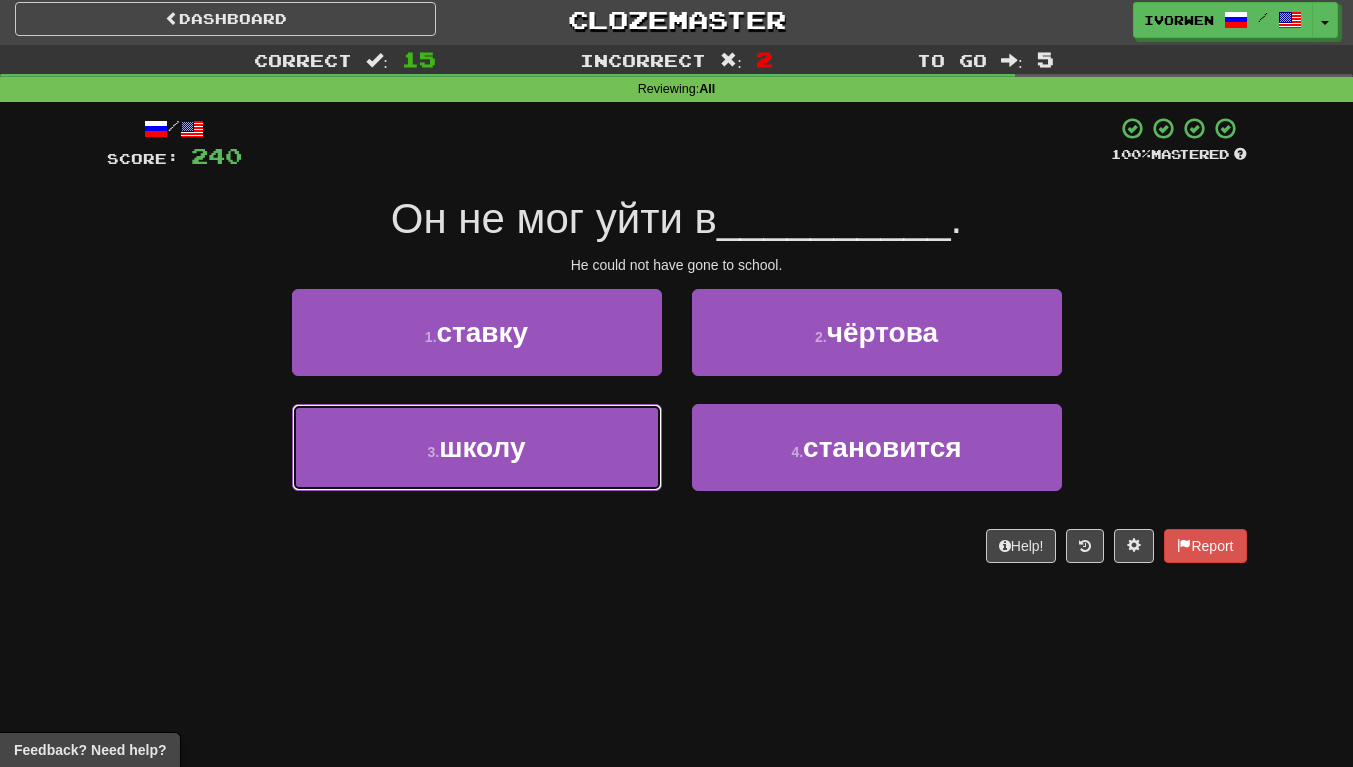 click on "3 .  школу" at bounding box center (477, 447) 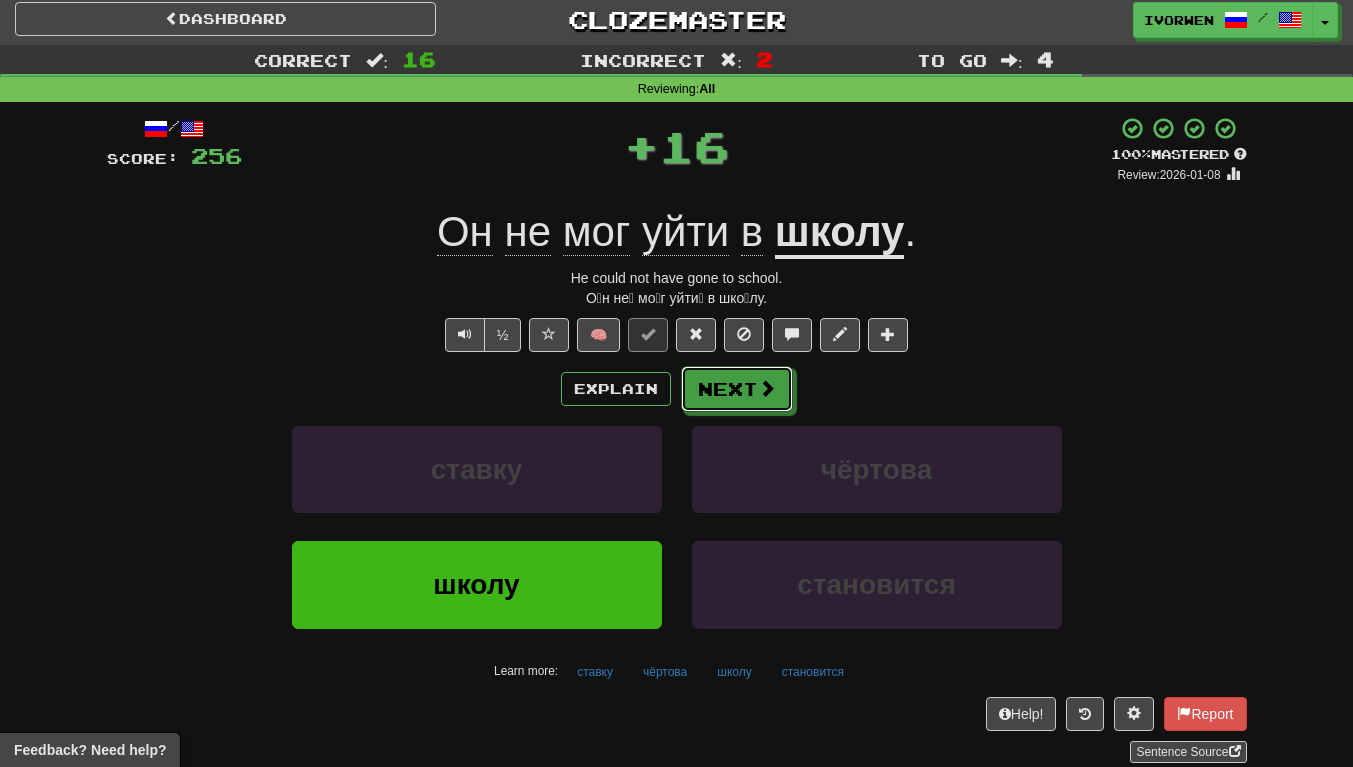 click on "Next" at bounding box center (737, 389) 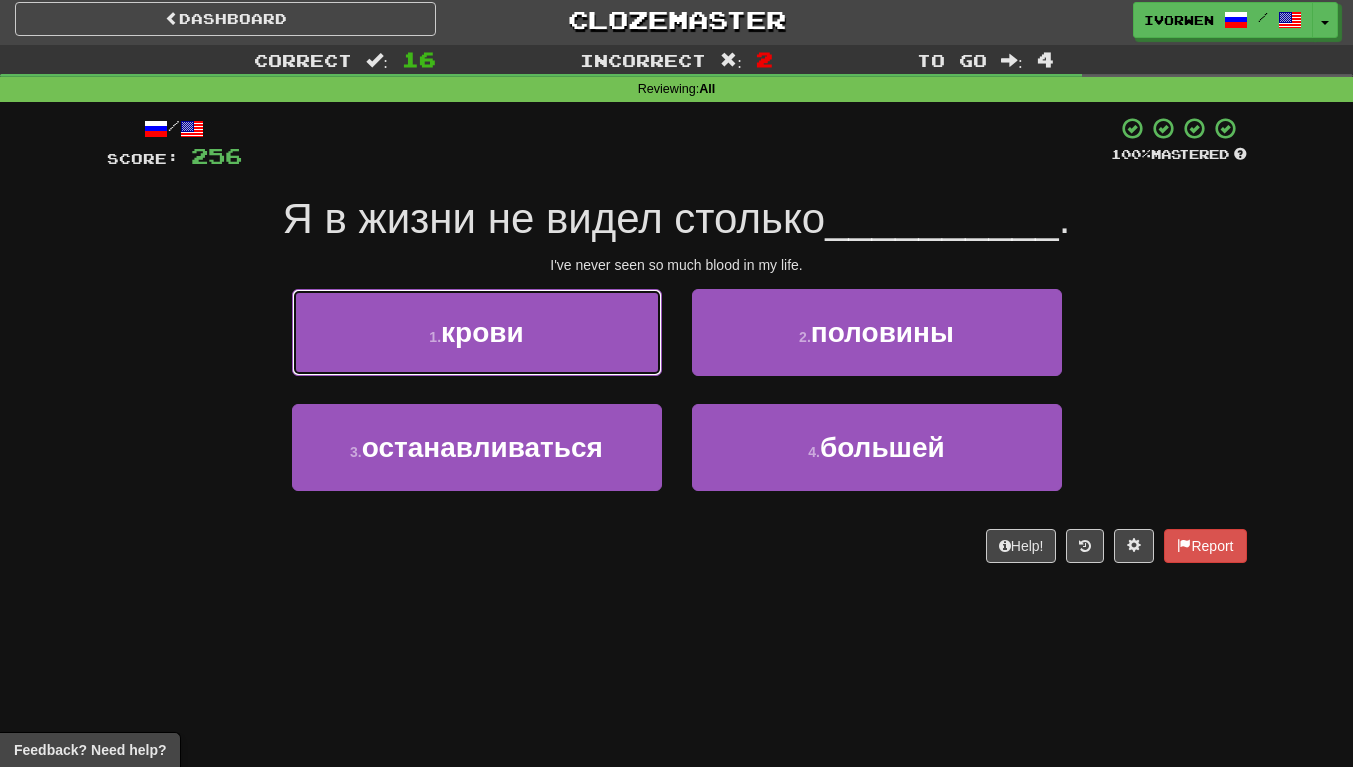 click on "1 ." at bounding box center (435, 337) 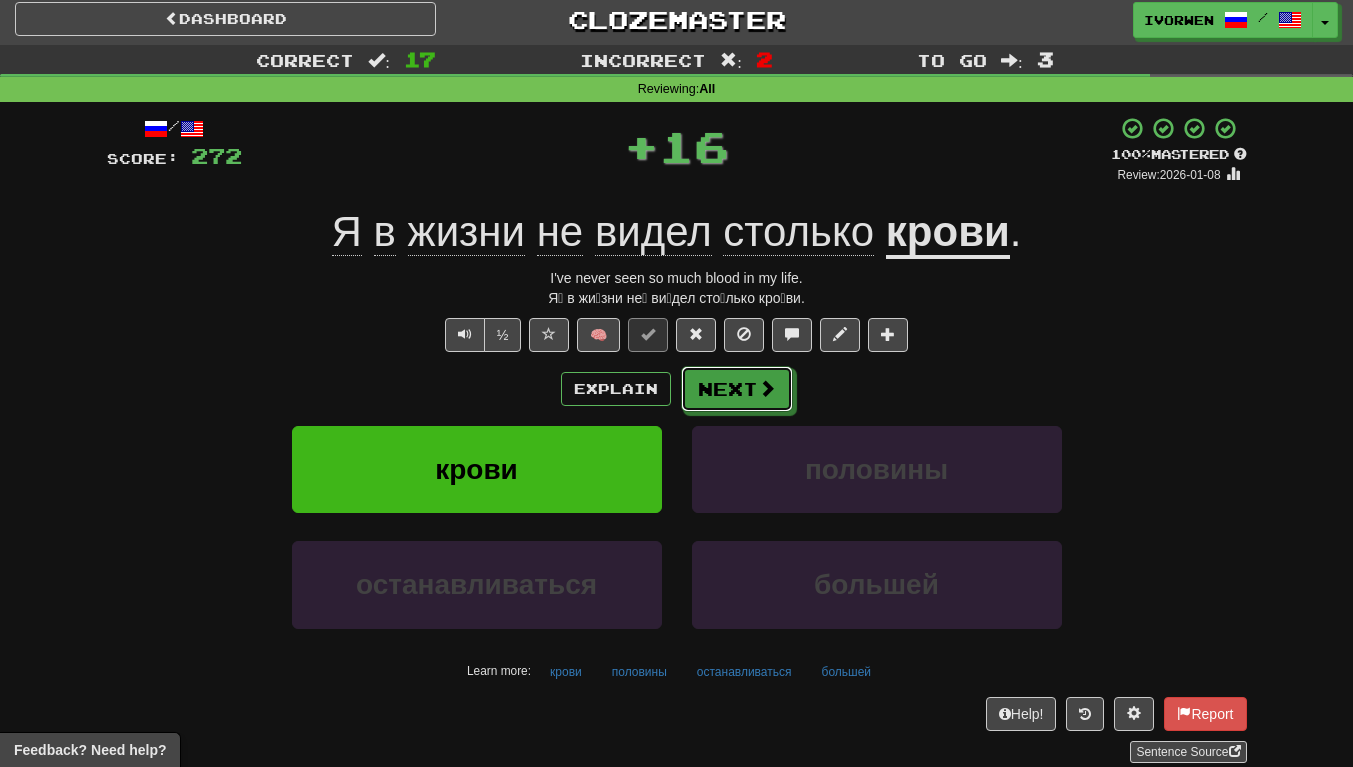 click on "Next" at bounding box center (737, 389) 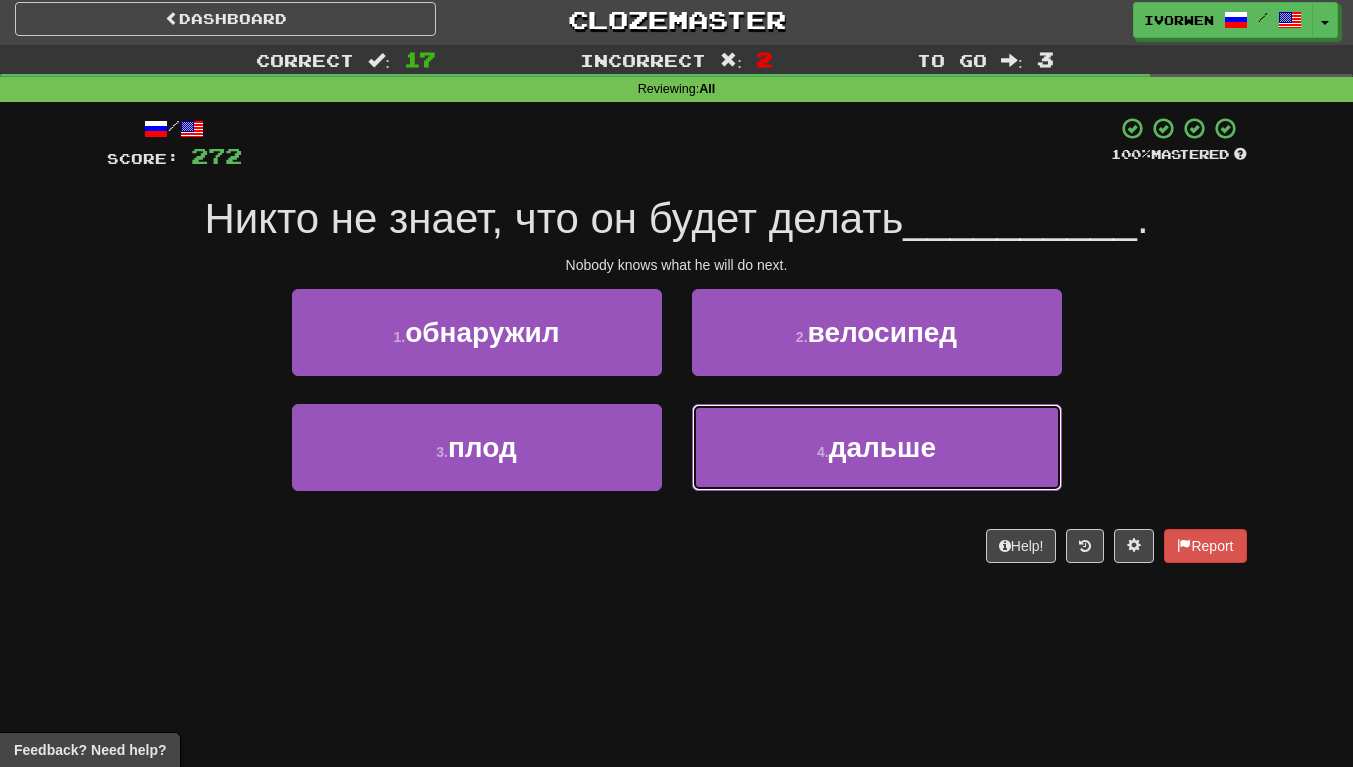 click on "4 .  дальше" at bounding box center (877, 447) 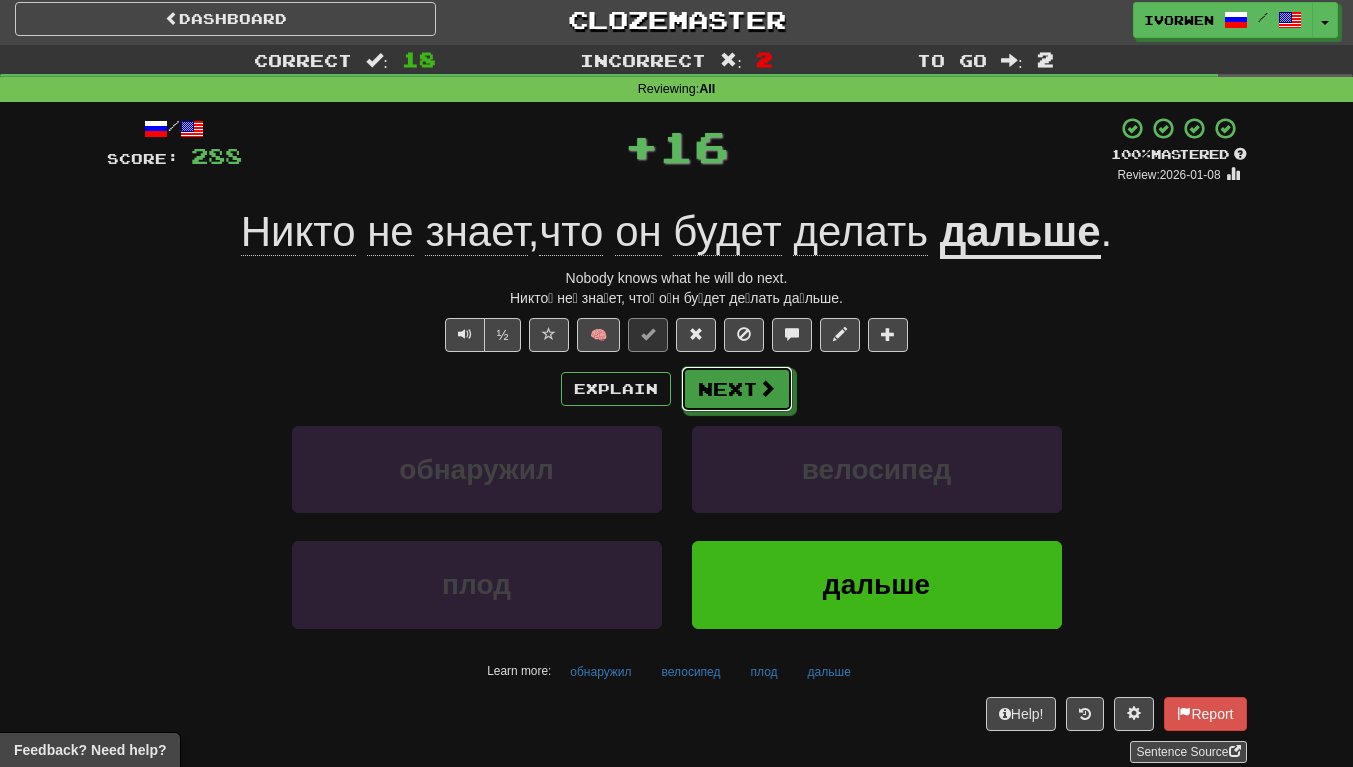 click on "Next" at bounding box center (737, 389) 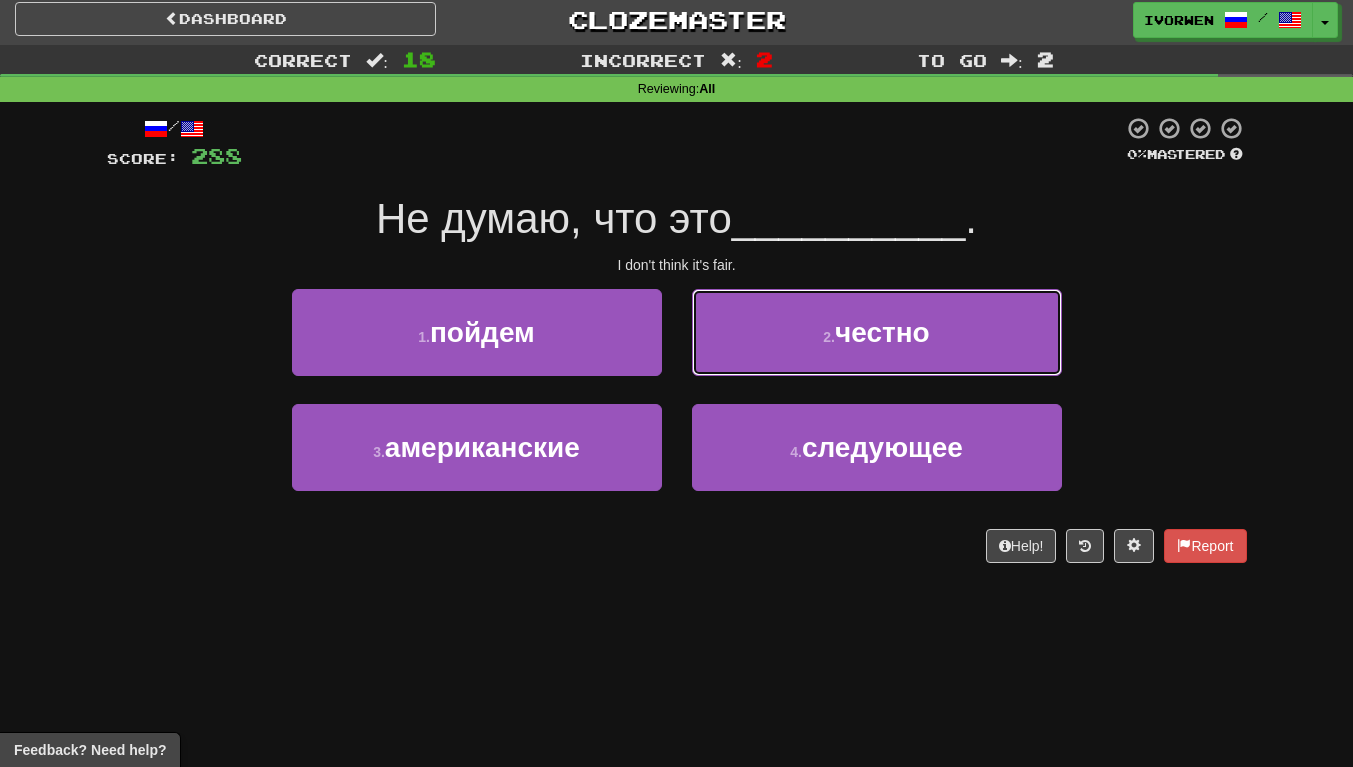 click on "2 .  честно" at bounding box center [877, 332] 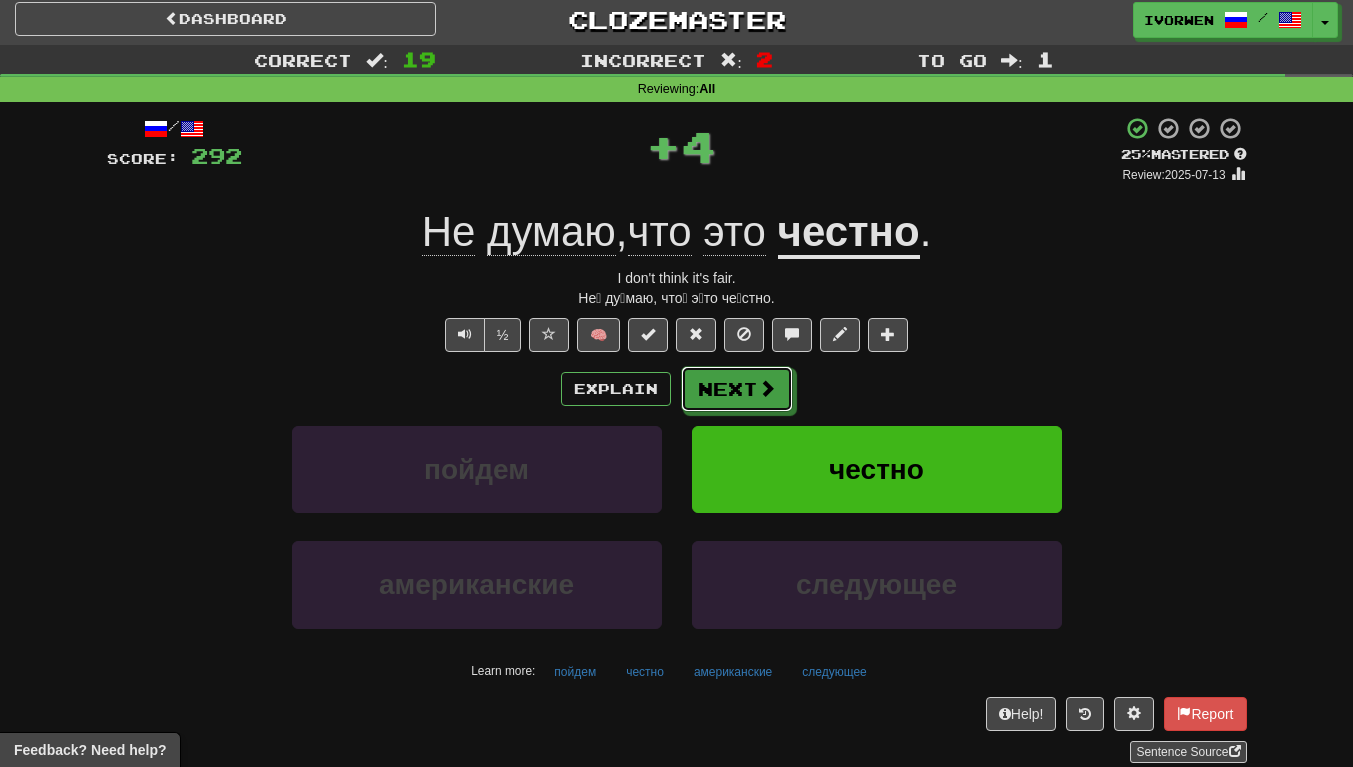click on "Next" at bounding box center (737, 389) 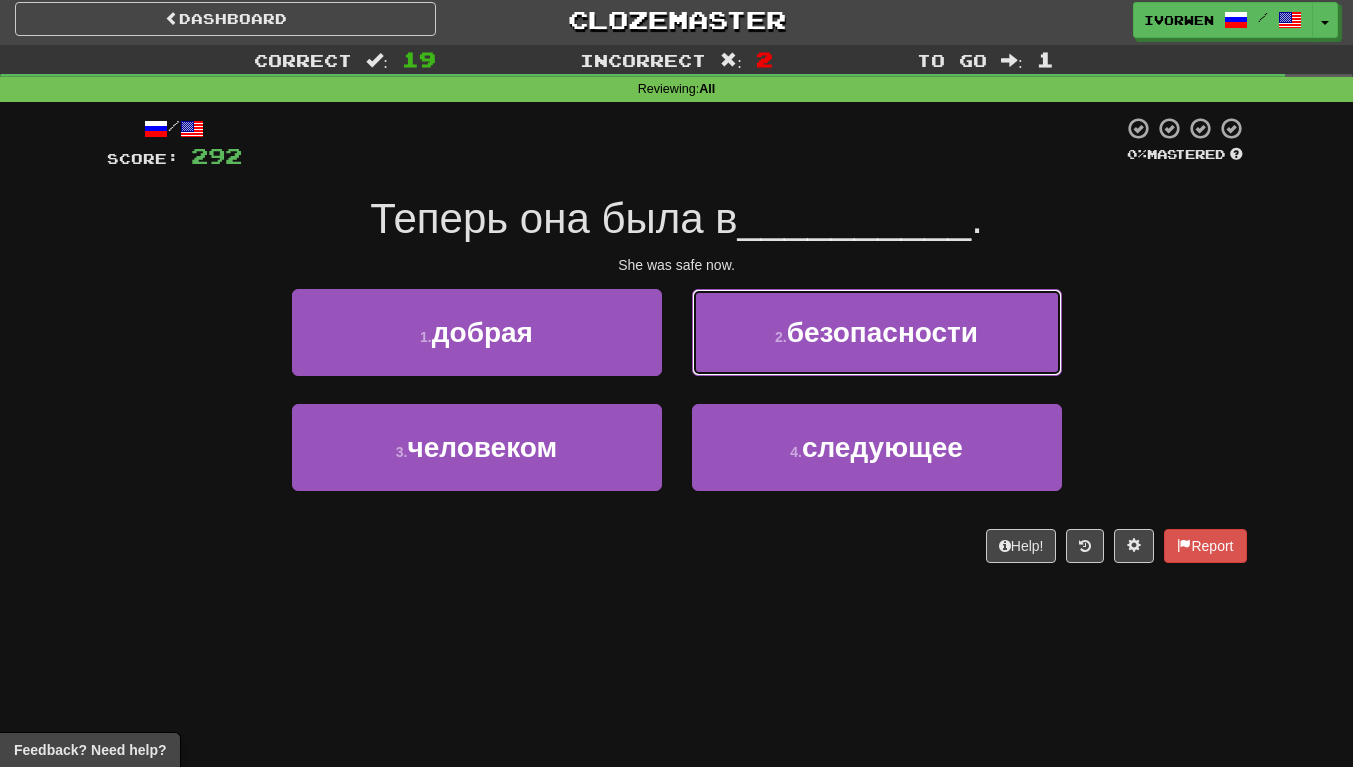 click on "2 .  безопасности" at bounding box center (877, 332) 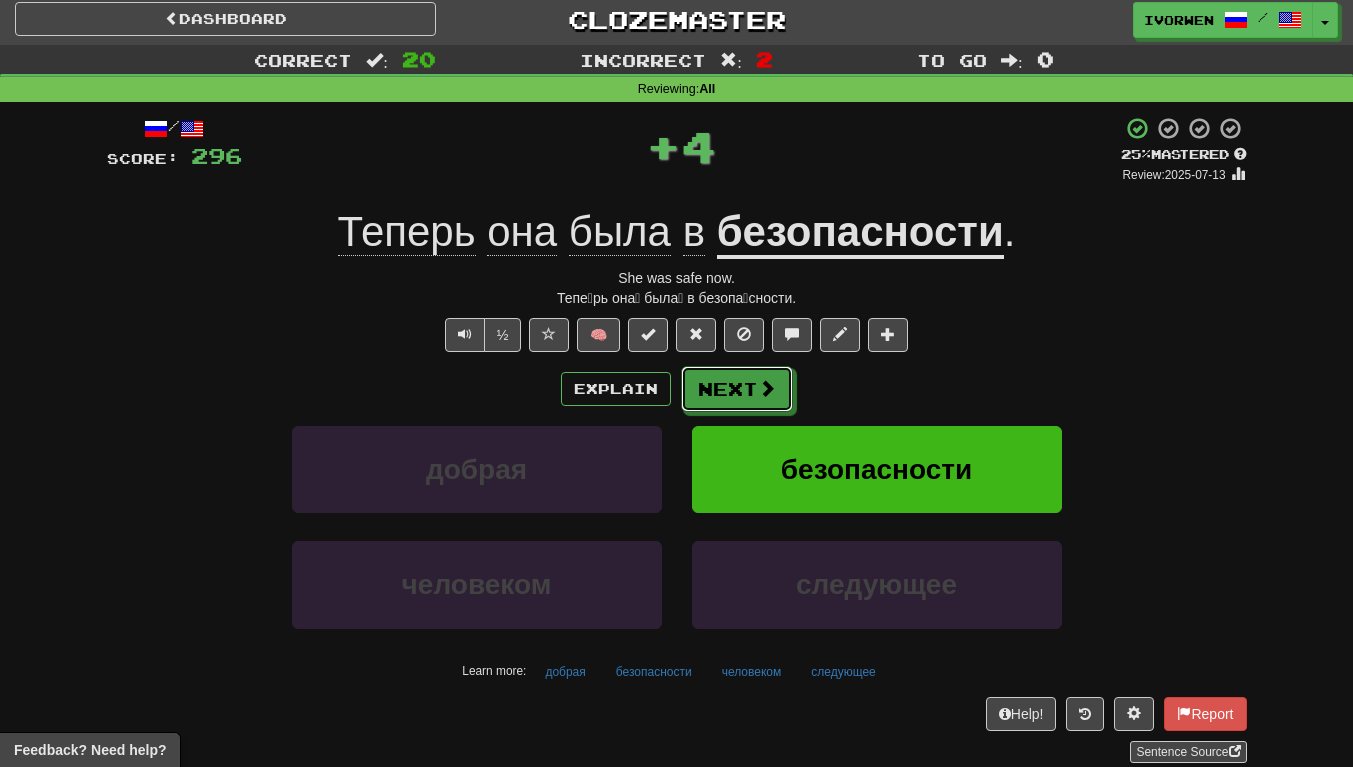 click on "Next" at bounding box center [737, 389] 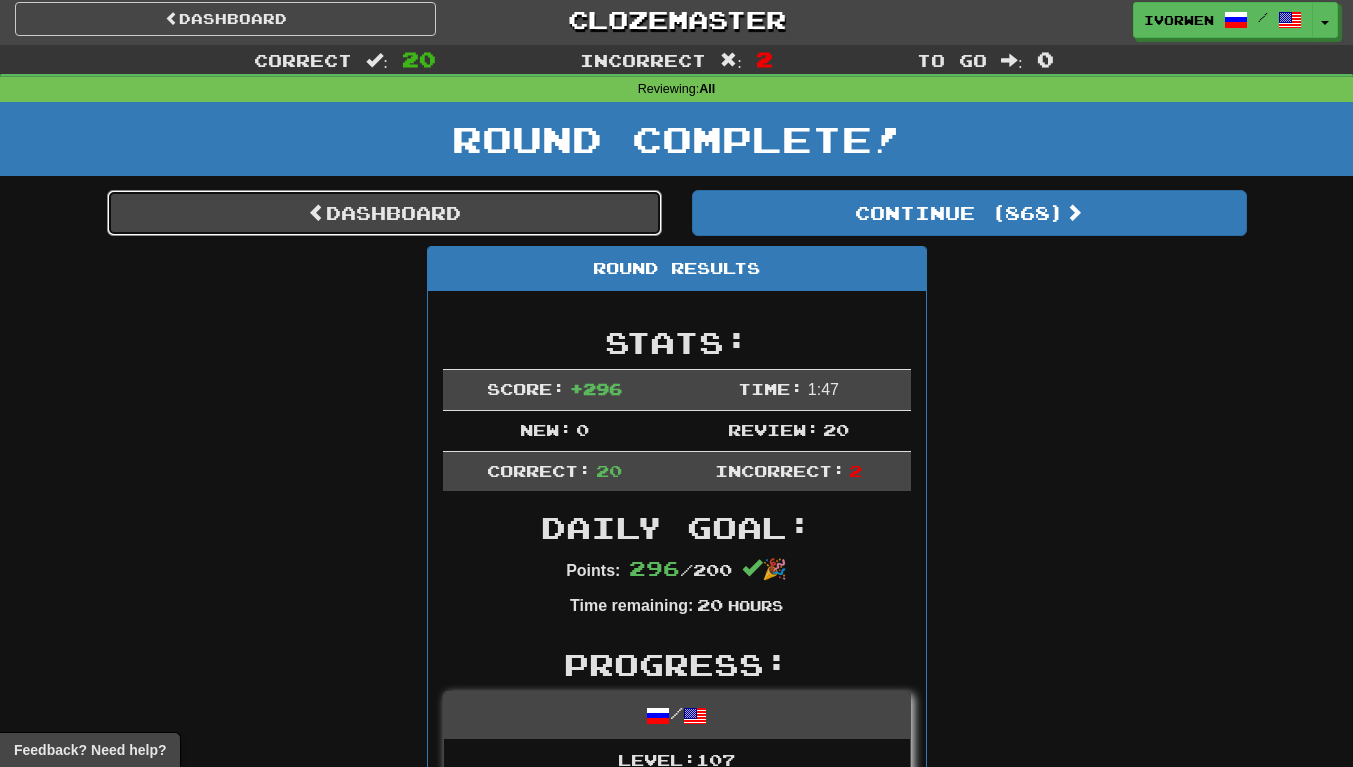 click on "Dashboard" at bounding box center (384, 213) 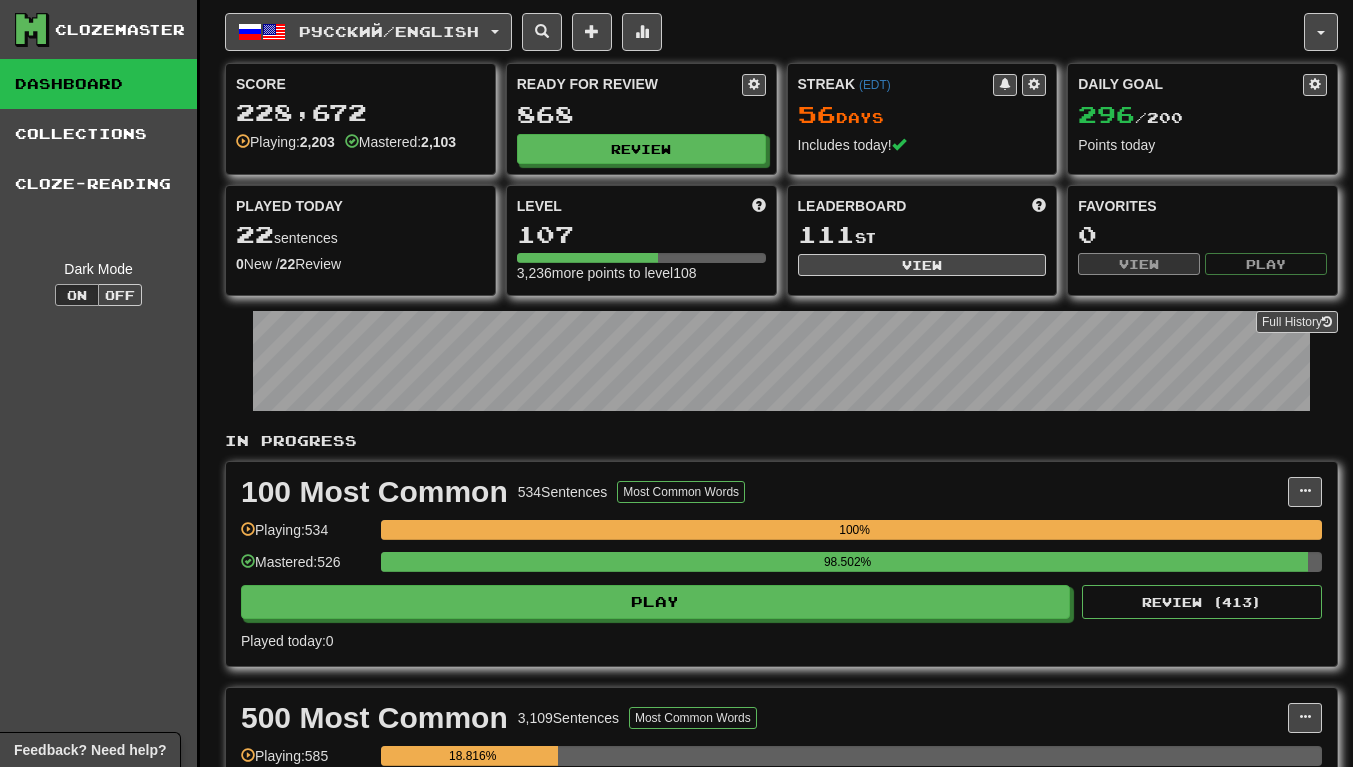 scroll, scrollTop: 0, scrollLeft: 0, axis: both 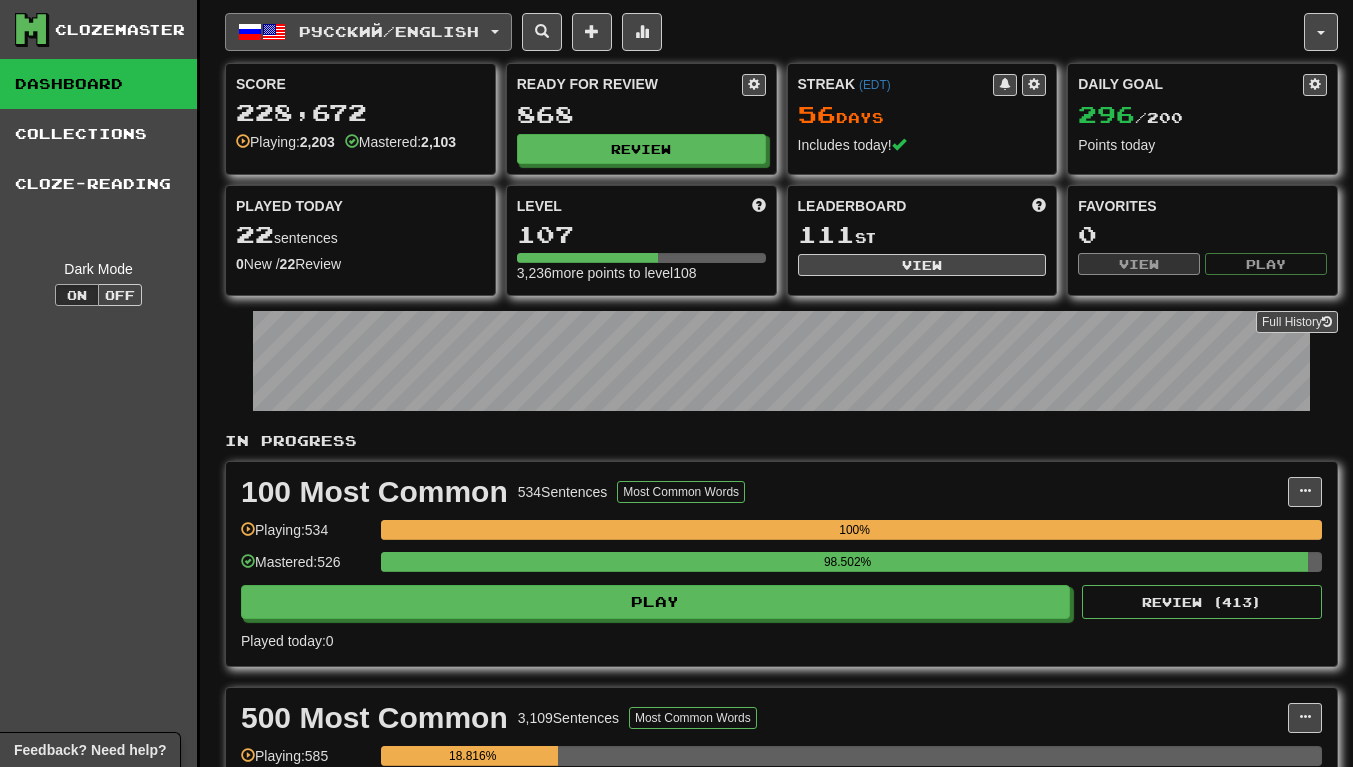 click on "Русский  /  English" 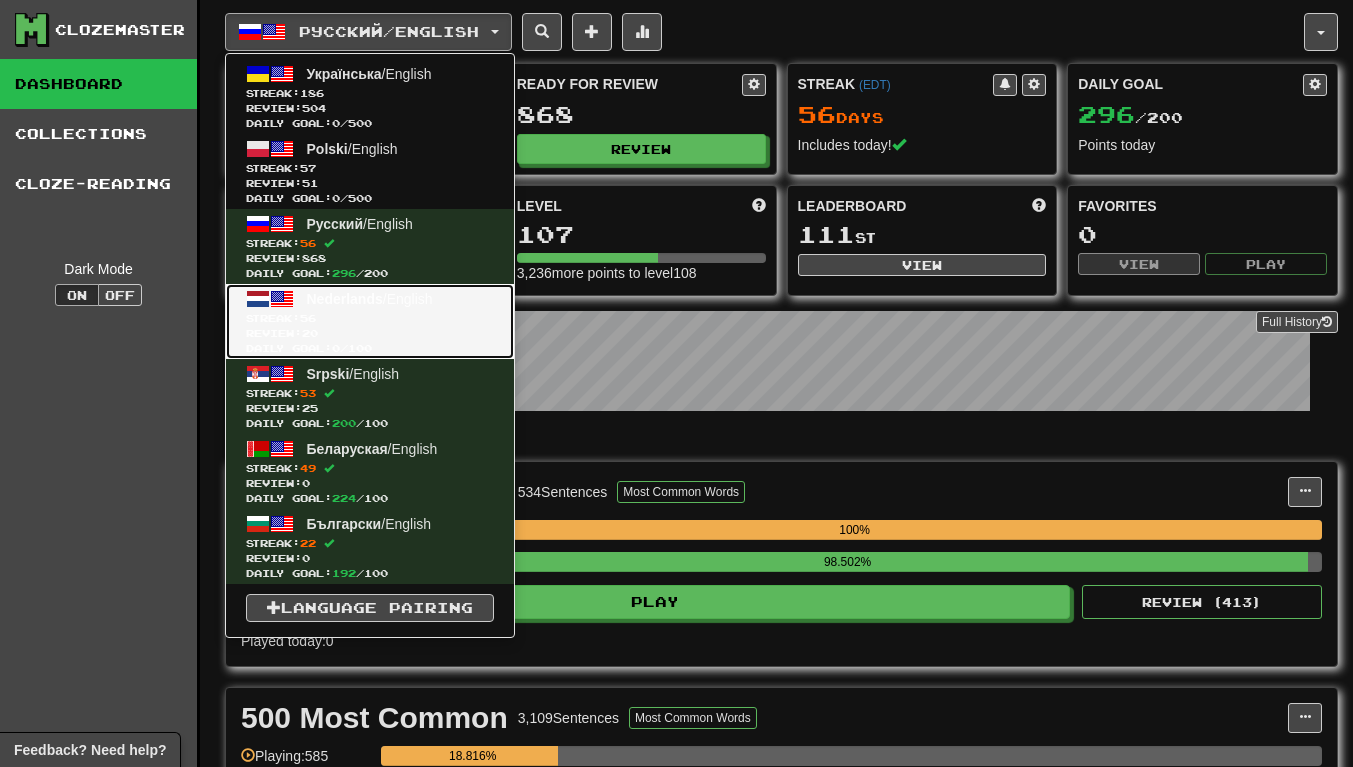 click on "Daily Goal:  0  /  100" 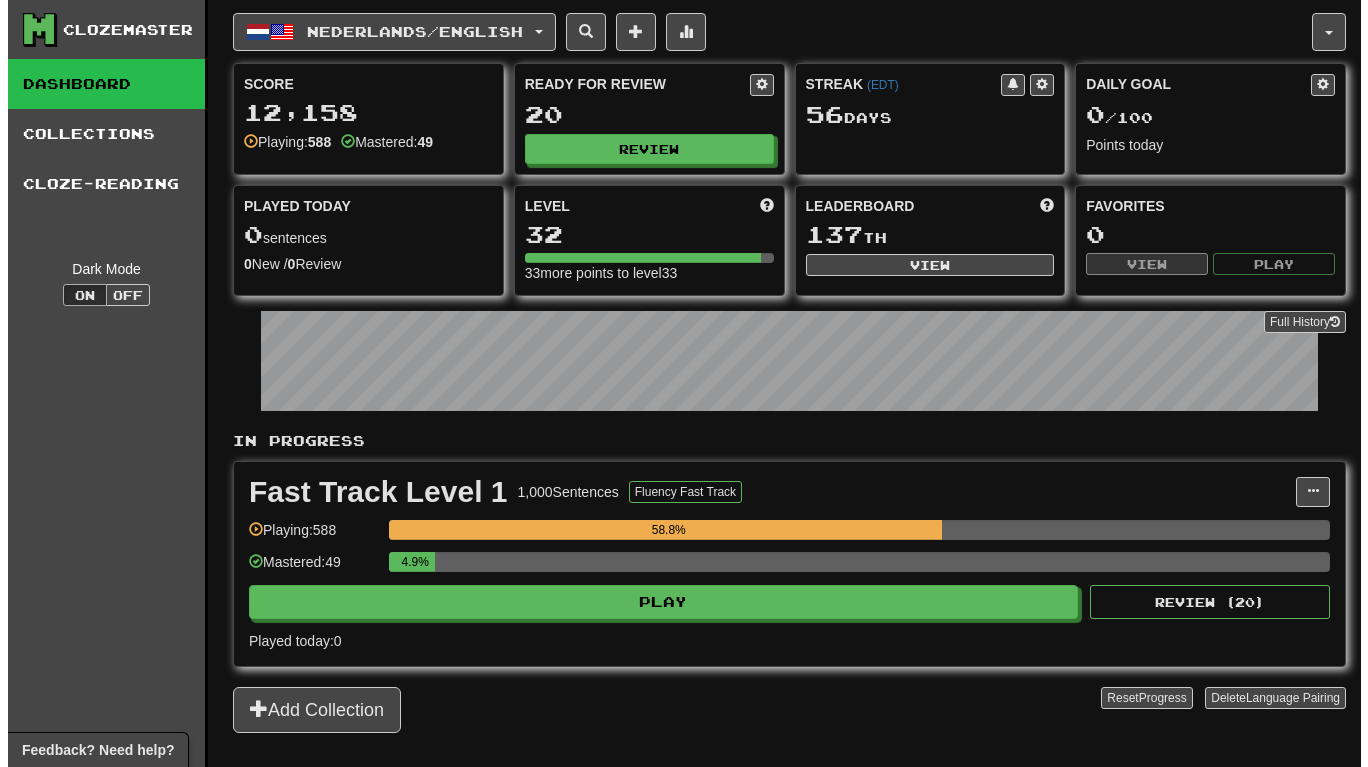 scroll, scrollTop: 0, scrollLeft: 0, axis: both 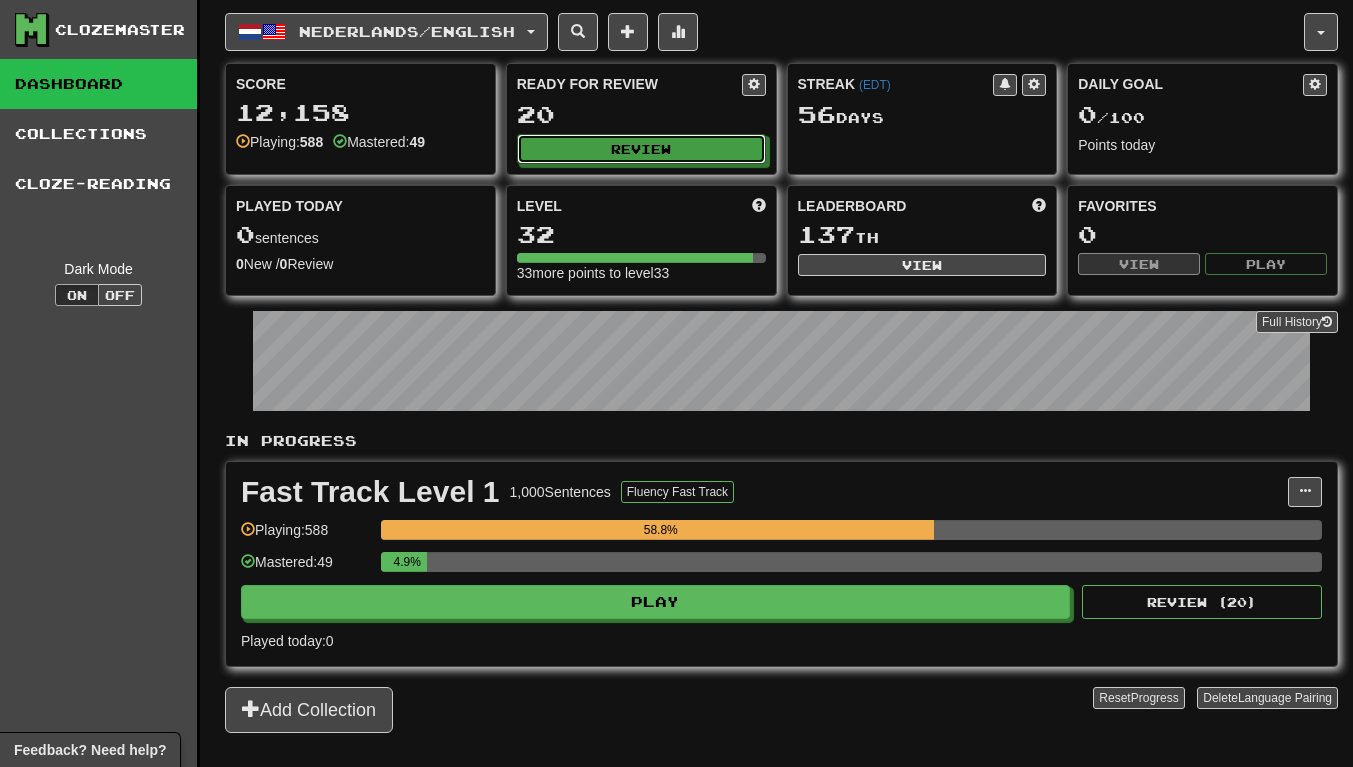 click on "Review" 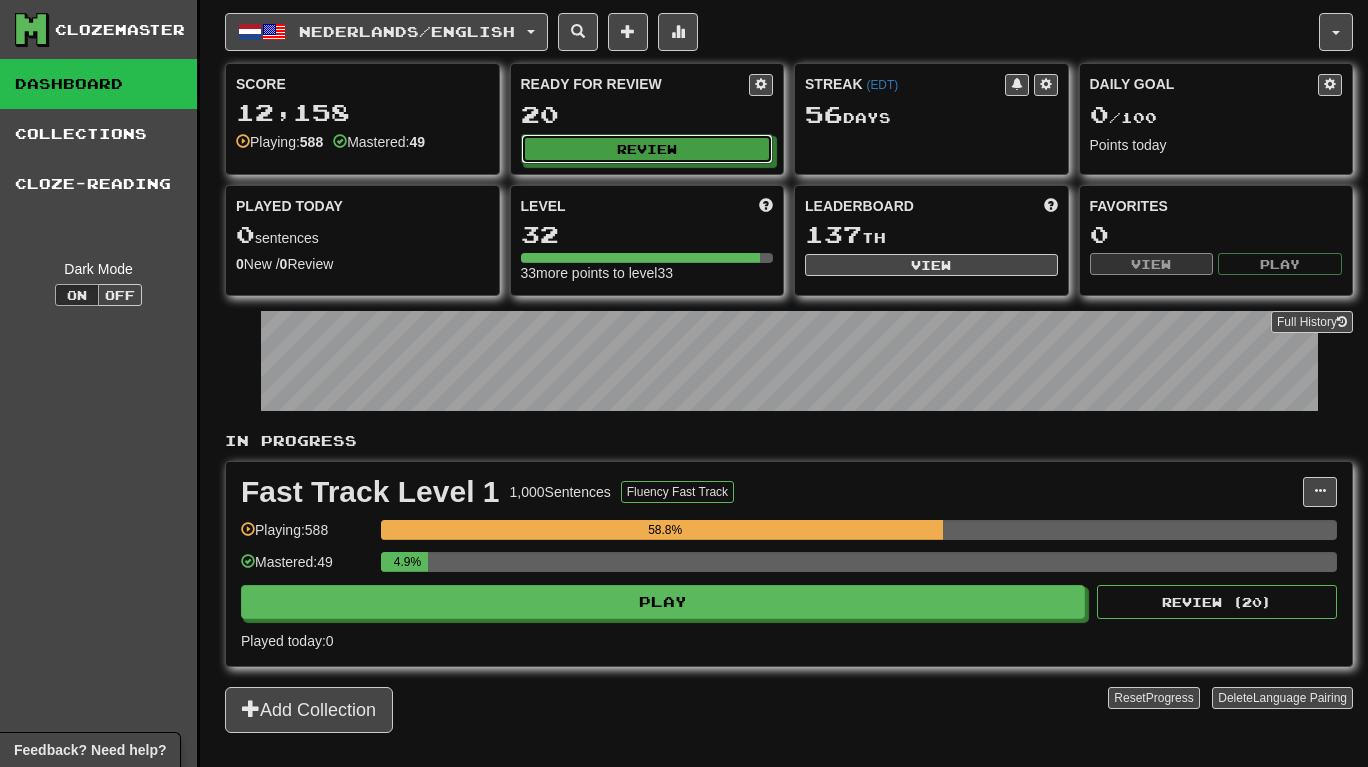 select on "**" 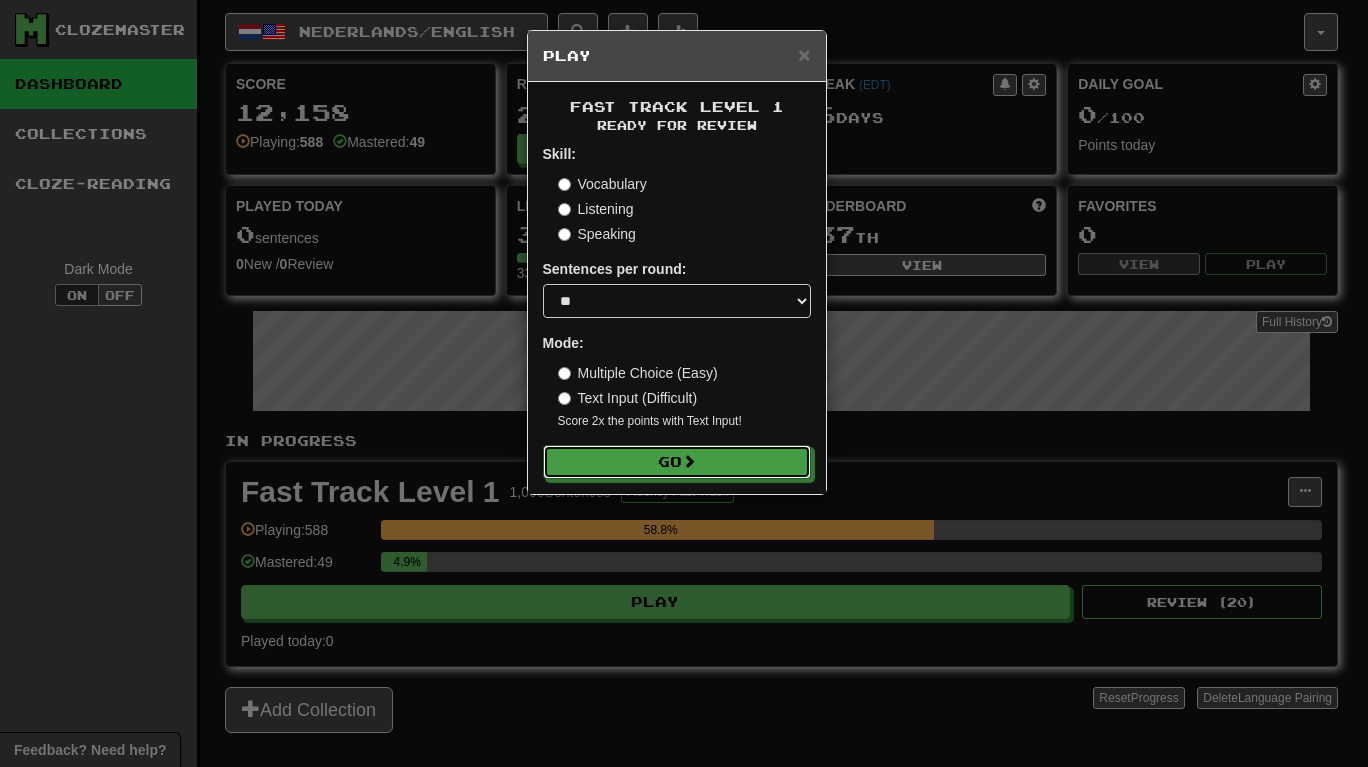 click on "Go" at bounding box center [677, 462] 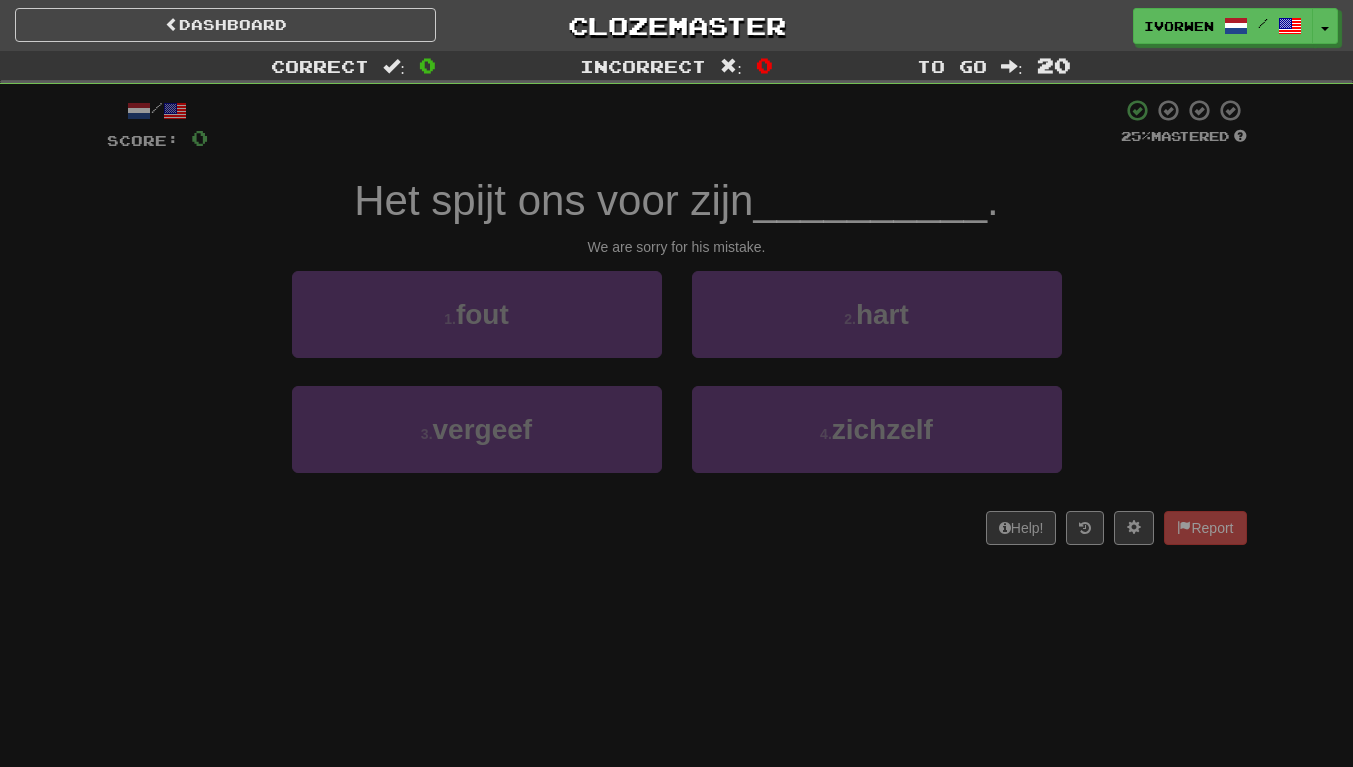 scroll, scrollTop: 0, scrollLeft: 0, axis: both 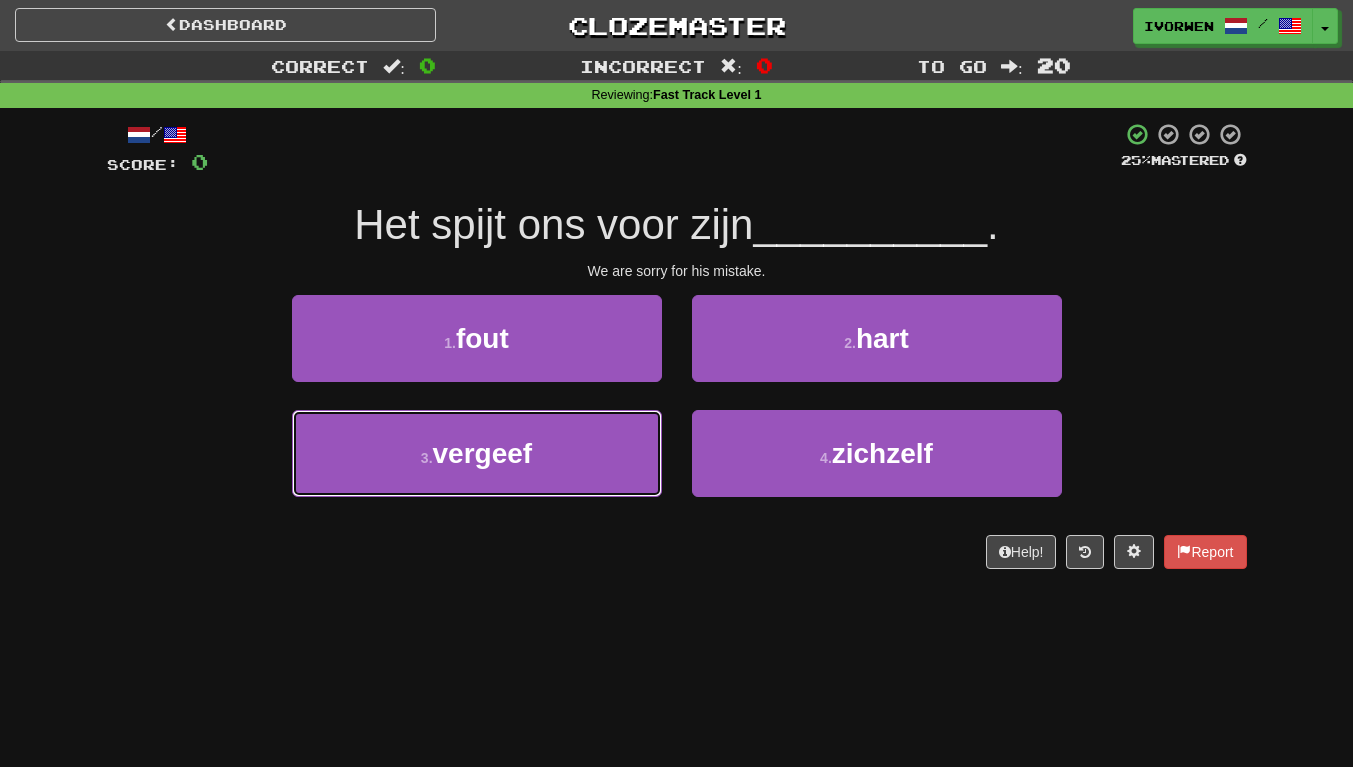 click on "3 . vergeef" at bounding box center [477, 453] 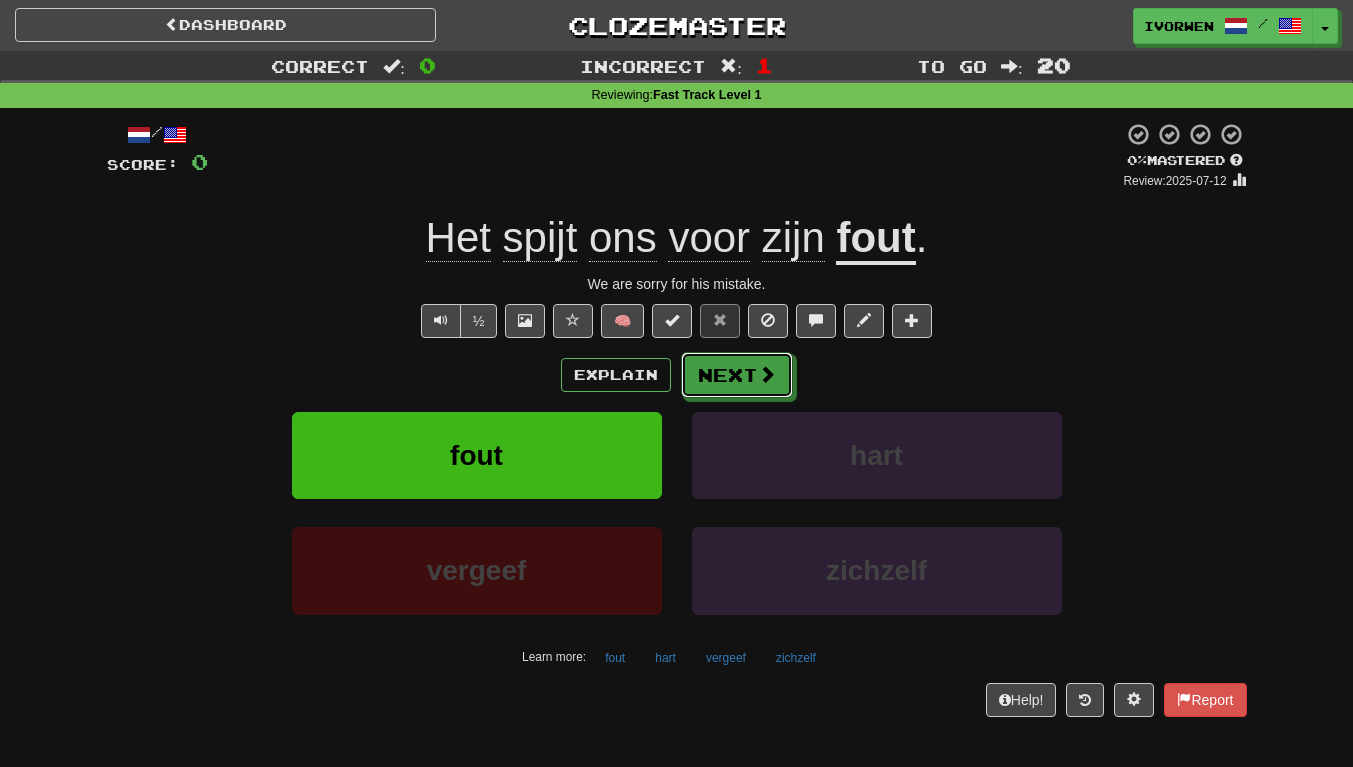 click on "Next" at bounding box center (737, 375) 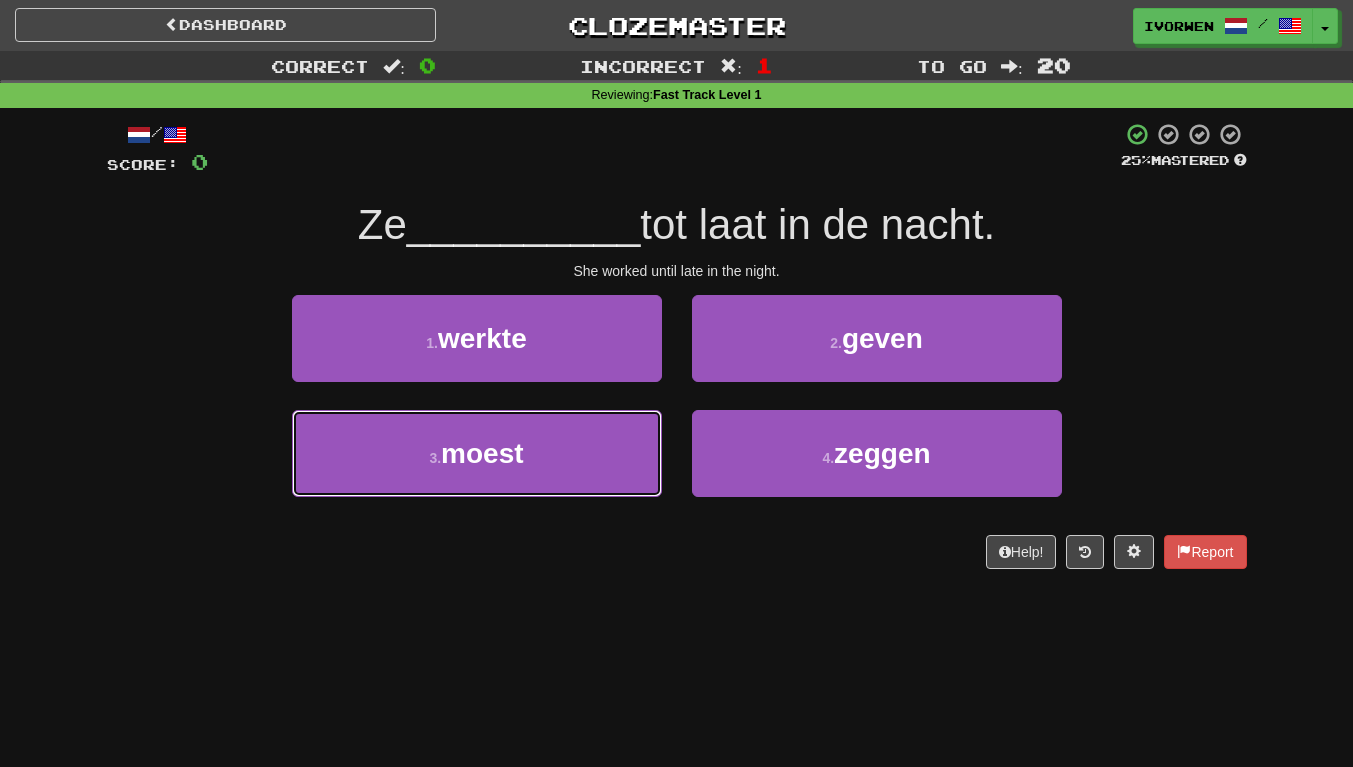 click on "3 .  moest" at bounding box center (477, 453) 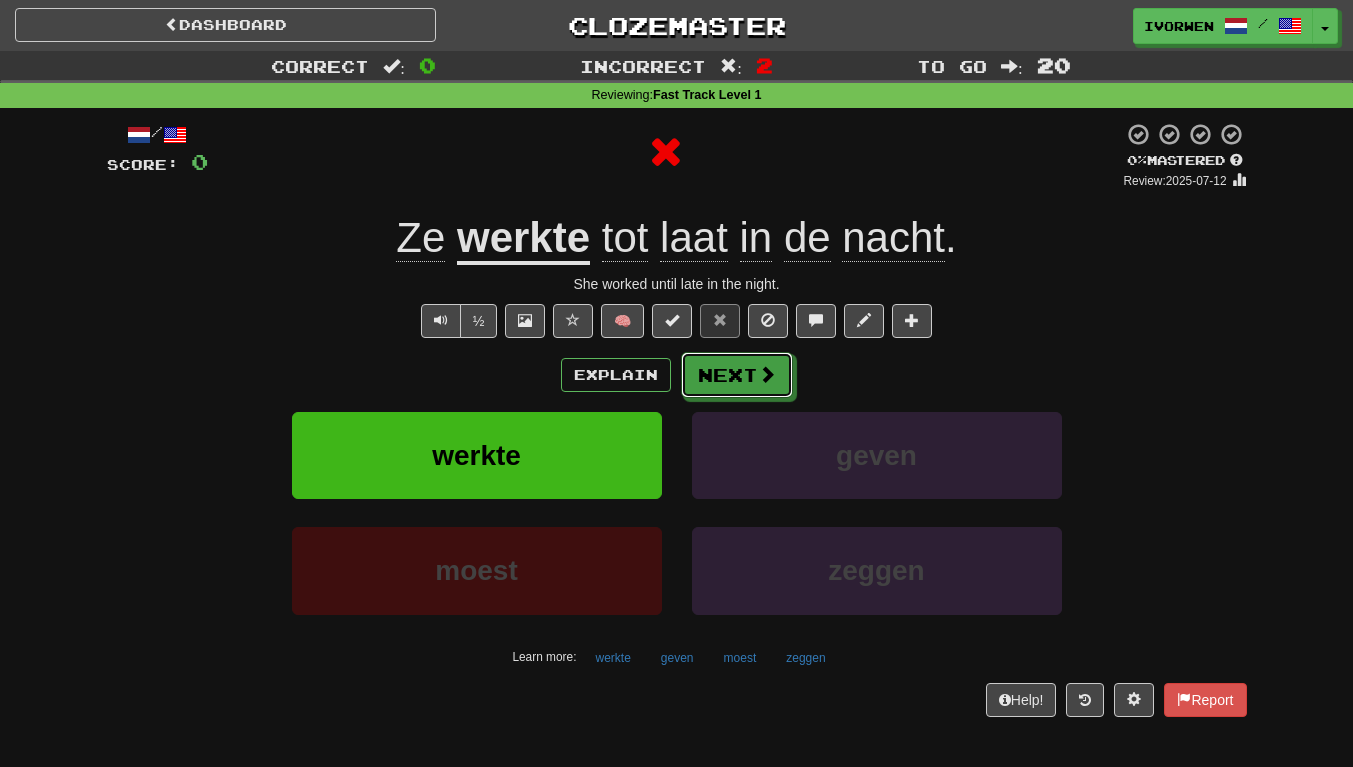 click on "Next" at bounding box center (737, 375) 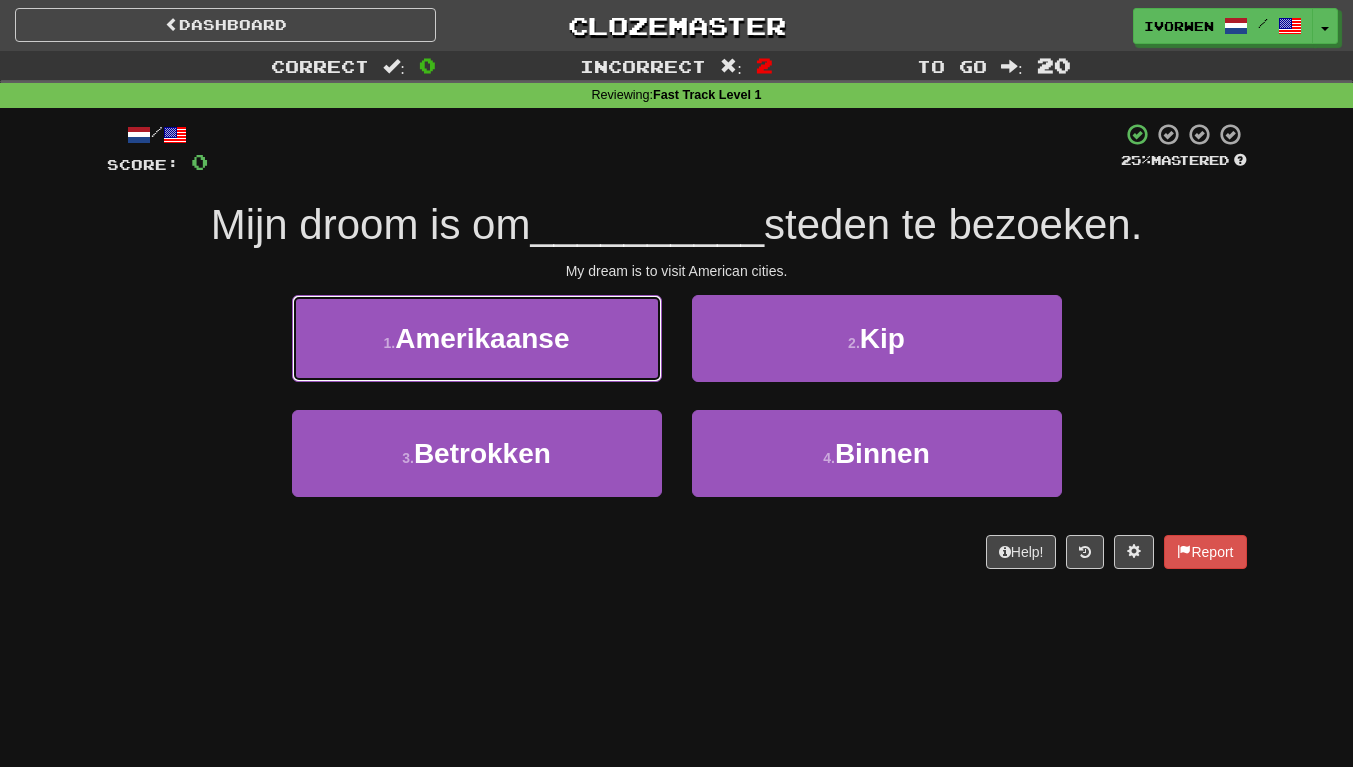 click on "1 .  Amerikaanse" at bounding box center [477, 338] 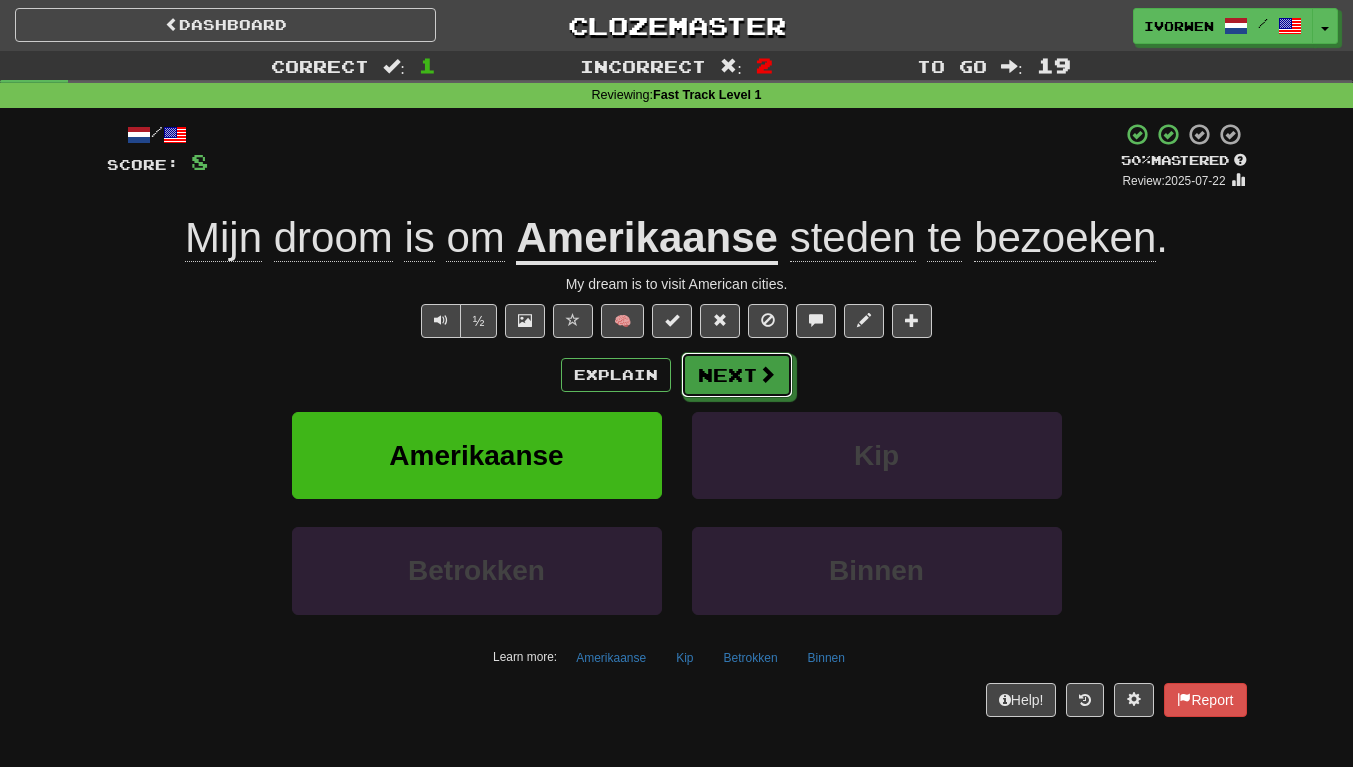 click at bounding box center [767, 374] 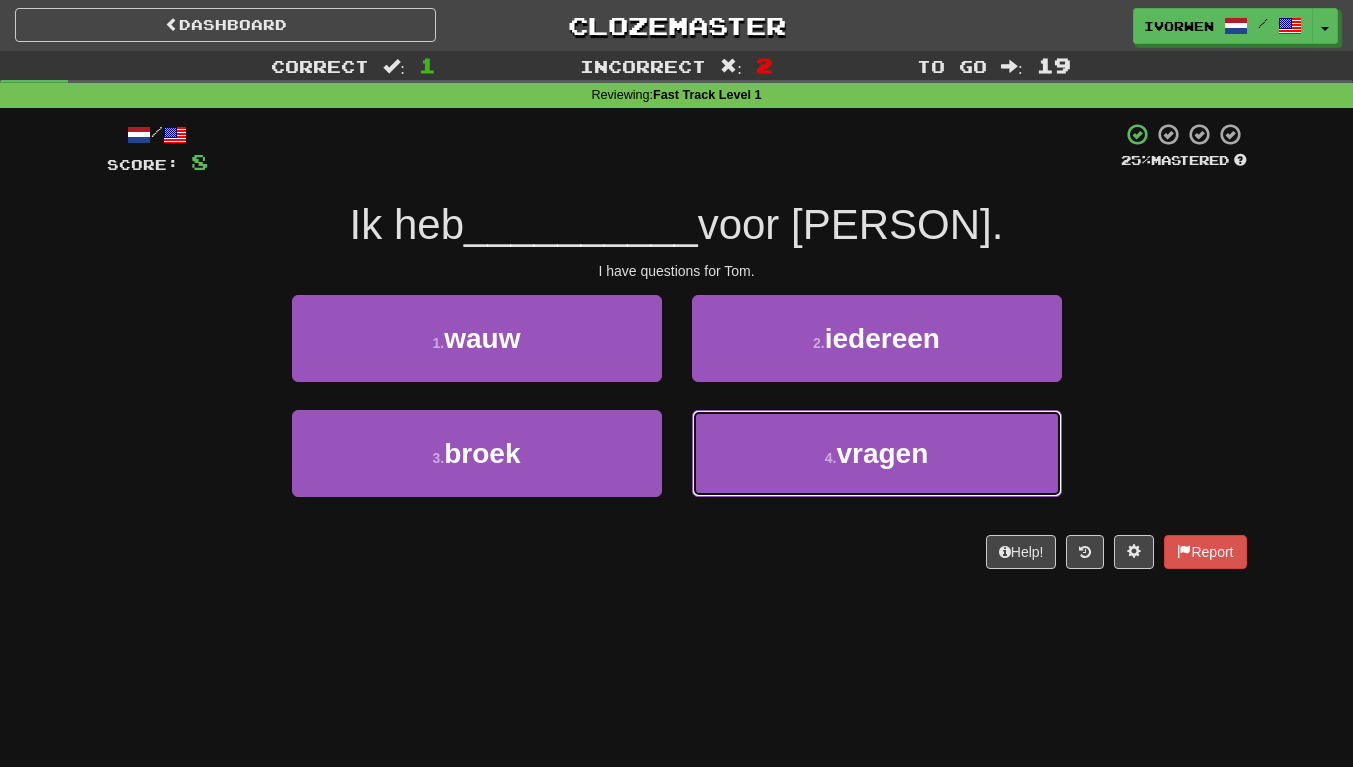 click on "4 .  vragen" at bounding box center (877, 453) 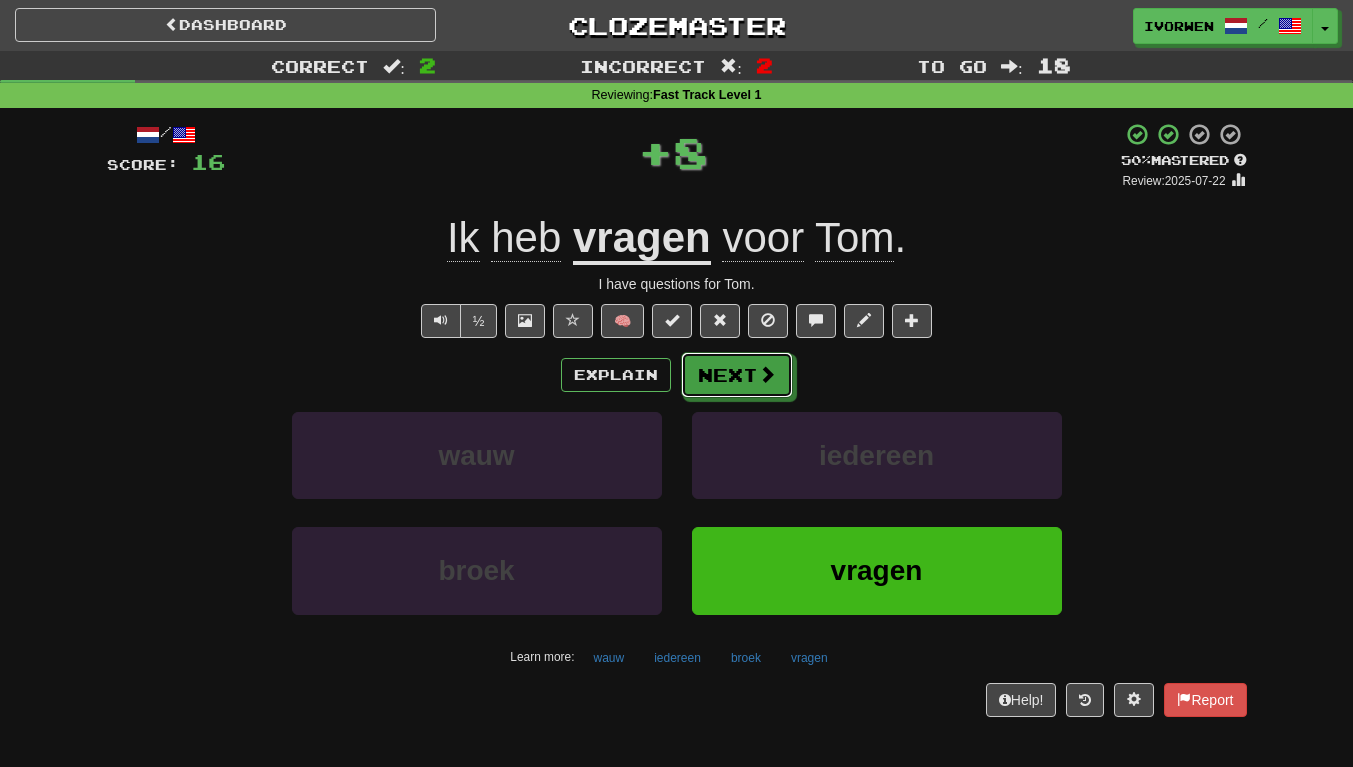 click on "Next" at bounding box center [737, 375] 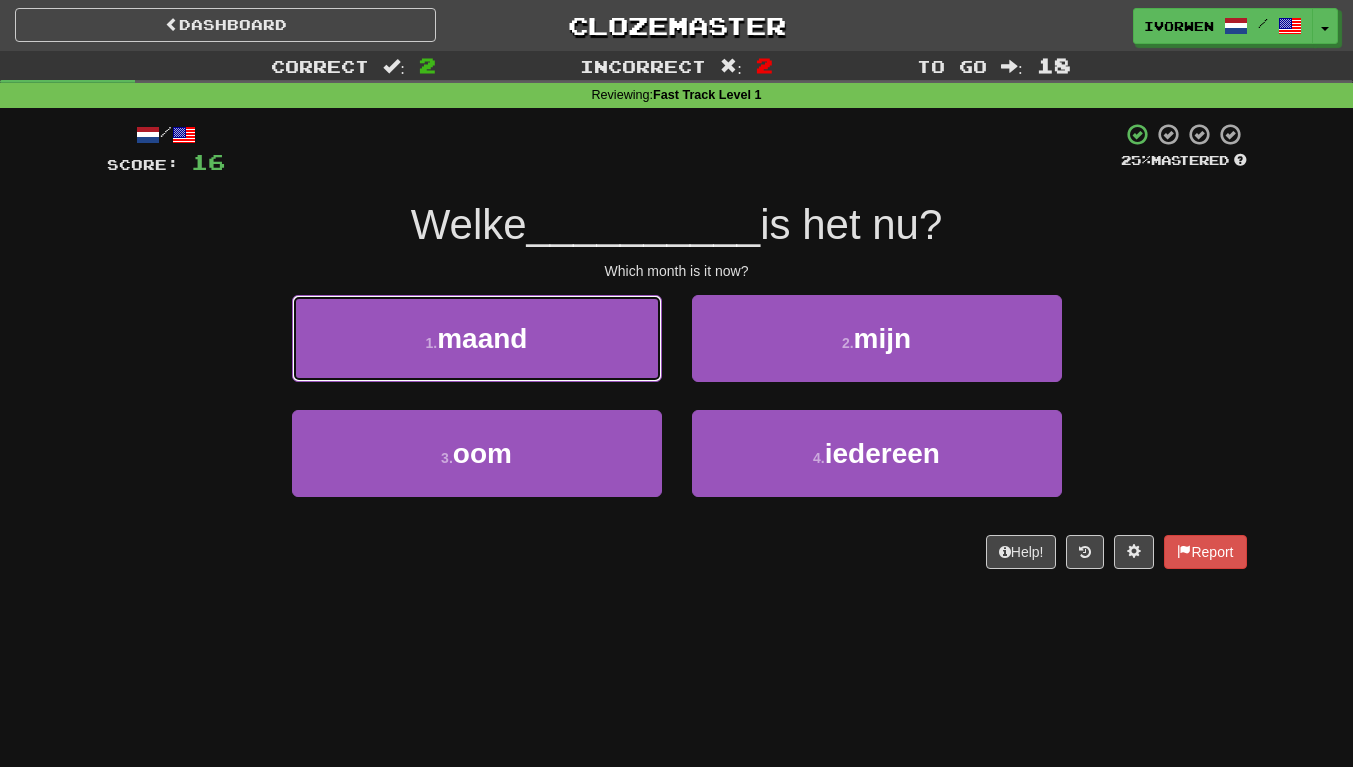 click on "1 .  maand" at bounding box center [477, 338] 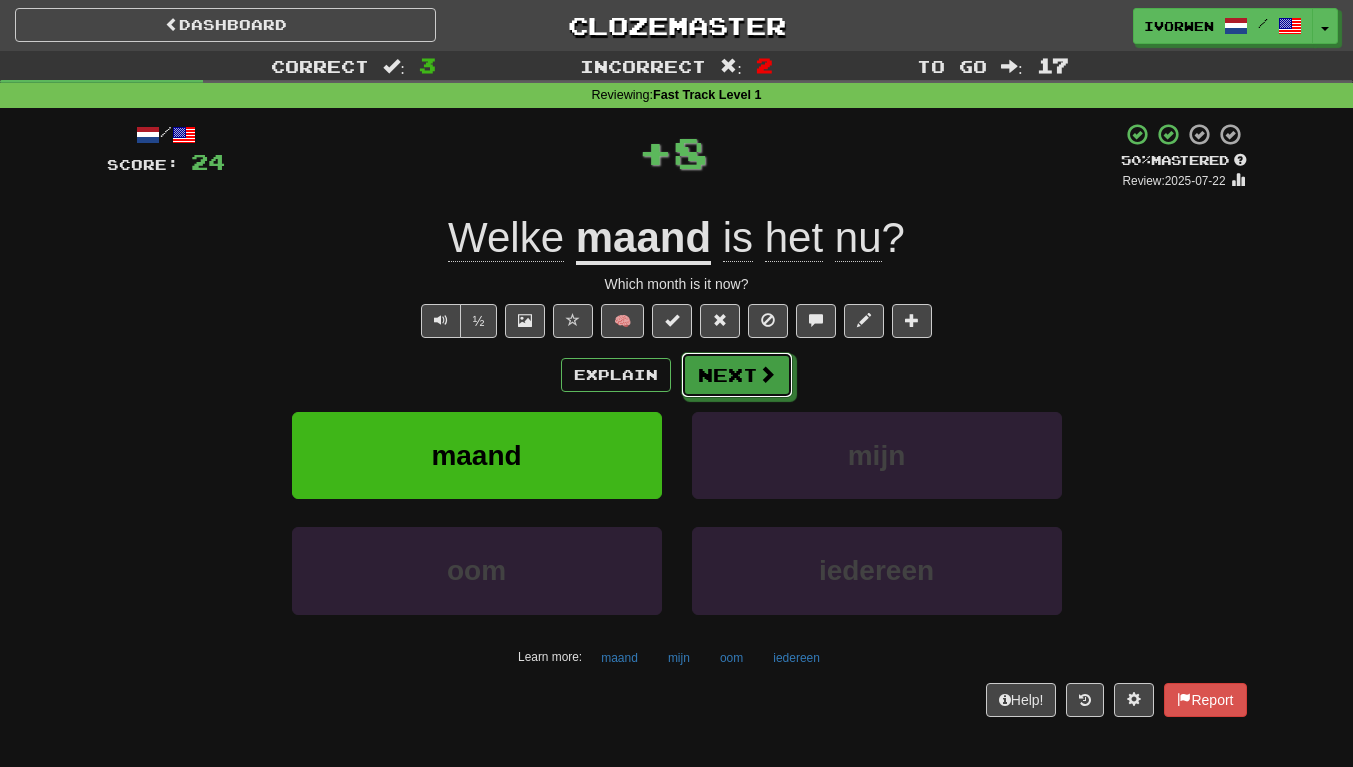 click on "Next" at bounding box center [737, 375] 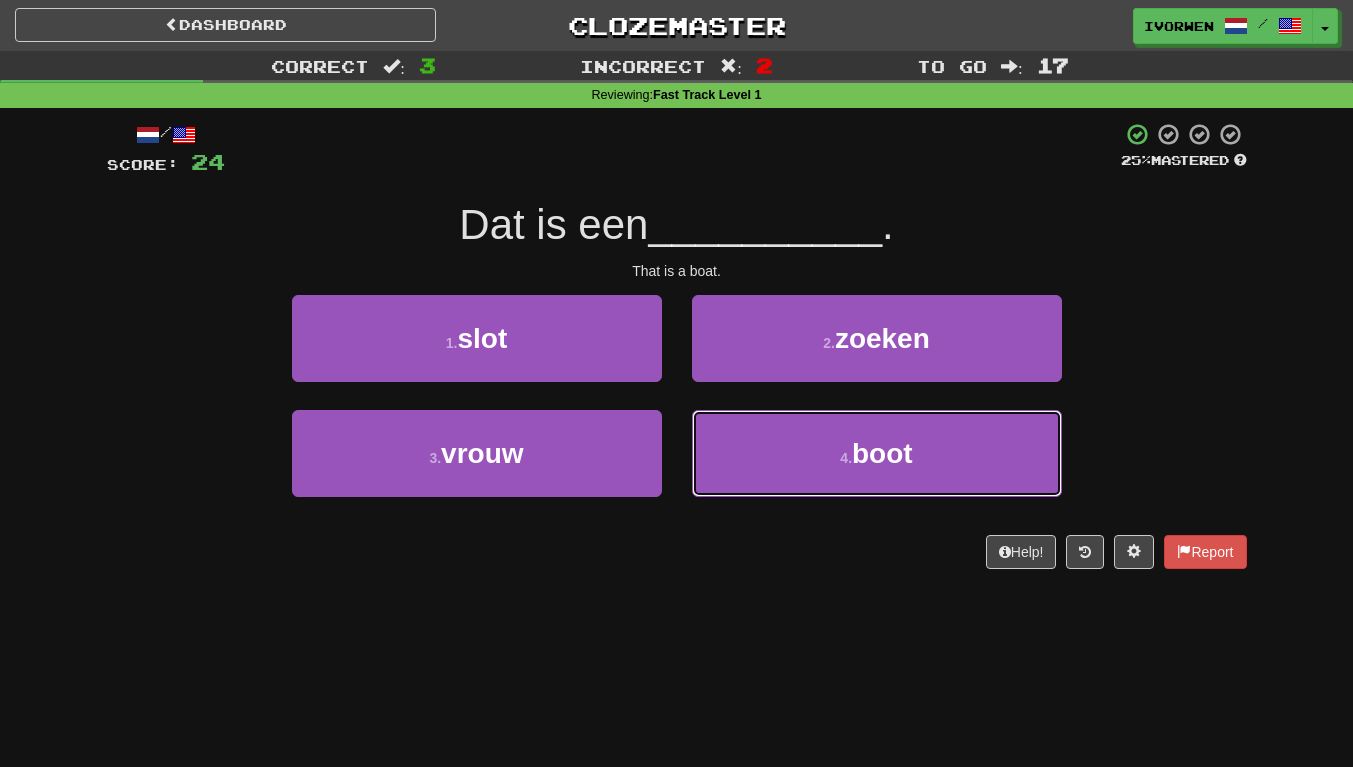 click on "4 .  boot" at bounding box center [877, 453] 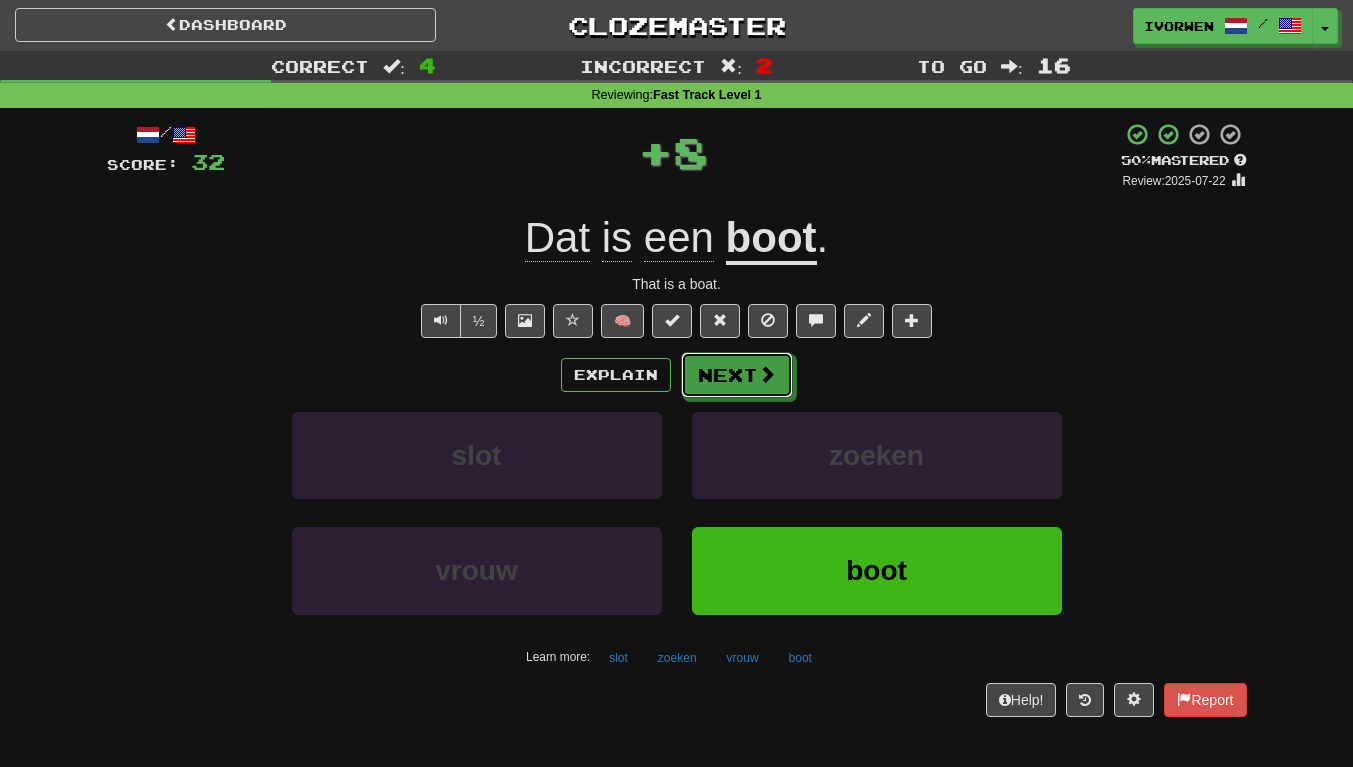 click on "Next" at bounding box center (737, 375) 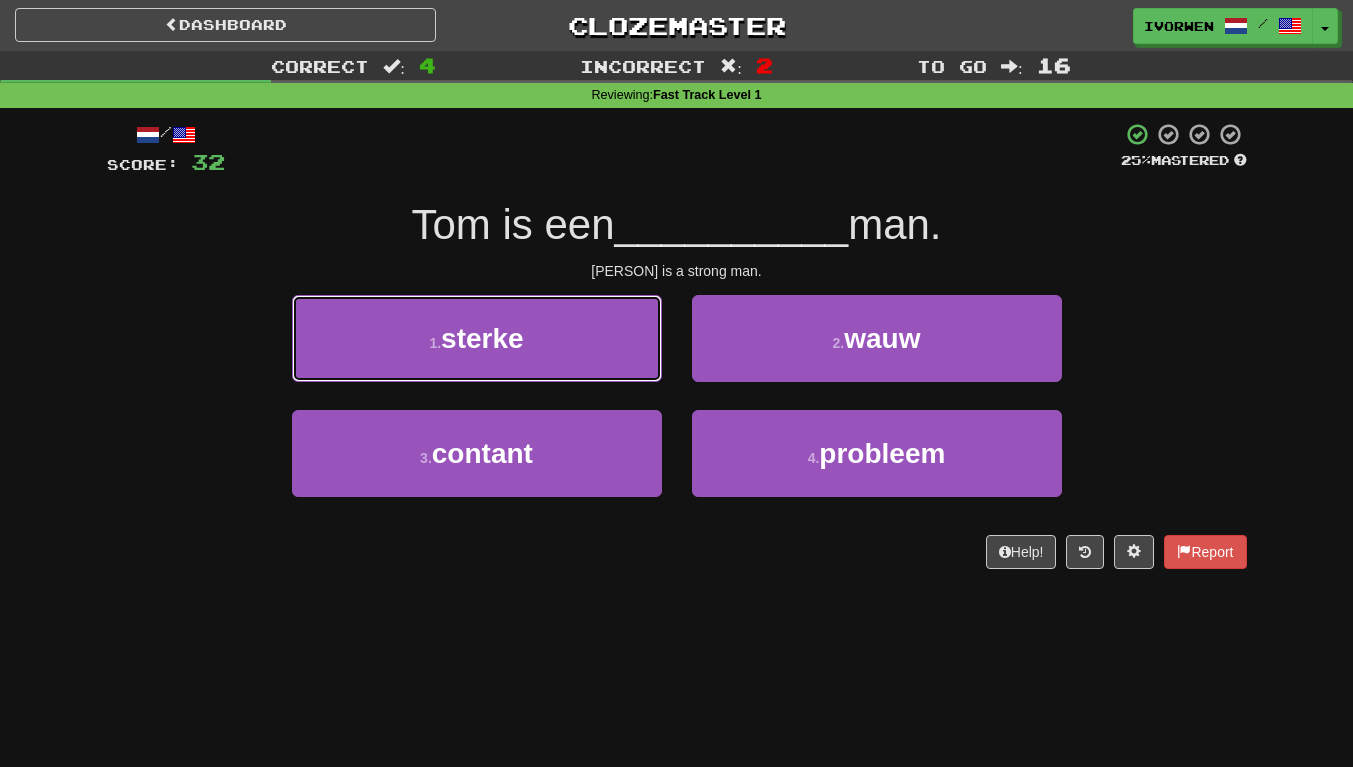 click on "1 .  sterke" at bounding box center [477, 338] 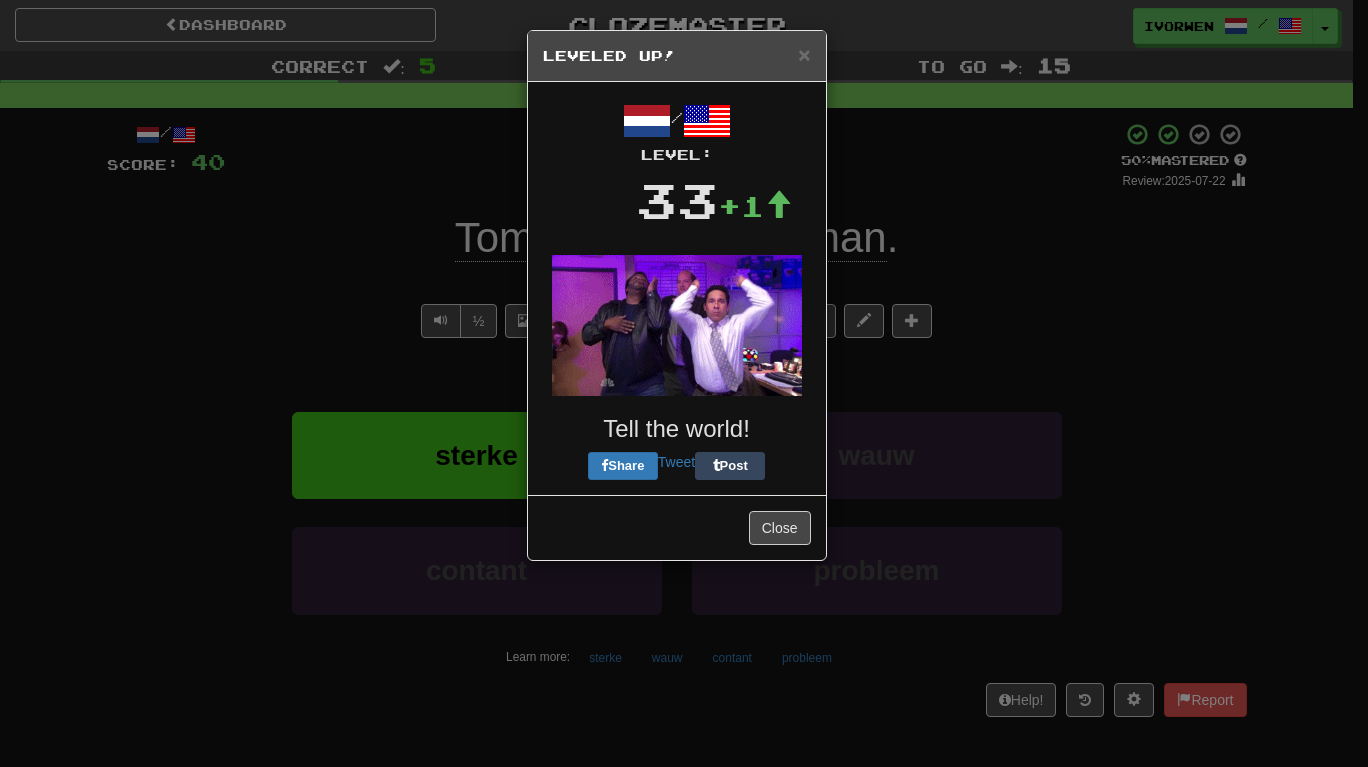 click at bounding box center (677, 325) 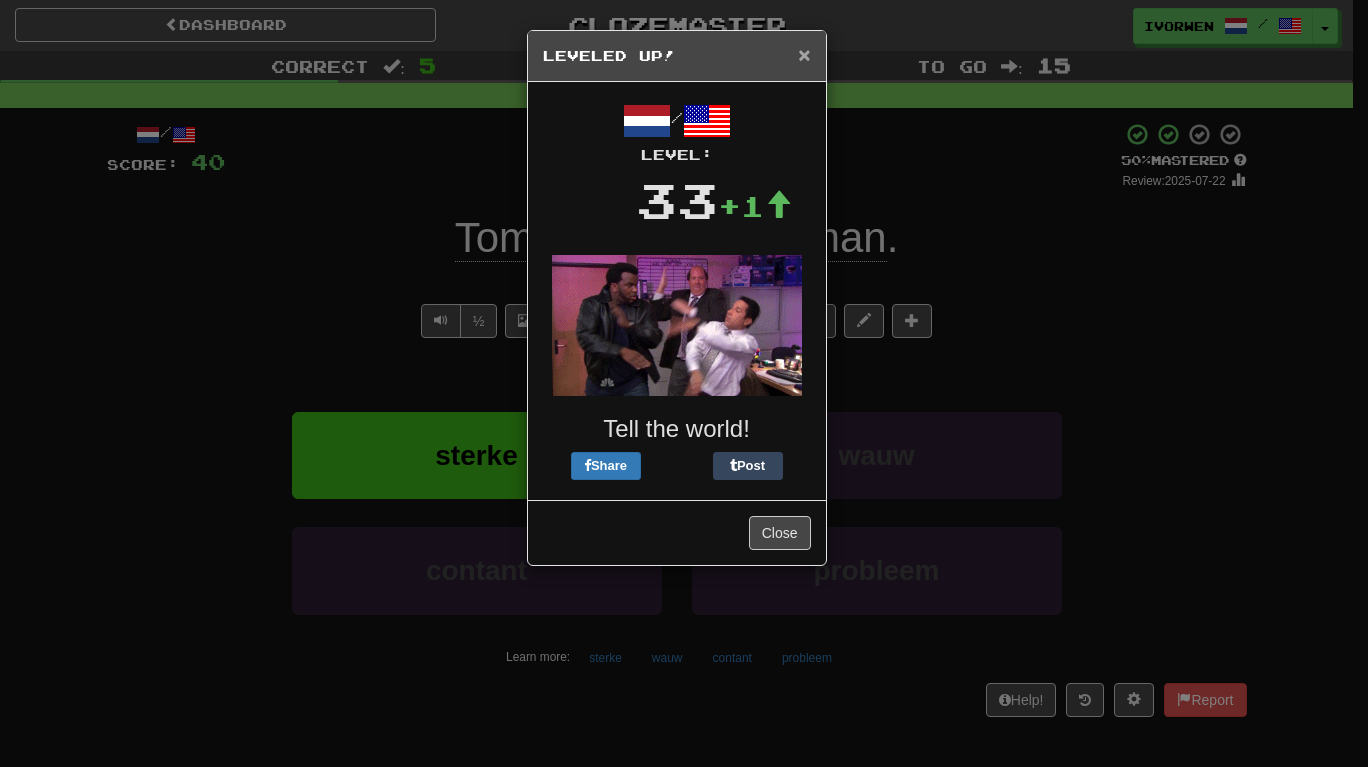 click on "×" at bounding box center (804, 54) 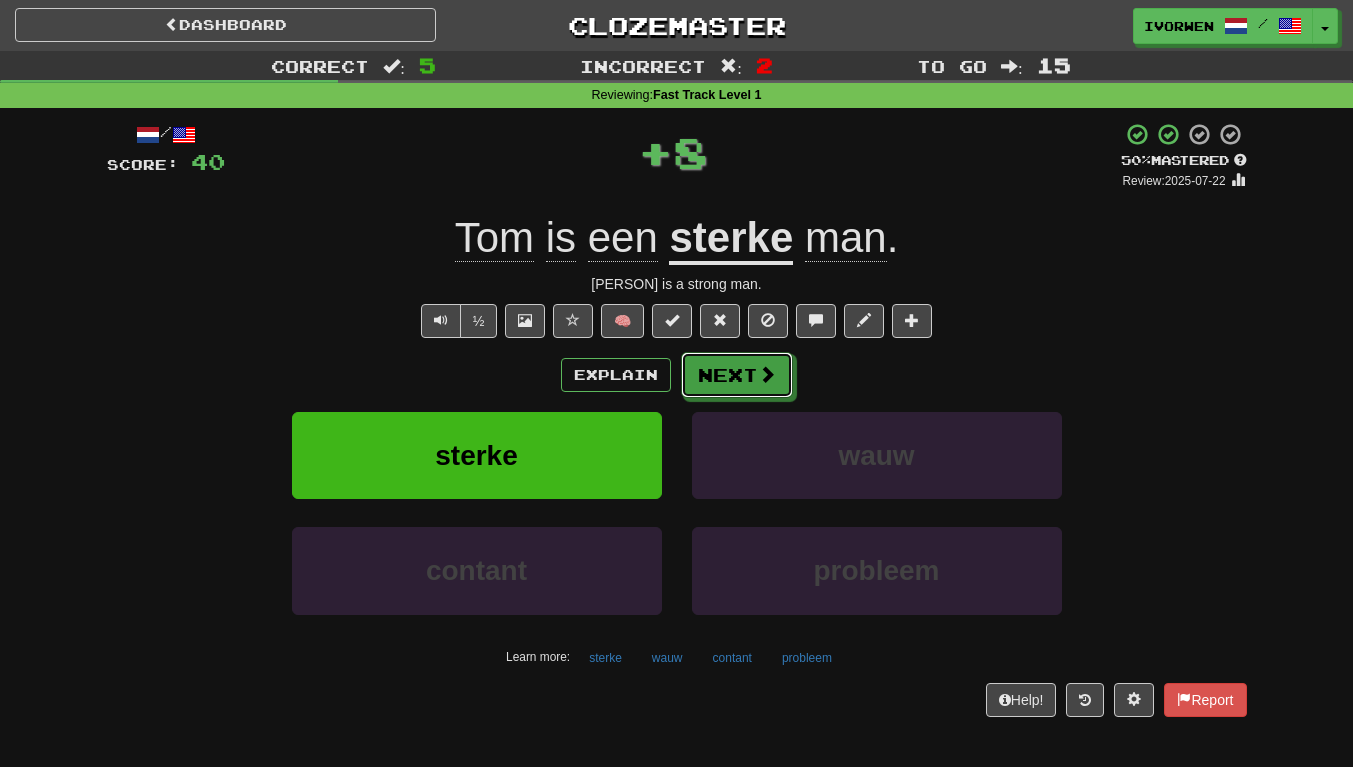 click on "Next" at bounding box center (737, 375) 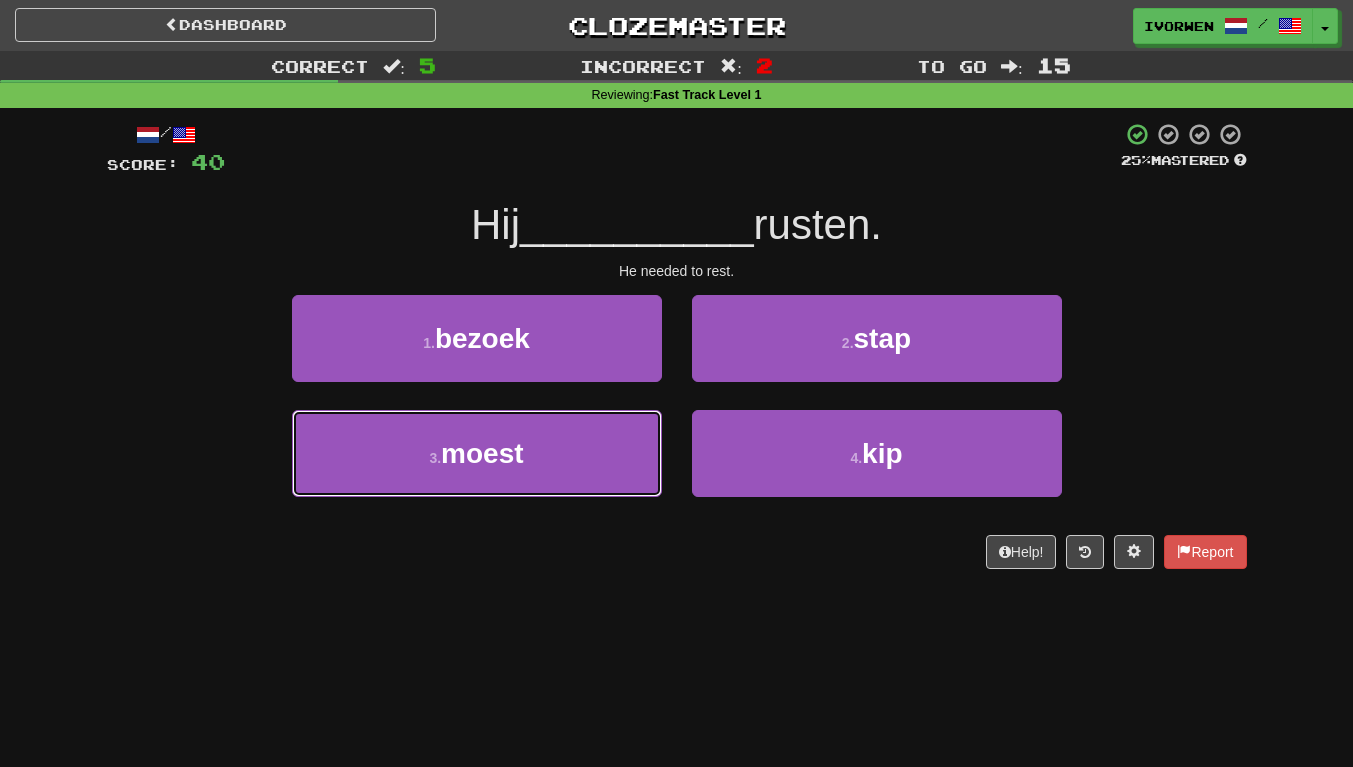 click on "3 .  moest" at bounding box center (477, 453) 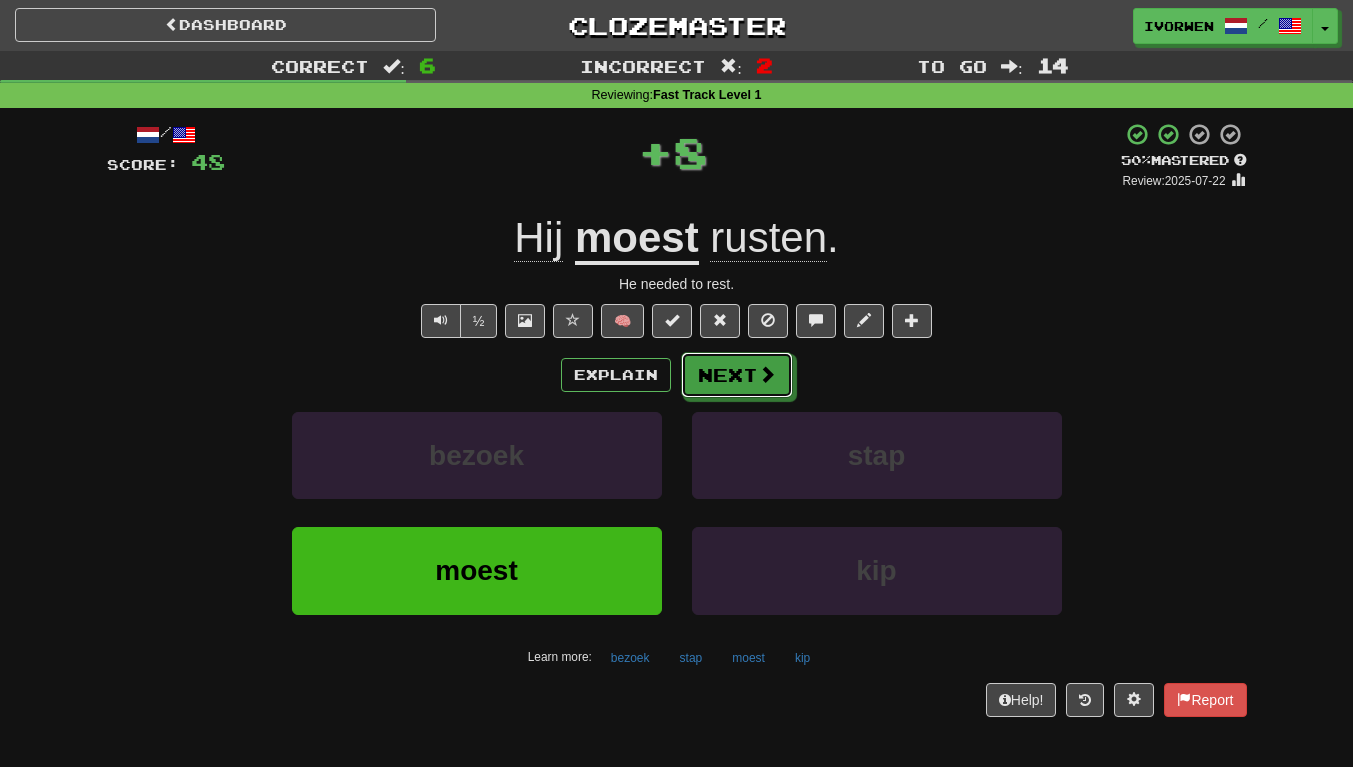 click on "Next" at bounding box center (737, 375) 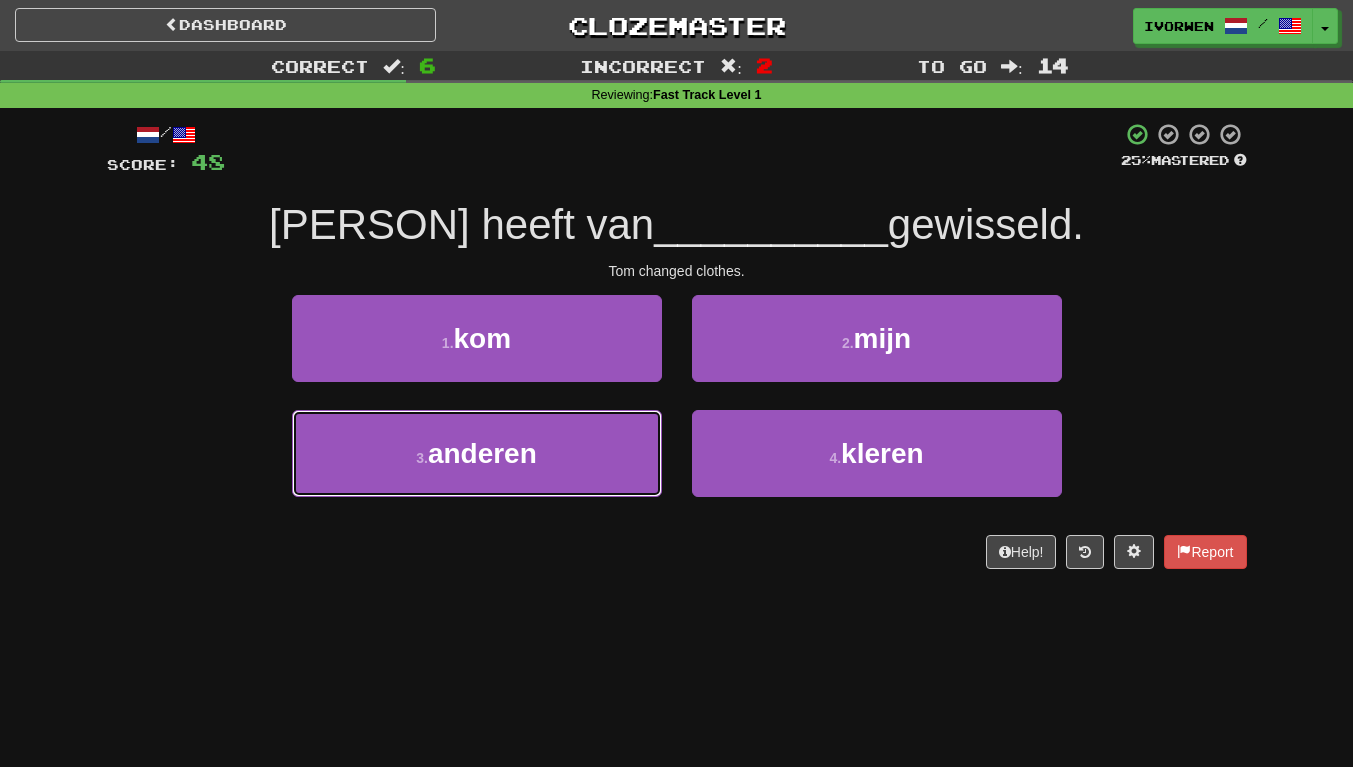 click on "3 .  anderen" at bounding box center [477, 453] 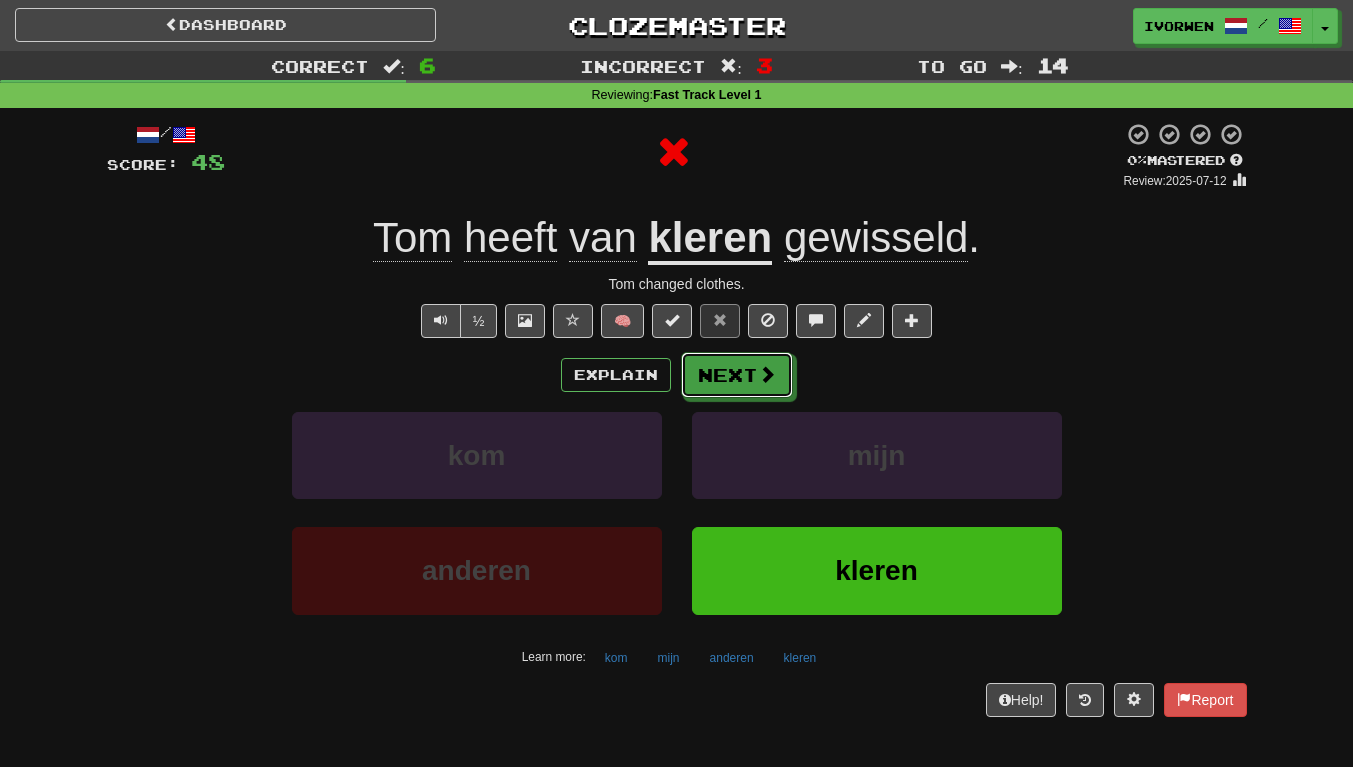 click on "Next" at bounding box center [737, 375] 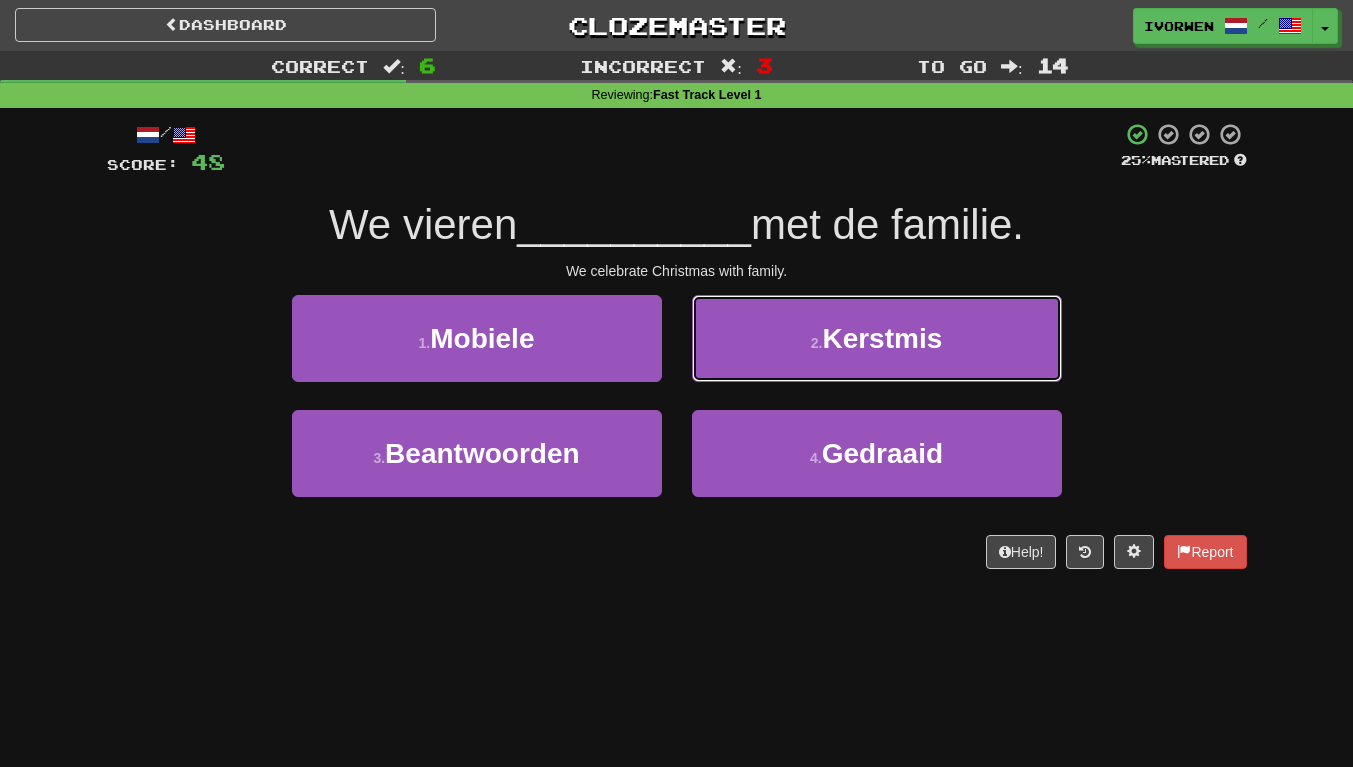 click on "2 .  Kerstmis" at bounding box center (877, 338) 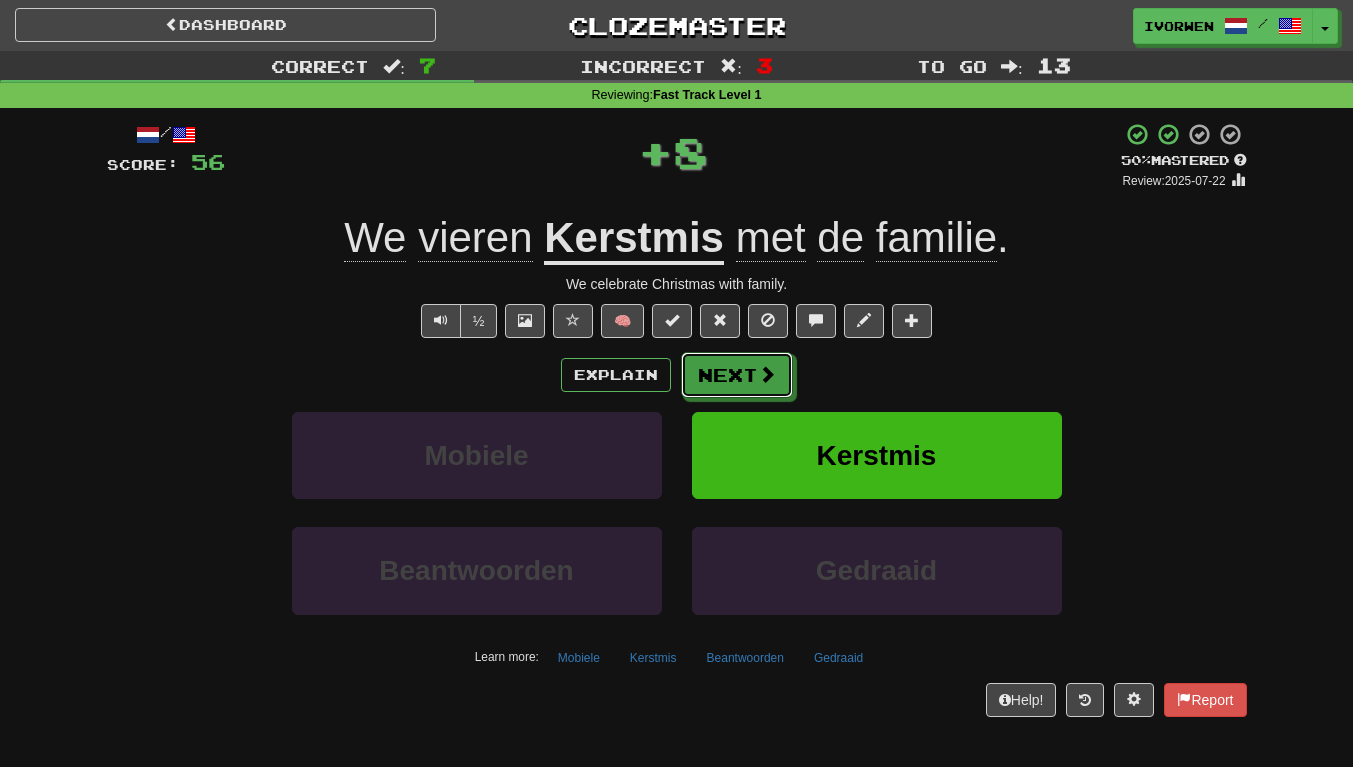 click on "Next" at bounding box center (737, 375) 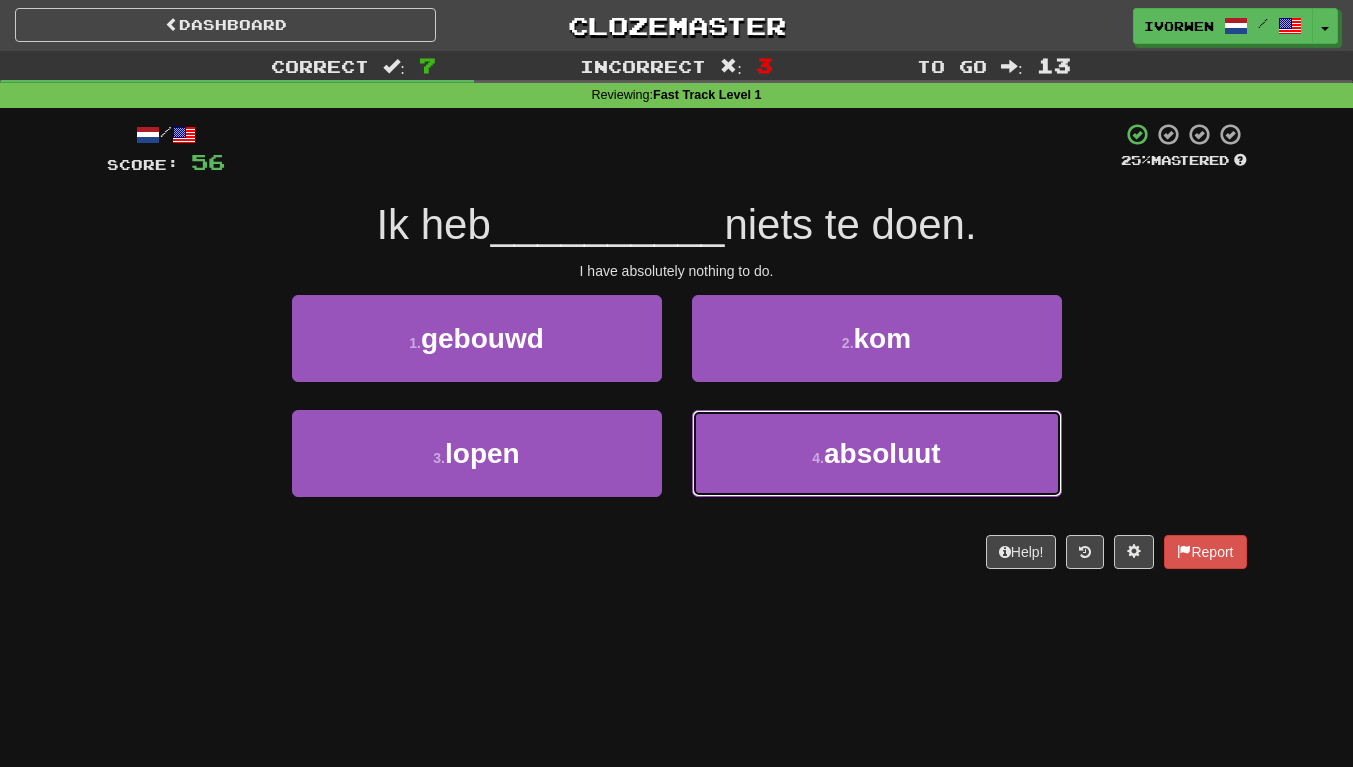 click on "4 .  absoluut" at bounding box center (877, 453) 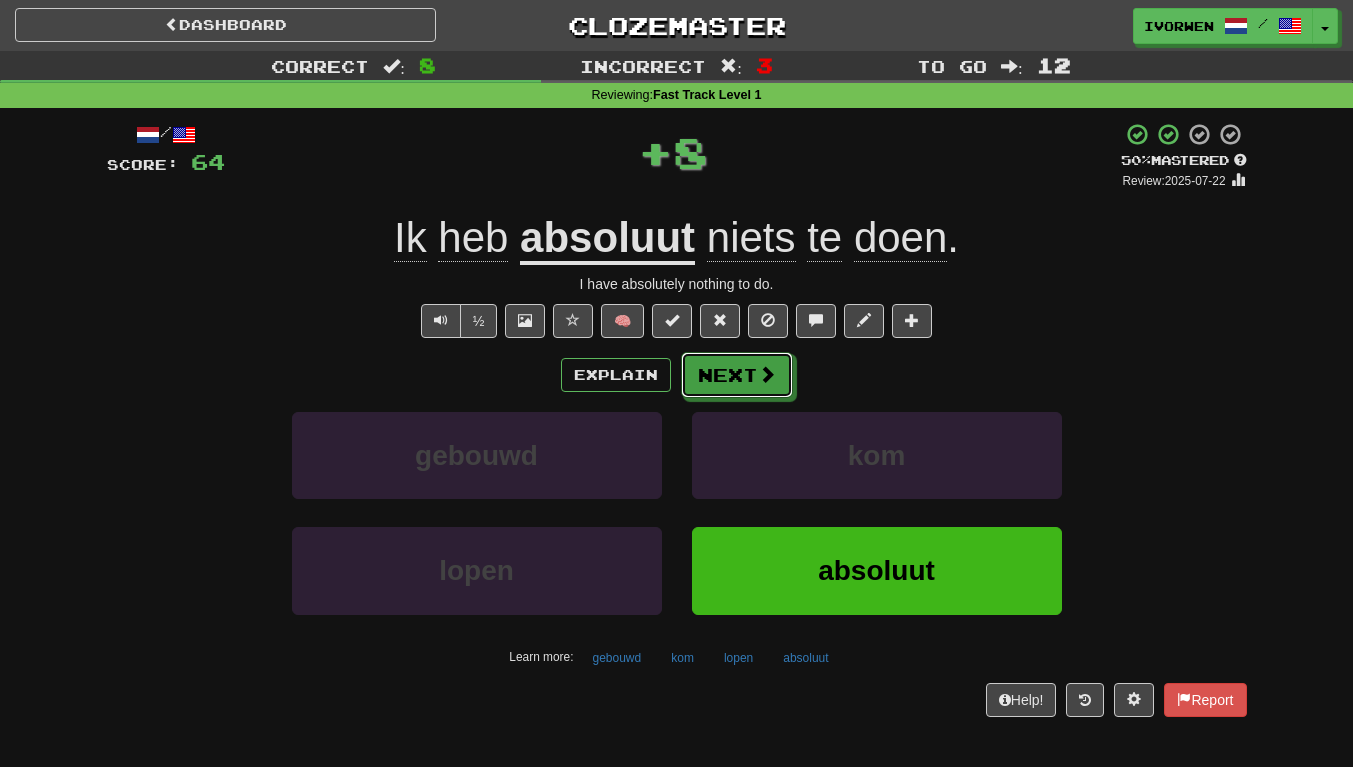 click on "Next" at bounding box center (737, 375) 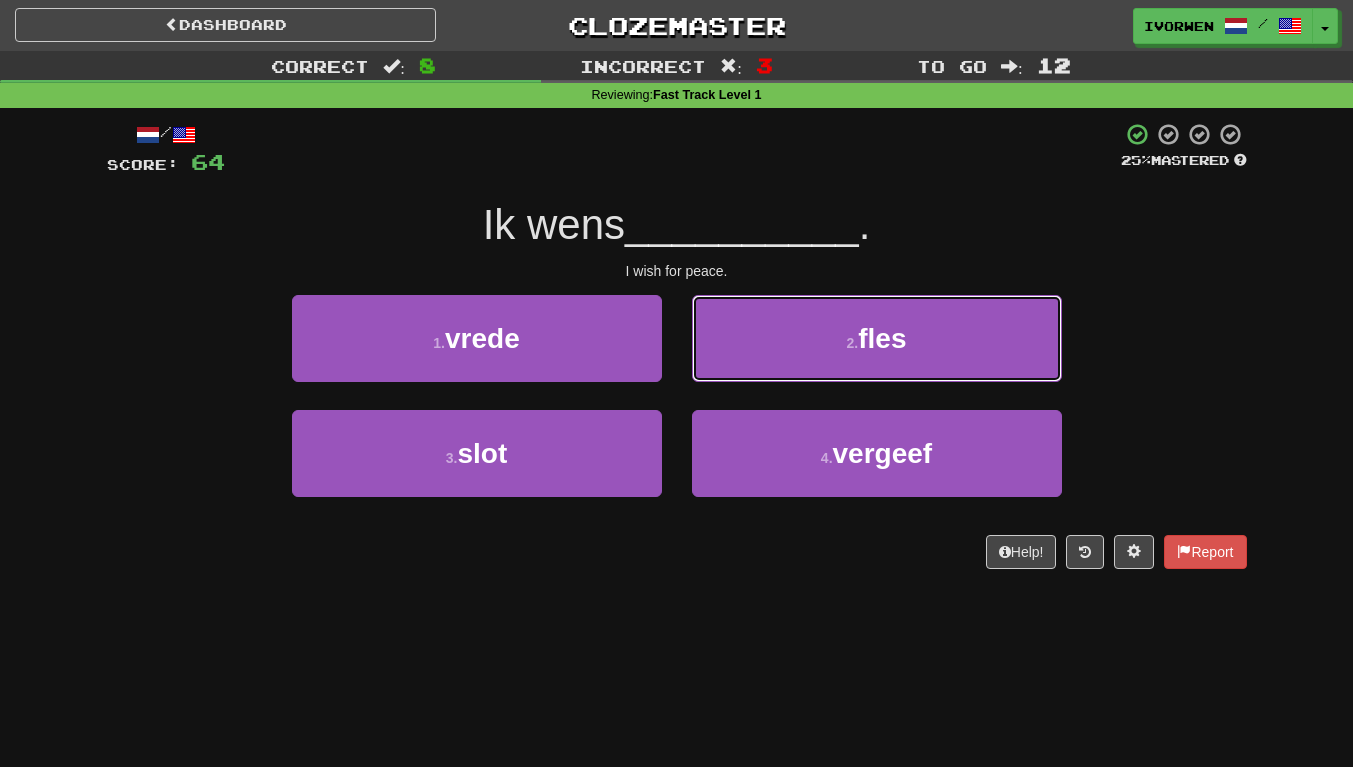 click on "2 .  fles" at bounding box center [877, 338] 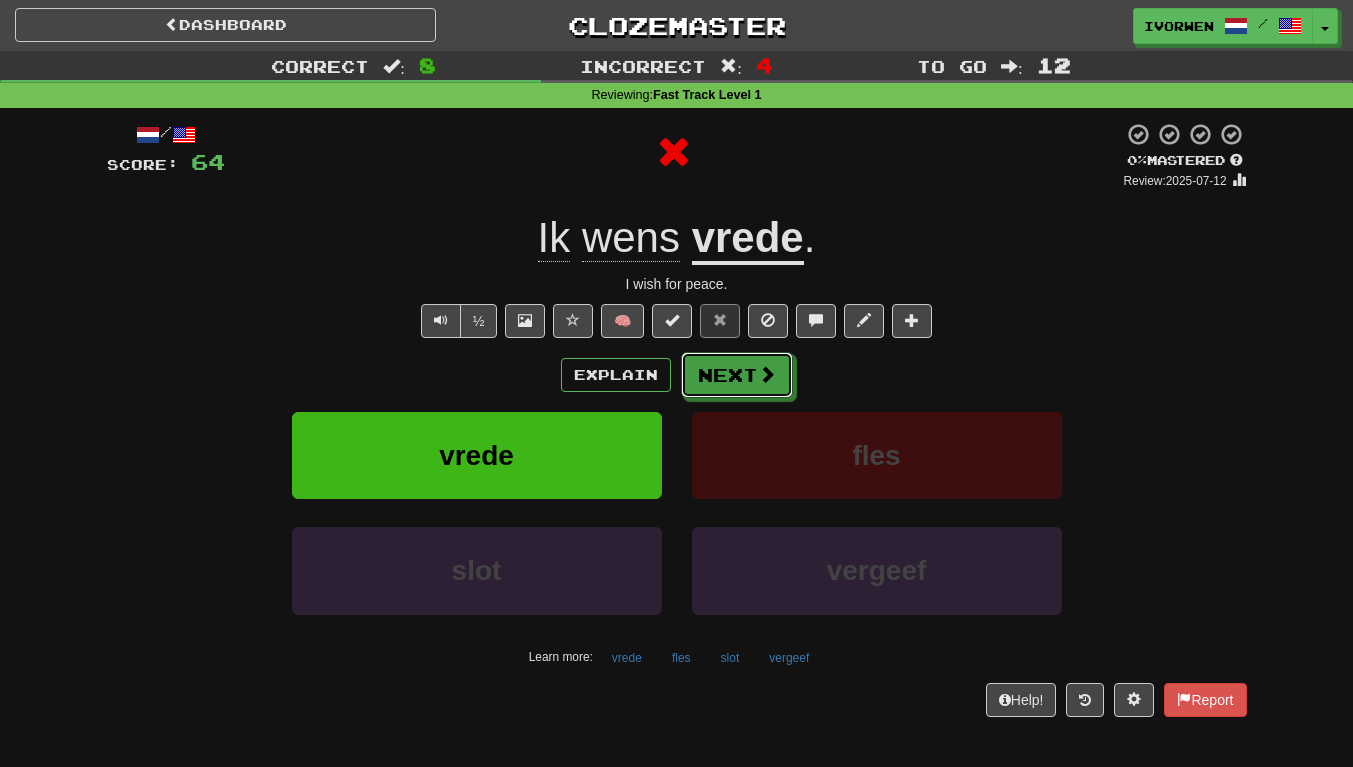 click on "Next" at bounding box center [737, 375] 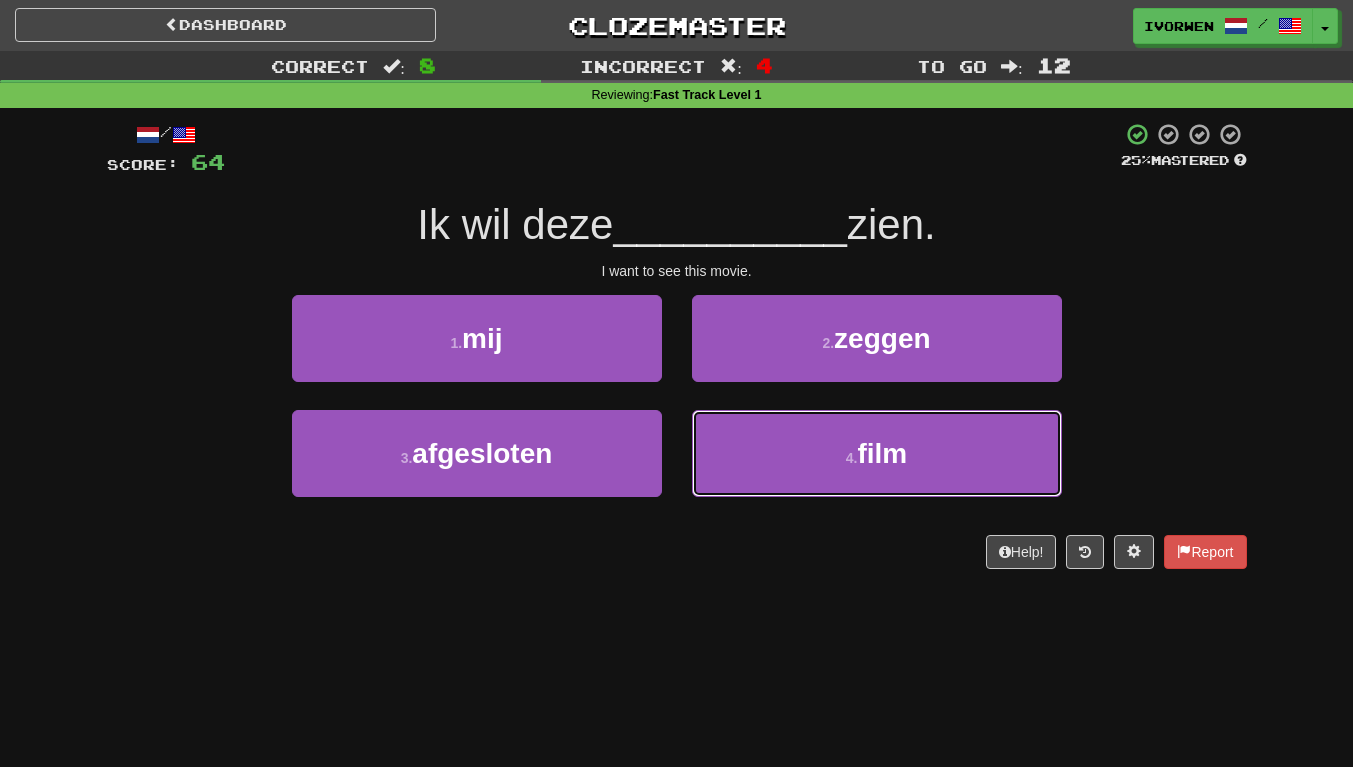 click on "4 .  film" at bounding box center (877, 453) 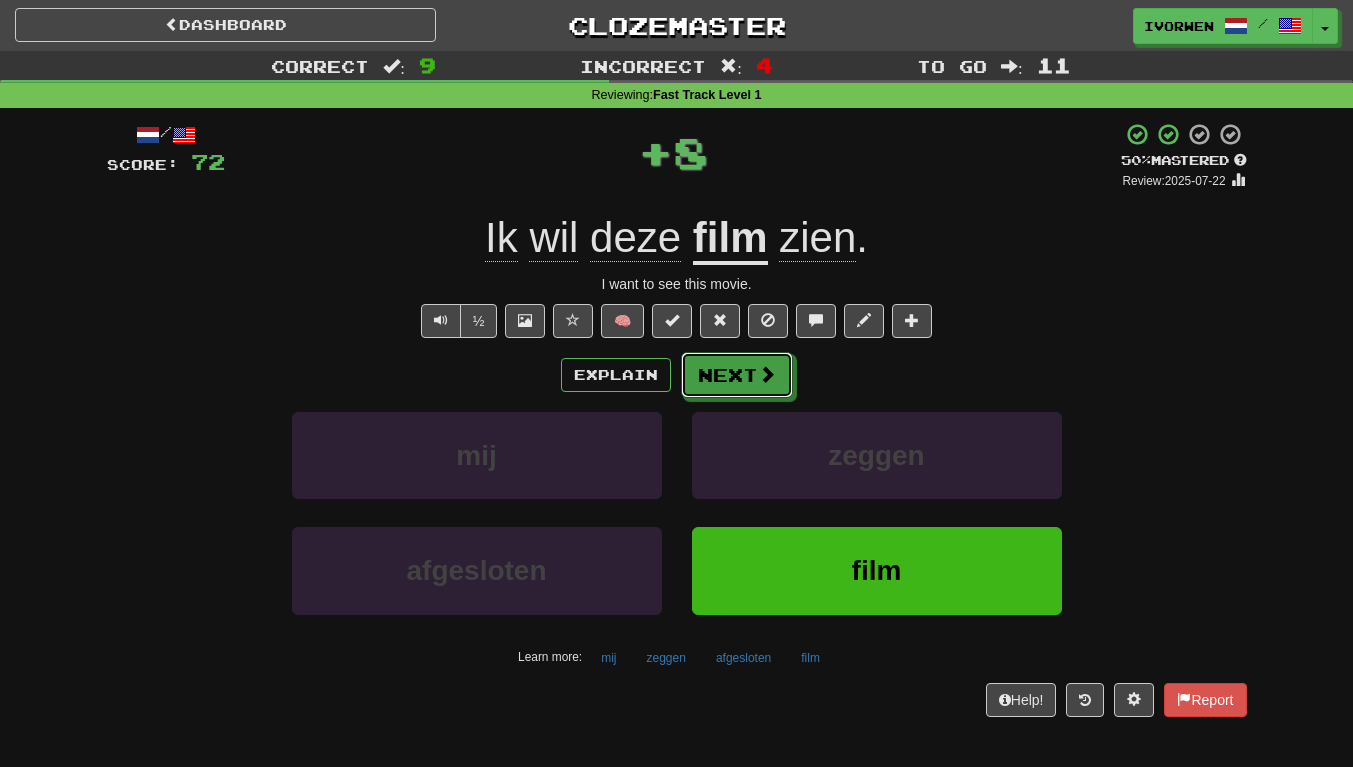 click on "Next" at bounding box center (737, 375) 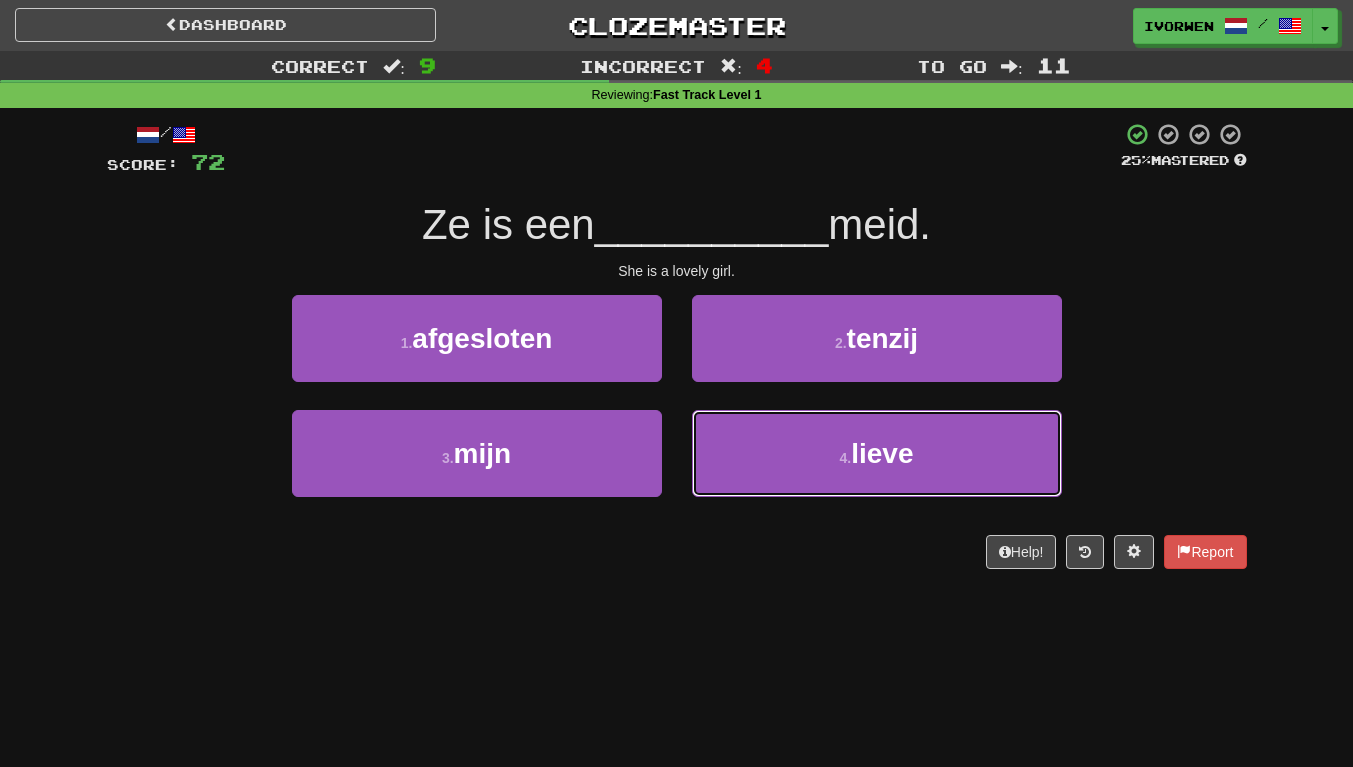 click on "4 .  lieve" at bounding box center (877, 453) 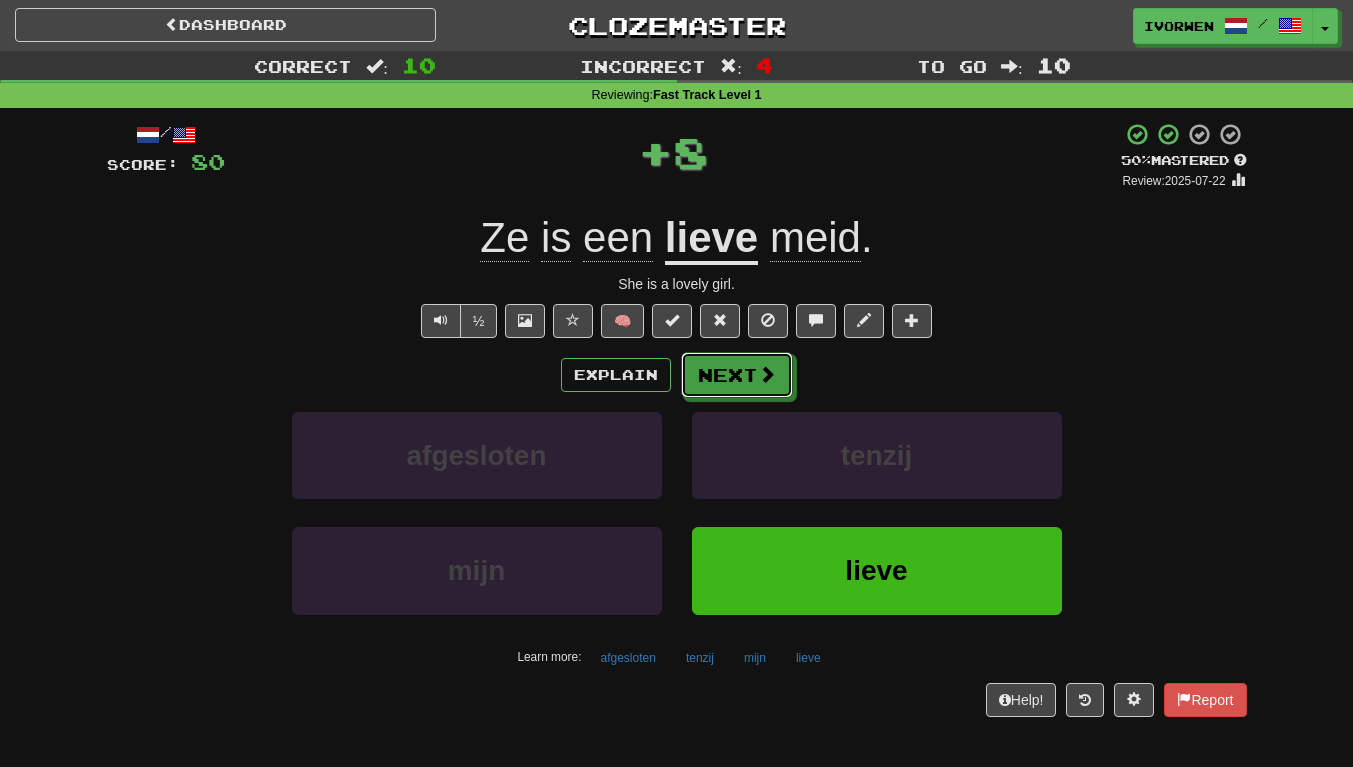 click on "Next" at bounding box center (737, 375) 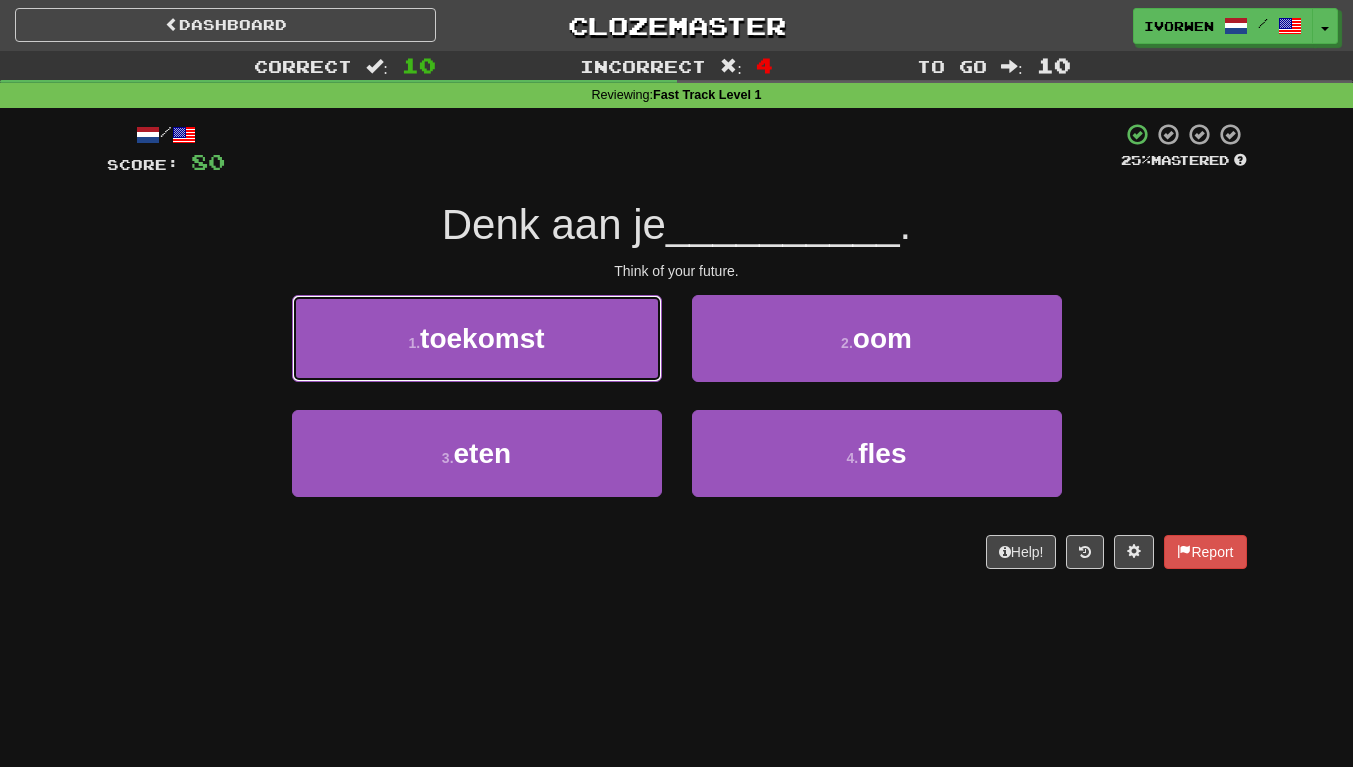 click on "1 .  toekomst" at bounding box center (477, 338) 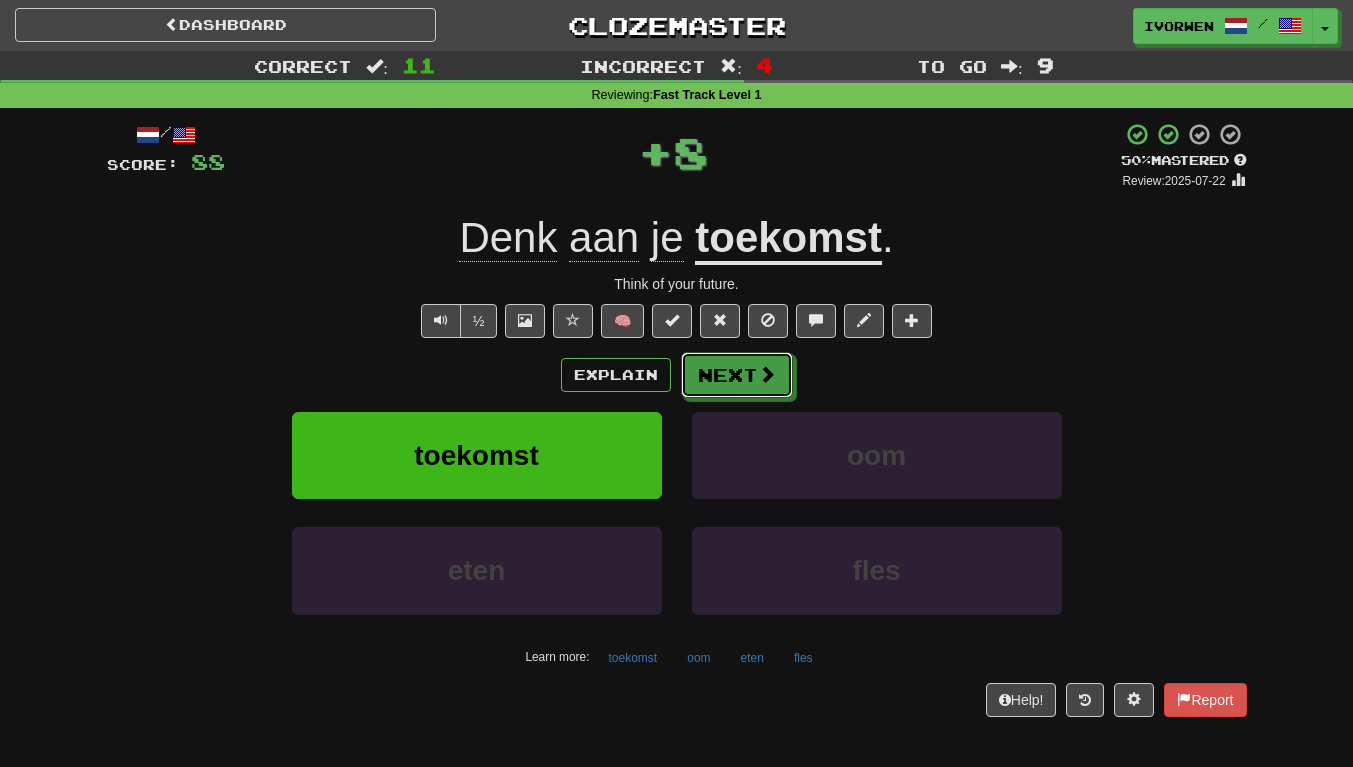 click on "Next" at bounding box center (737, 375) 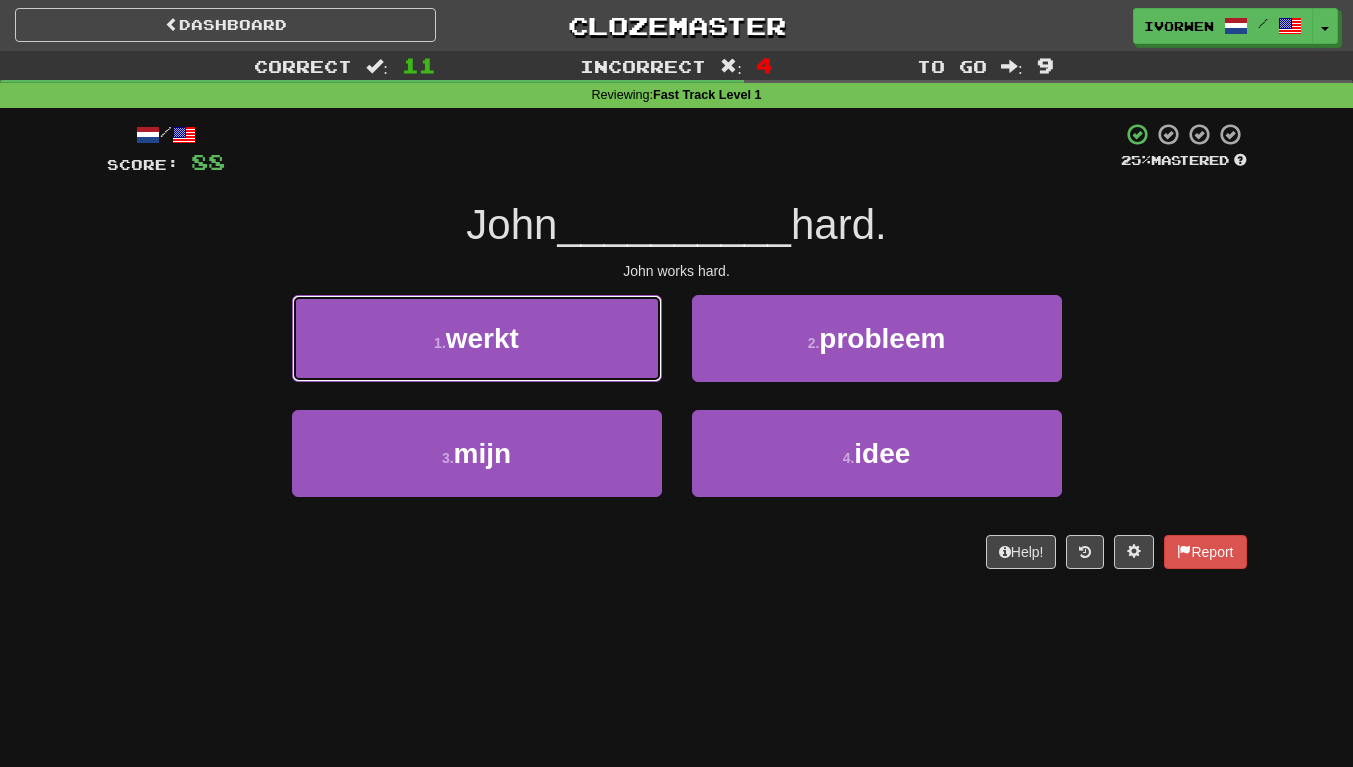 click on "1 .  werkt" at bounding box center [477, 338] 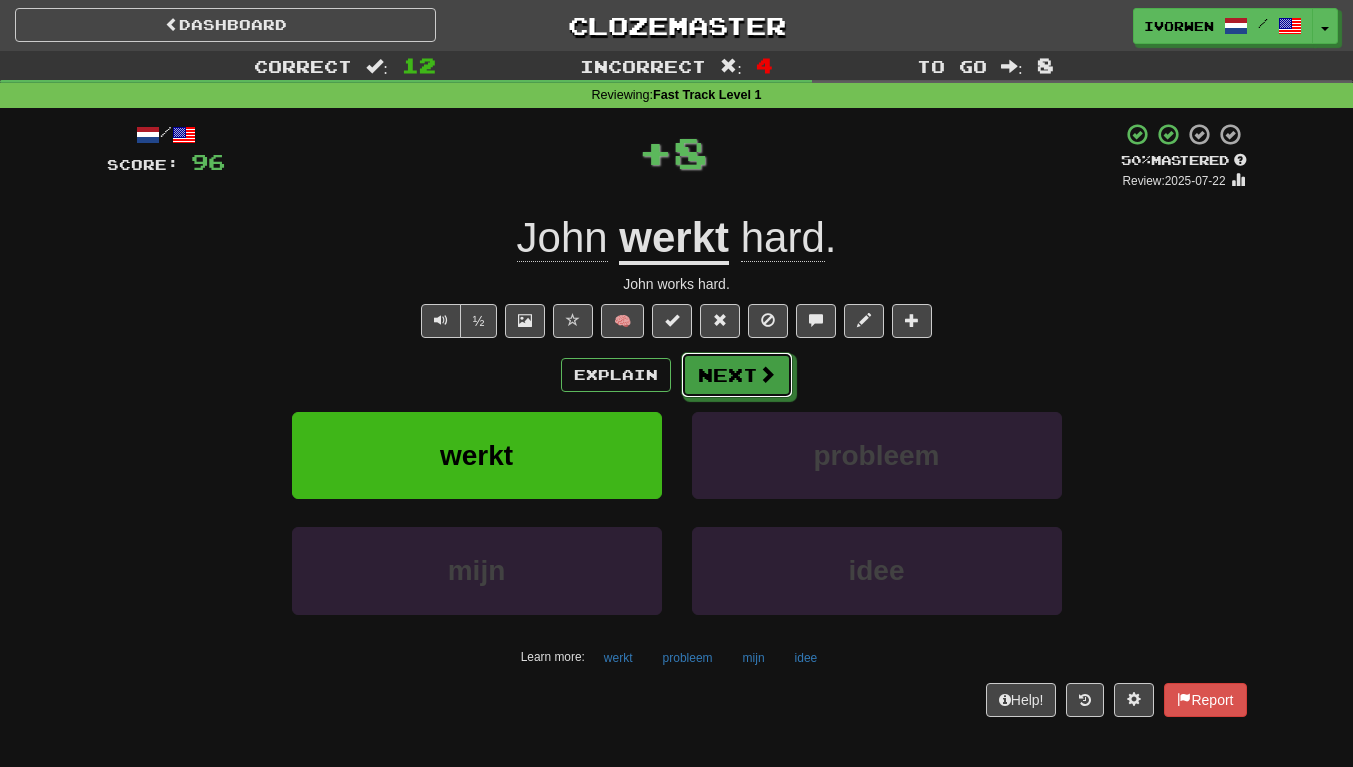 click on "Next" at bounding box center [737, 375] 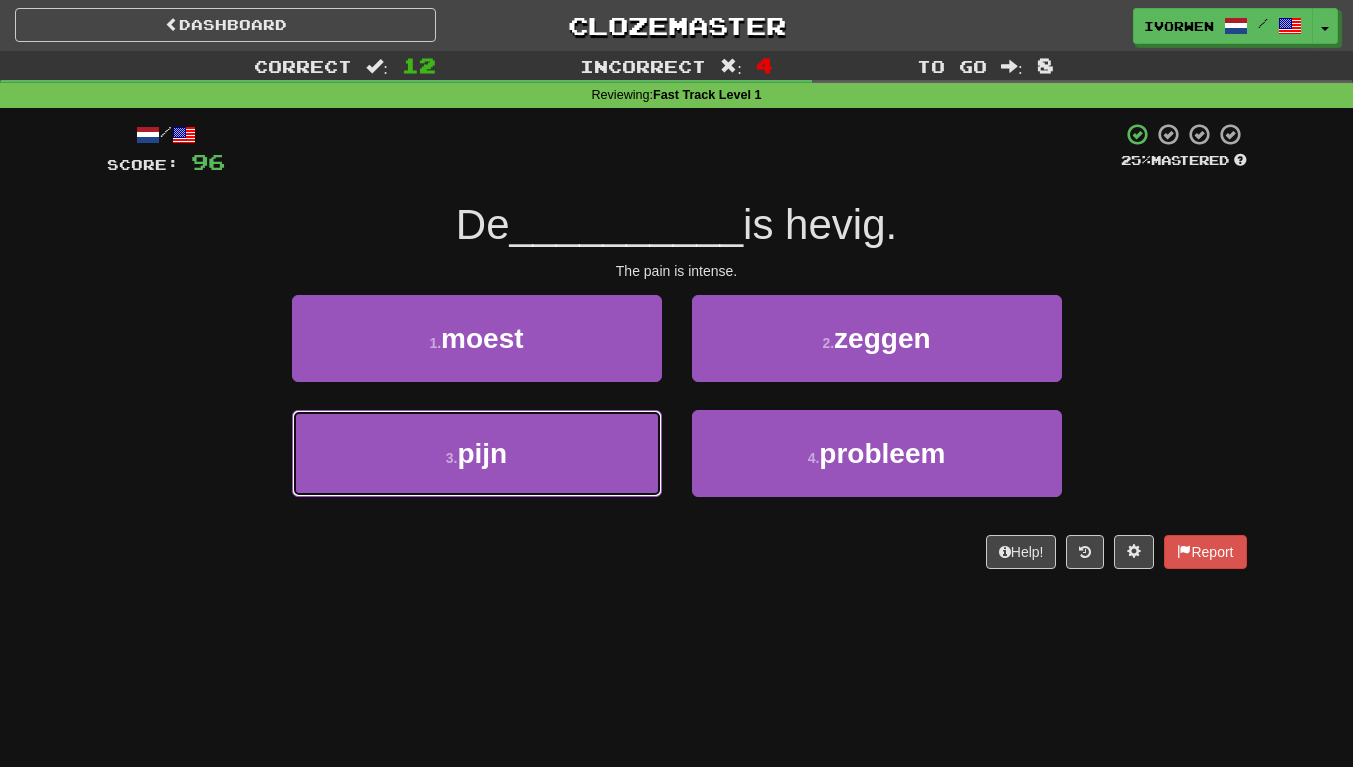 click on "3 .  pijn" at bounding box center (477, 453) 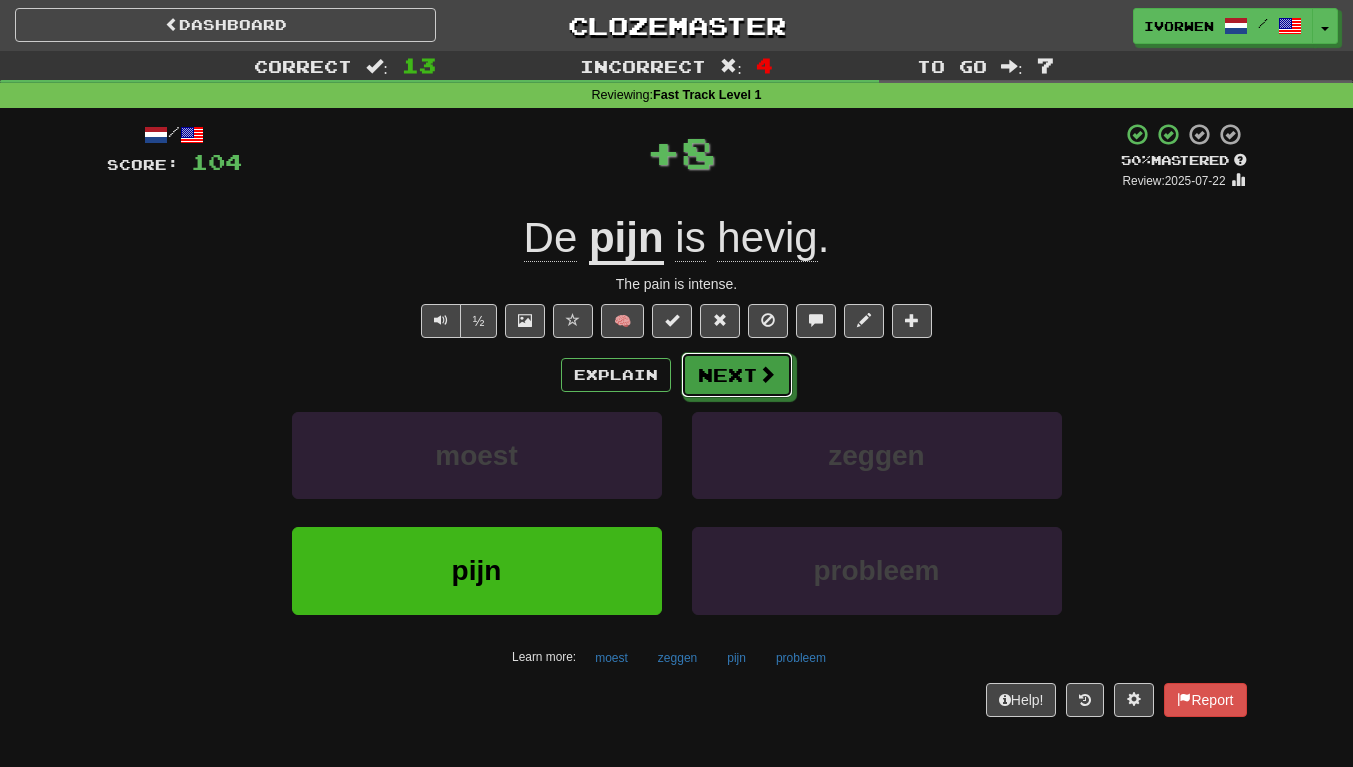 click on "Next" at bounding box center [737, 375] 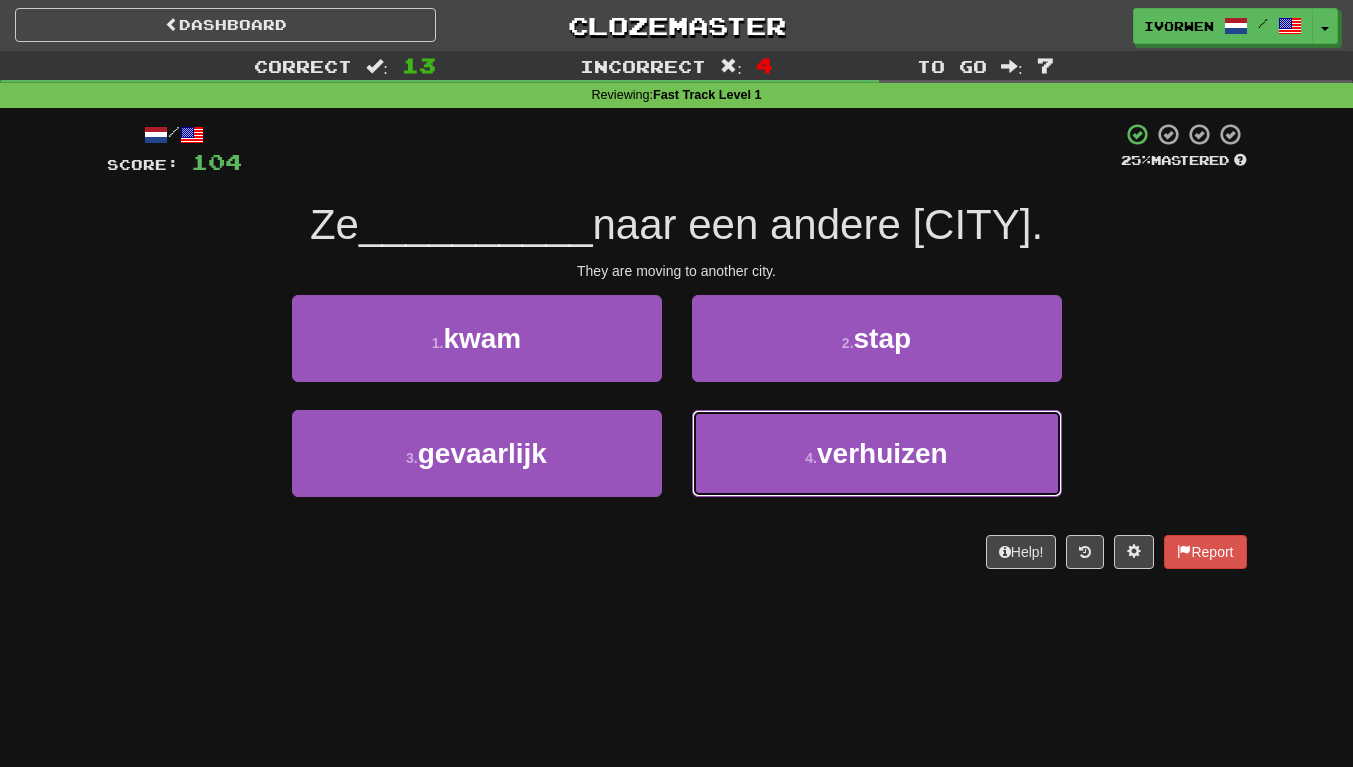 click on "4 .  verhuizen" at bounding box center [877, 453] 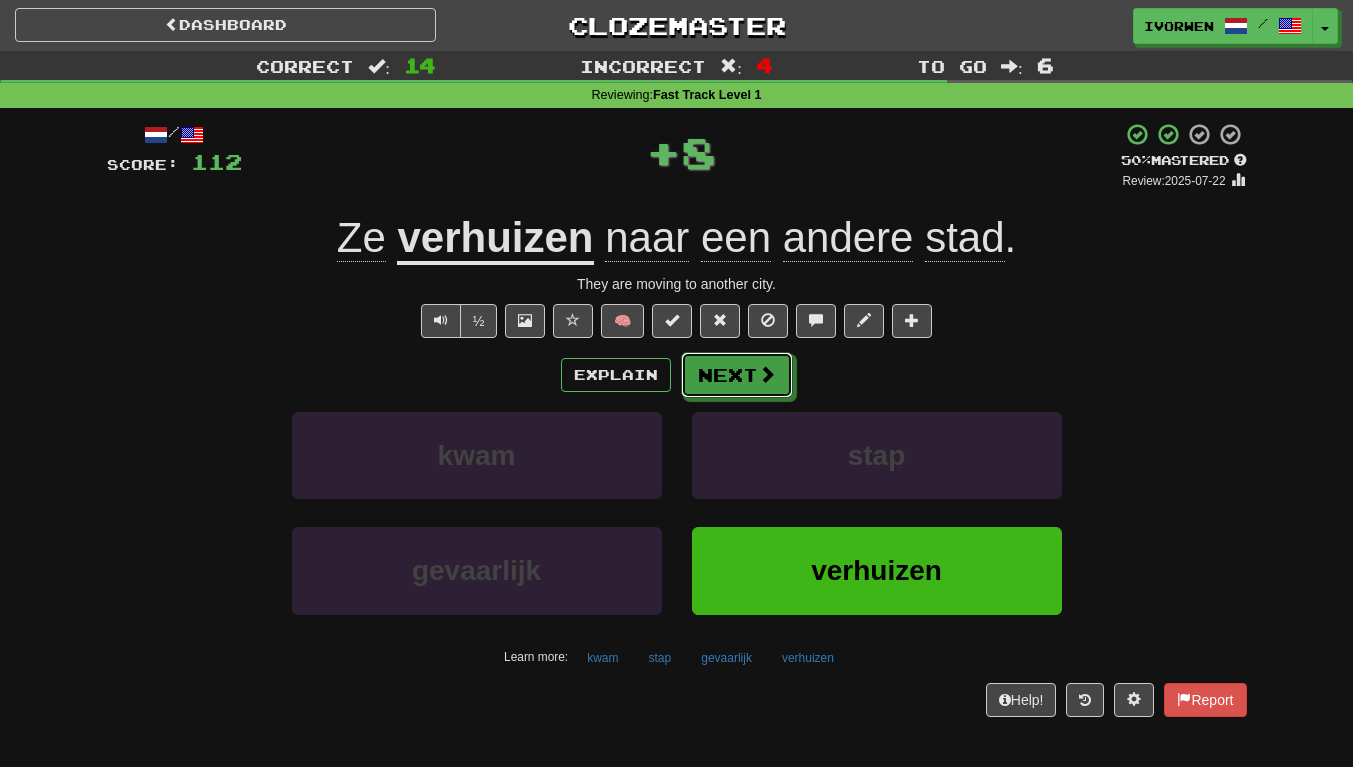 click on "Next" at bounding box center (737, 375) 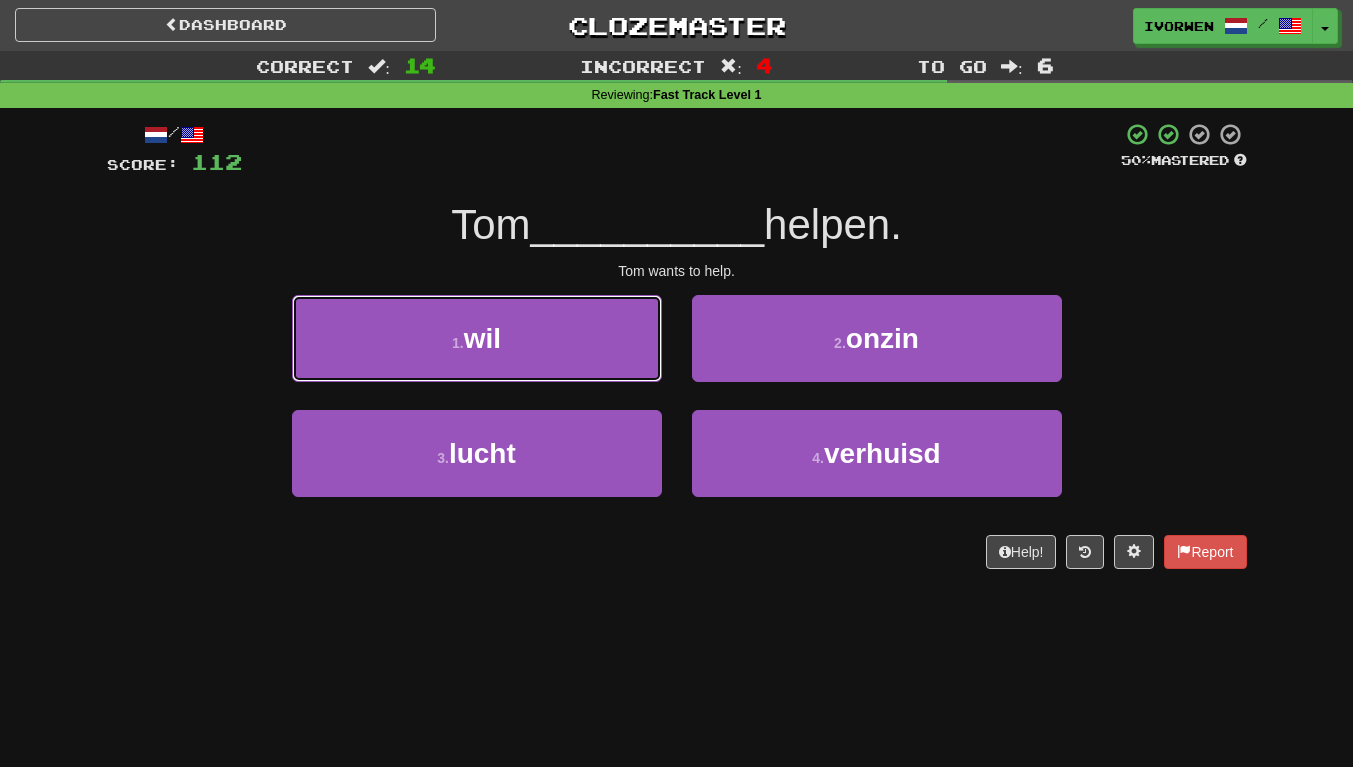 click on "1 .  wil" at bounding box center [477, 338] 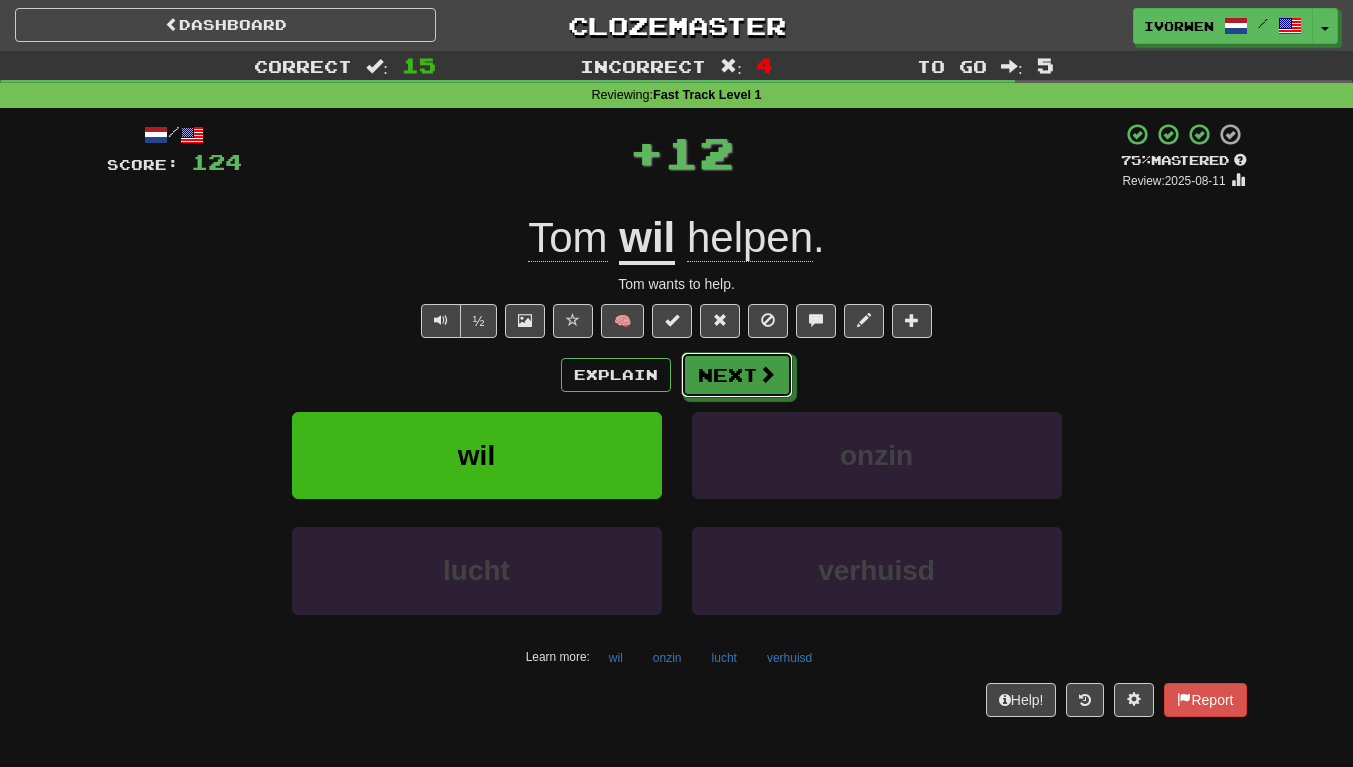 click on "Next" at bounding box center (737, 375) 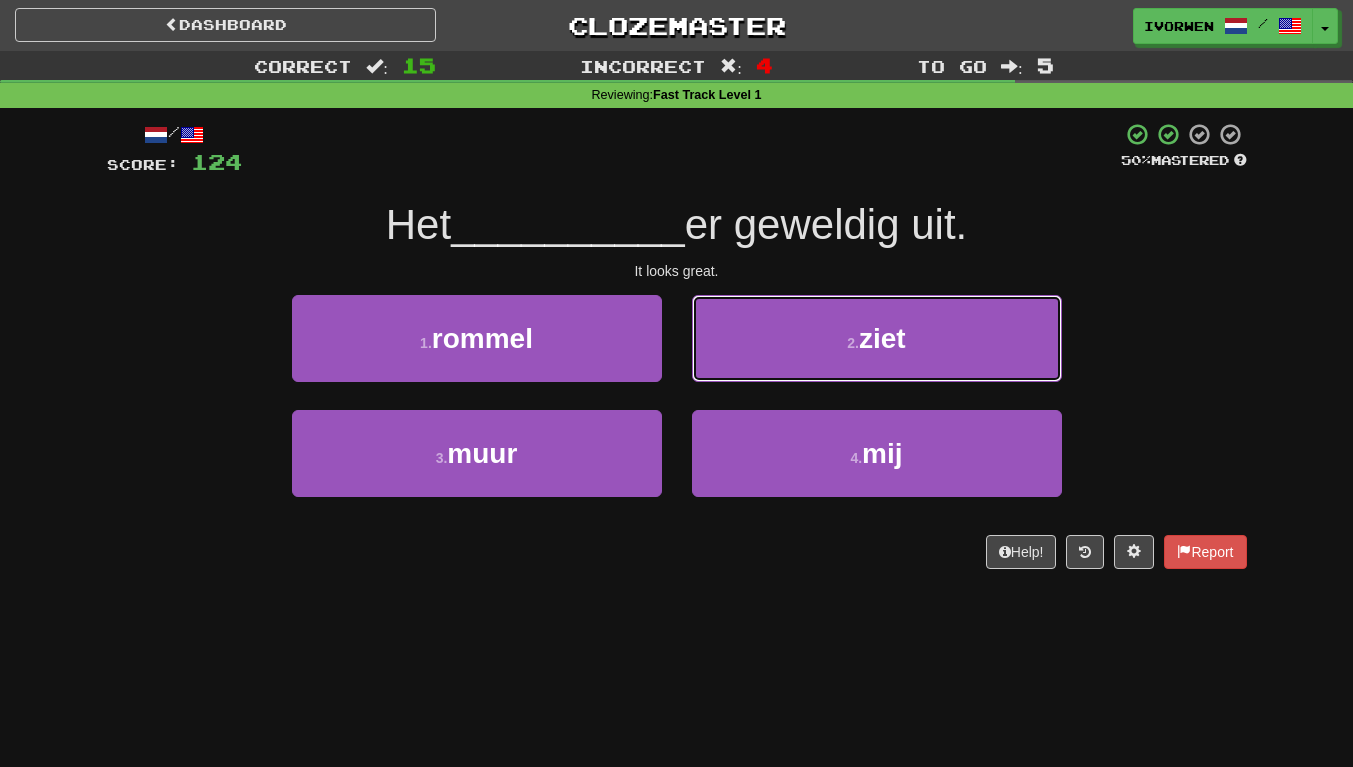 click on "2 .  ziet" at bounding box center [877, 338] 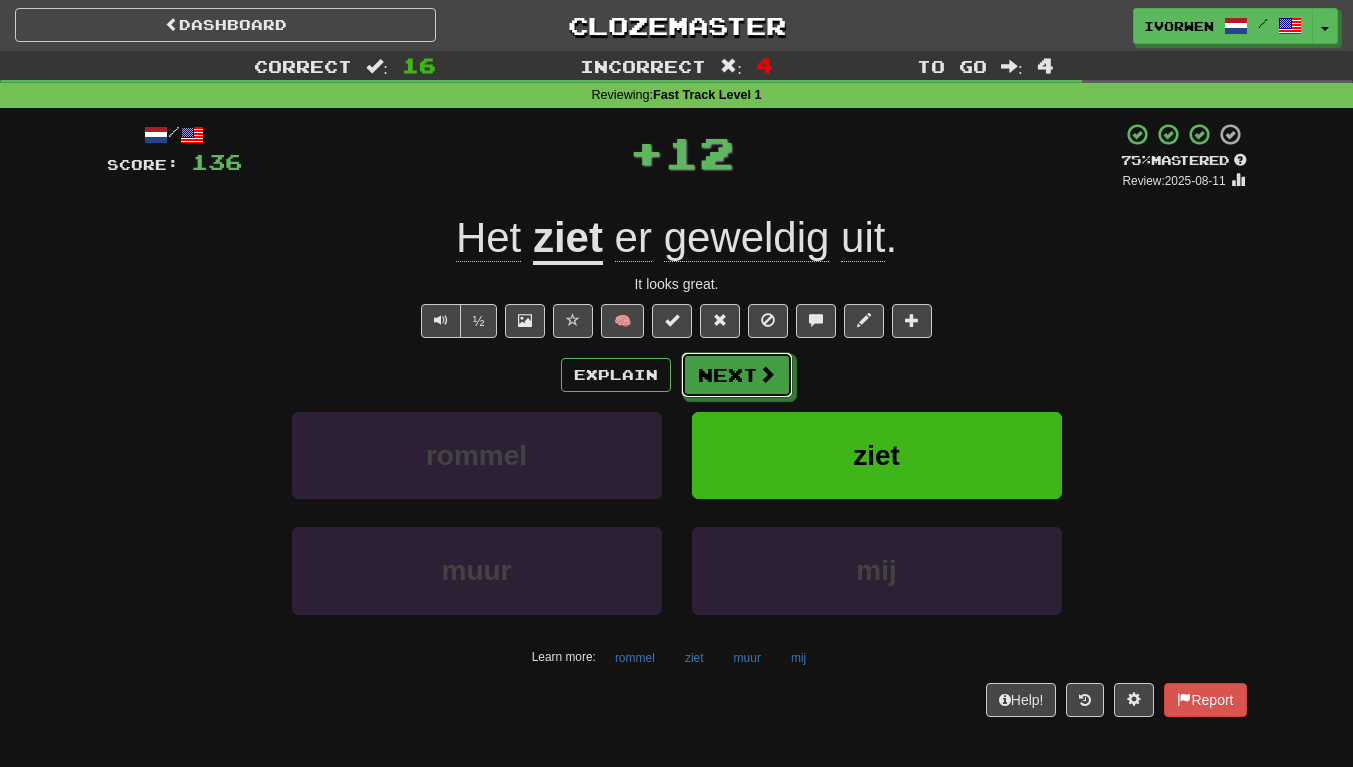 click on "Next" at bounding box center (737, 375) 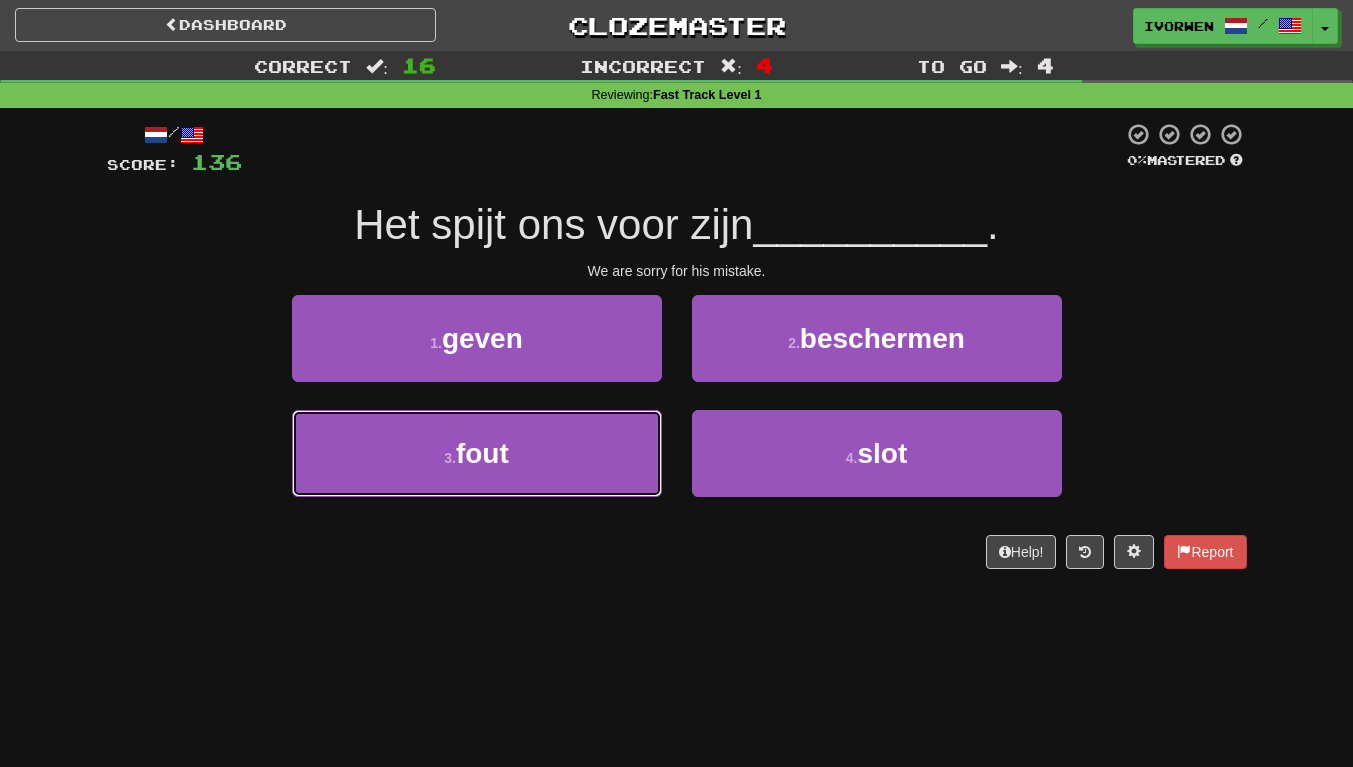 click on "3 .  fout" at bounding box center [477, 453] 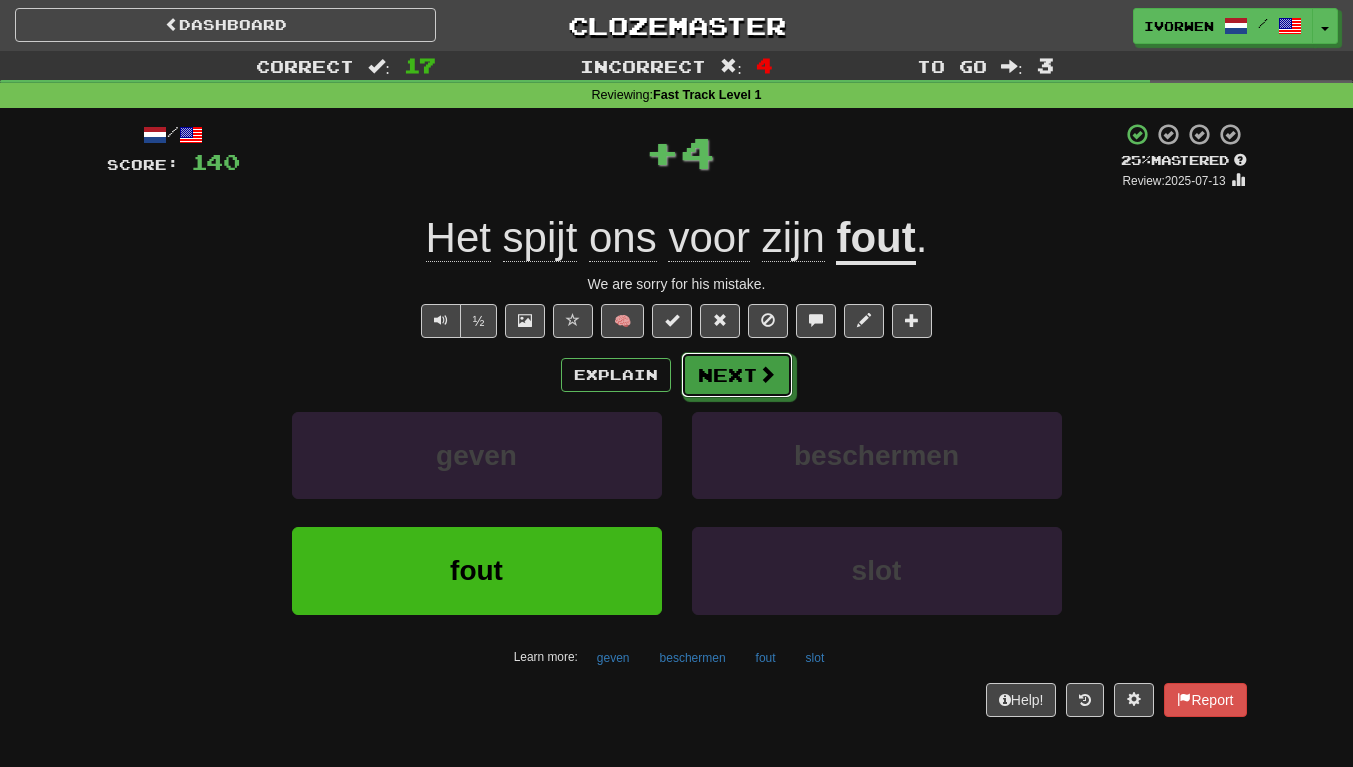 click on "Next" at bounding box center [737, 375] 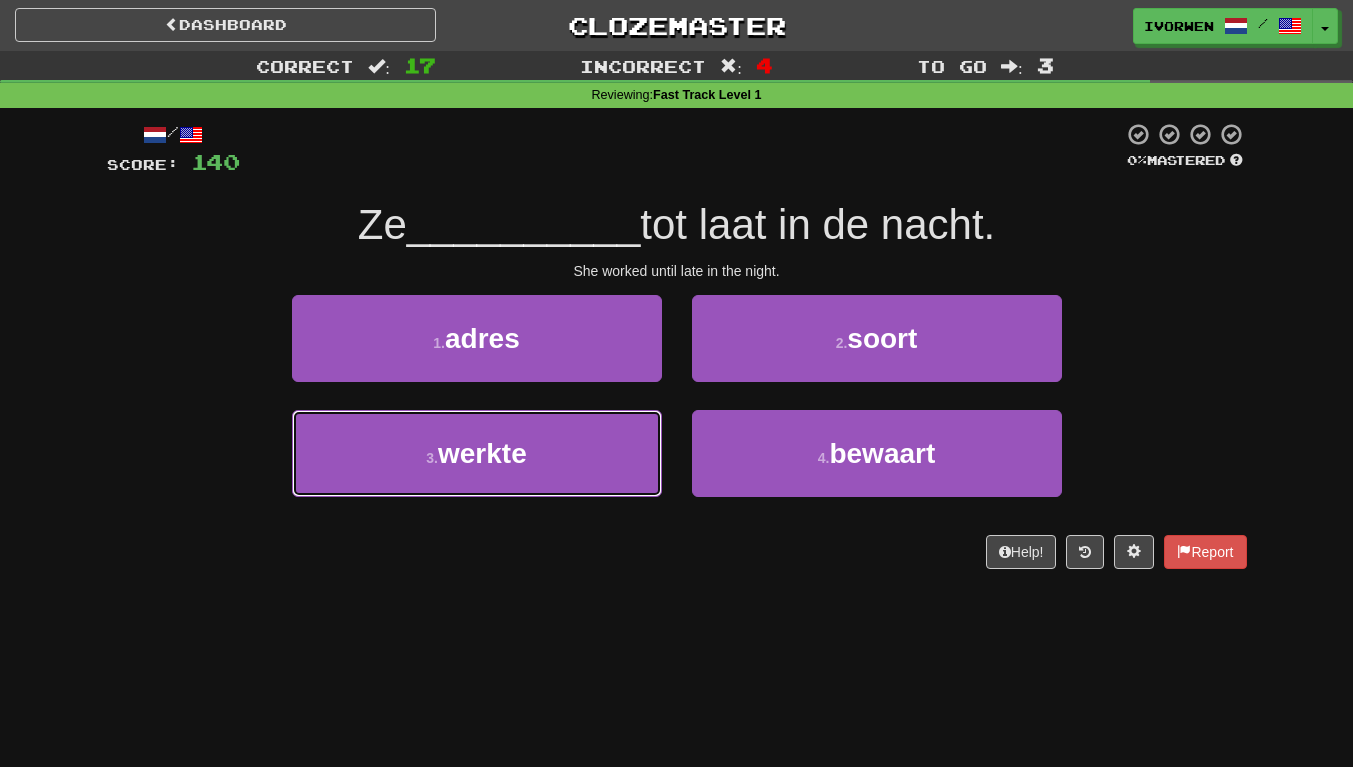 click on "3 .  werkte" at bounding box center (477, 453) 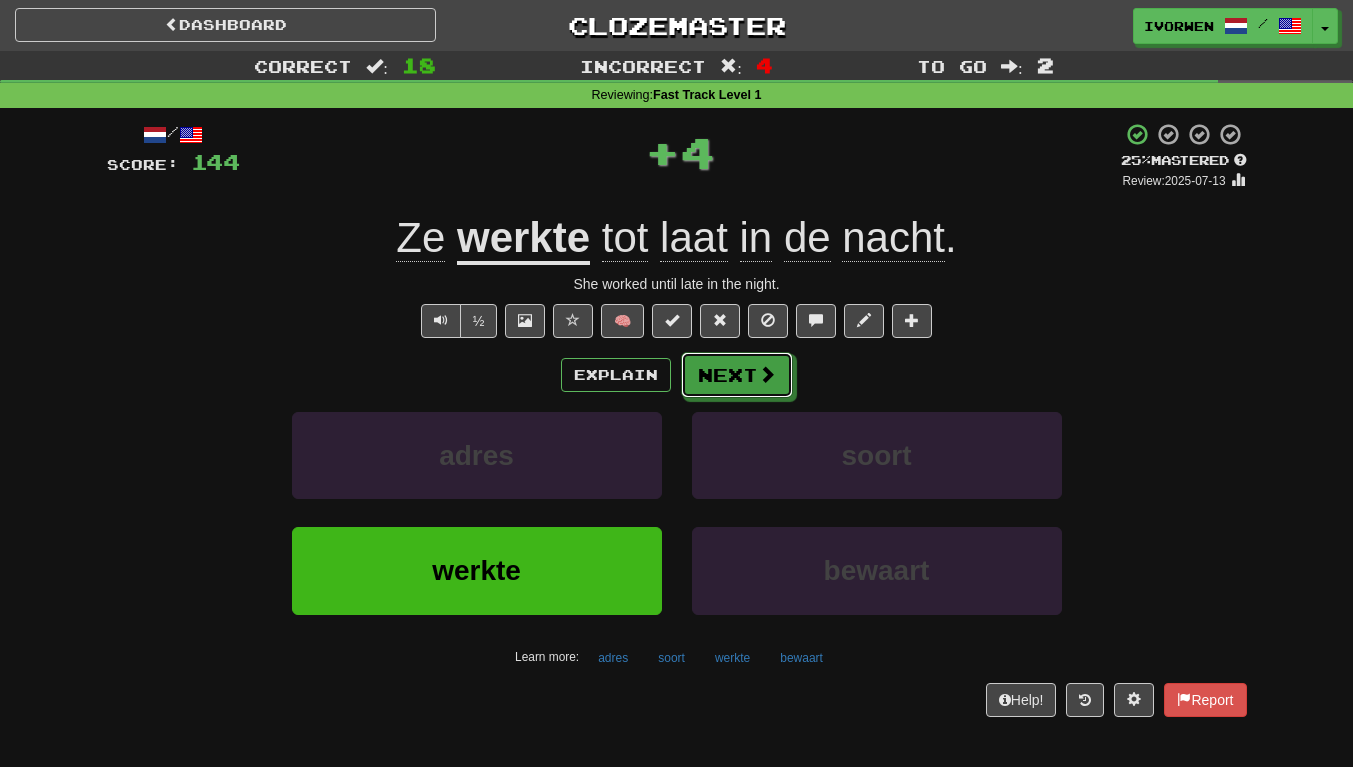 click on "Next" at bounding box center (737, 375) 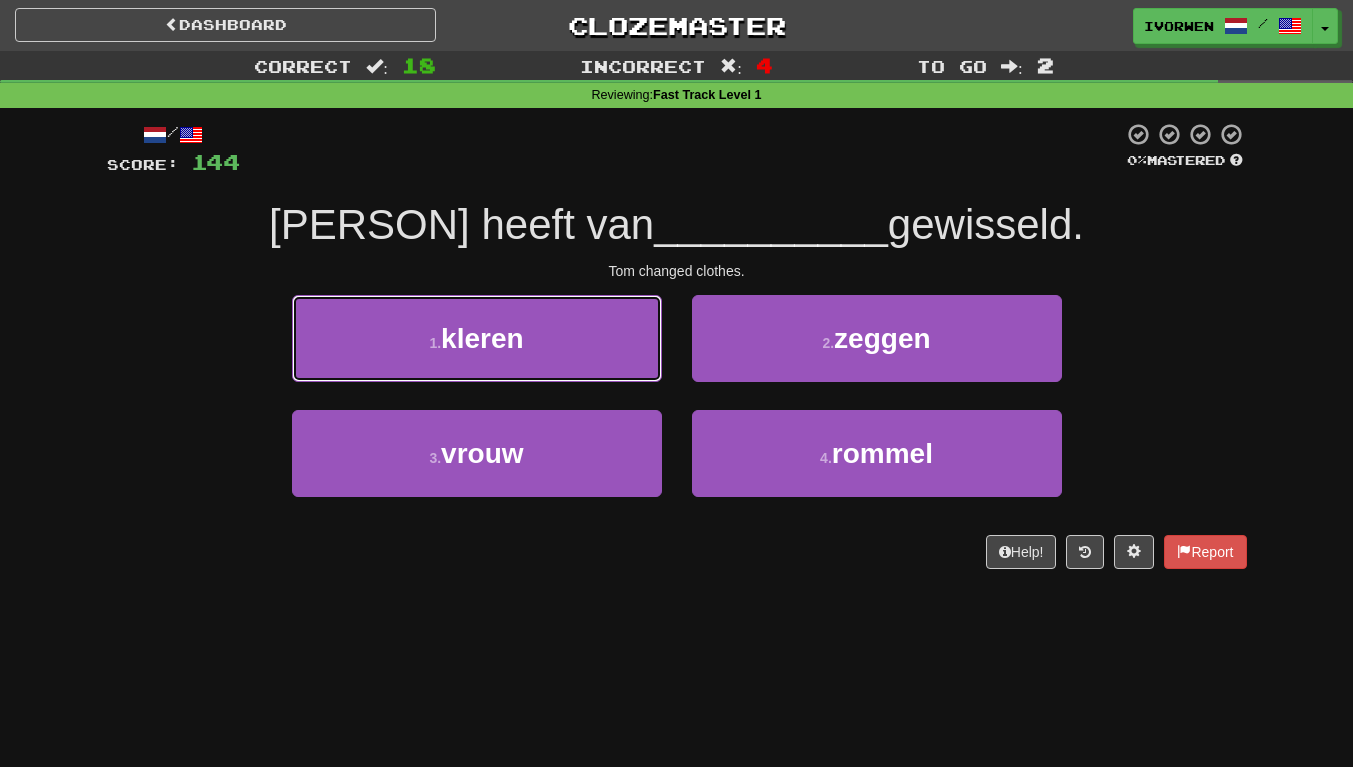 click on "1 .  kleren" at bounding box center [477, 338] 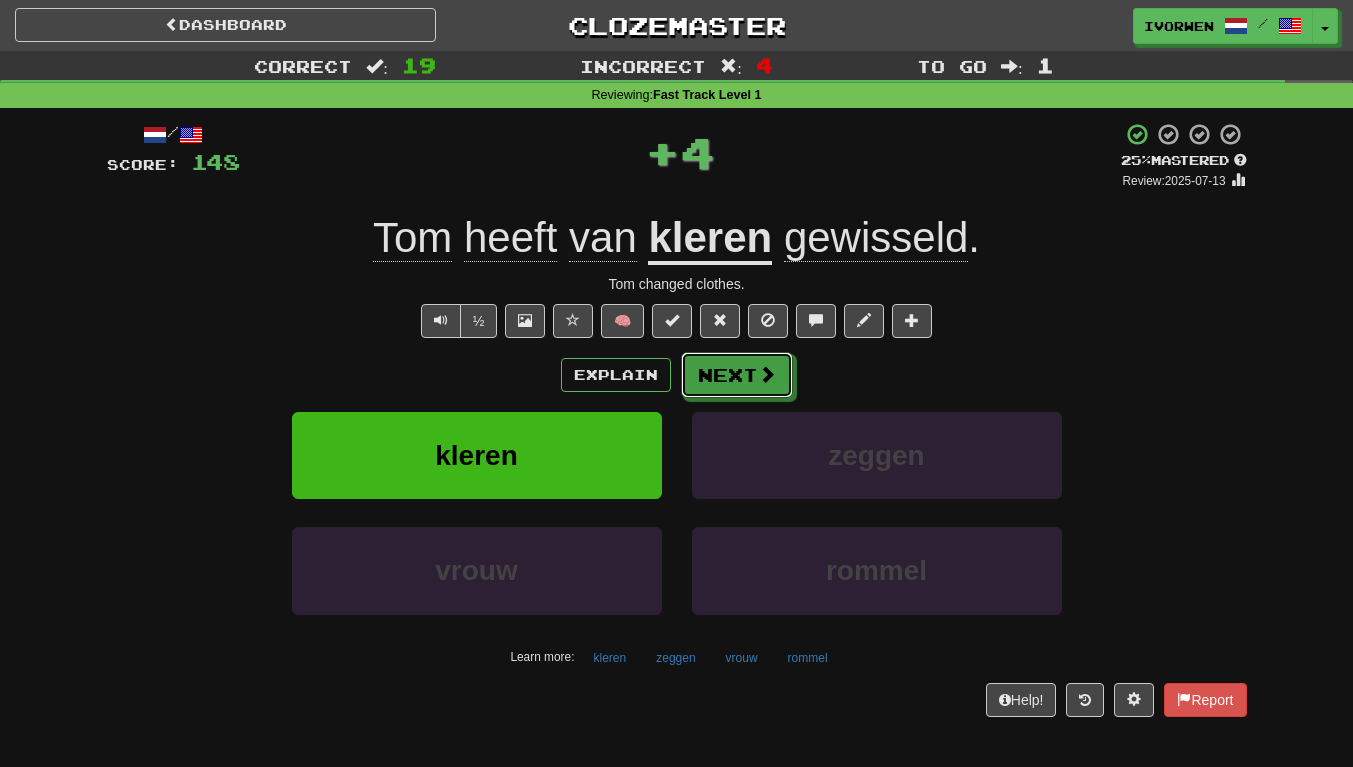 click on "Next" at bounding box center [737, 375] 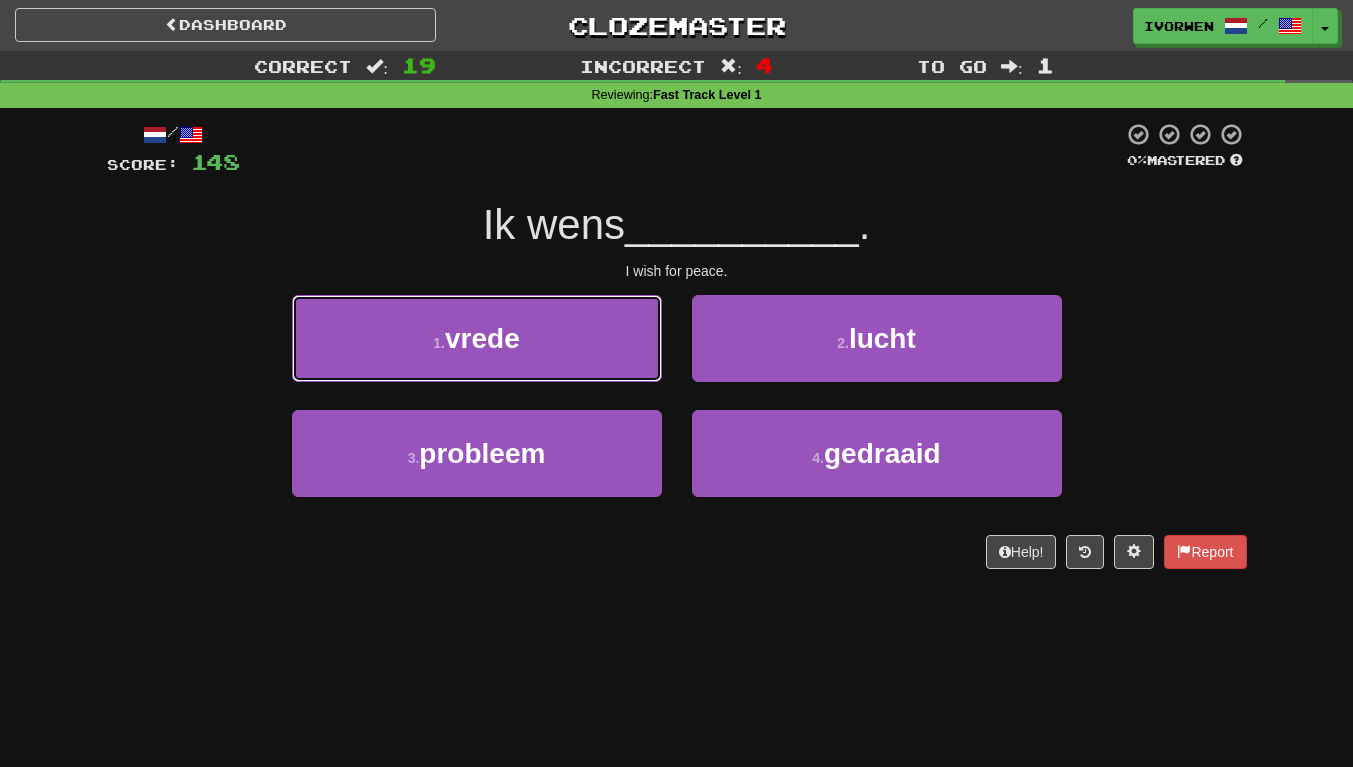 click on "1 .  vrede" at bounding box center (477, 338) 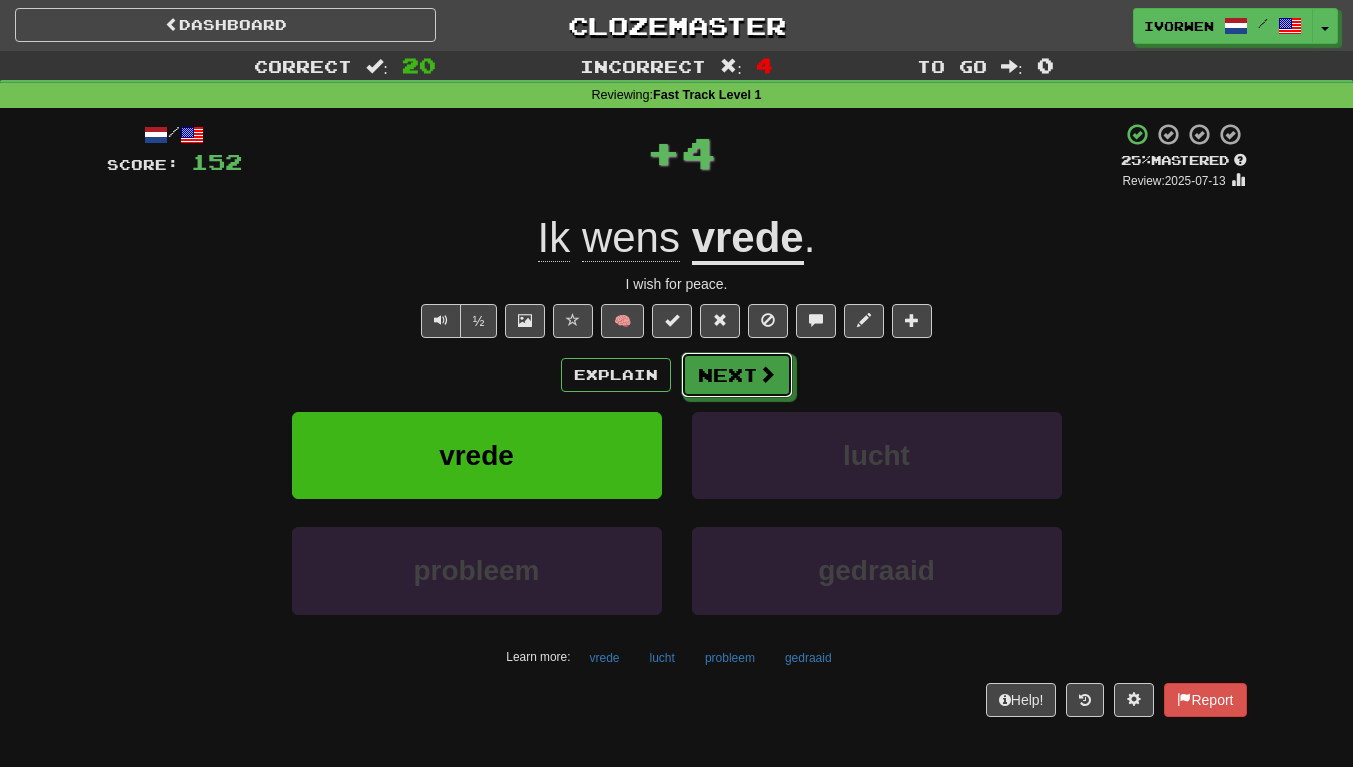 click on "Next" at bounding box center [737, 375] 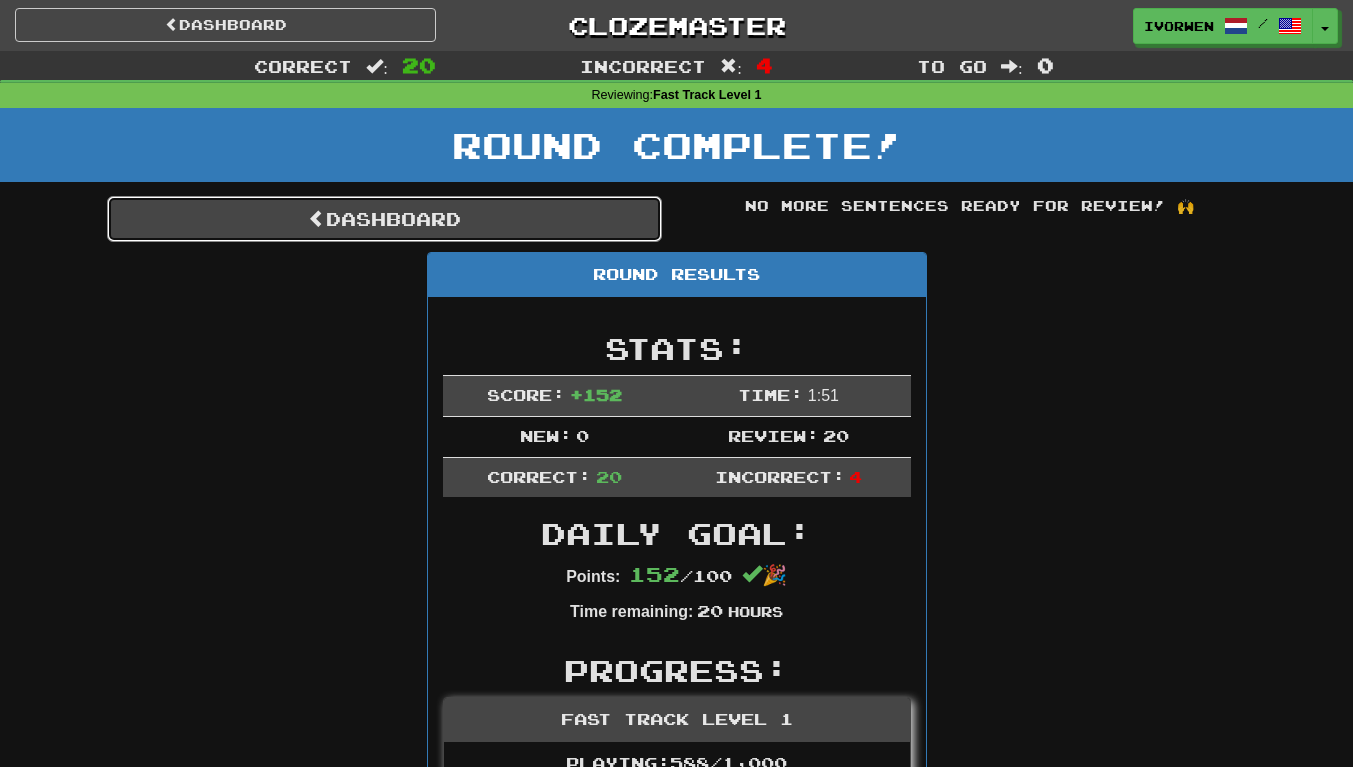 click on "Dashboard" at bounding box center [384, 219] 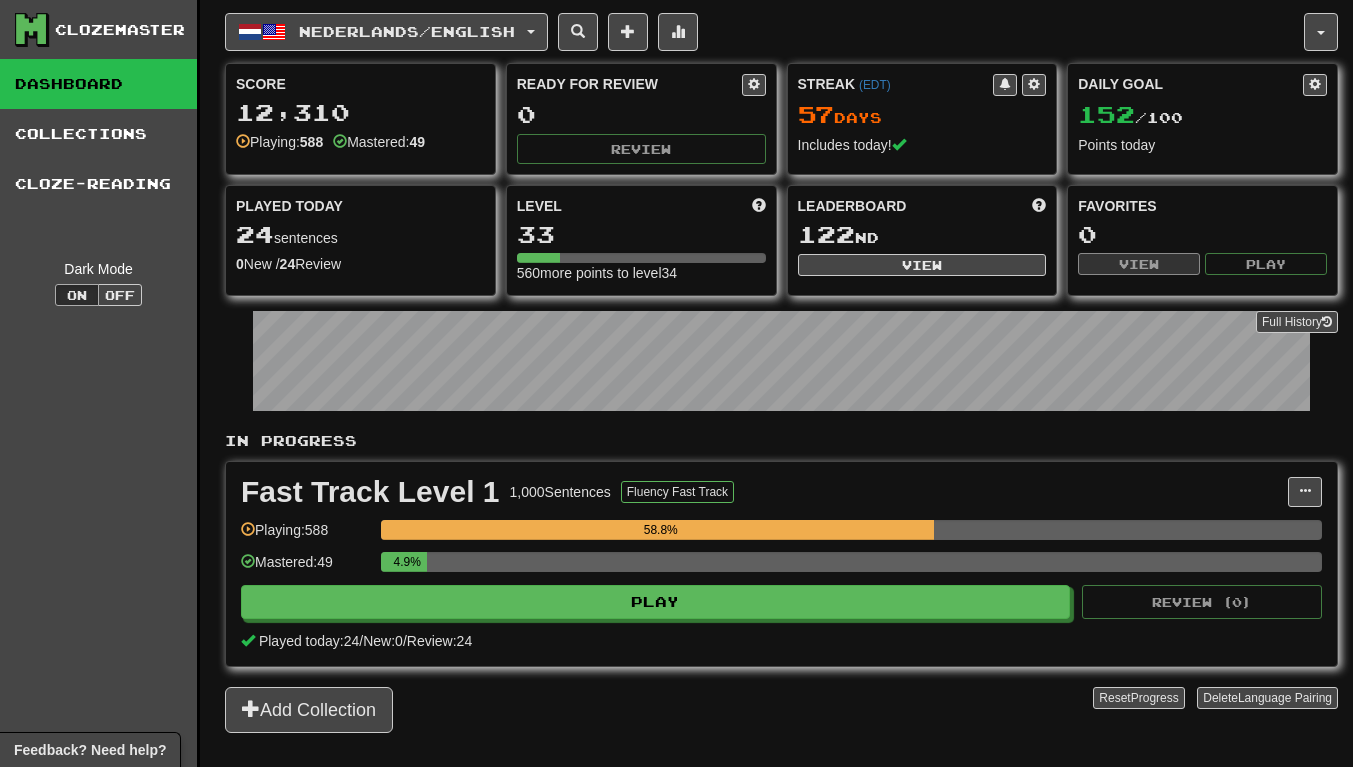scroll, scrollTop: 0, scrollLeft: 0, axis: both 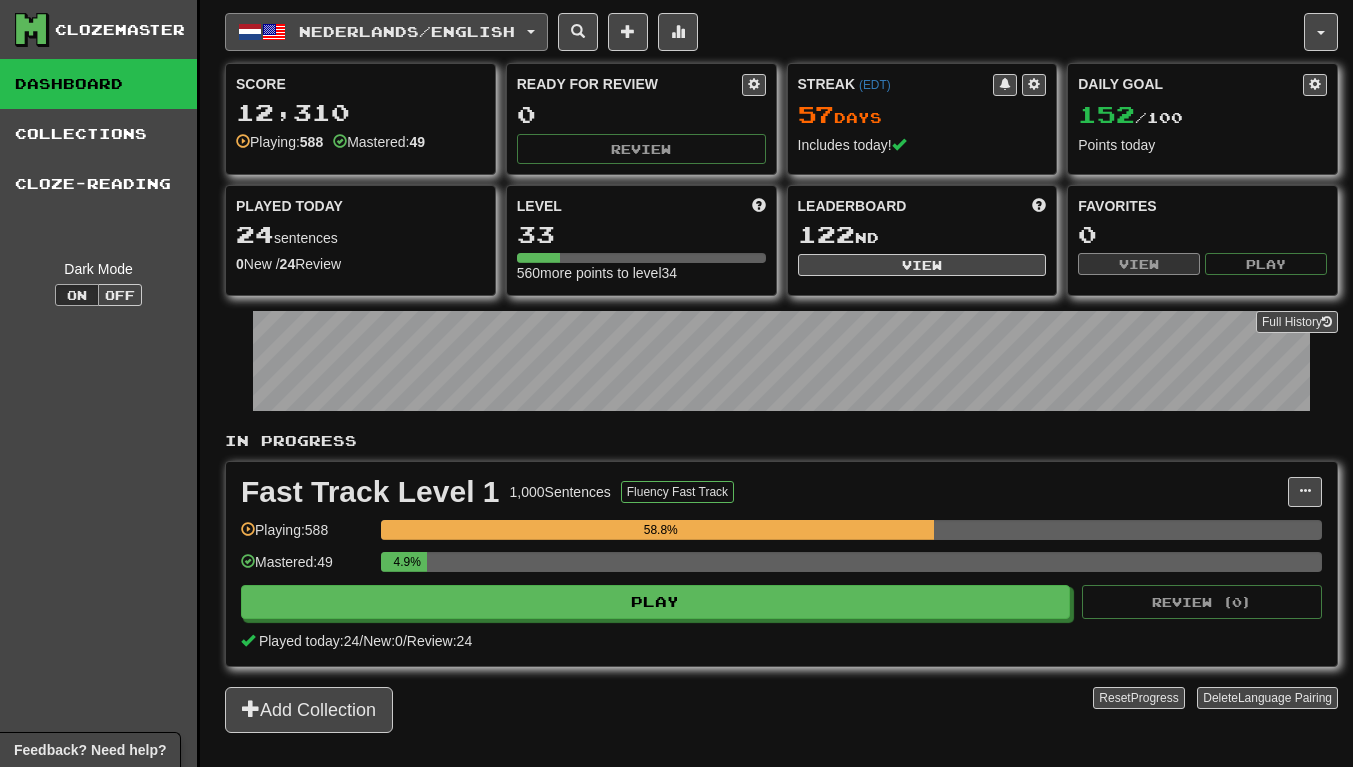 click on "Nederlands  /  English" 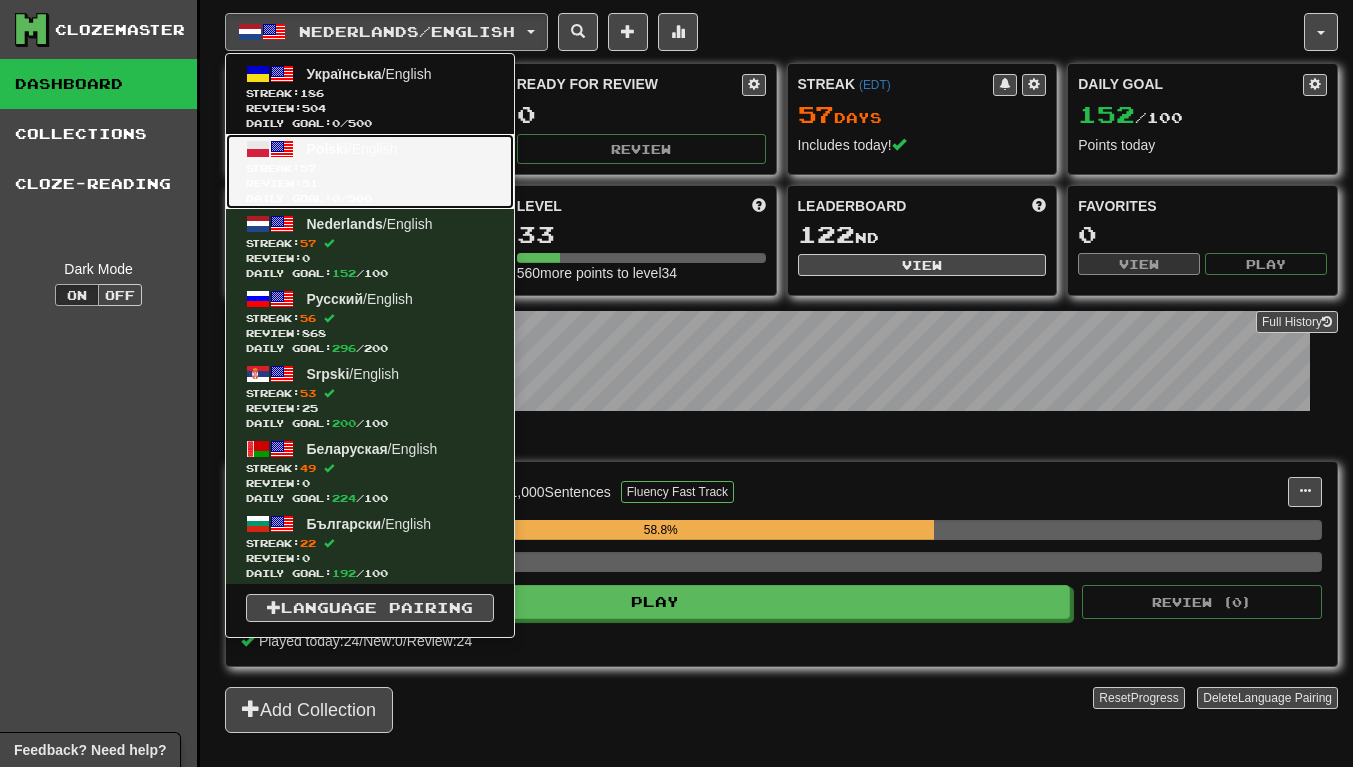 click on "57" 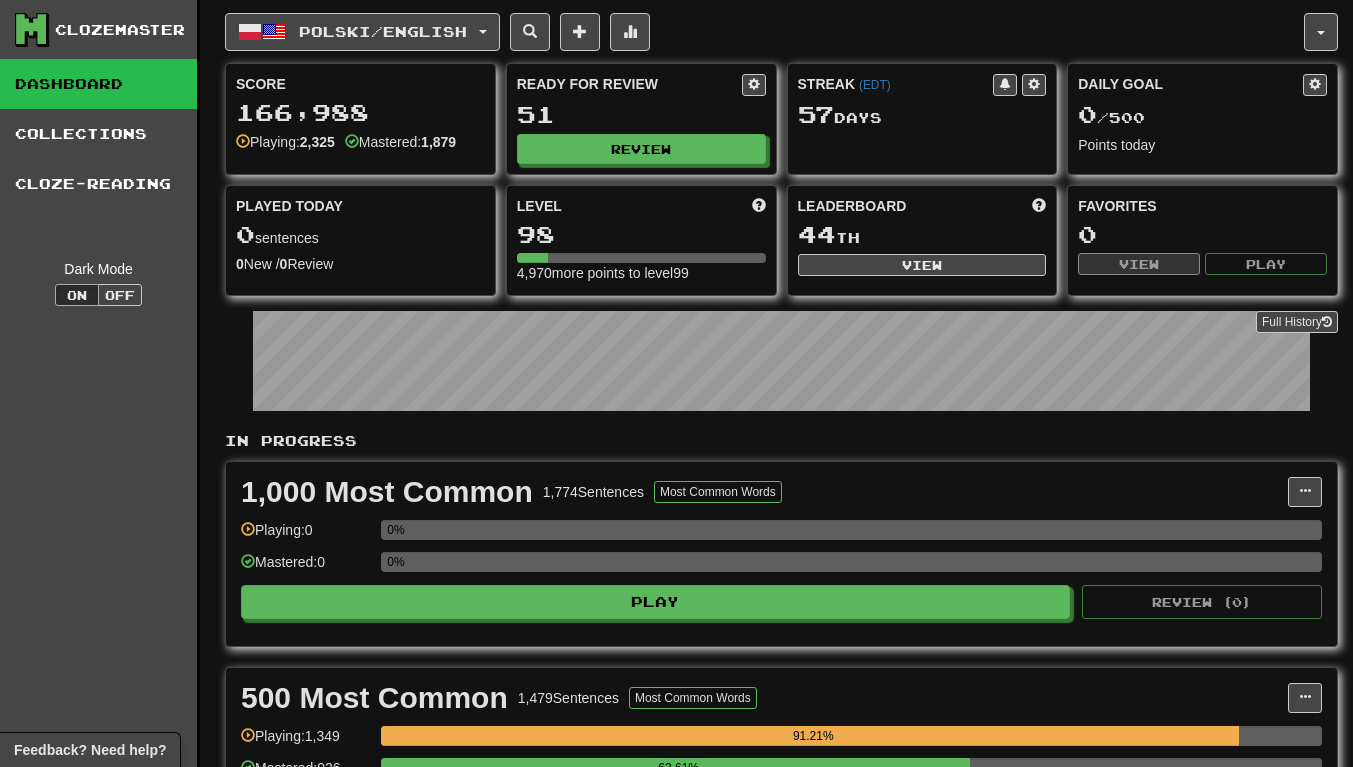 scroll, scrollTop: 0, scrollLeft: 0, axis: both 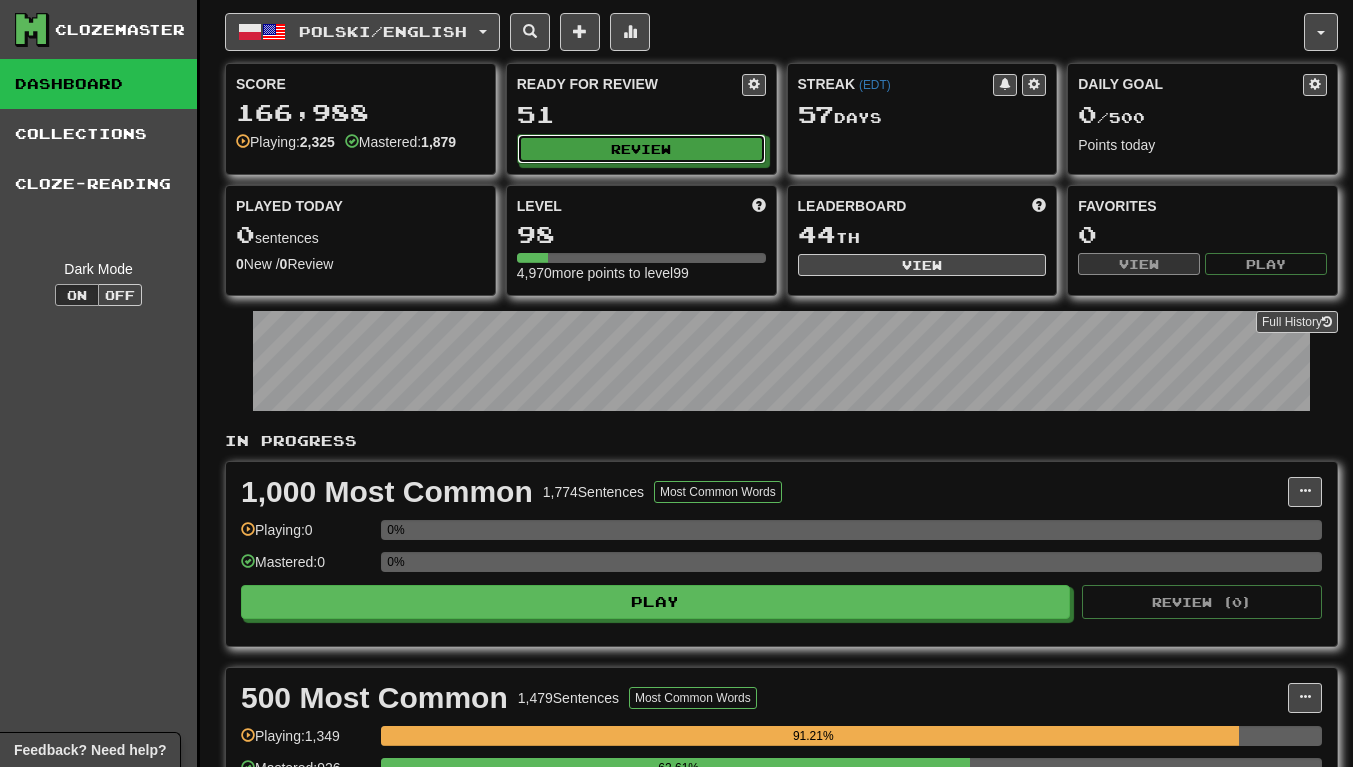 click on "Review" 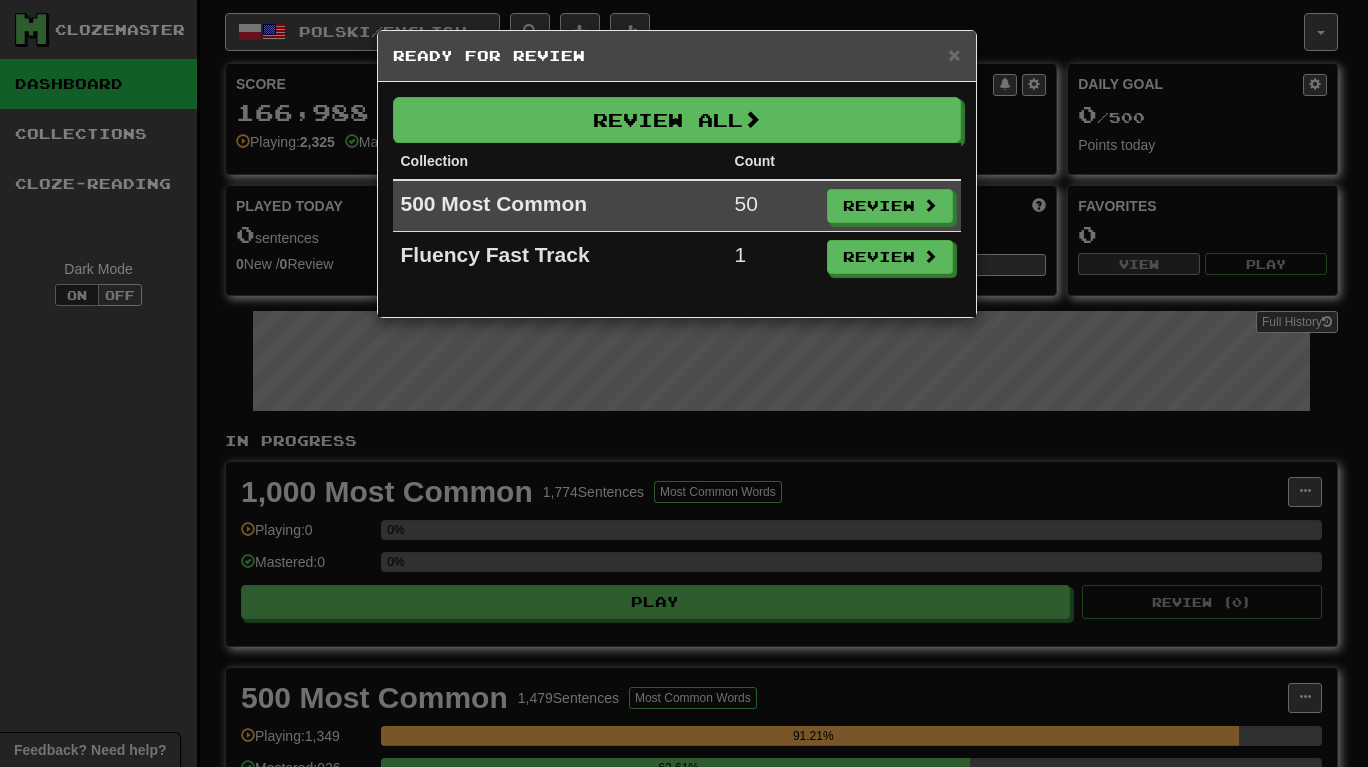 click on "Ready for Review" at bounding box center (677, 56) 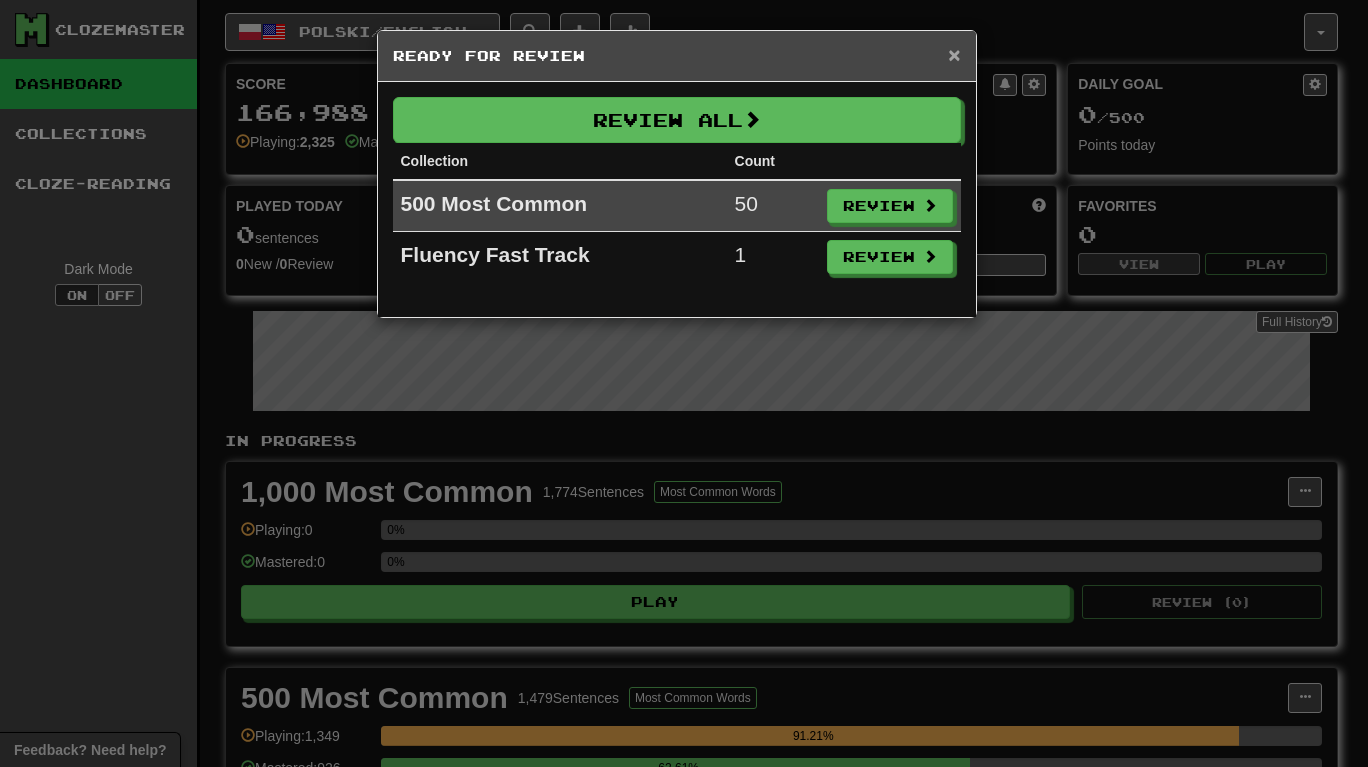 click on "×" at bounding box center (954, 54) 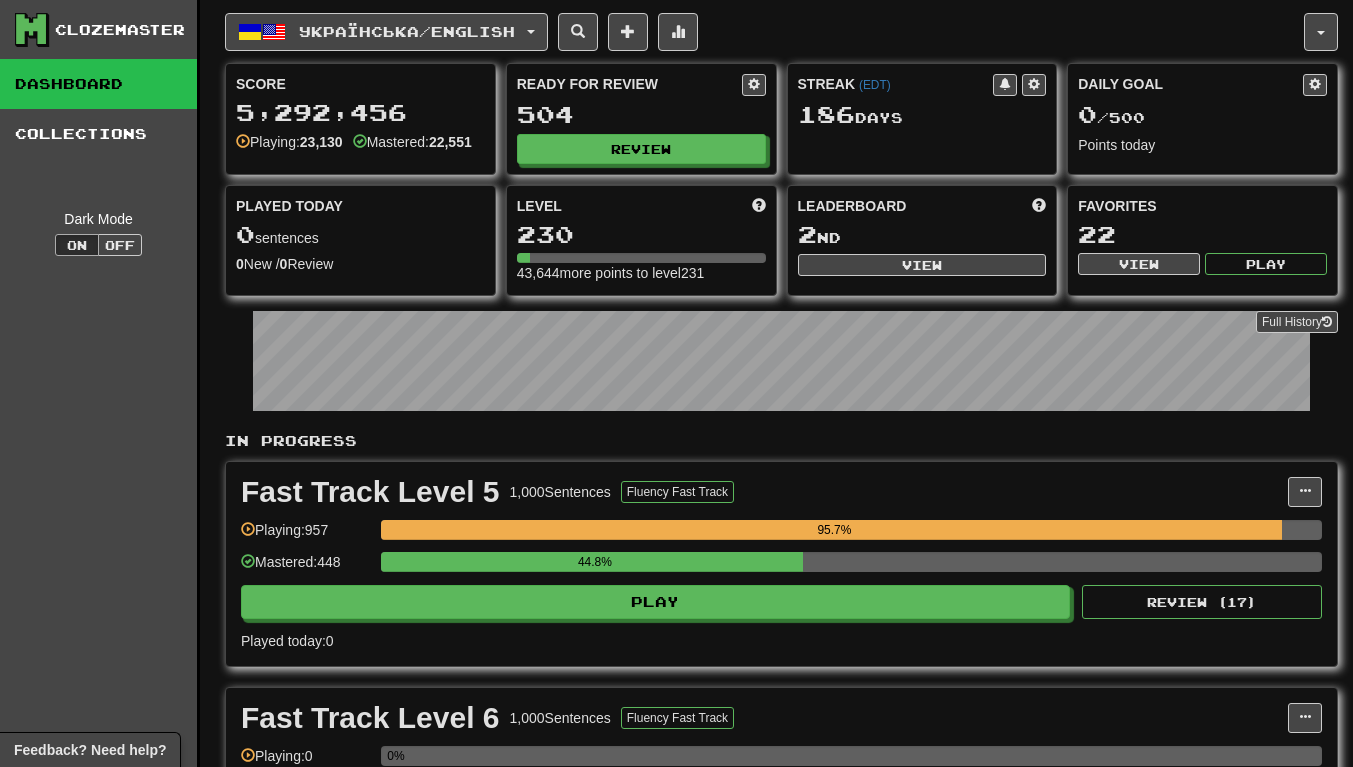 scroll, scrollTop: 0, scrollLeft: 0, axis: both 